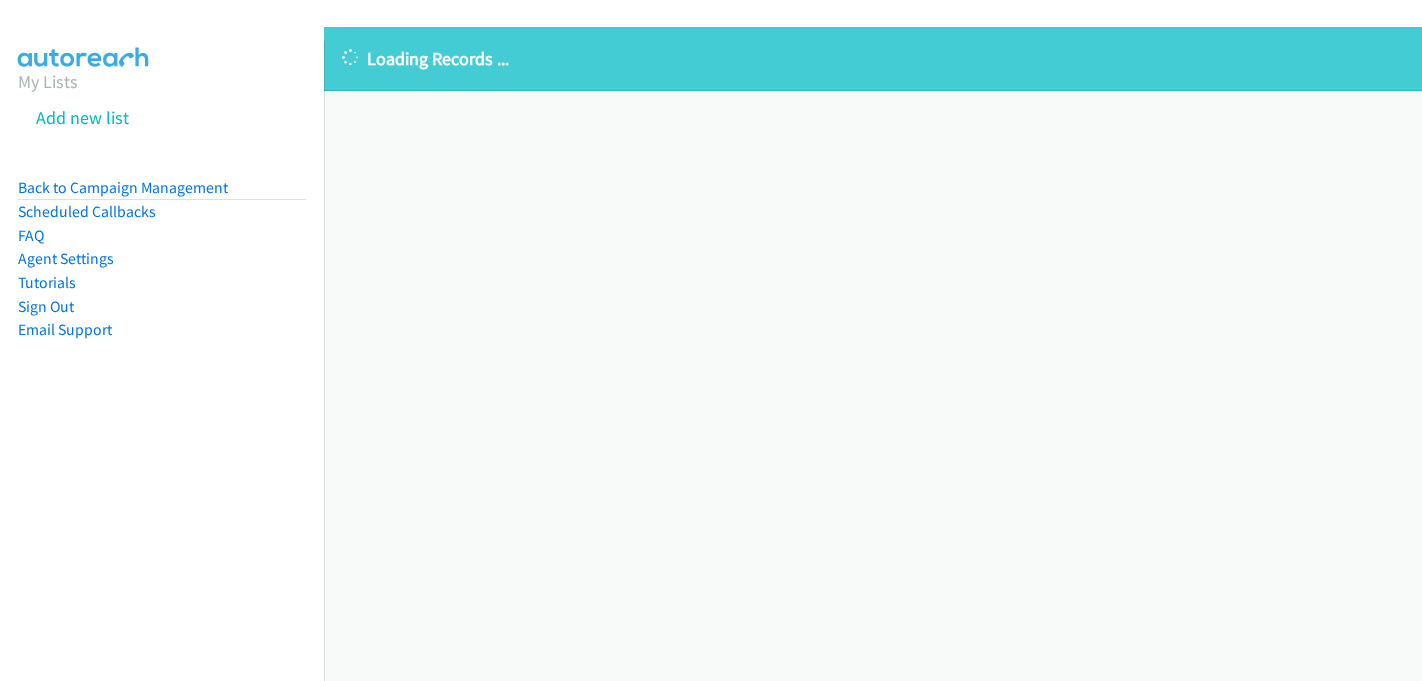 scroll, scrollTop: 0, scrollLeft: 0, axis: both 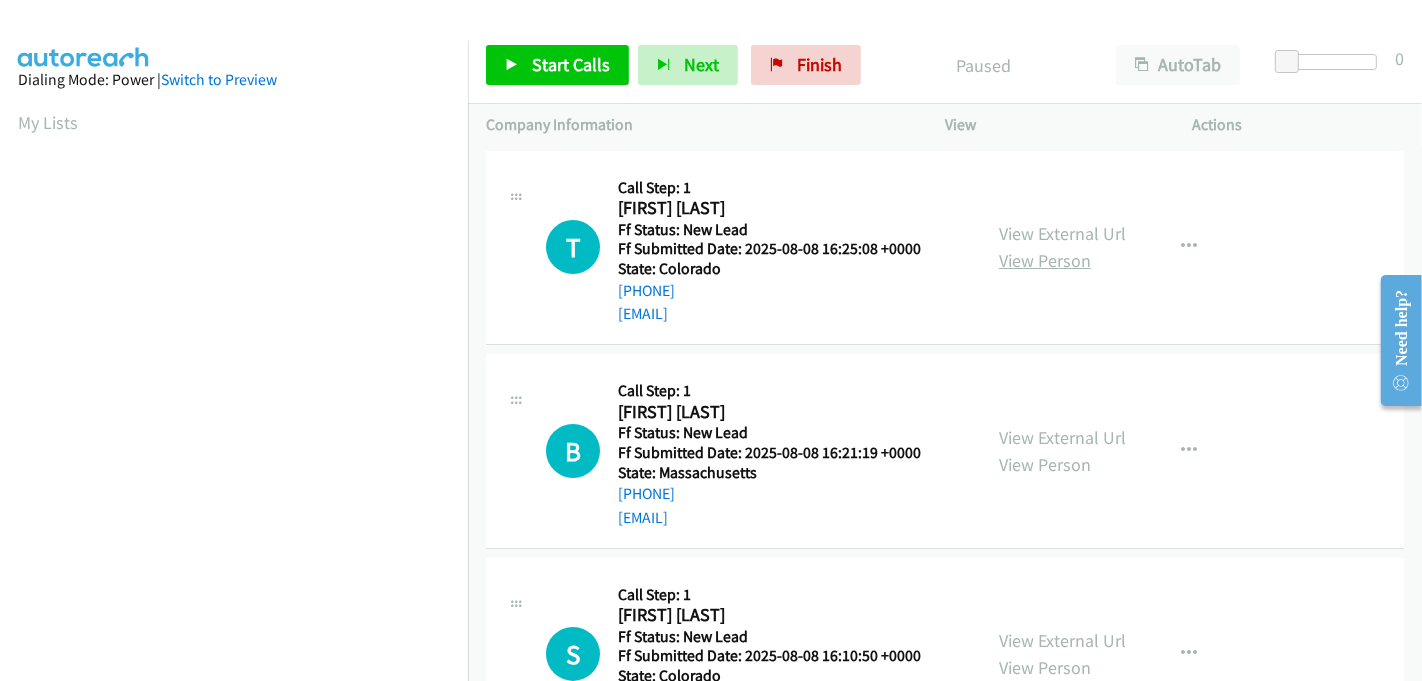 drag, startPoint x: 1053, startPoint y: 232, endPoint x: 1061, endPoint y: 267, distance: 35.902645 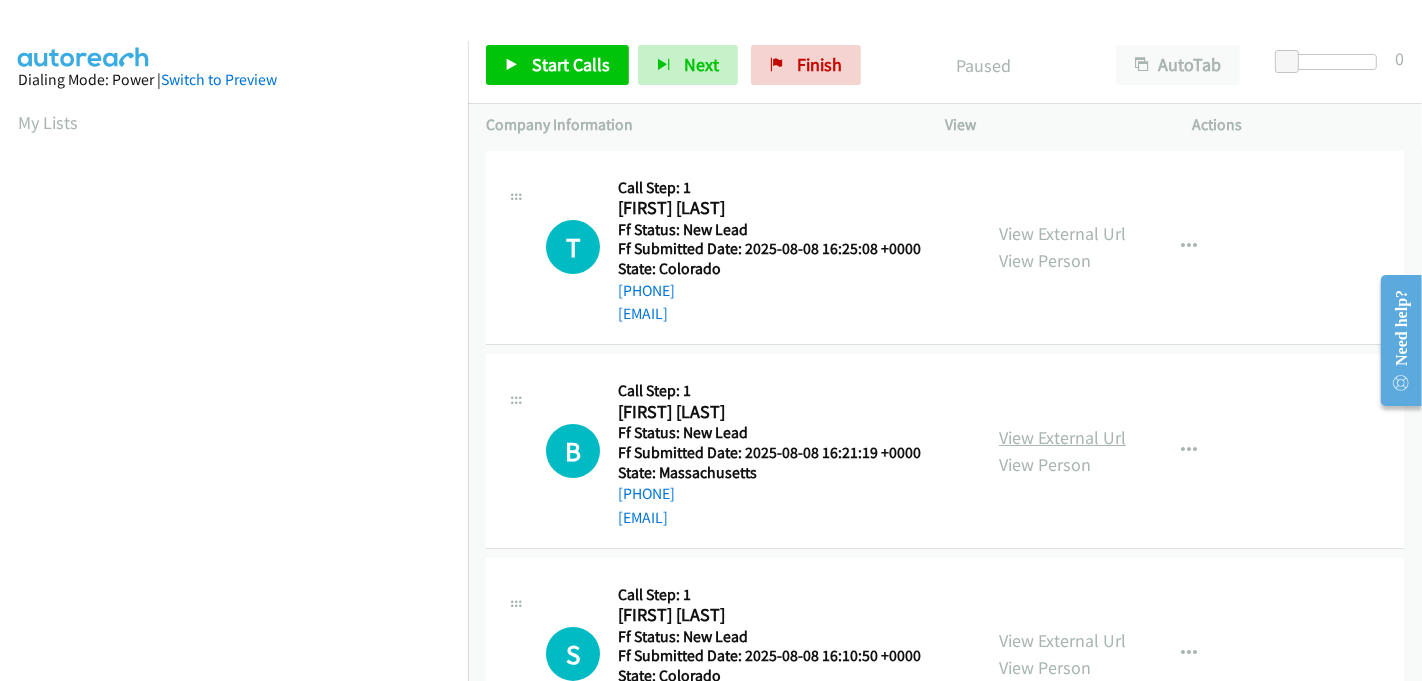 click on "View External Url" at bounding box center (1062, 437) 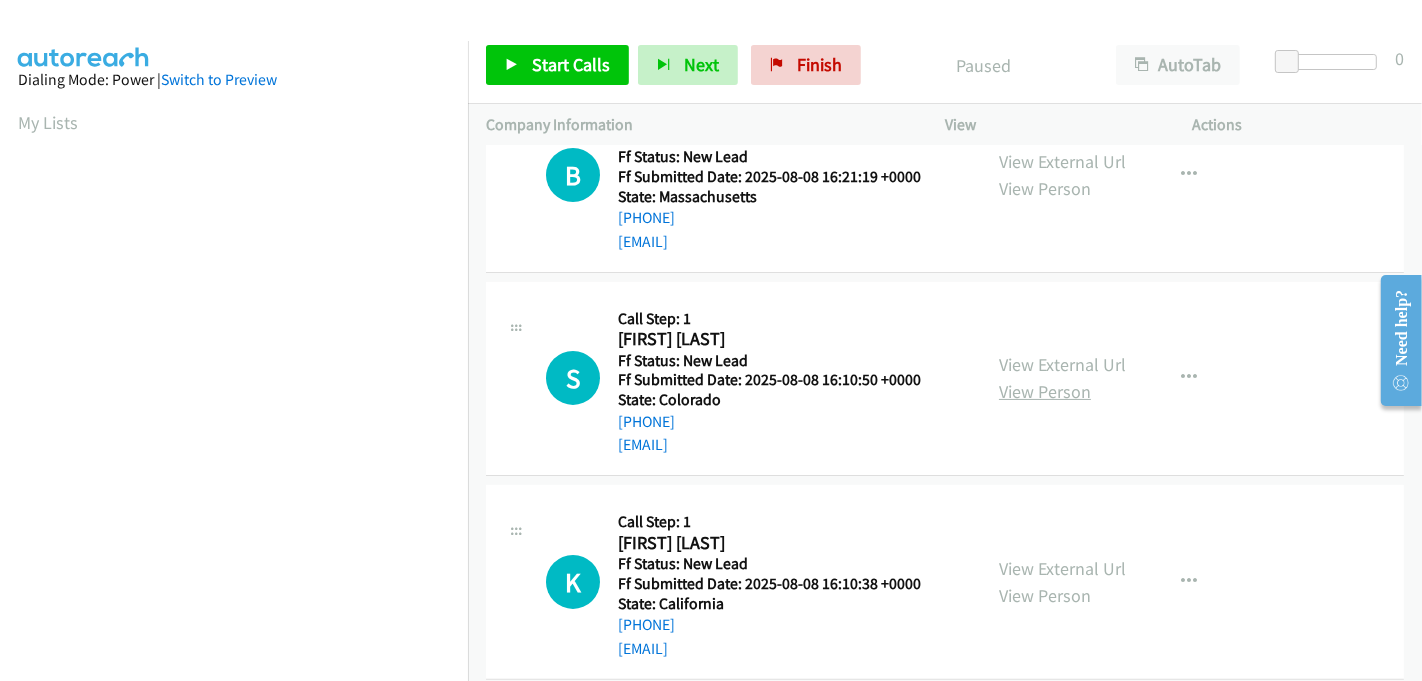 scroll, scrollTop: 333, scrollLeft: 0, axis: vertical 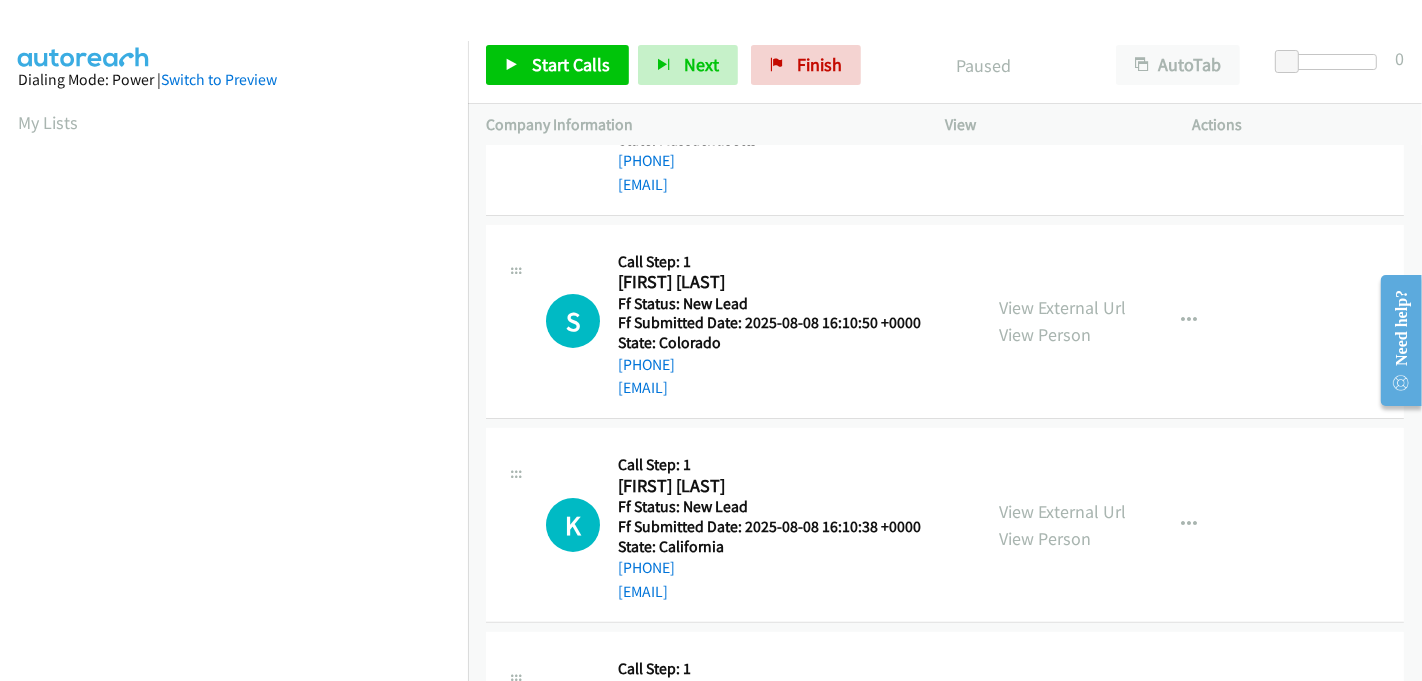 click on "View External Url
View Person
View External Url
Email
Schedule/Manage Callback
Skip Call
Add to do not call list" at bounding box center [1114, 322] 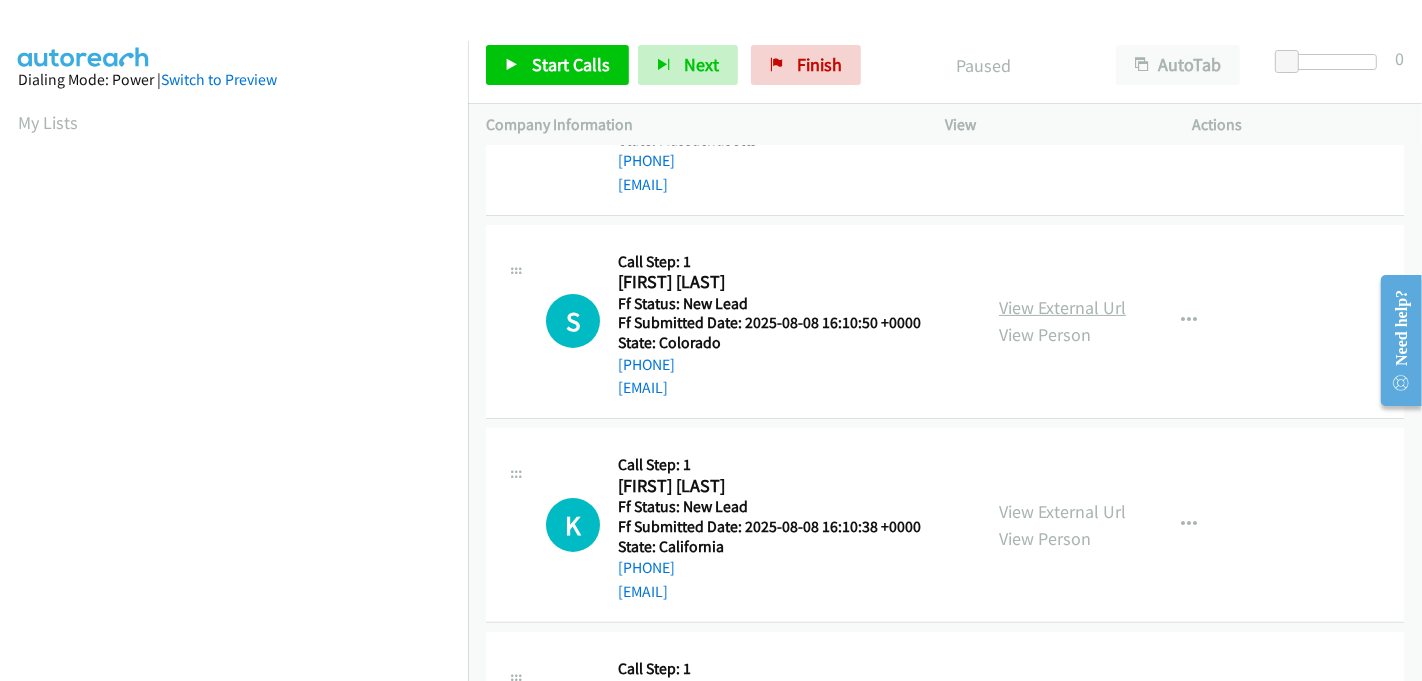 click on "View External Url" at bounding box center [1062, 307] 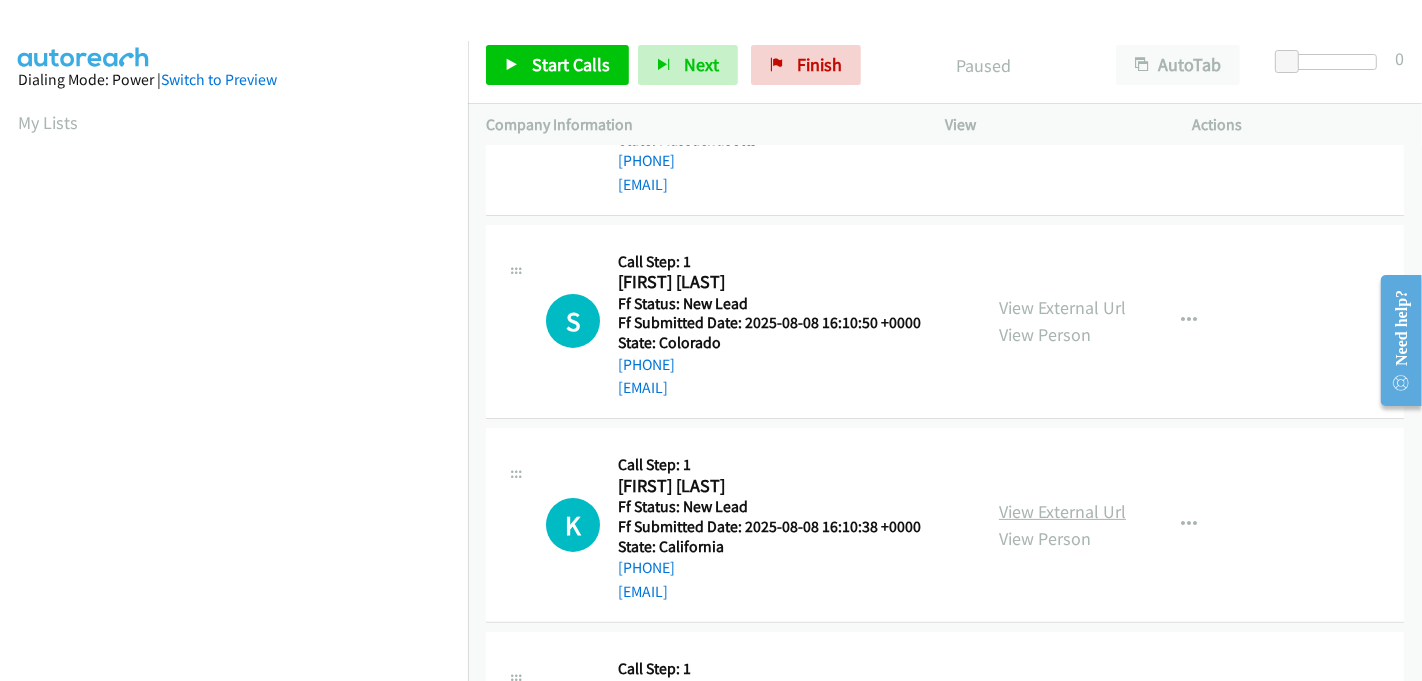 click on "View External Url" at bounding box center (1062, 511) 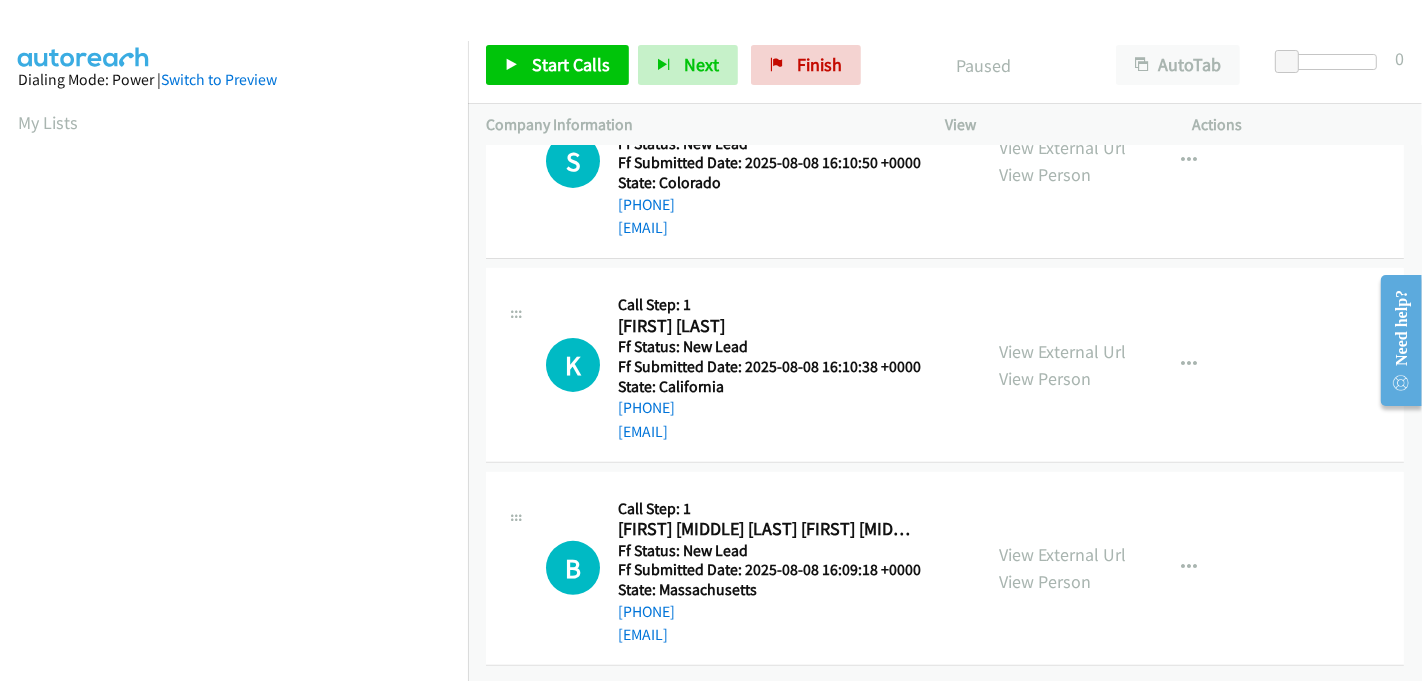 scroll, scrollTop: 507, scrollLeft: 0, axis: vertical 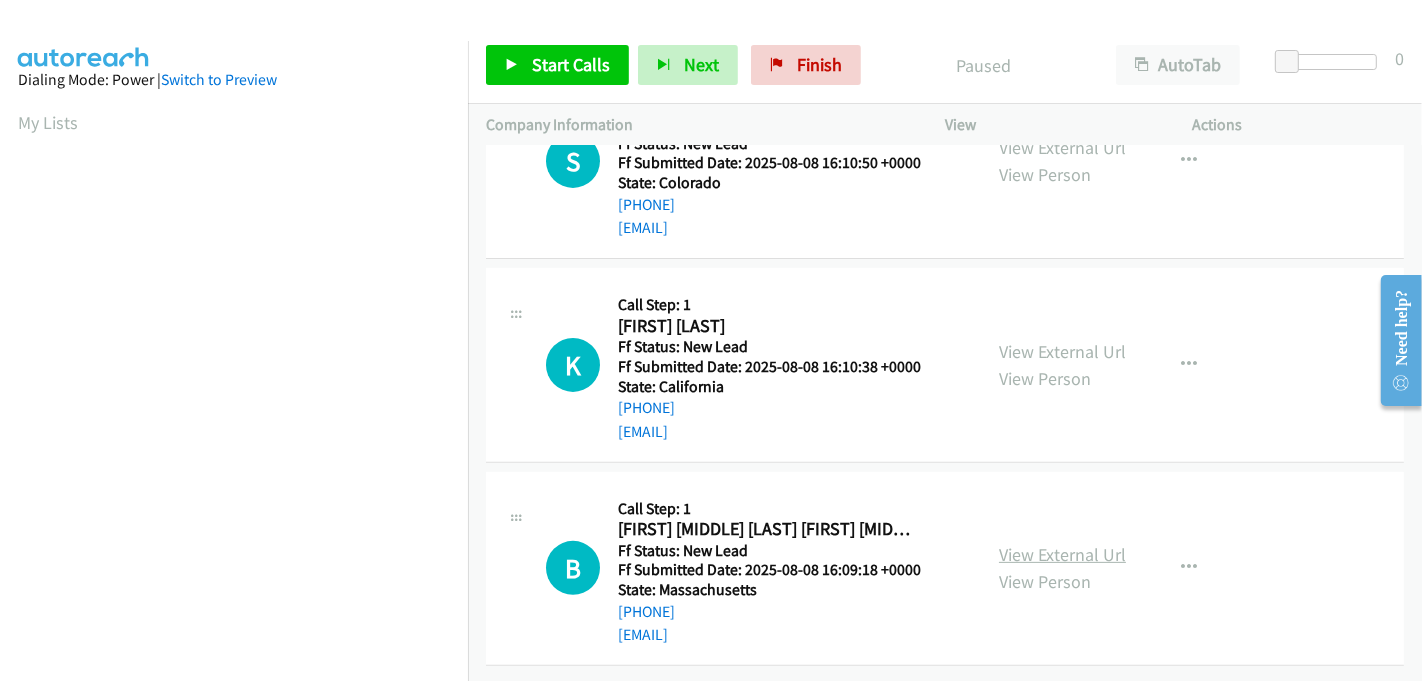 click on "View External Url" at bounding box center [1062, 554] 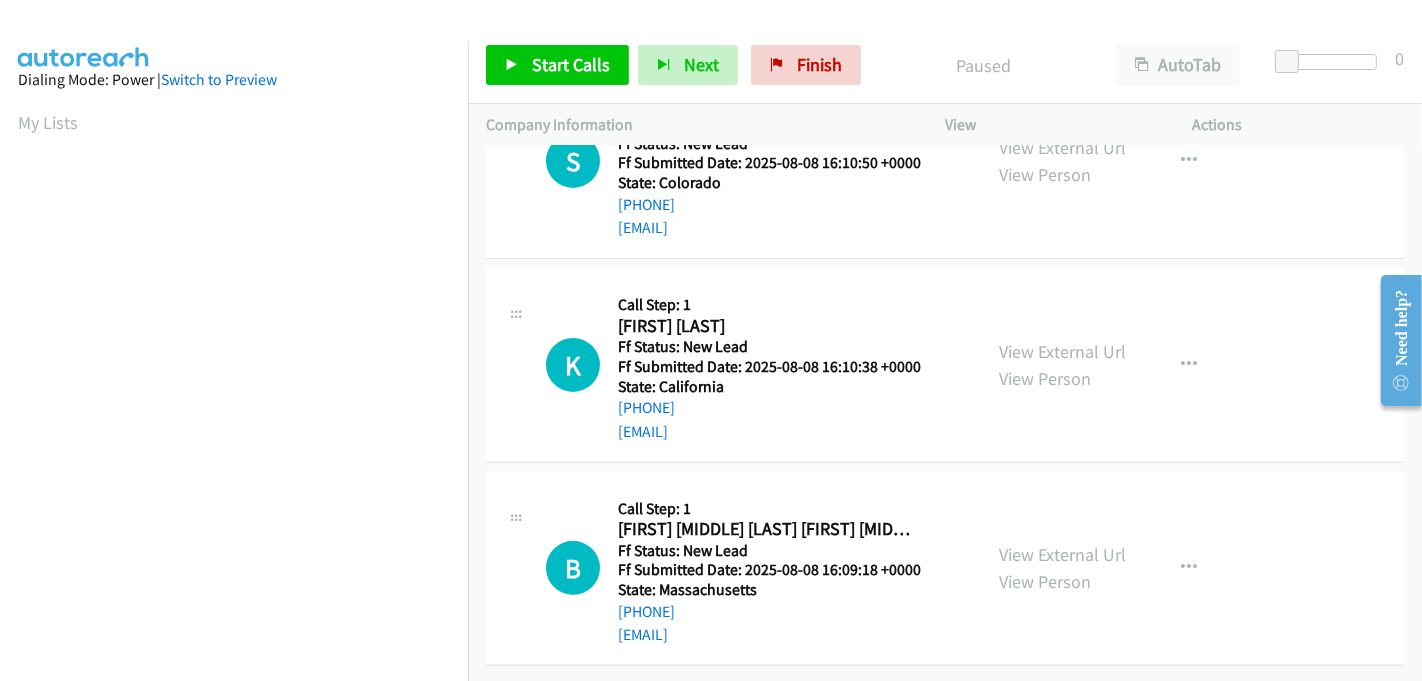 scroll, scrollTop: 442, scrollLeft: 0, axis: vertical 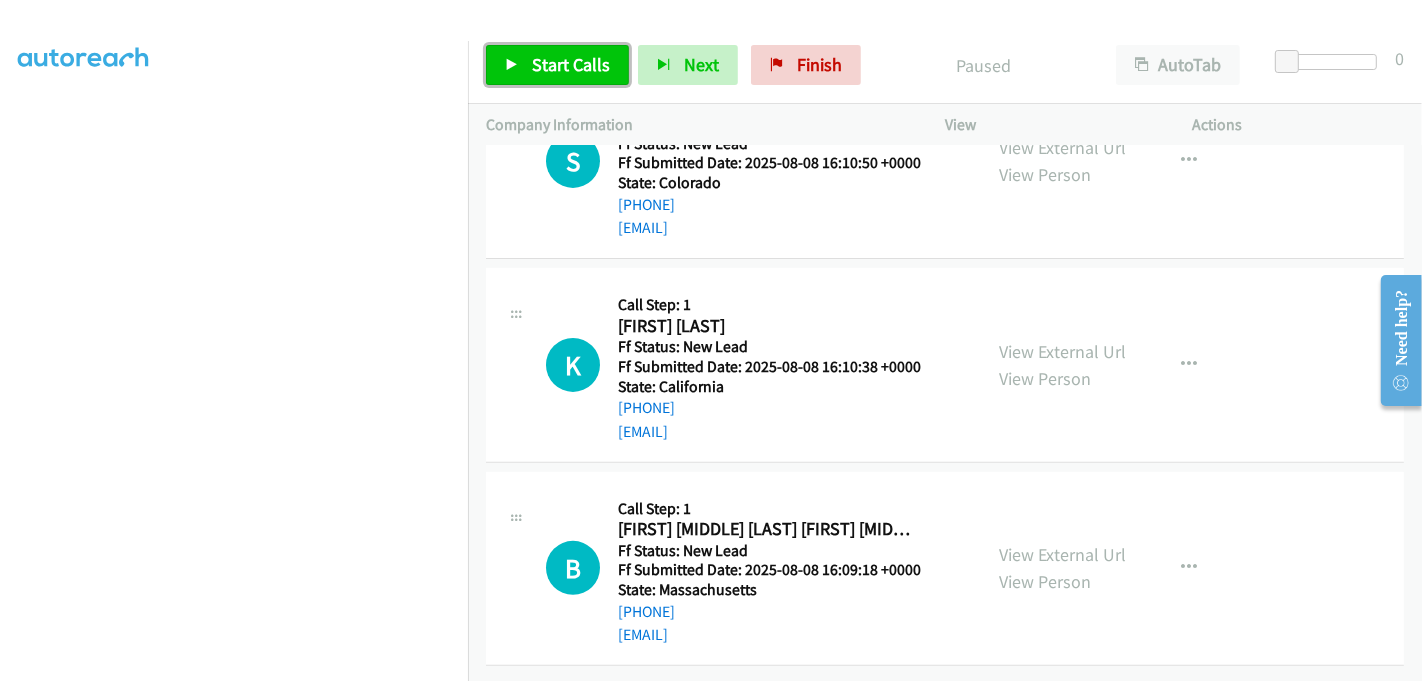 click on "Start Calls" at bounding box center [571, 64] 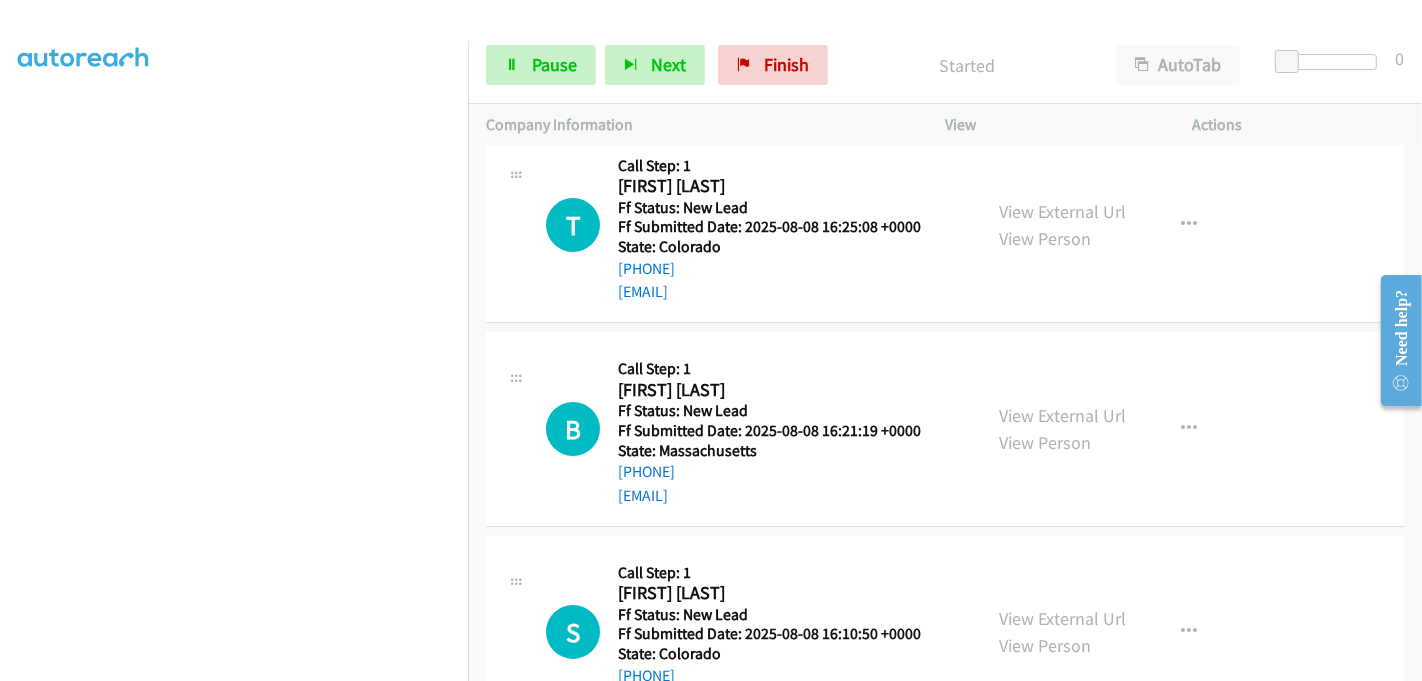 scroll, scrollTop: 0, scrollLeft: 0, axis: both 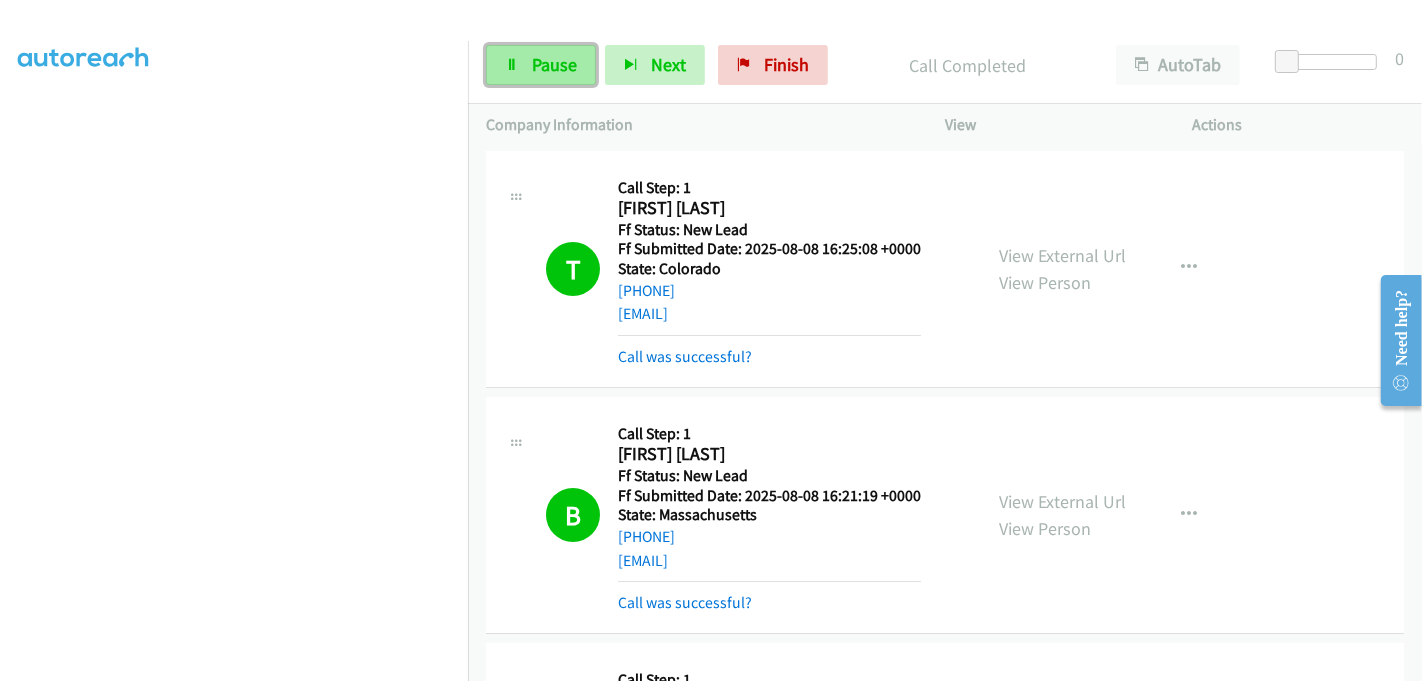 click on "Pause" at bounding box center (554, 64) 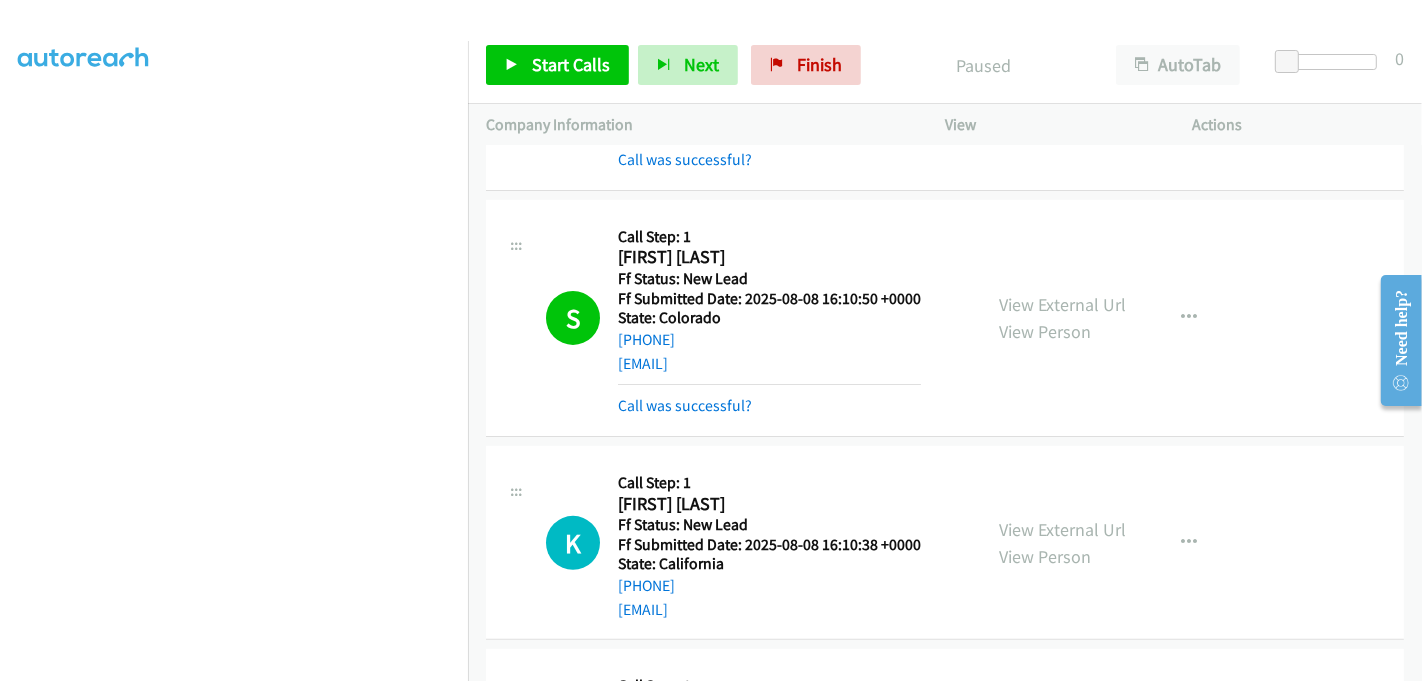 scroll, scrollTop: 444, scrollLeft: 0, axis: vertical 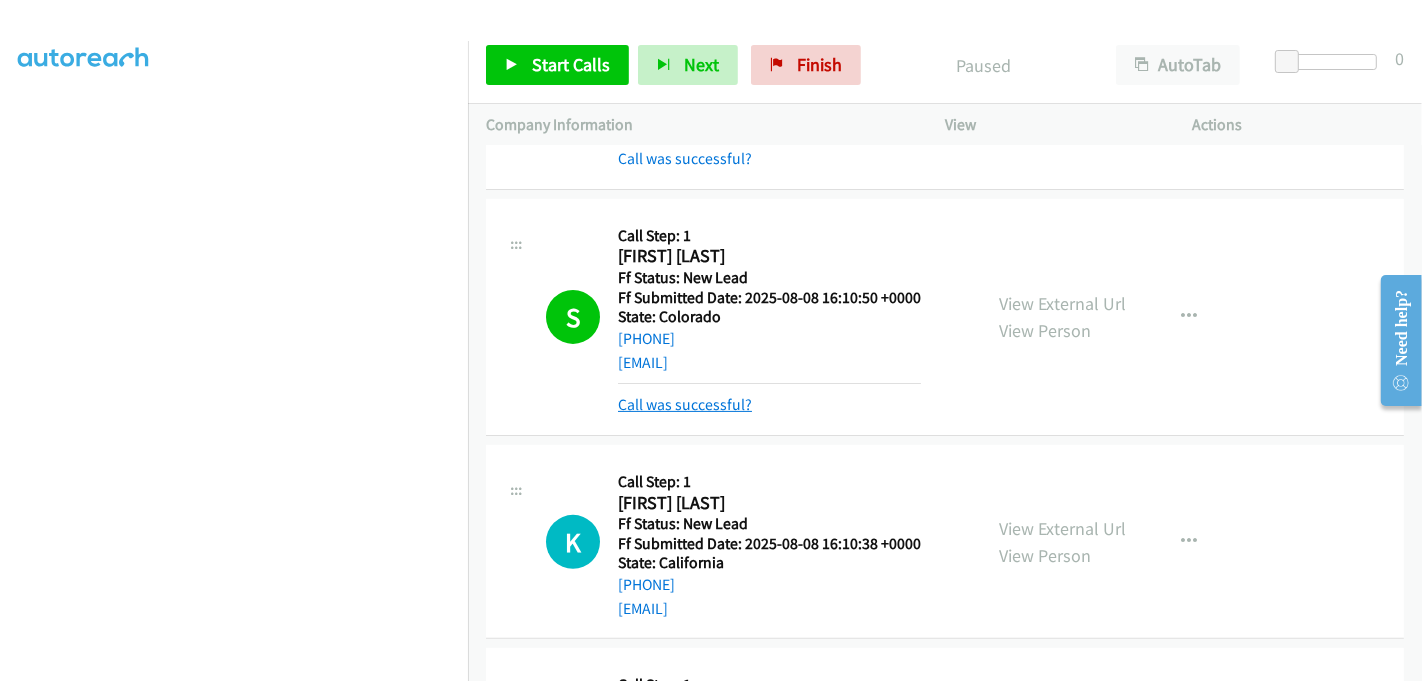 click on "Call was successful?" at bounding box center [685, 404] 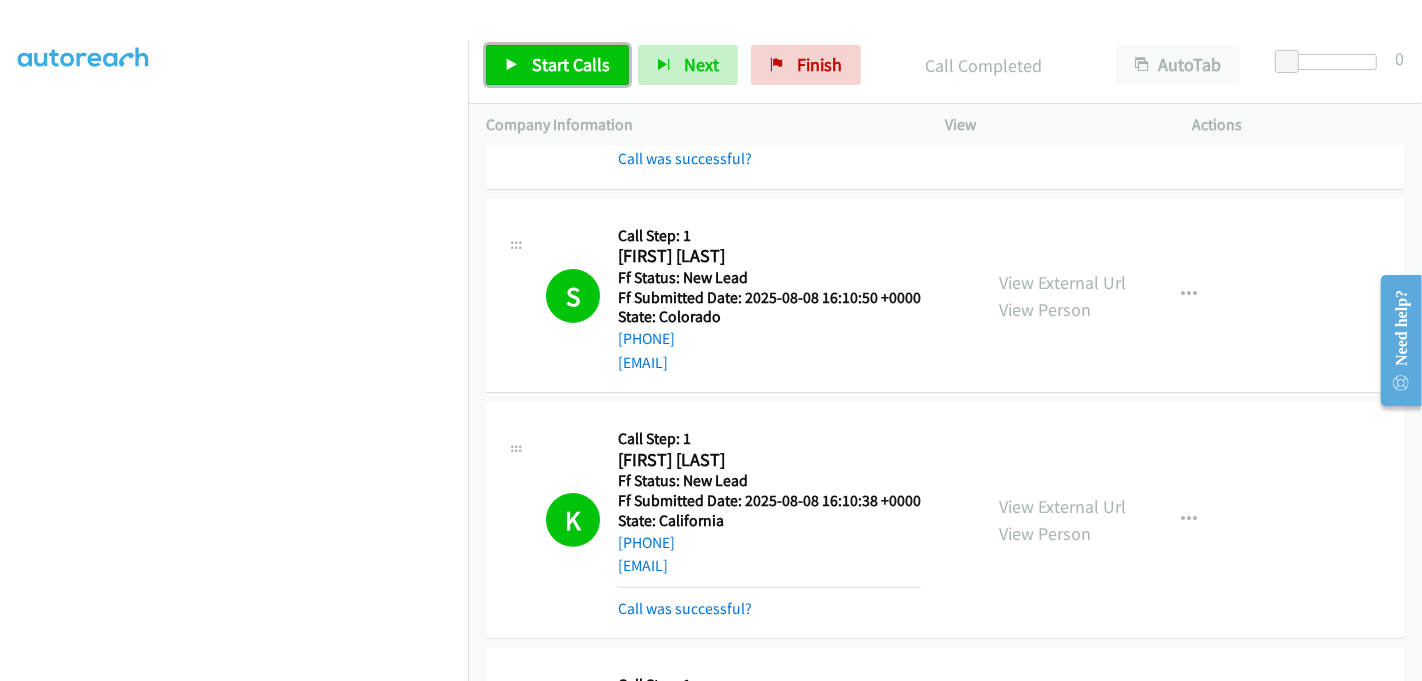 click on "Start Calls" at bounding box center [571, 64] 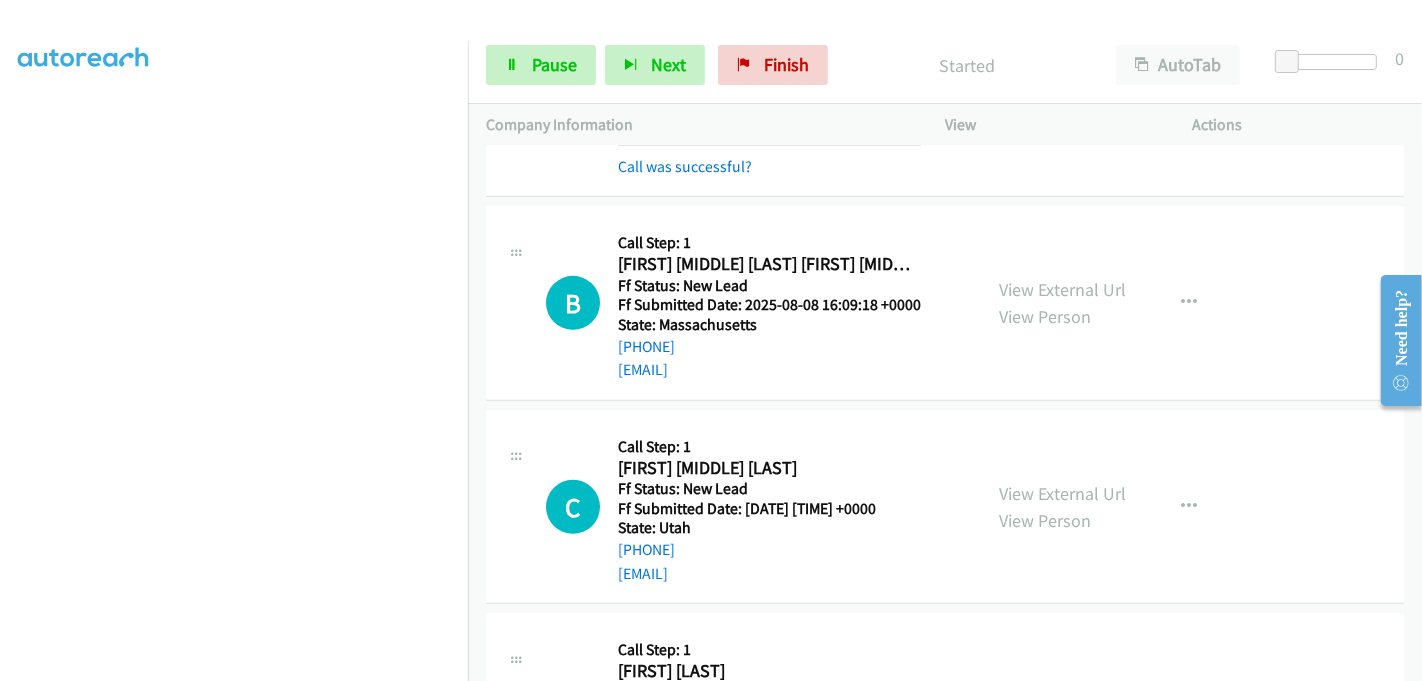 scroll, scrollTop: 888, scrollLeft: 0, axis: vertical 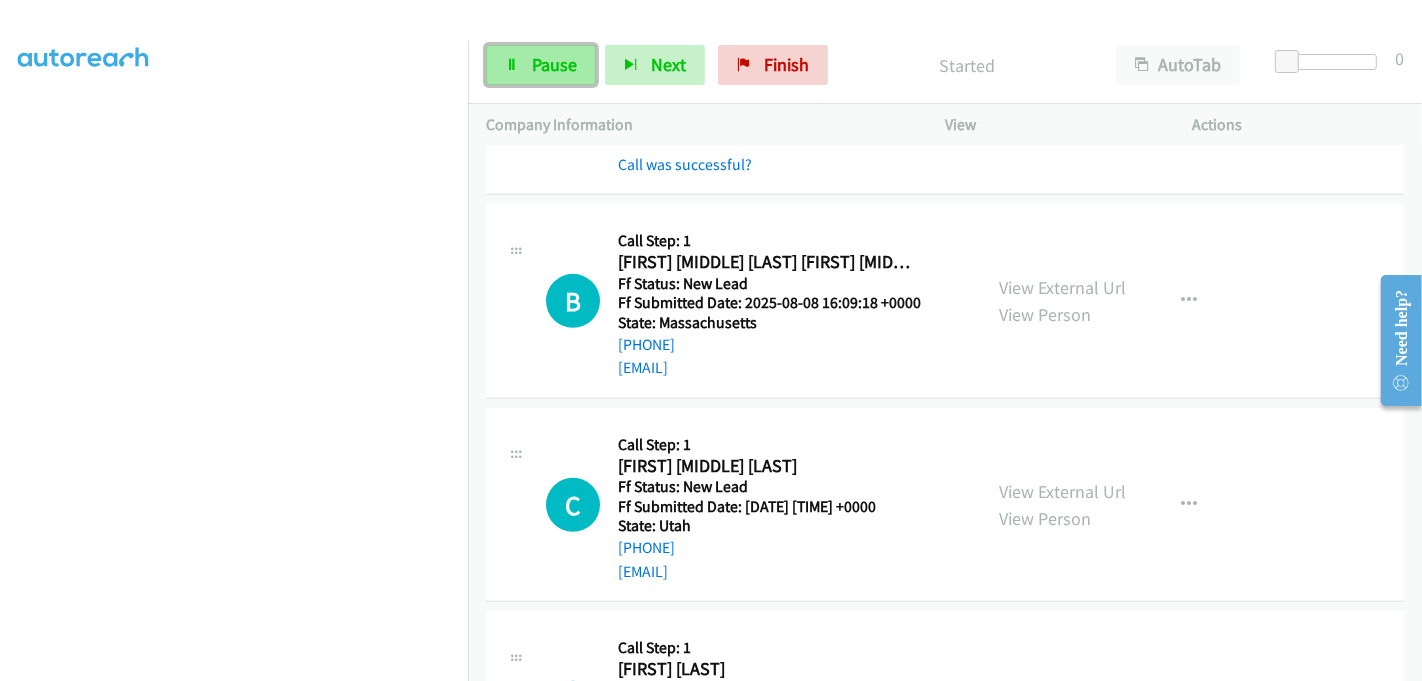 click on "Pause" at bounding box center [554, 64] 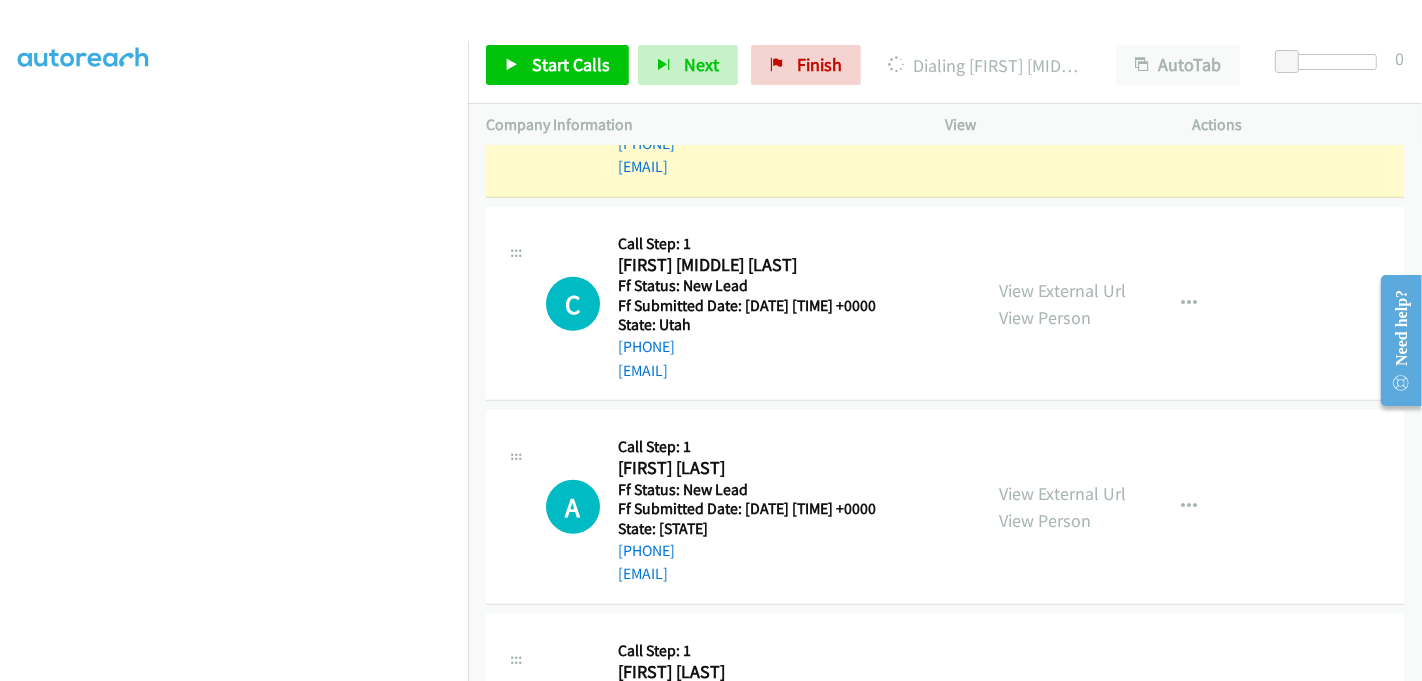 scroll, scrollTop: 1111, scrollLeft: 0, axis: vertical 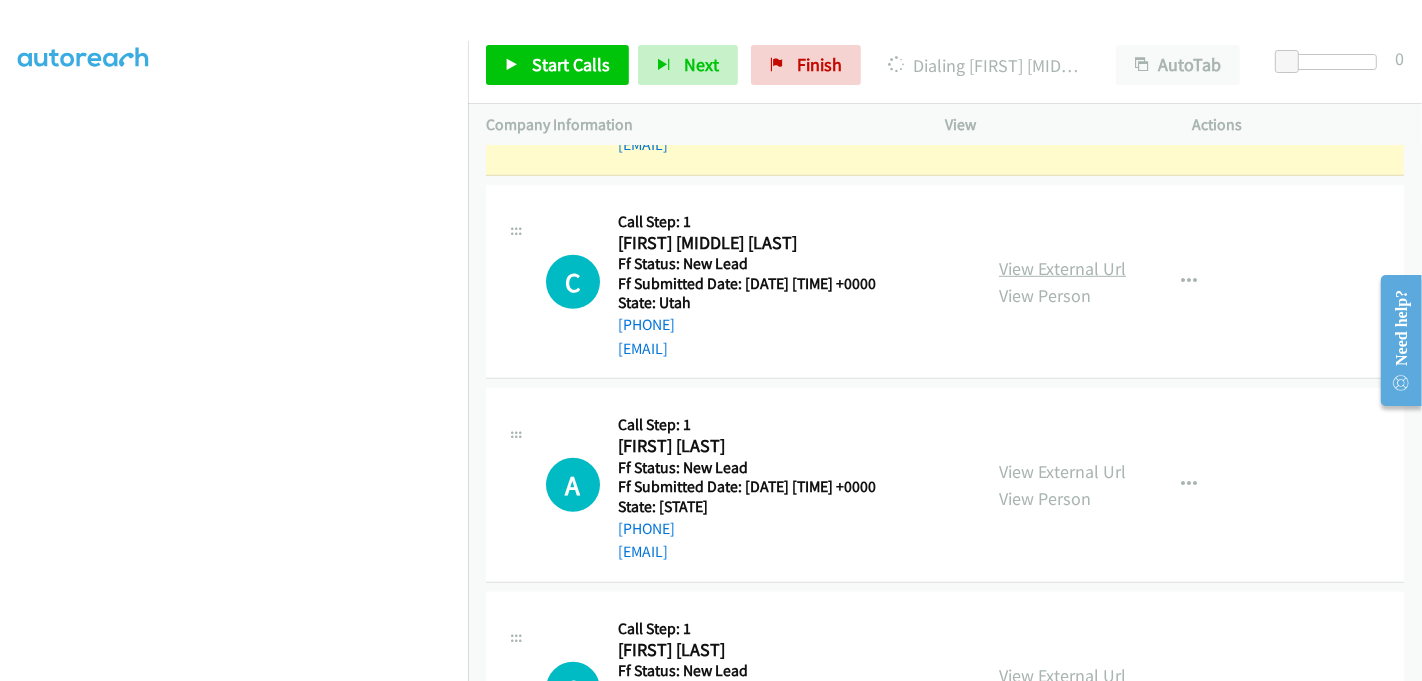 click on "View External Url" at bounding box center [1062, 268] 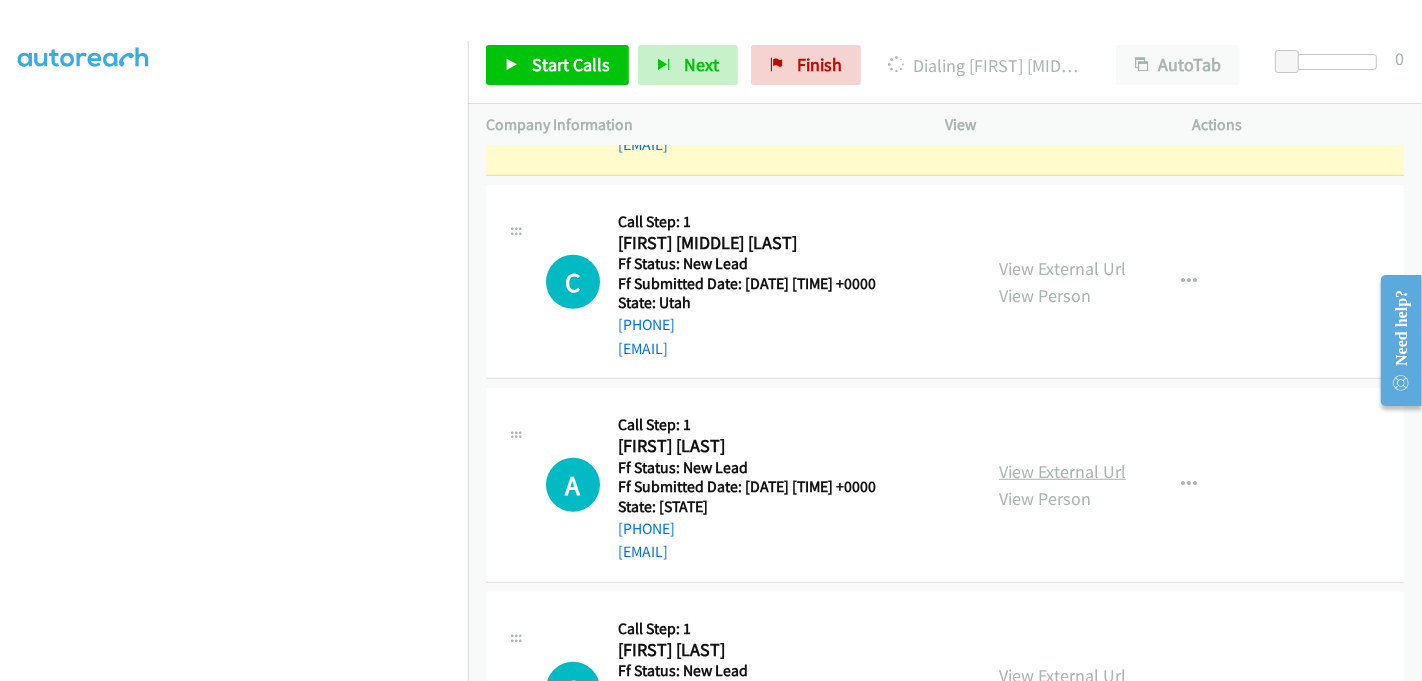 click on "View External Url" at bounding box center (1062, 471) 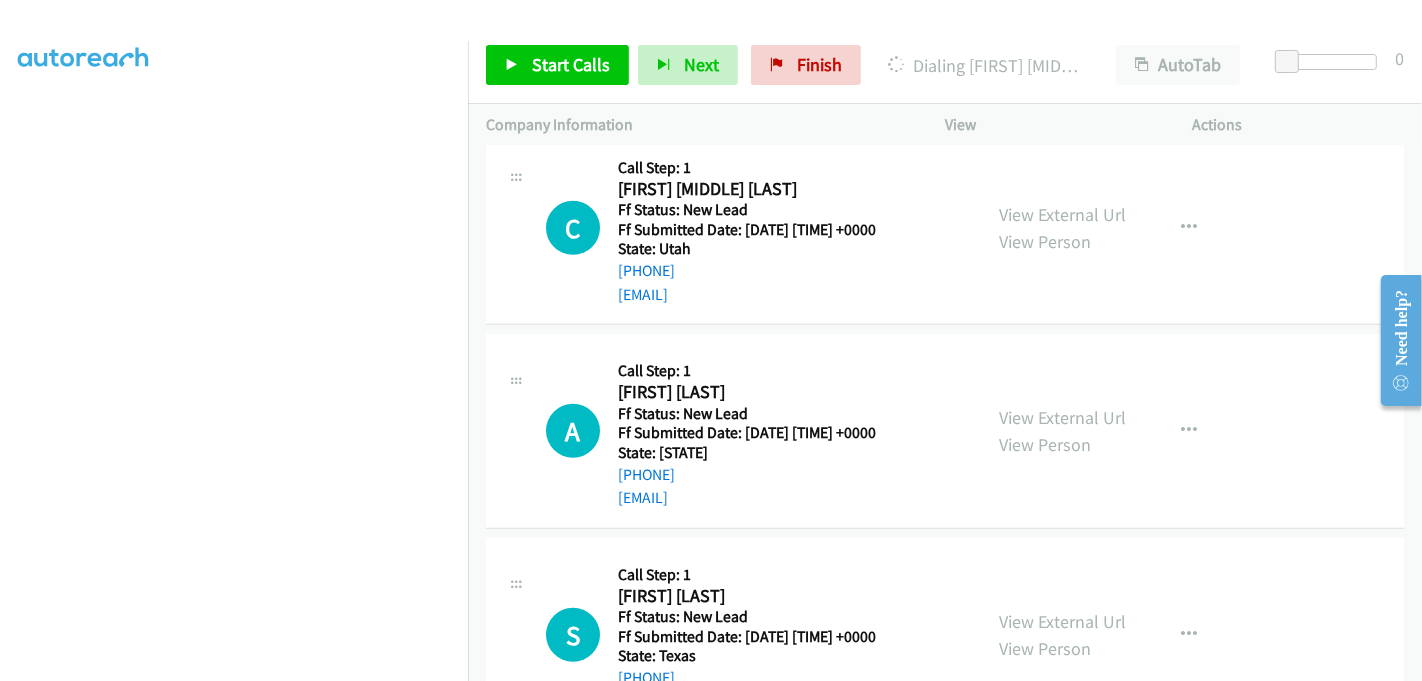 scroll, scrollTop: 1244, scrollLeft: 0, axis: vertical 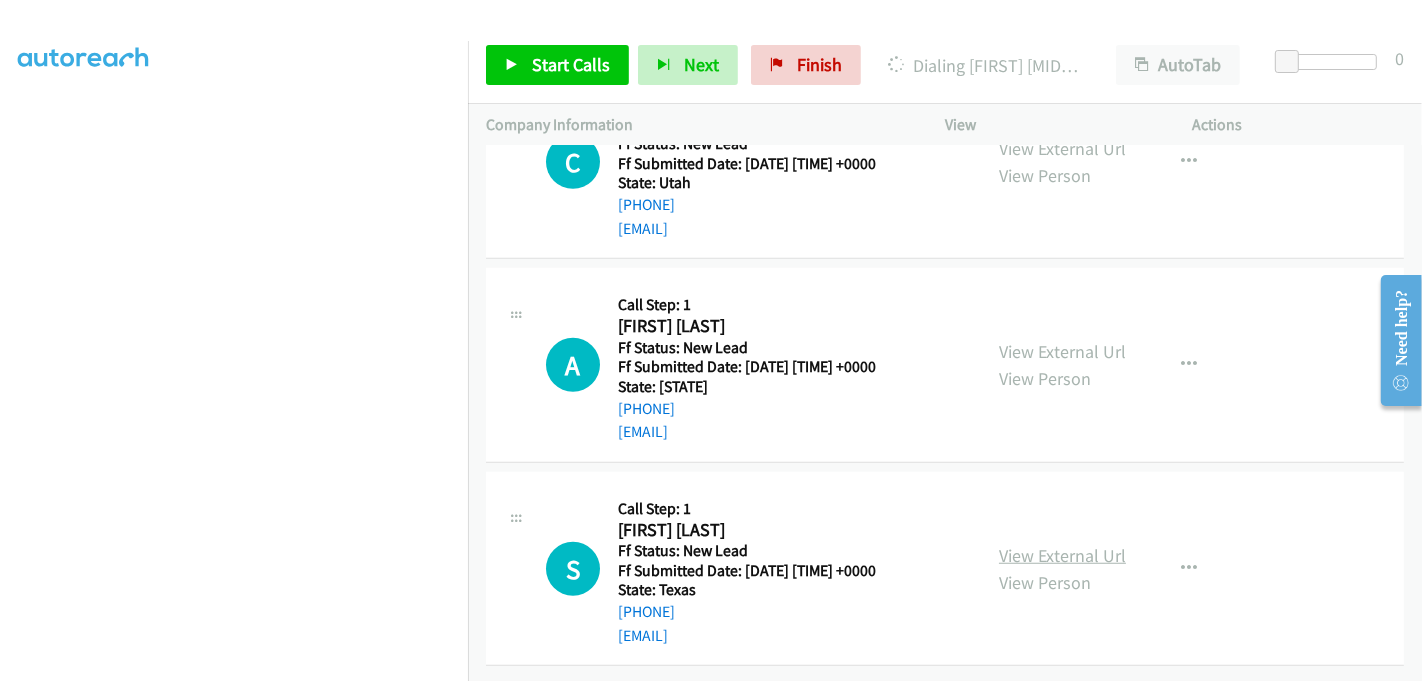 click on "View External Url" at bounding box center [1062, 555] 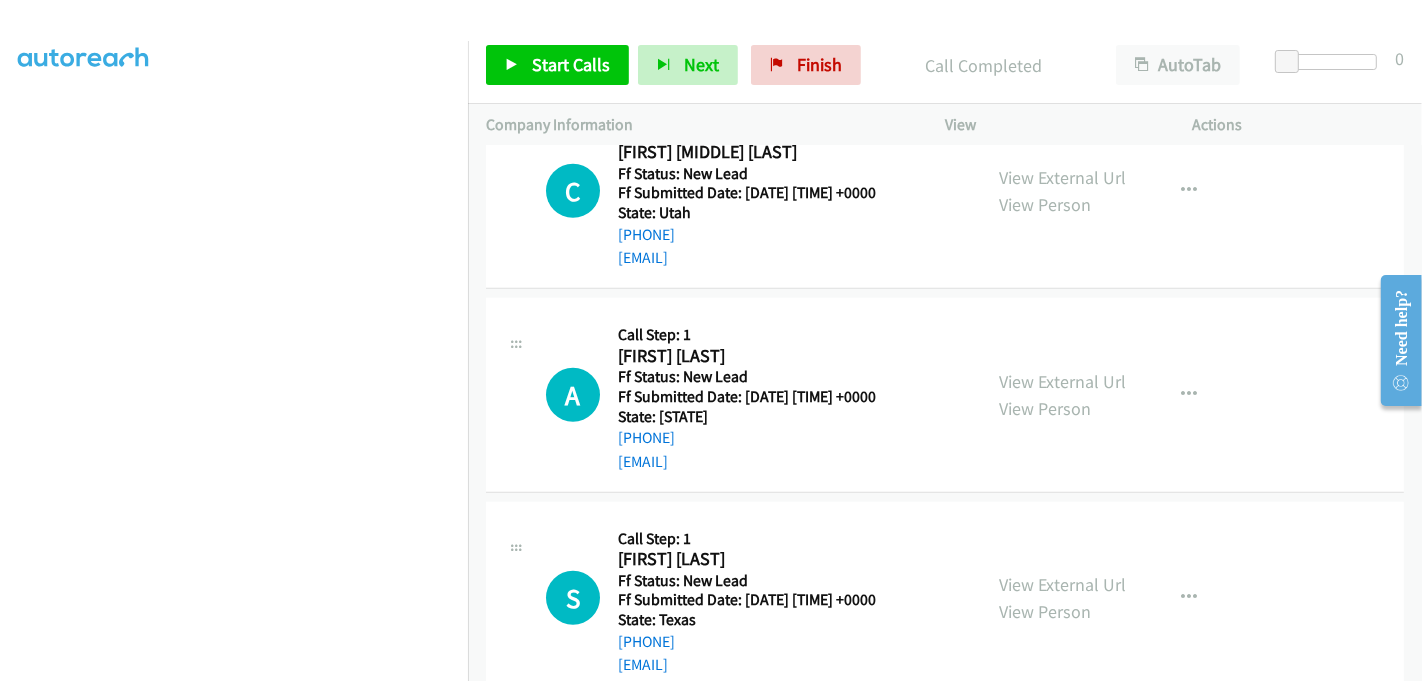 scroll, scrollTop: 1286, scrollLeft: 0, axis: vertical 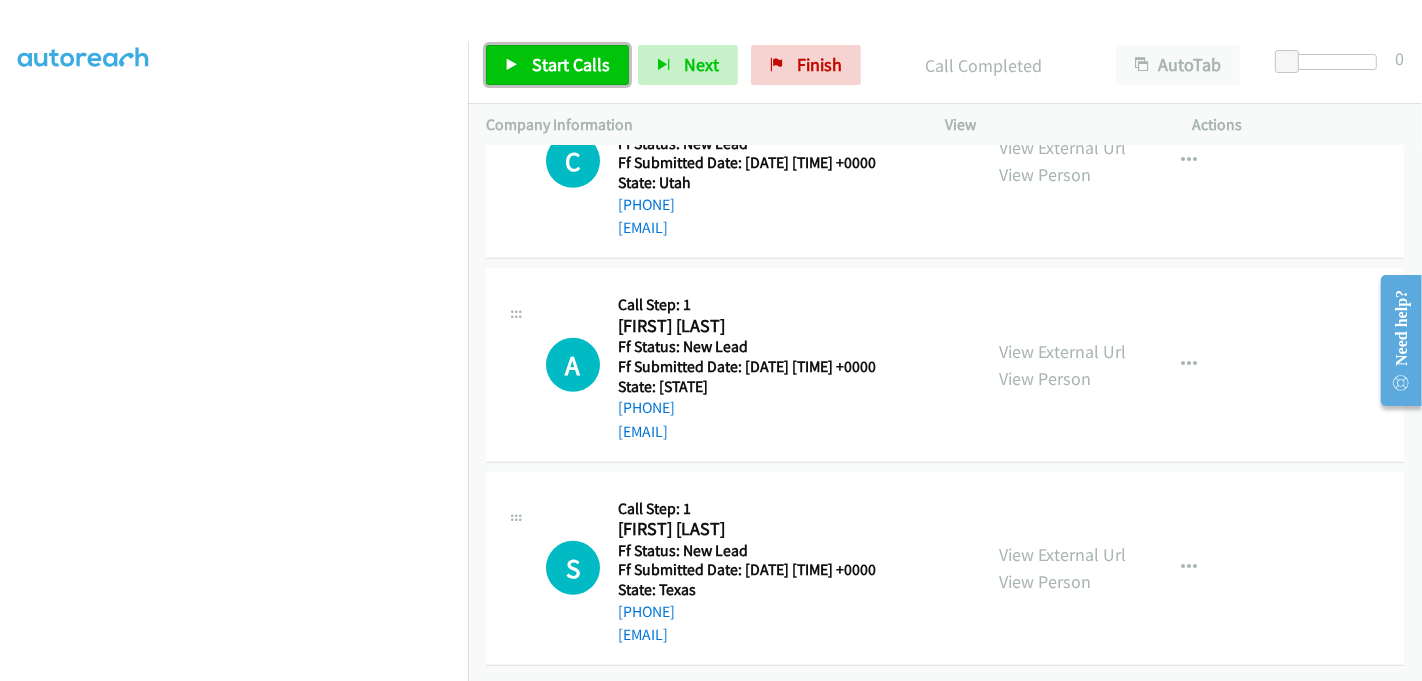 click on "Start Calls" at bounding box center (571, 64) 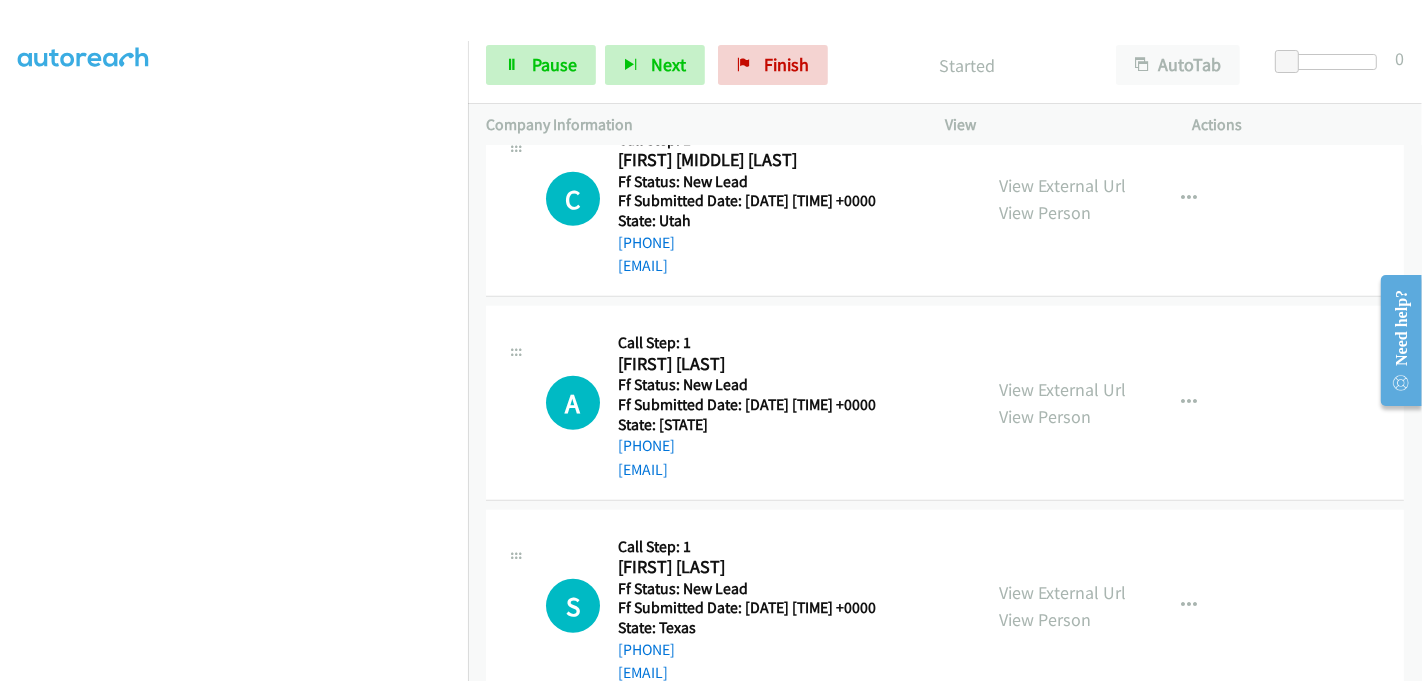 scroll, scrollTop: 1286, scrollLeft: 0, axis: vertical 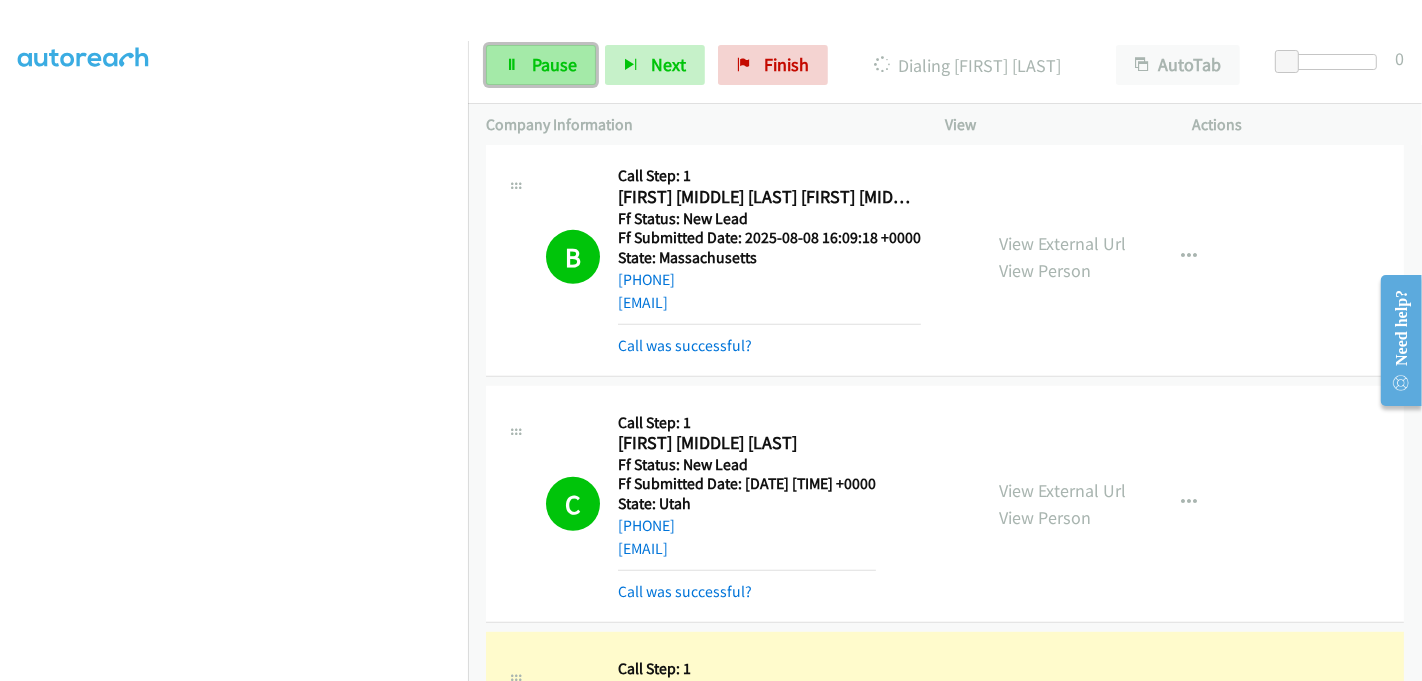 click on "Pause" at bounding box center (554, 64) 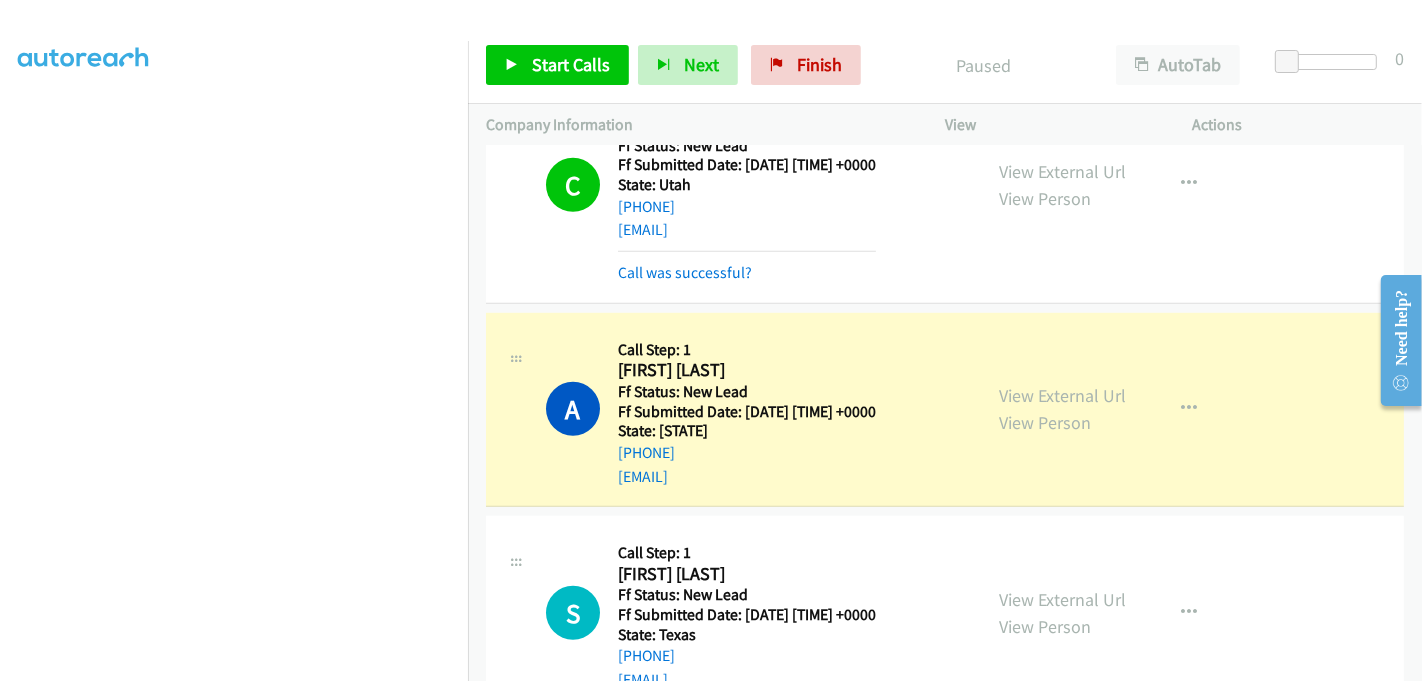 scroll, scrollTop: 1286, scrollLeft: 0, axis: vertical 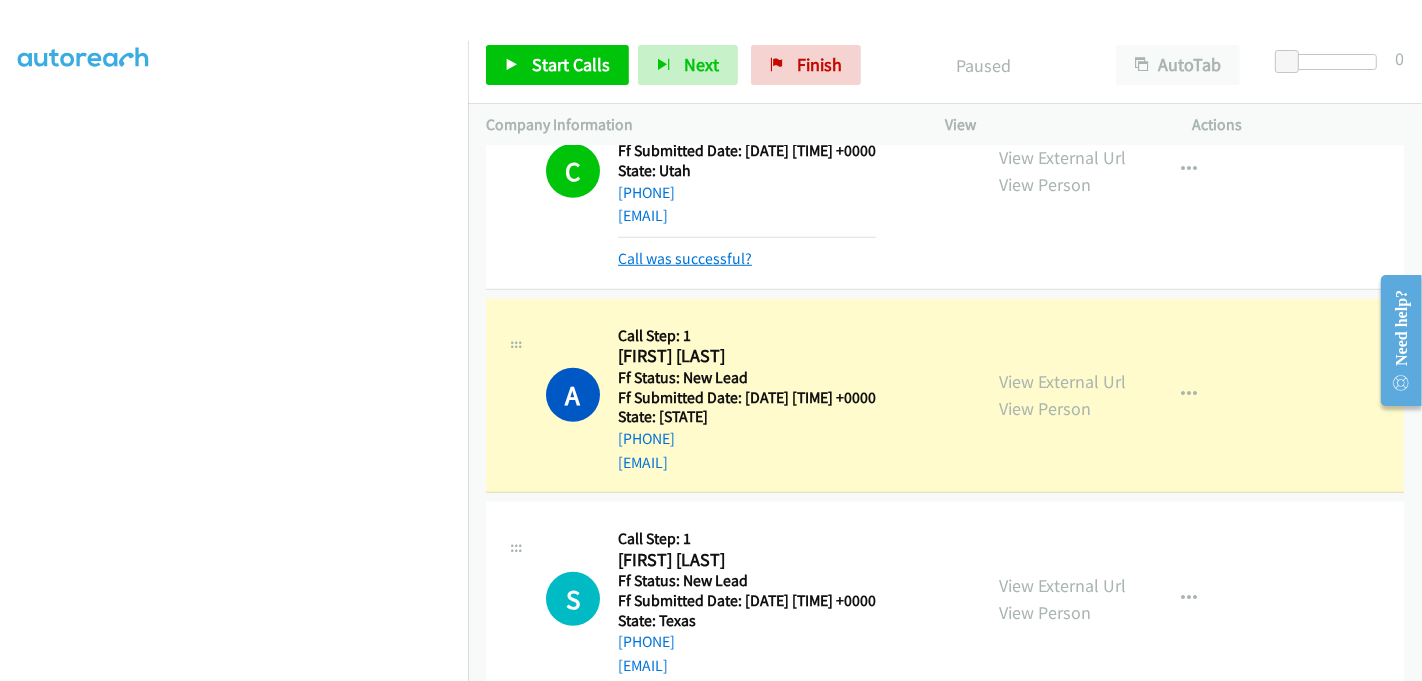 click on "Call was successful?" at bounding box center (685, 258) 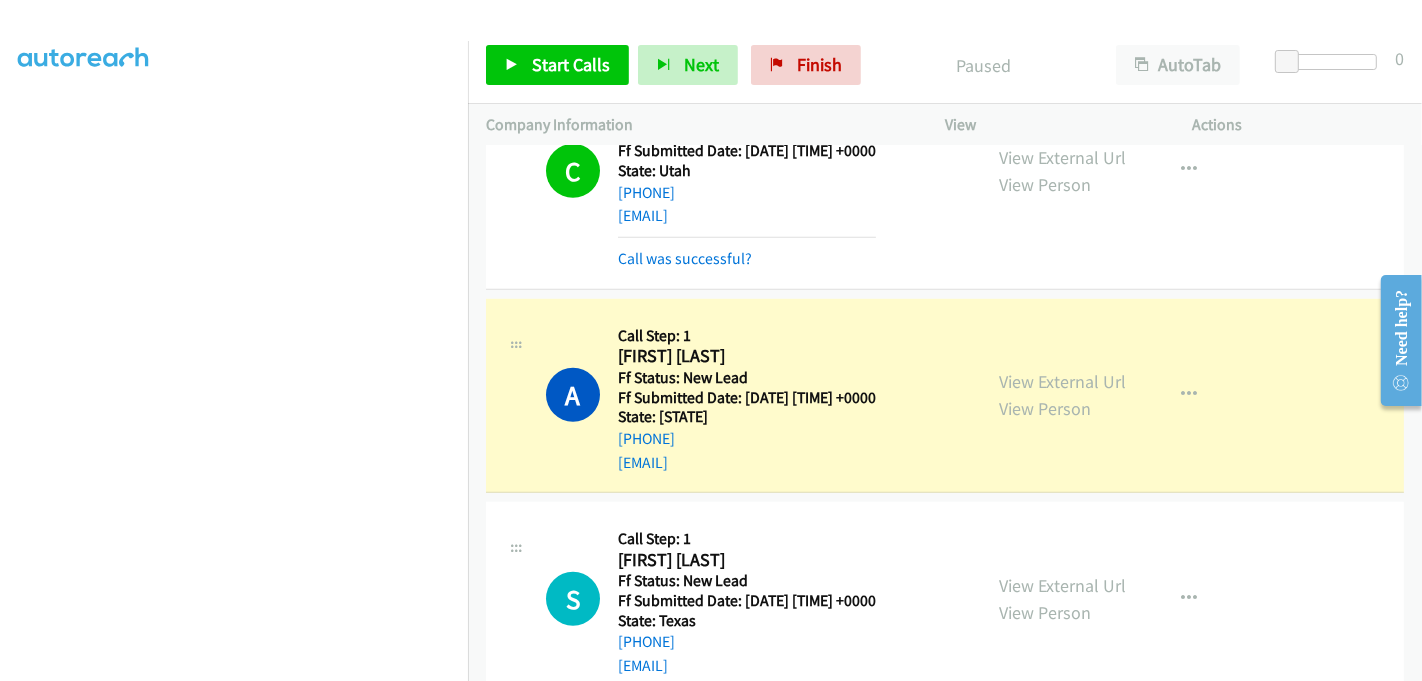 scroll, scrollTop: 1265, scrollLeft: 0, axis: vertical 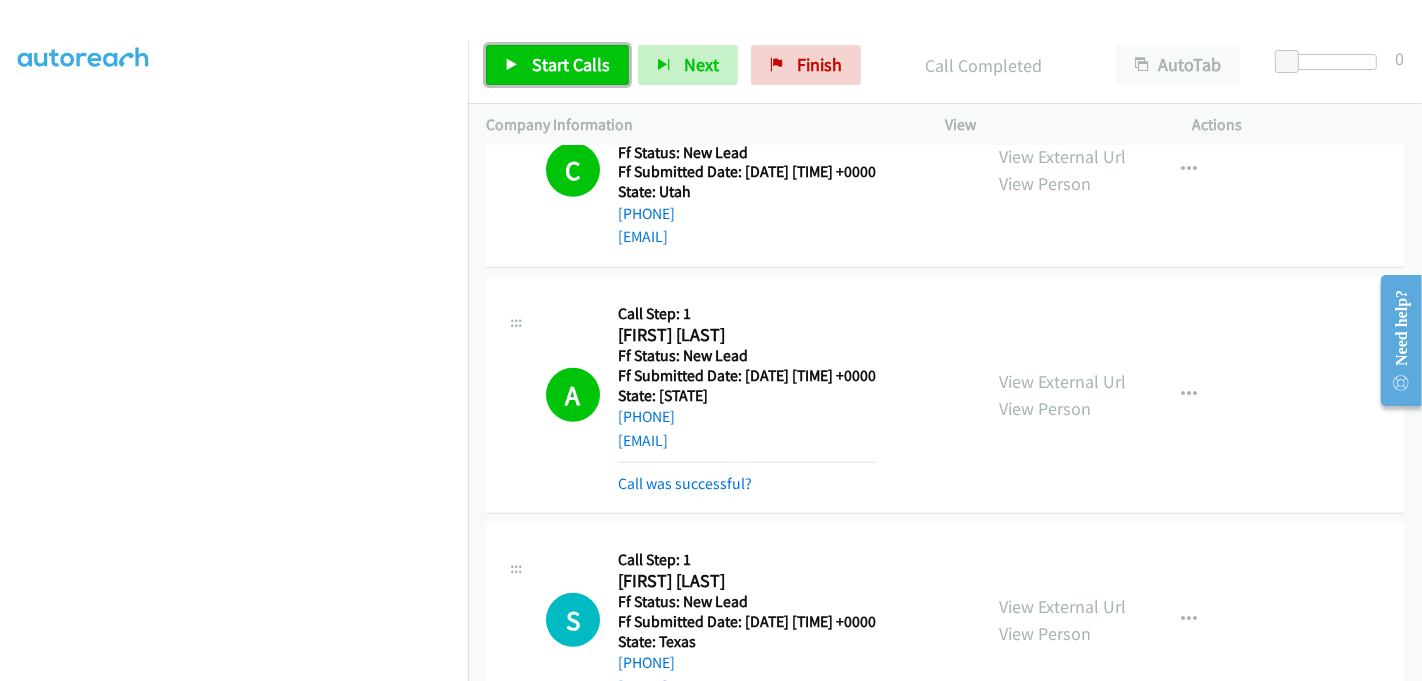 click on "Start Calls" at bounding box center (571, 64) 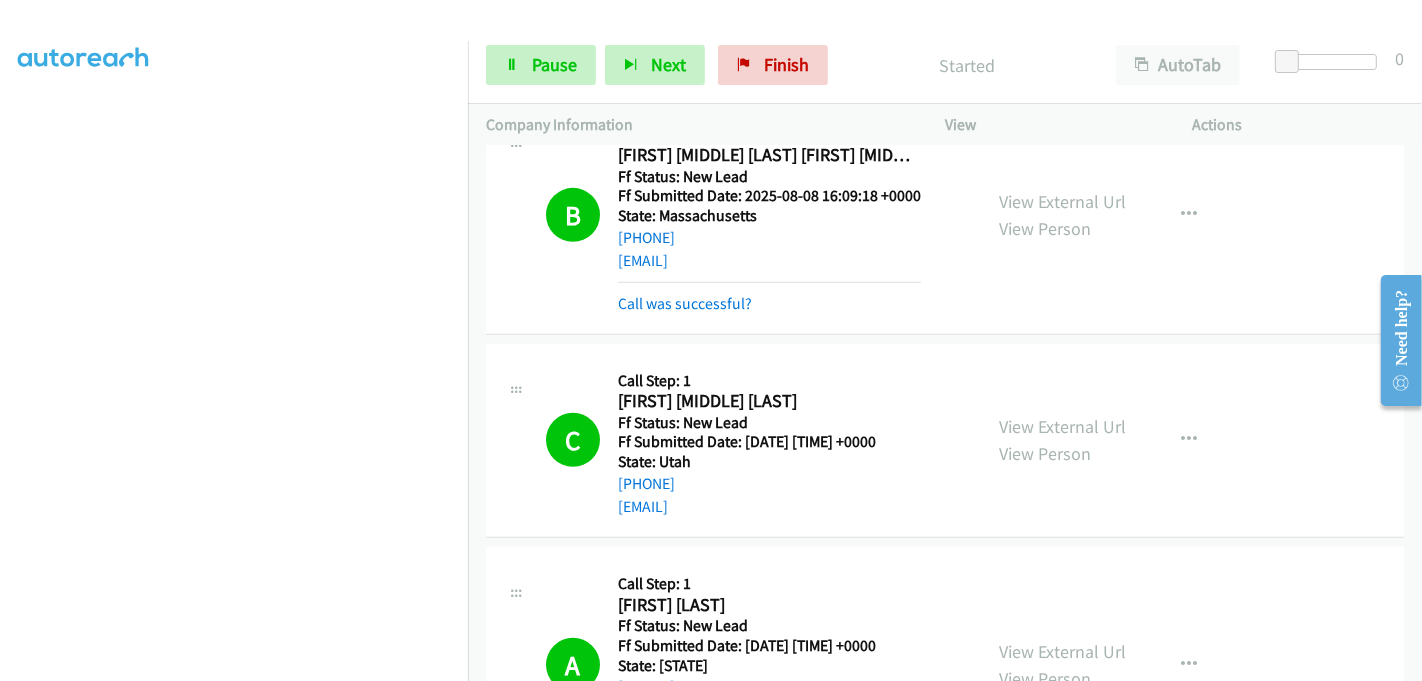scroll, scrollTop: 820, scrollLeft: 0, axis: vertical 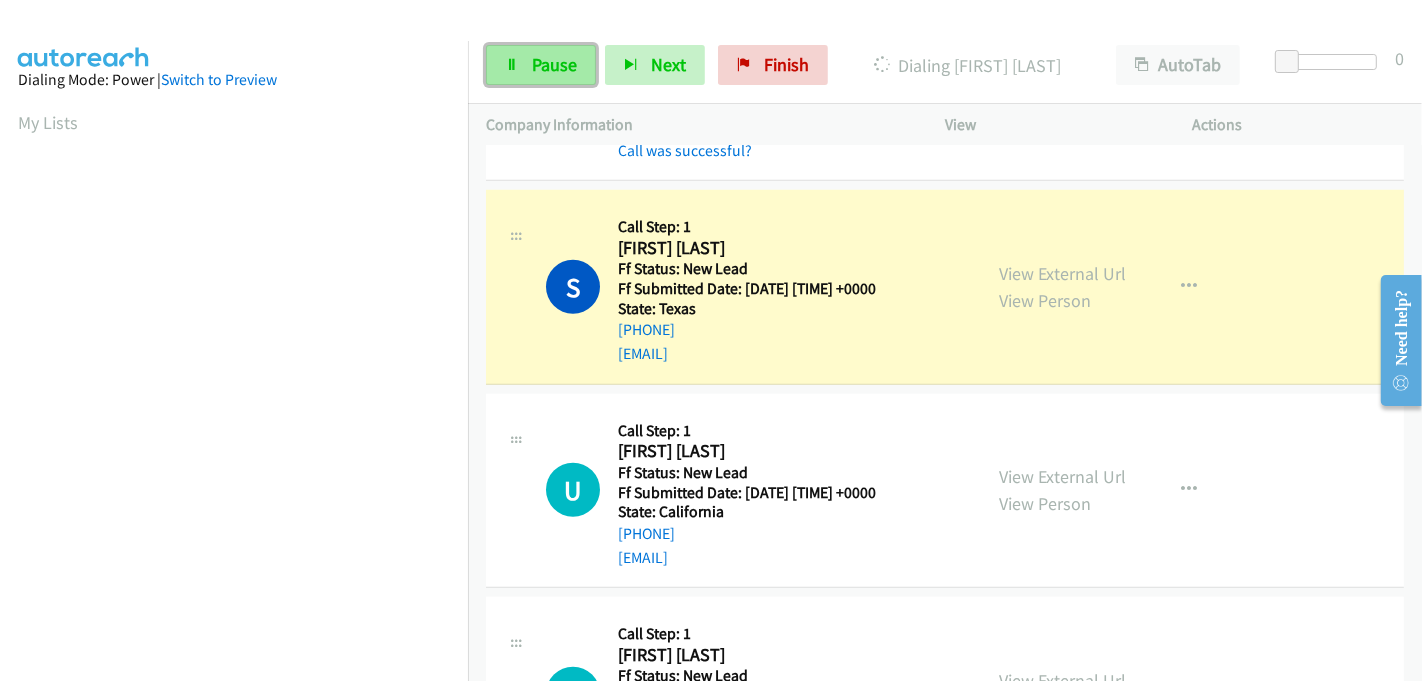 click on "Pause" at bounding box center (541, 65) 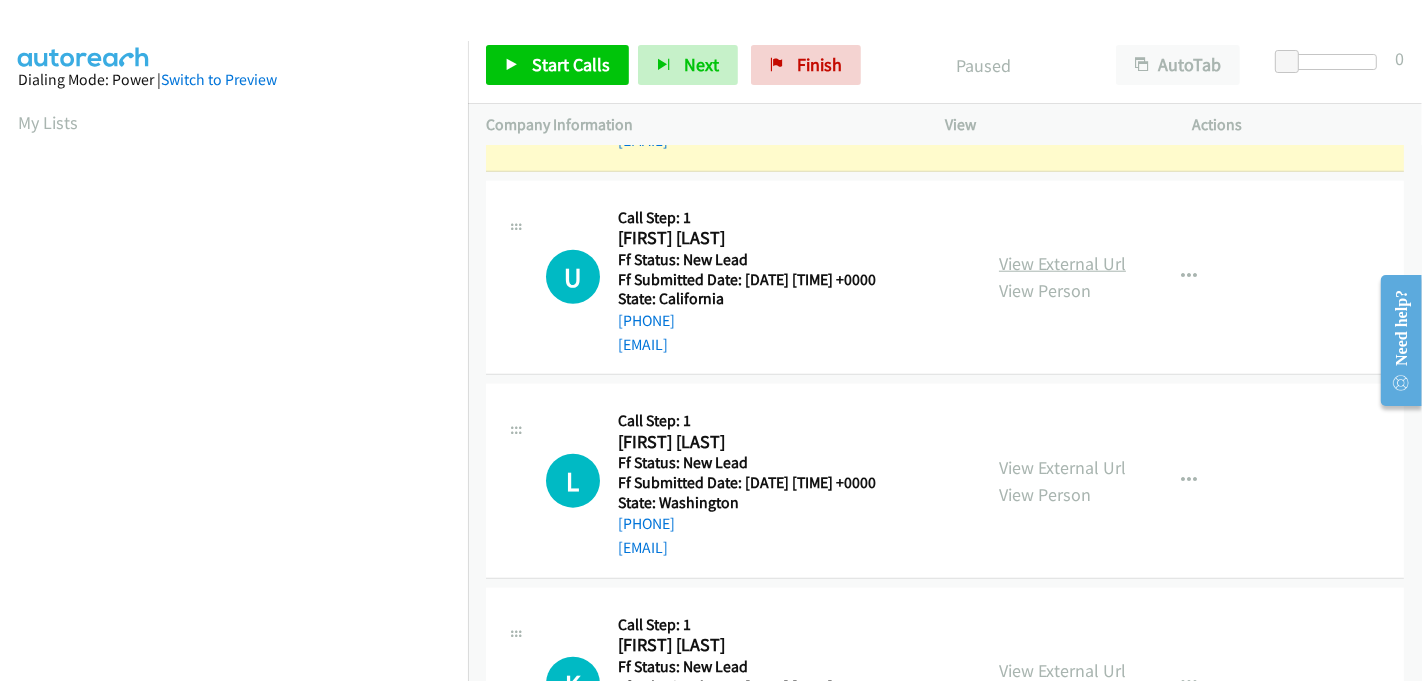 scroll, scrollTop: 1716, scrollLeft: 0, axis: vertical 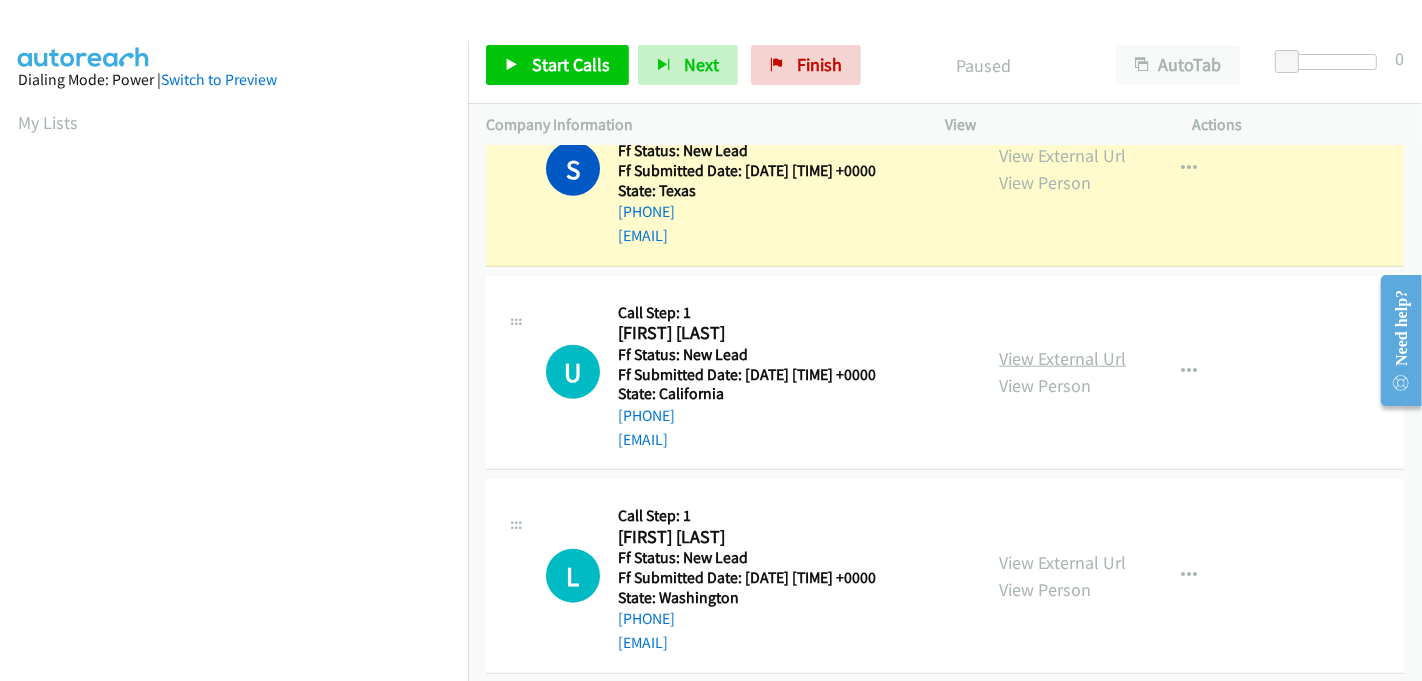 click on "View External Url" at bounding box center (1062, 358) 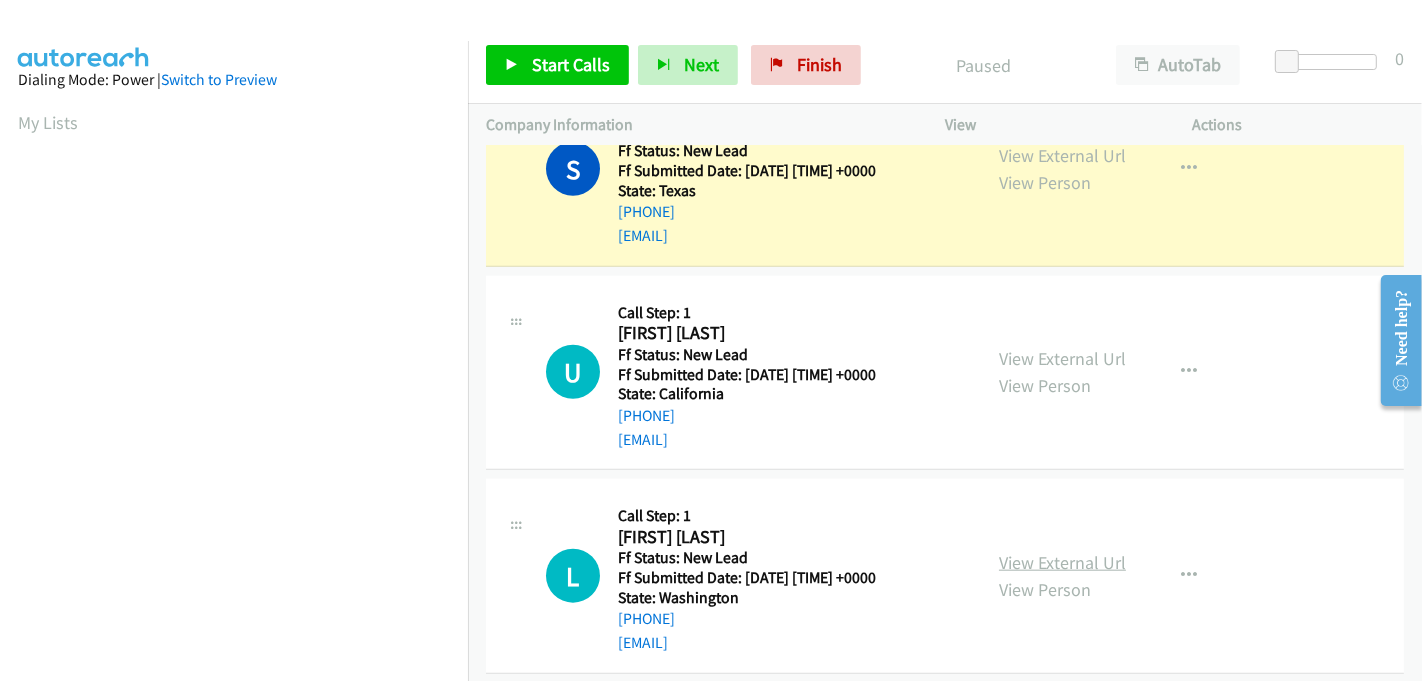 click on "View External Url" at bounding box center [1062, 562] 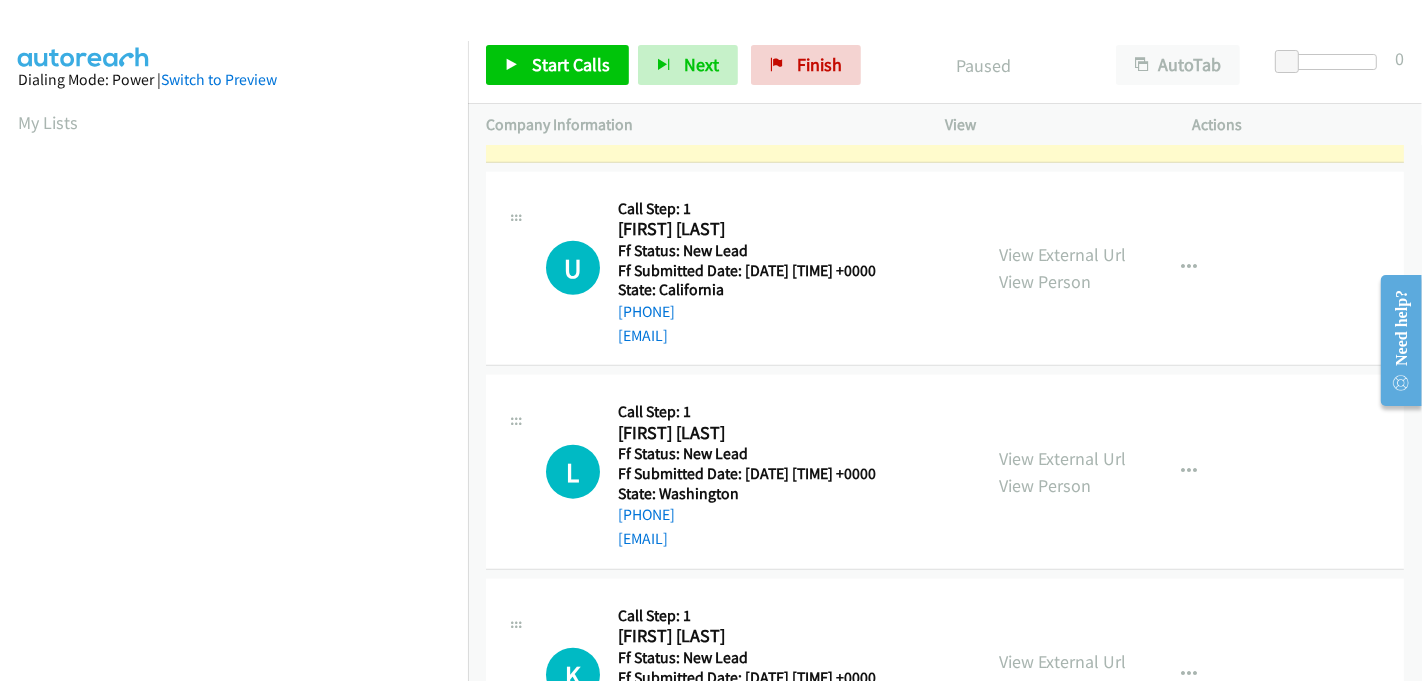 scroll, scrollTop: 1938, scrollLeft: 0, axis: vertical 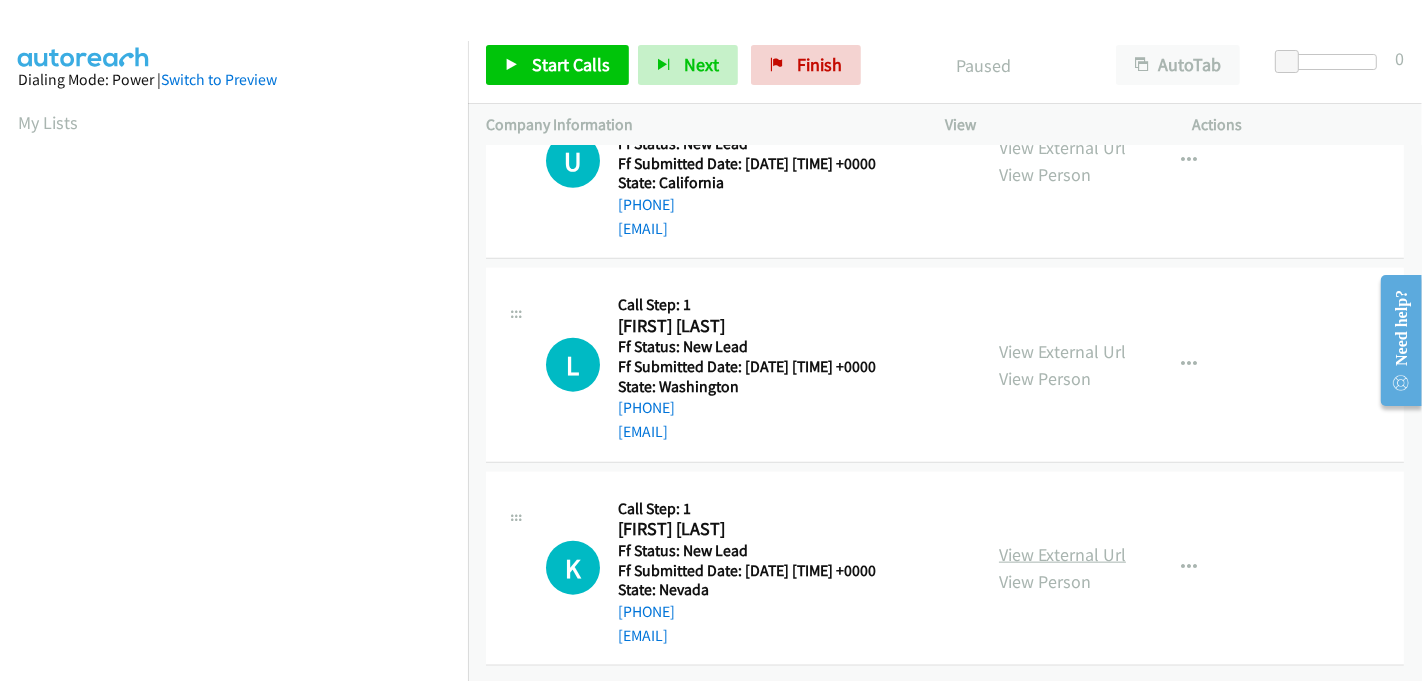 click on "View External Url" at bounding box center [1062, 554] 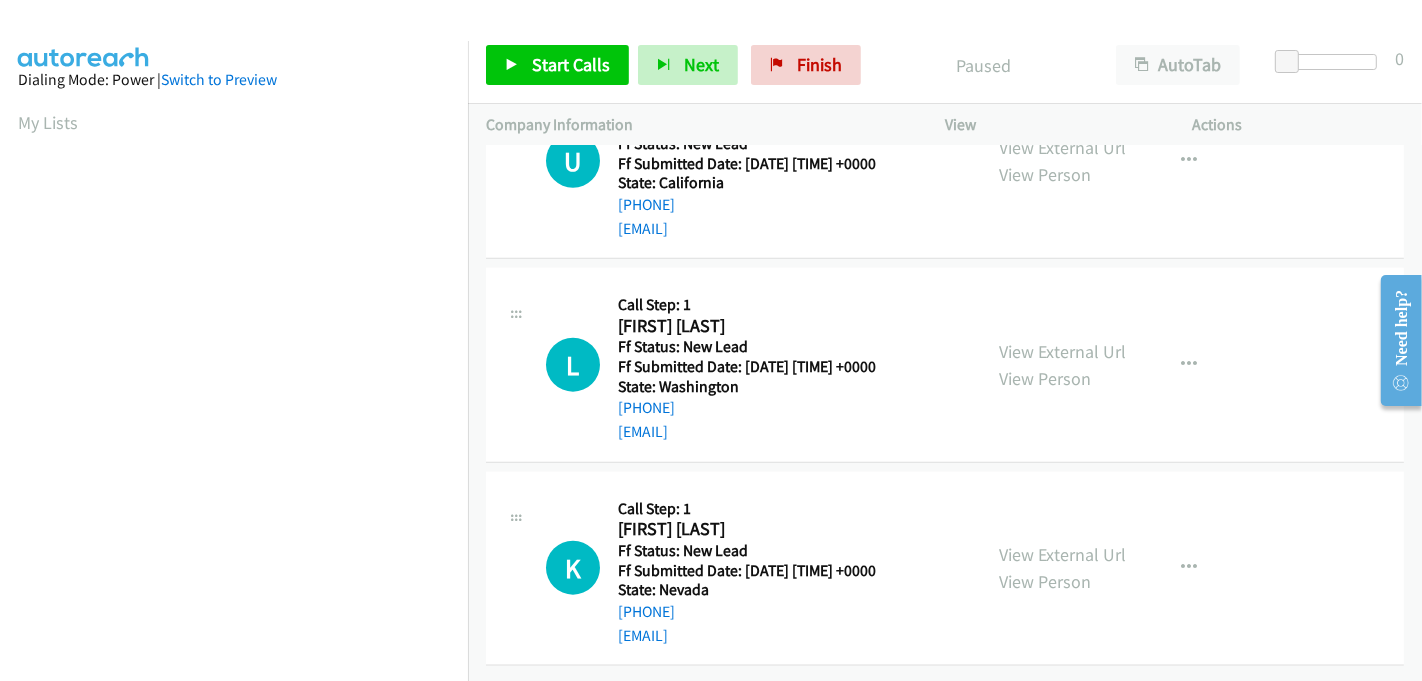 scroll, scrollTop: 442, scrollLeft: 0, axis: vertical 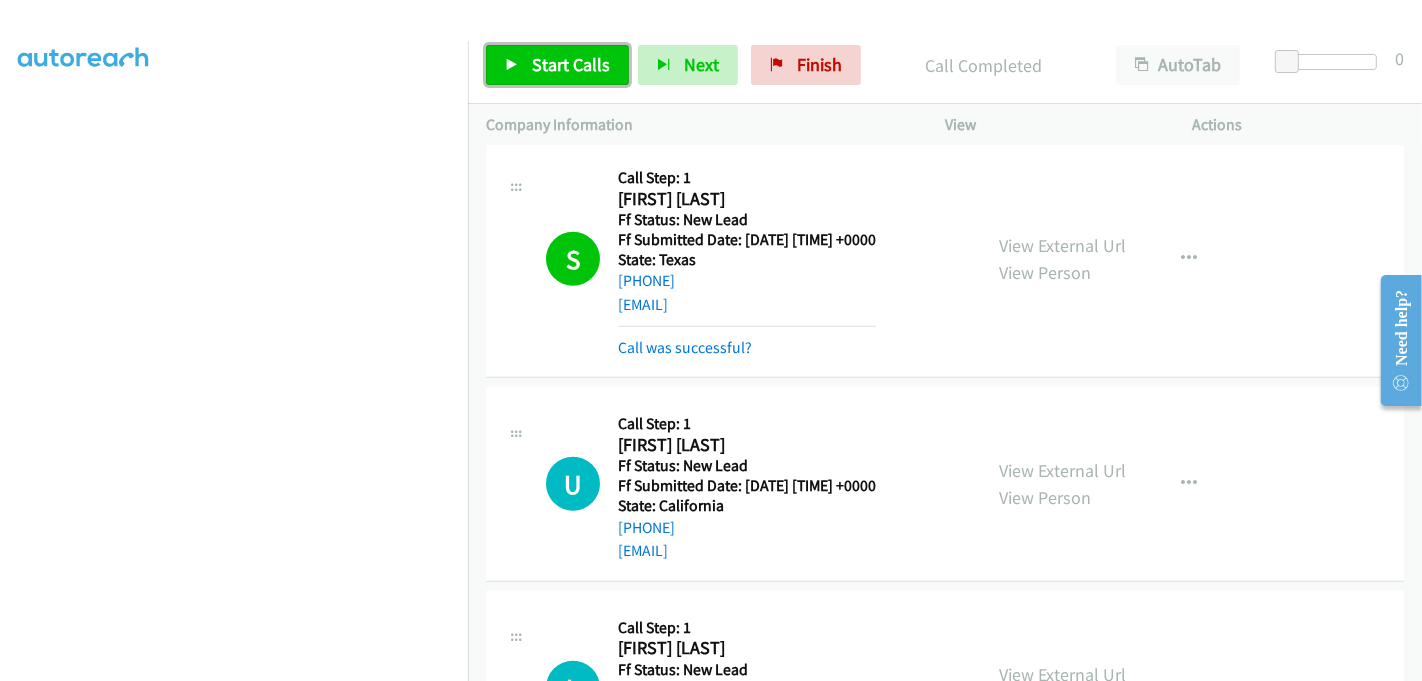 click on "Start Calls" at bounding box center (571, 64) 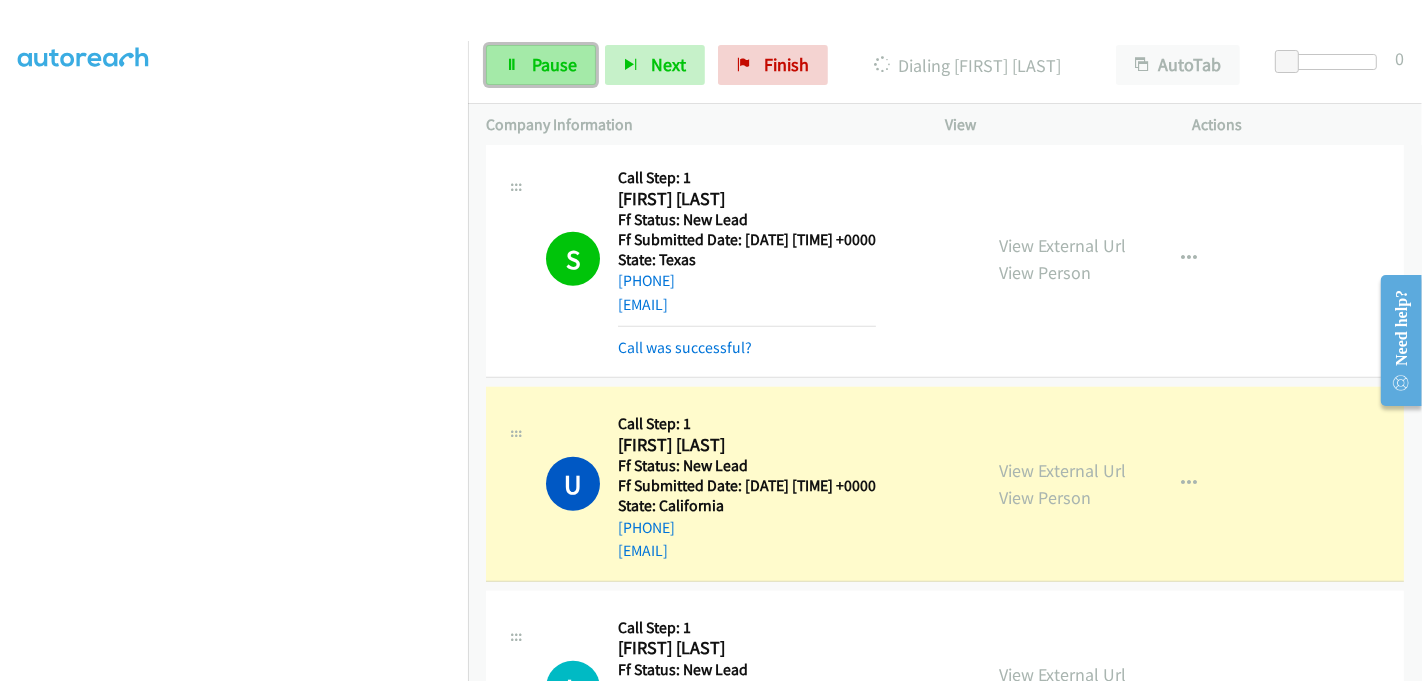 click on "Pause" at bounding box center (554, 64) 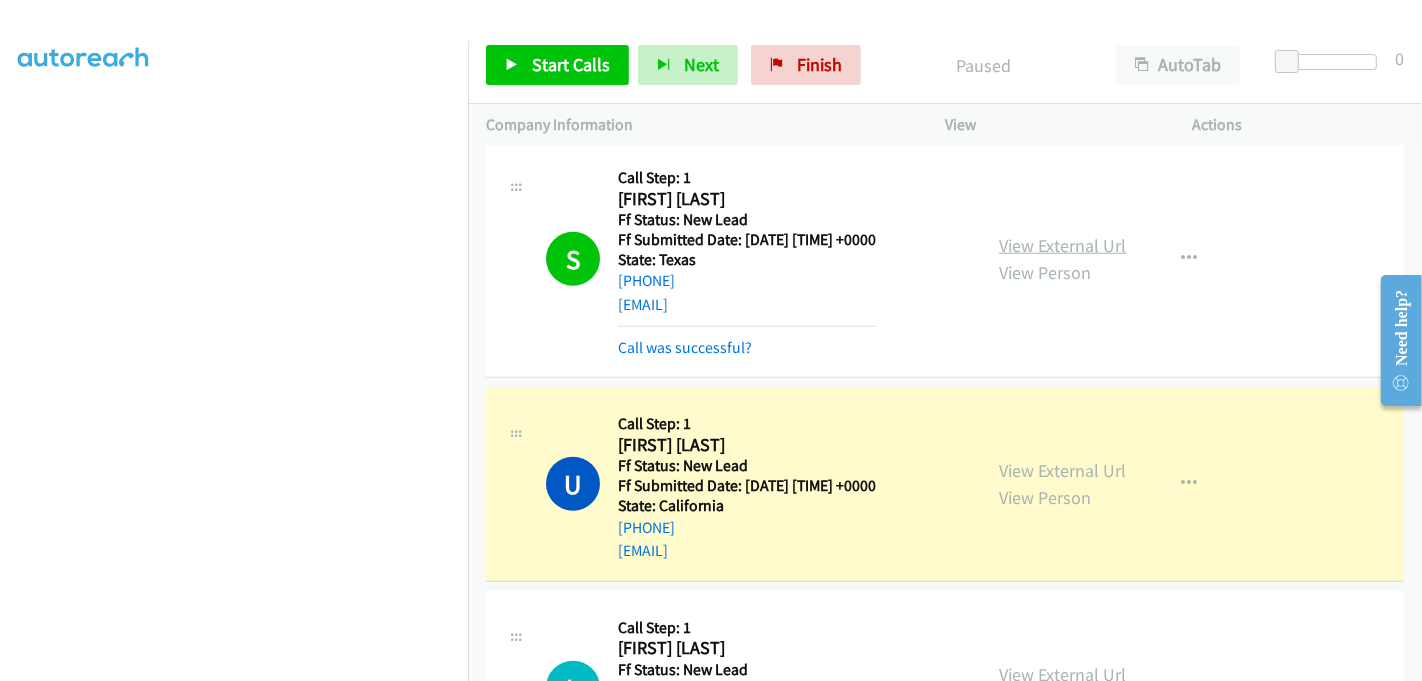 click on "View External Url" at bounding box center [1062, 245] 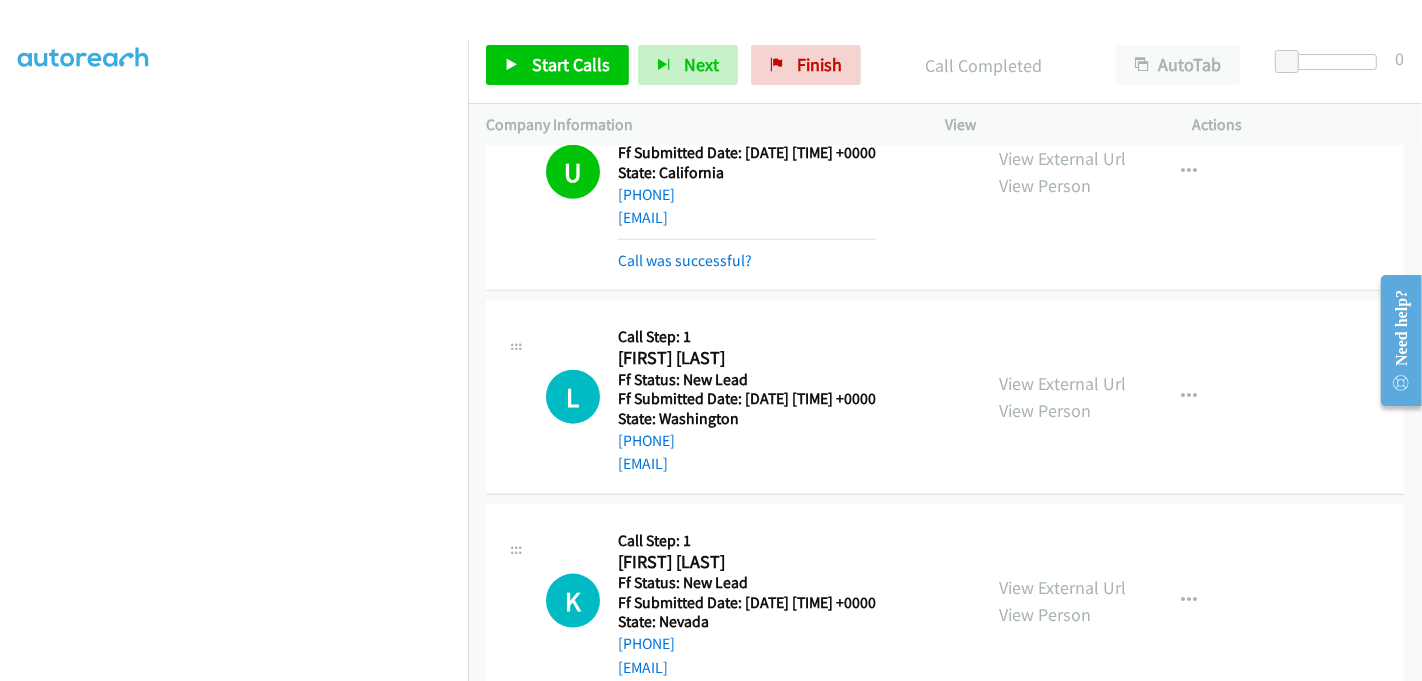 scroll, scrollTop: 2091, scrollLeft: 0, axis: vertical 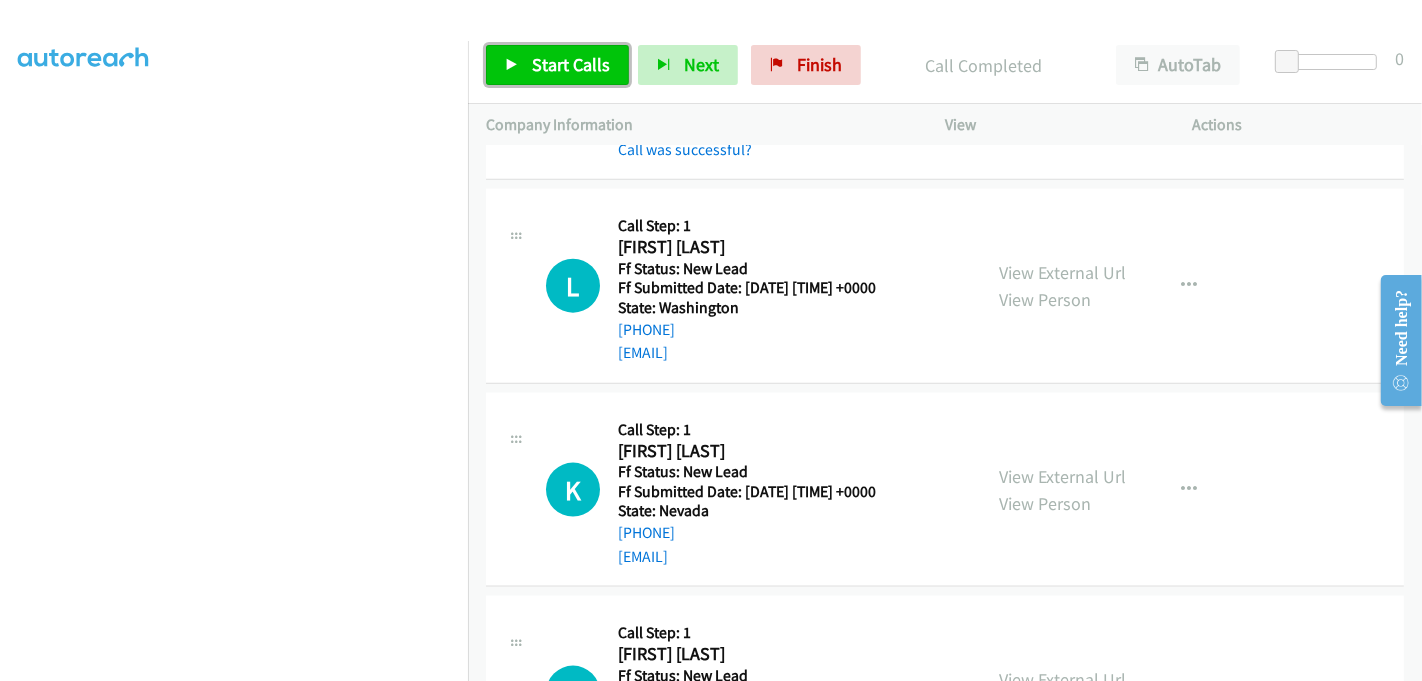 click on "Start Calls" at bounding box center (571, 64) 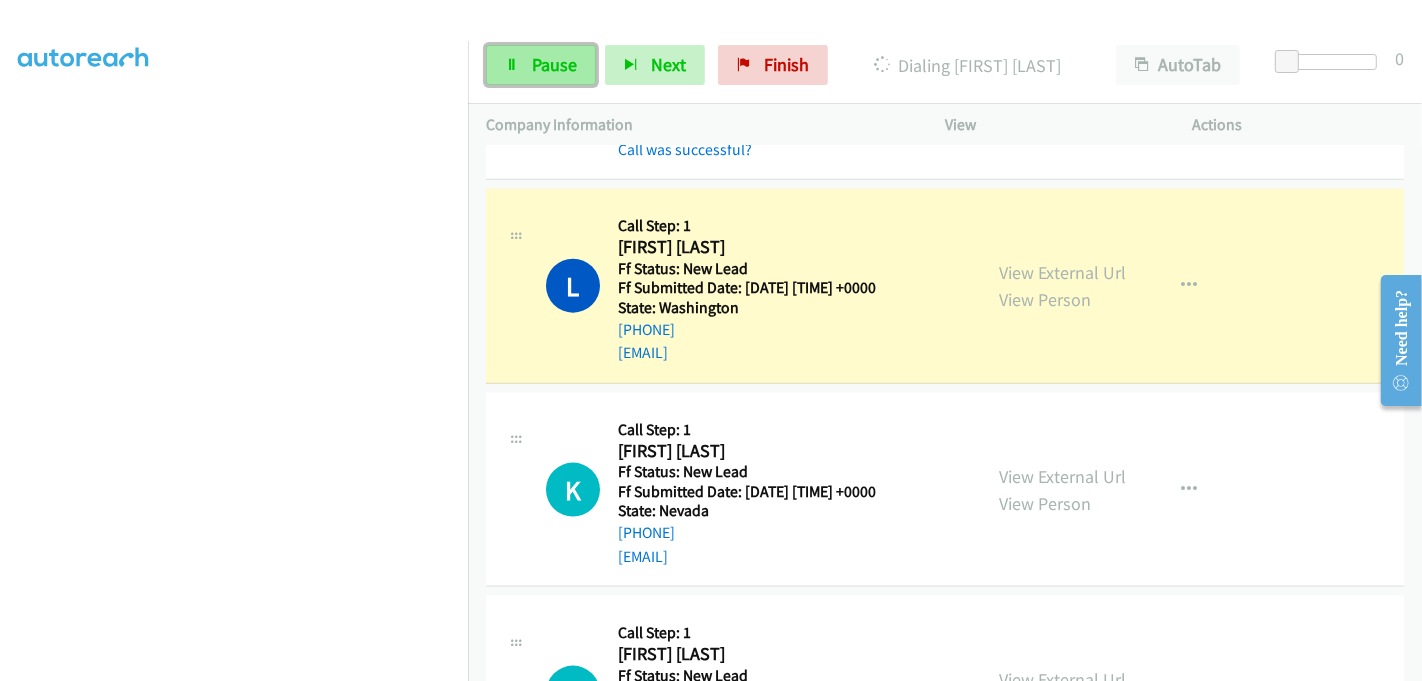 click on "Pause" at bounding box center (541, 65) 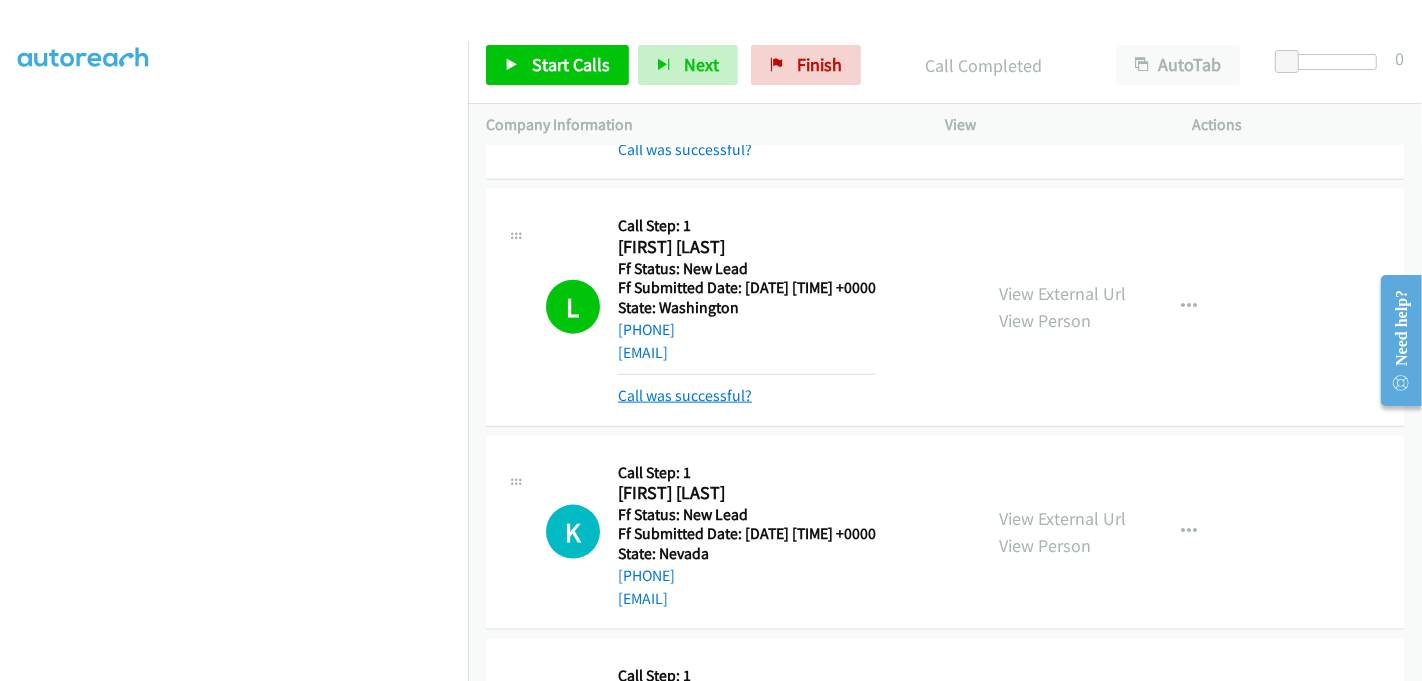 click on "Call was successful?" at bounding box center [685, 395] 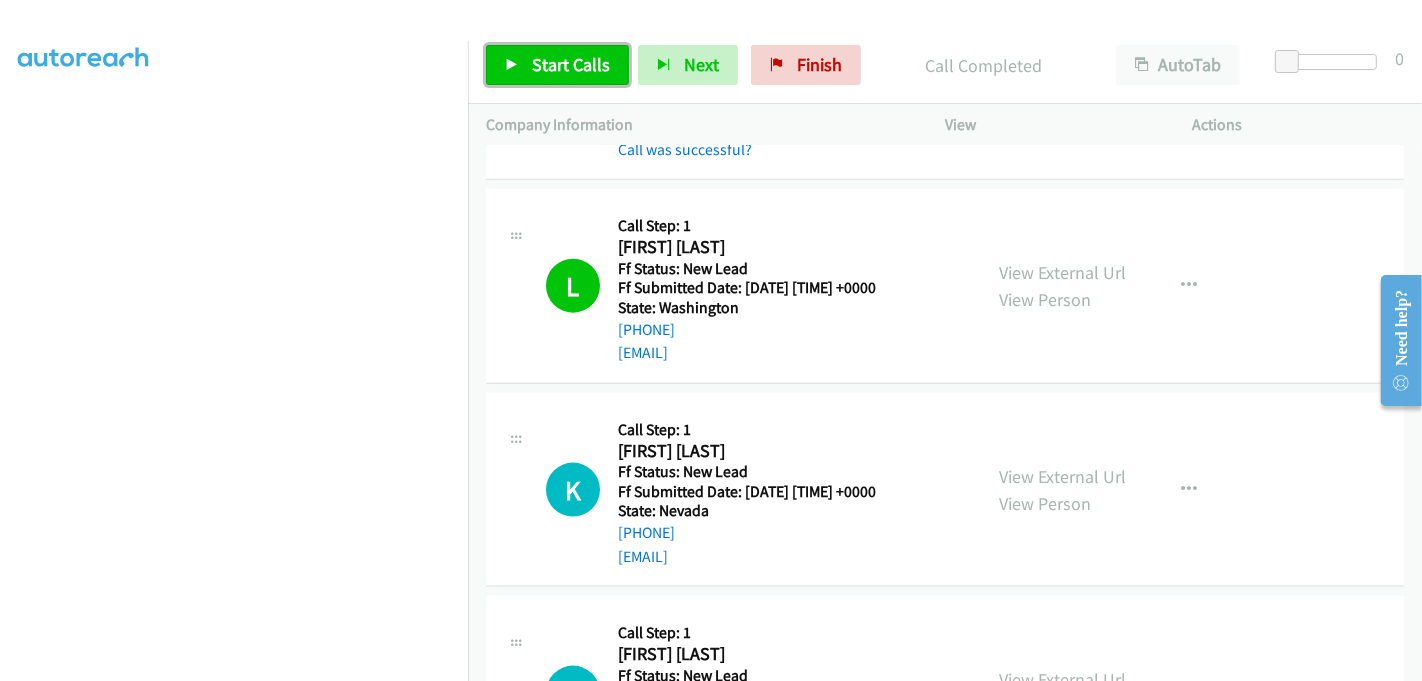 click on "Start Calls" at bounding box center (571, 64) 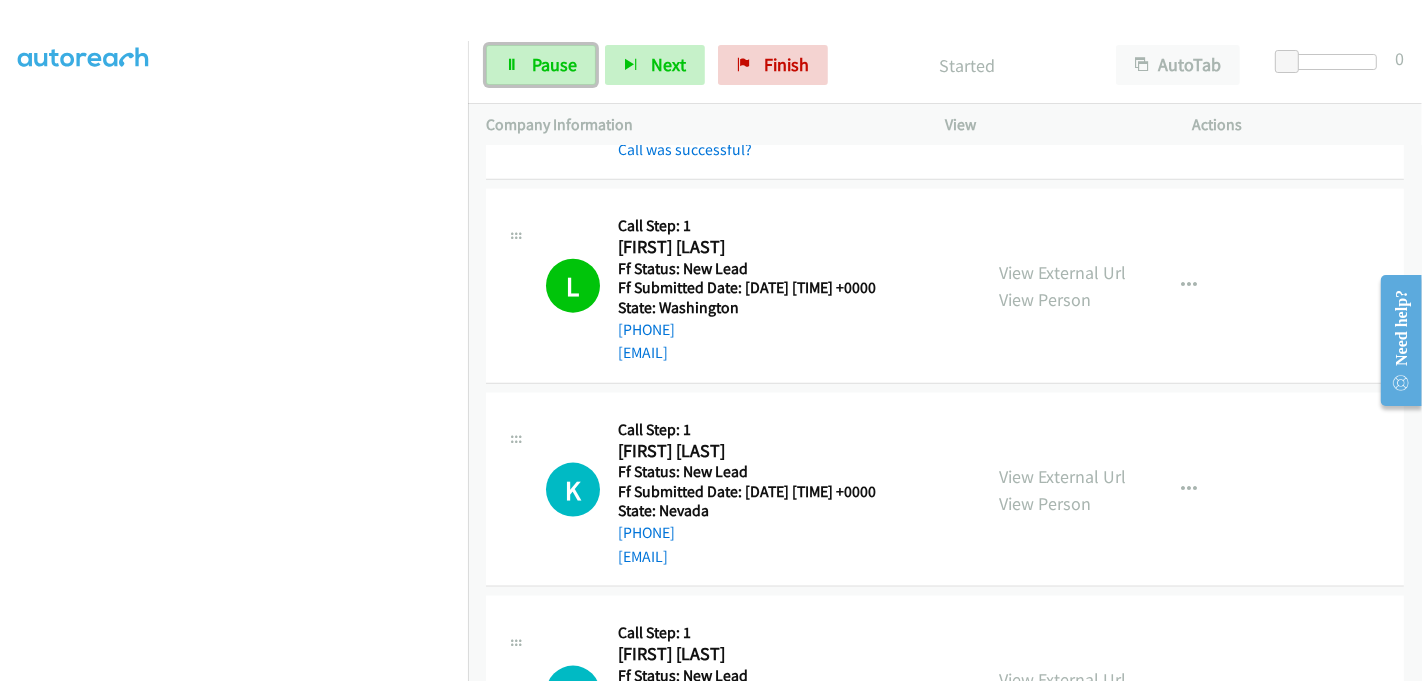 click on "Pause" at bounding box center [554, 64] 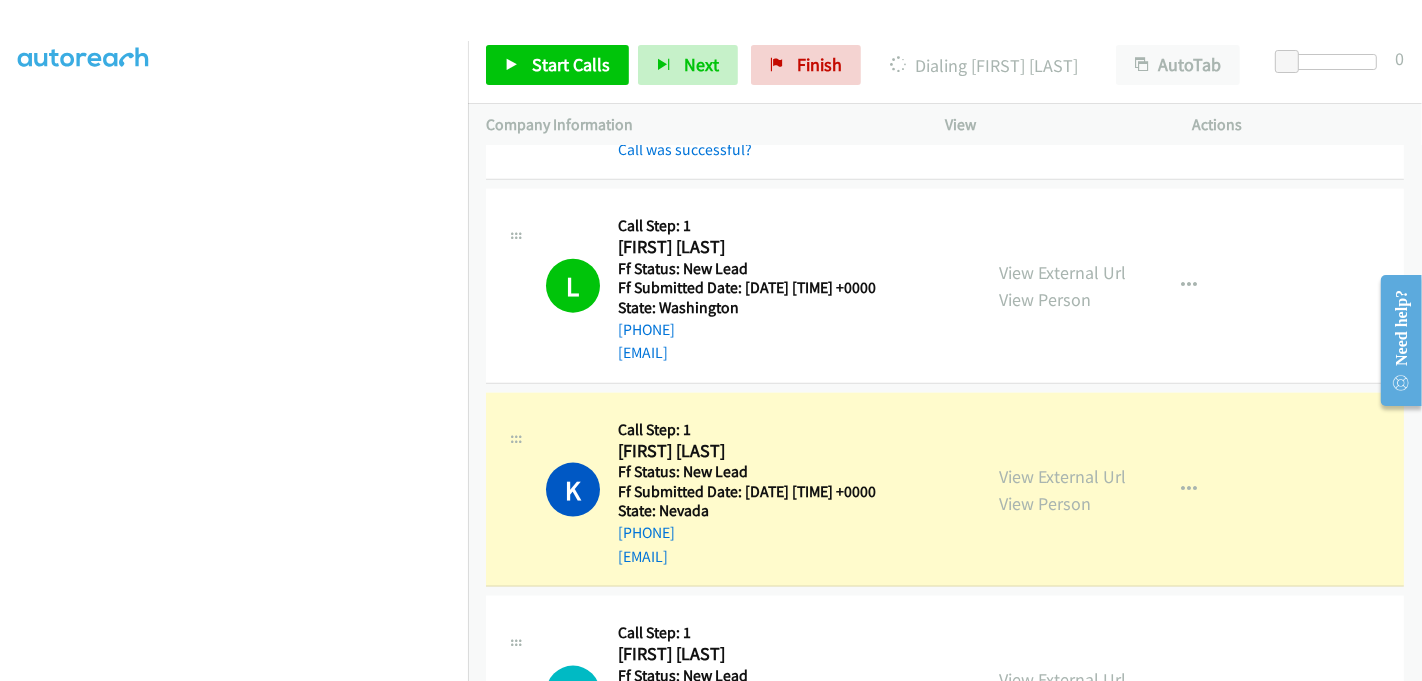 scroll, scrollTop: 0, scrollLeft: 0, axis: both 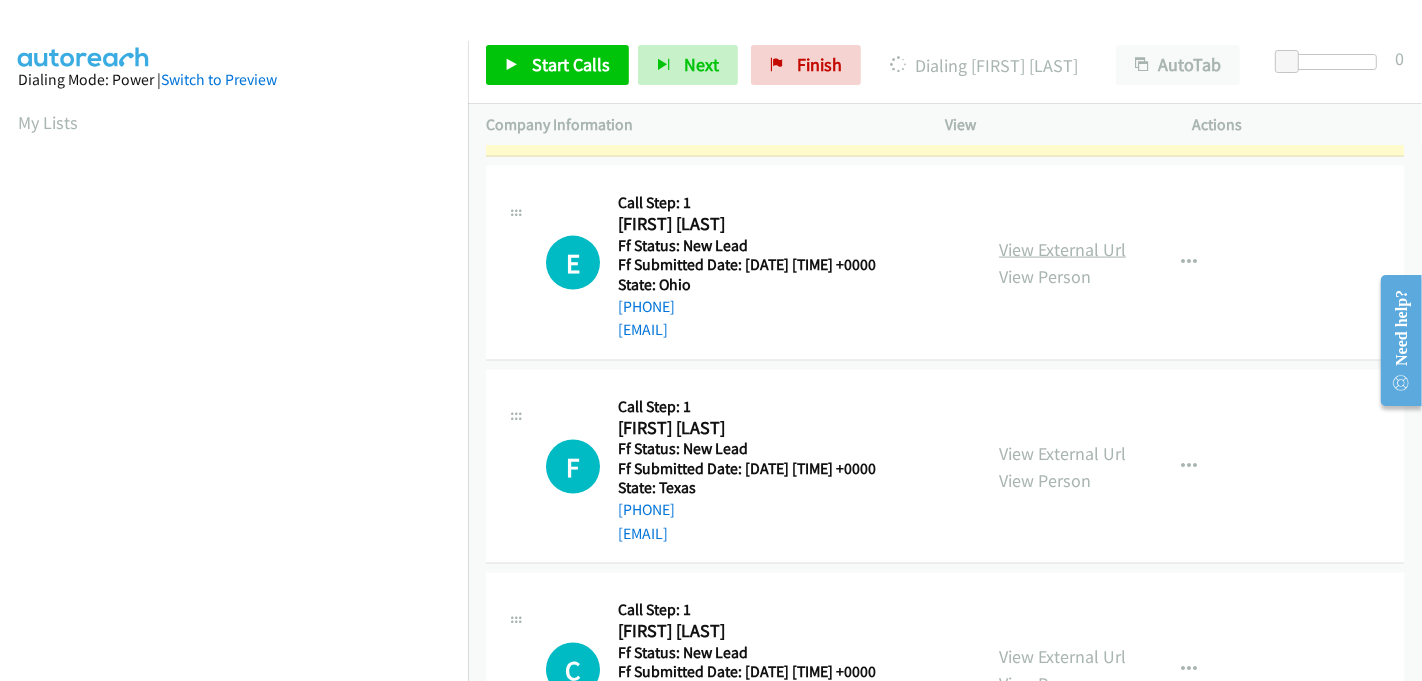 click on "View External Url" at bounding box center (1062, 249) 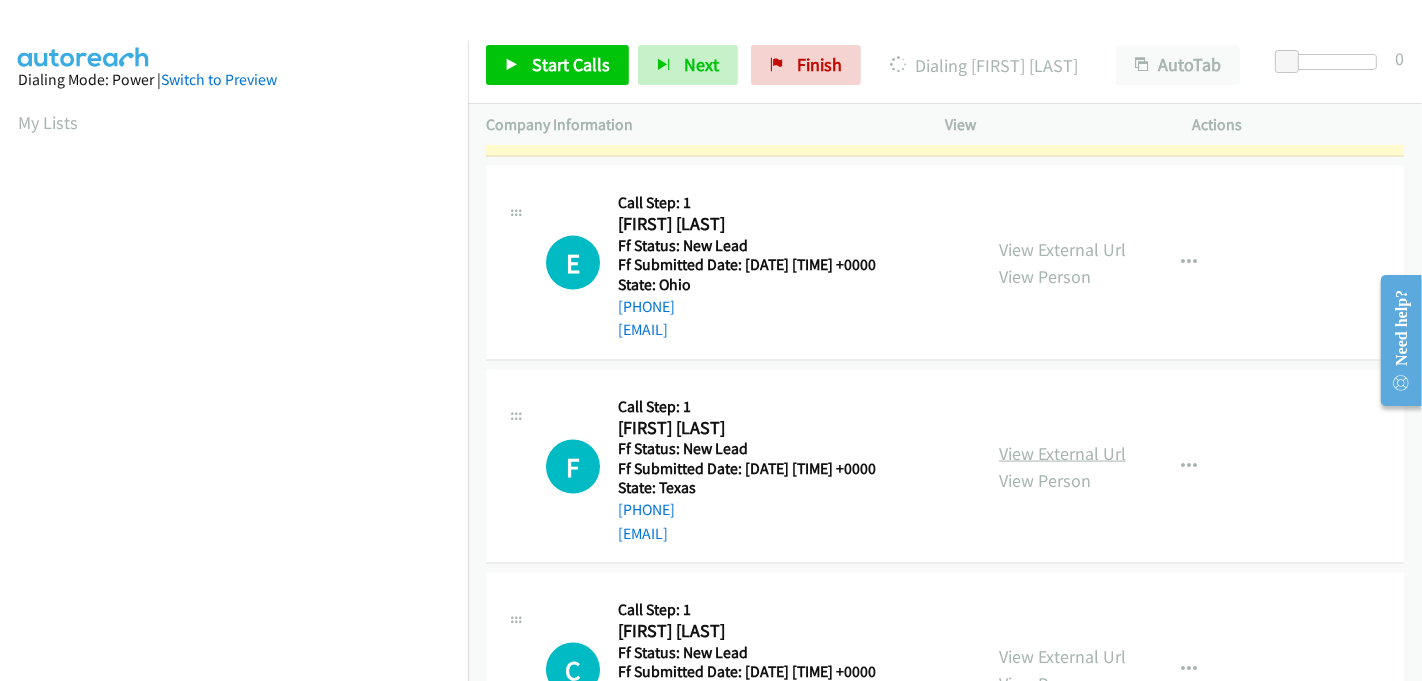 click on "View External Url" at bounding box center [1062, 453] 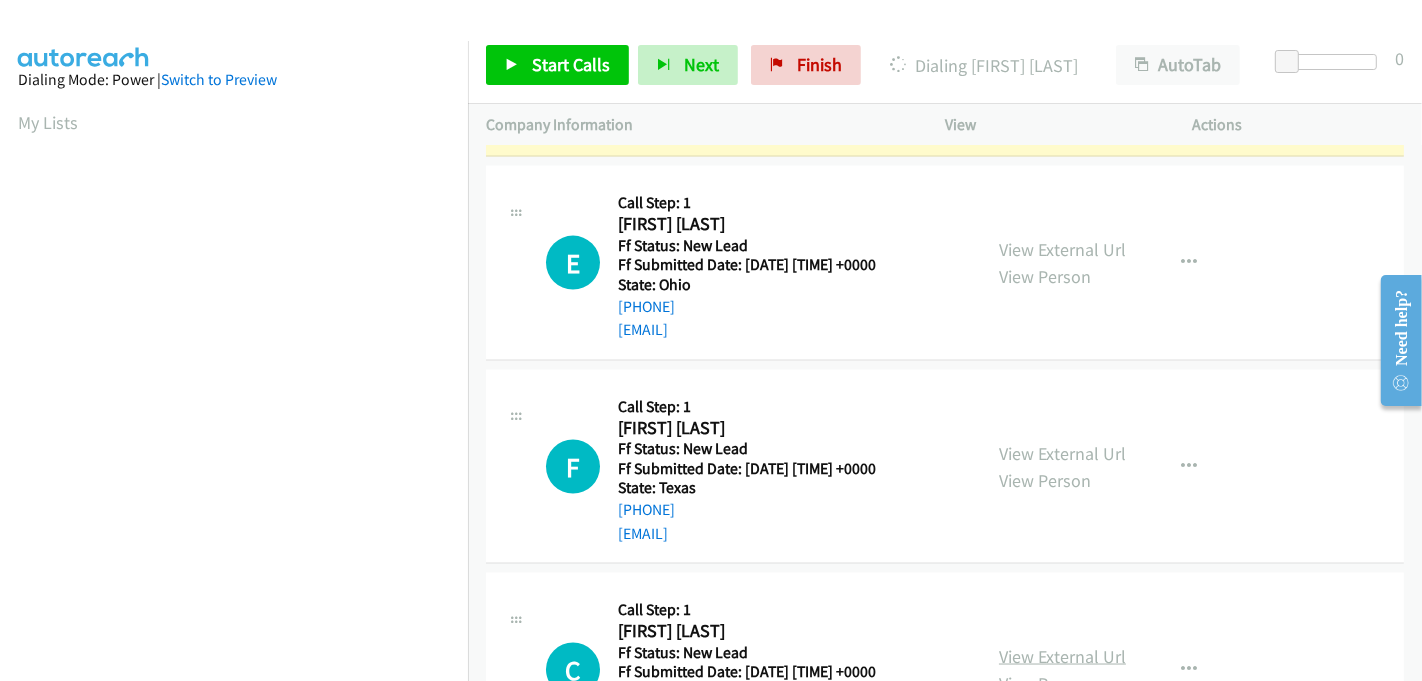 click on "View External Url" at bounding box center [1062, 656] 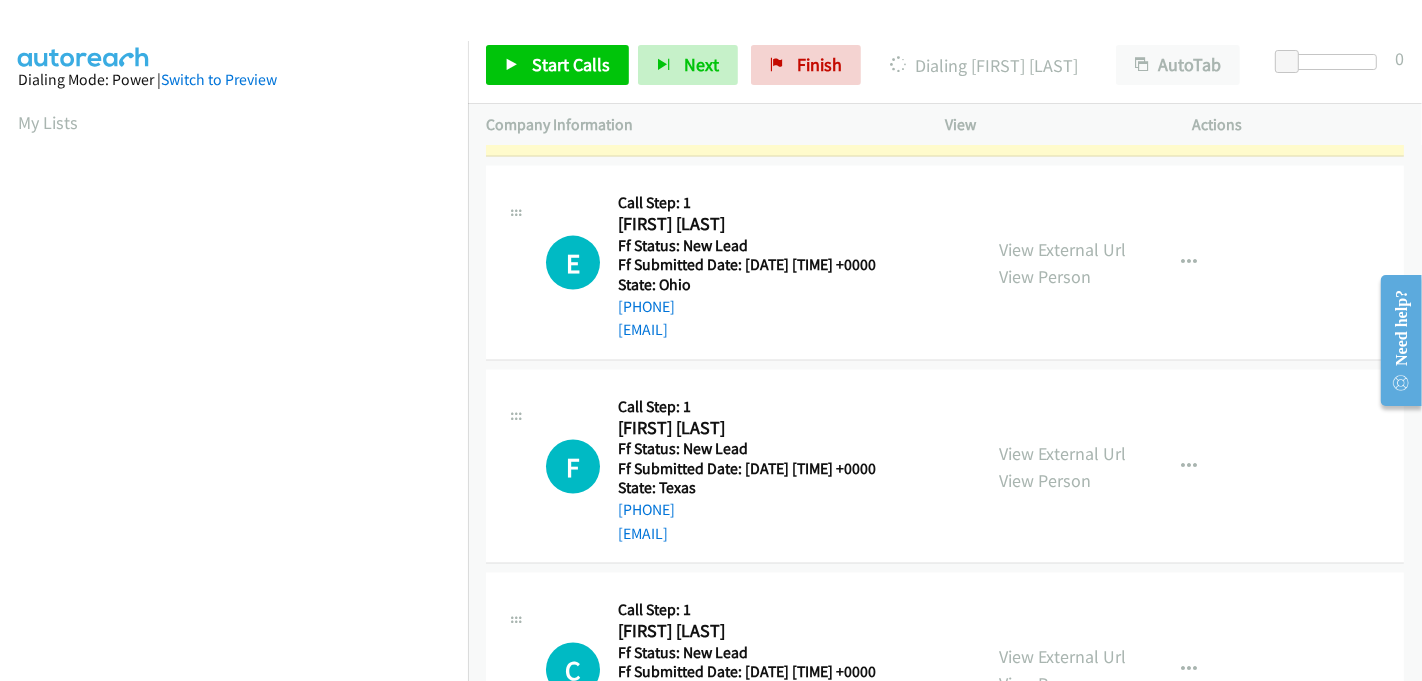 scroll, scrollTop: 2632, scrollLeft: 0, axis: vertical 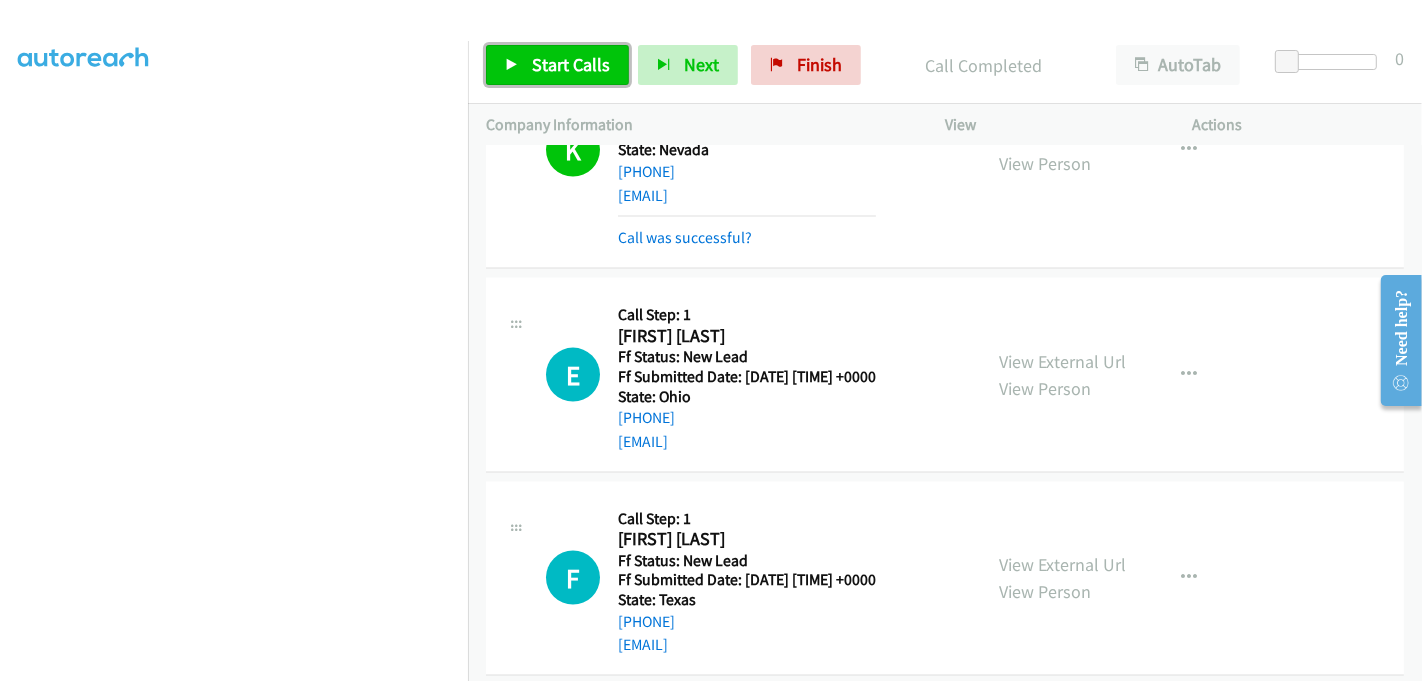 click on "Start Calls" at bounding box center (571, 64) 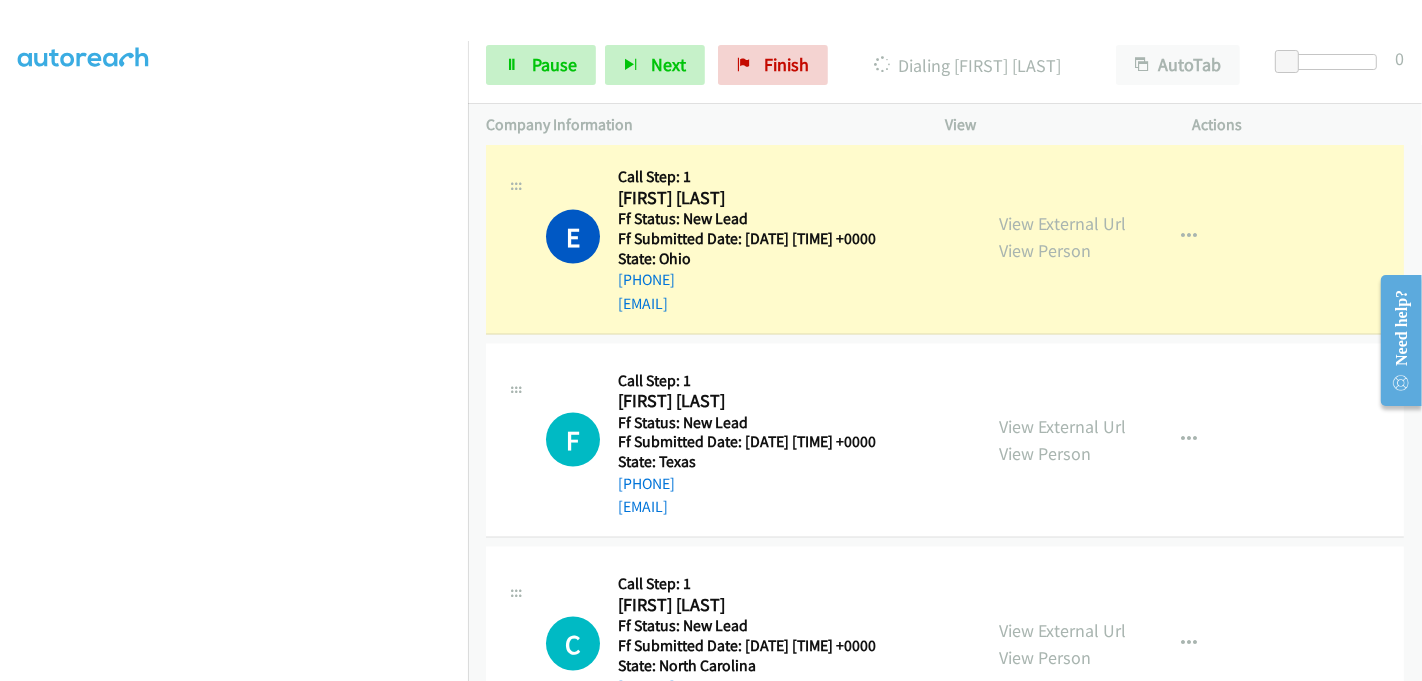 scroll, scrollTop: 2674, scrollLeft: 0, axis: vertical 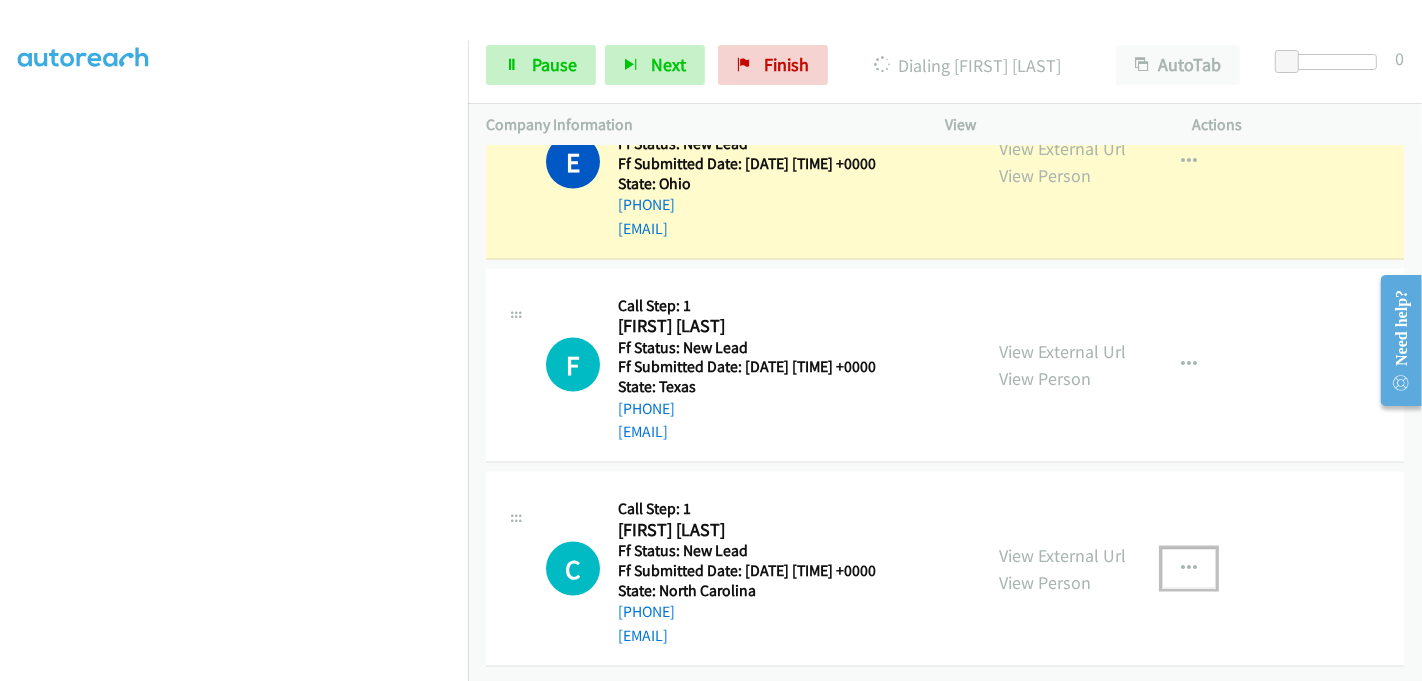 click at bounding box center [1189, 569] 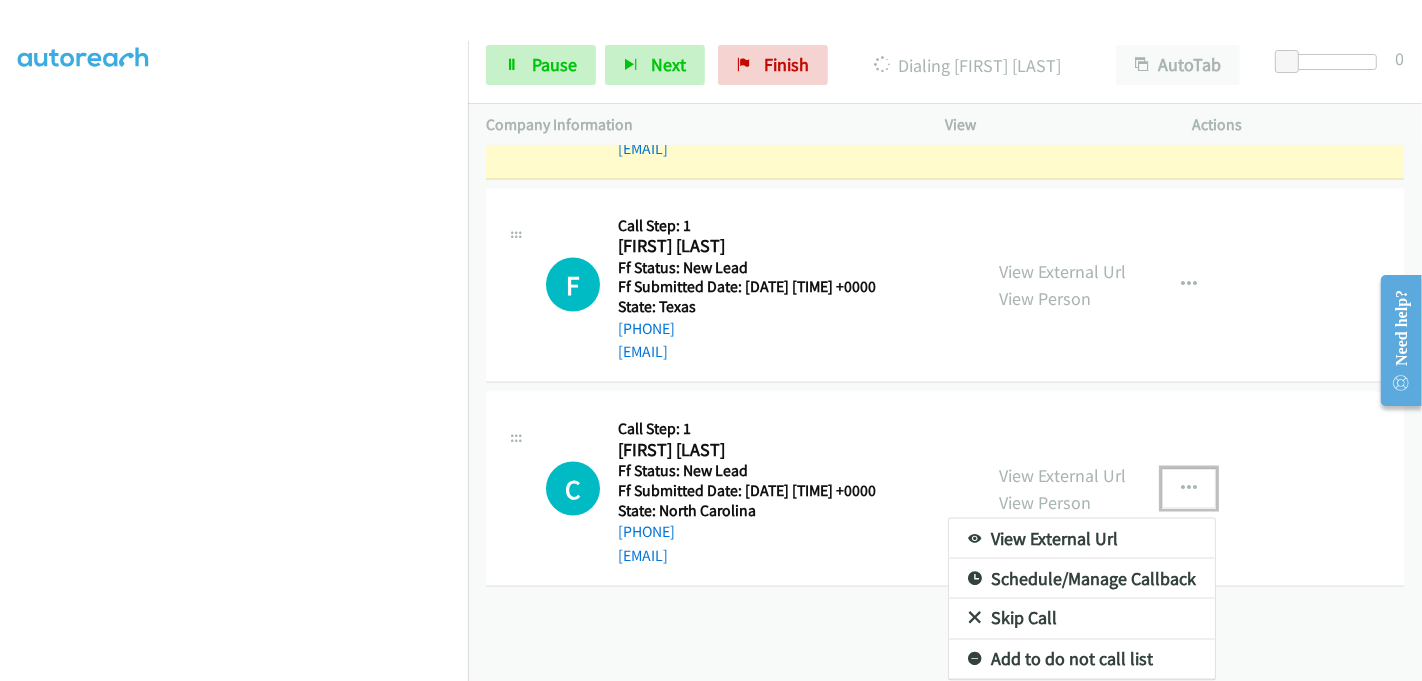 click on "Skip Call" at bounding box center [1082, 619] 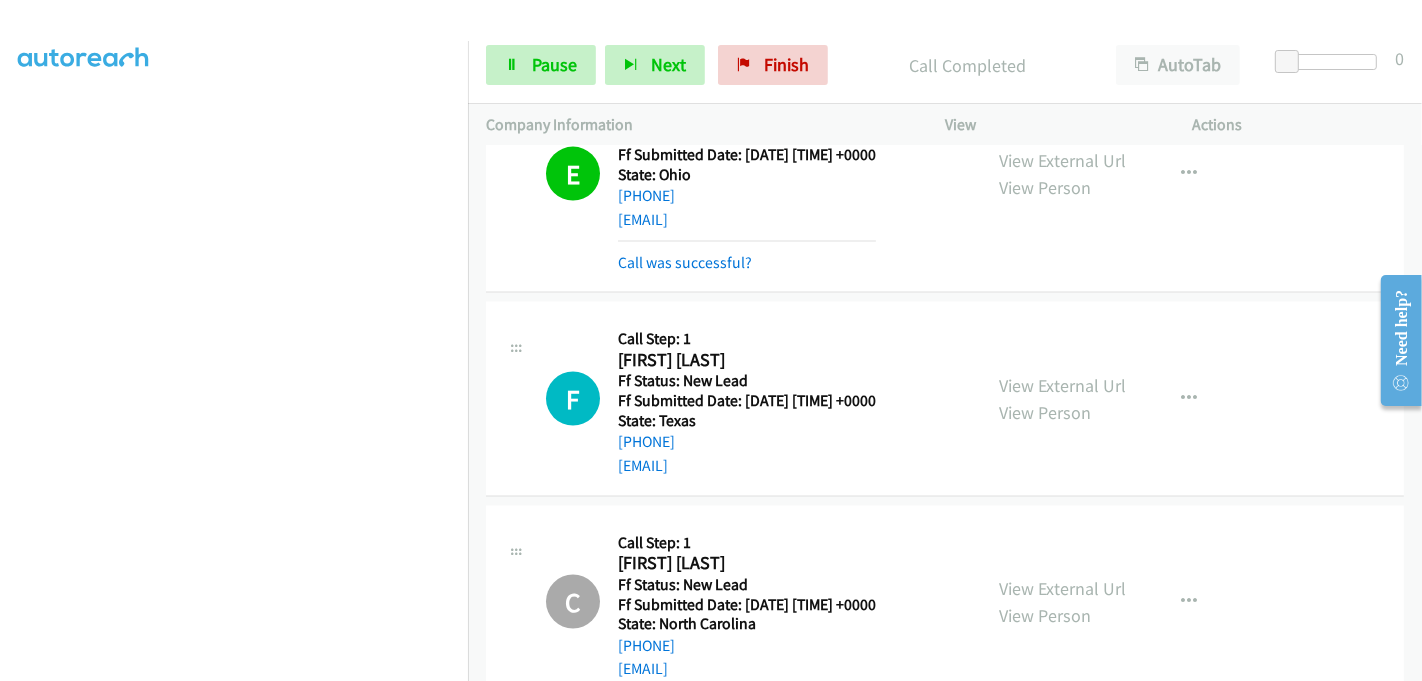 scroll, scrollTop: 2696, scrollLeft: 0, axis: vertical 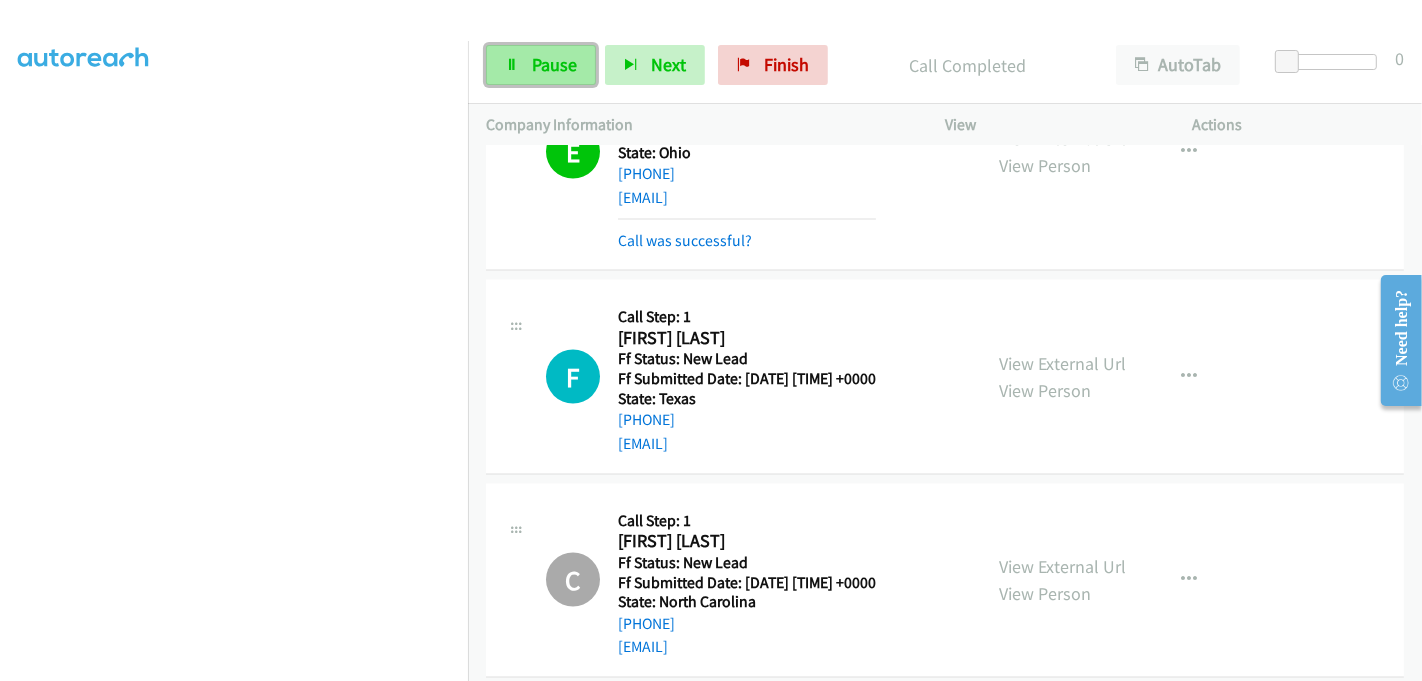 click on "Pause" at bounding box center [554, 64] 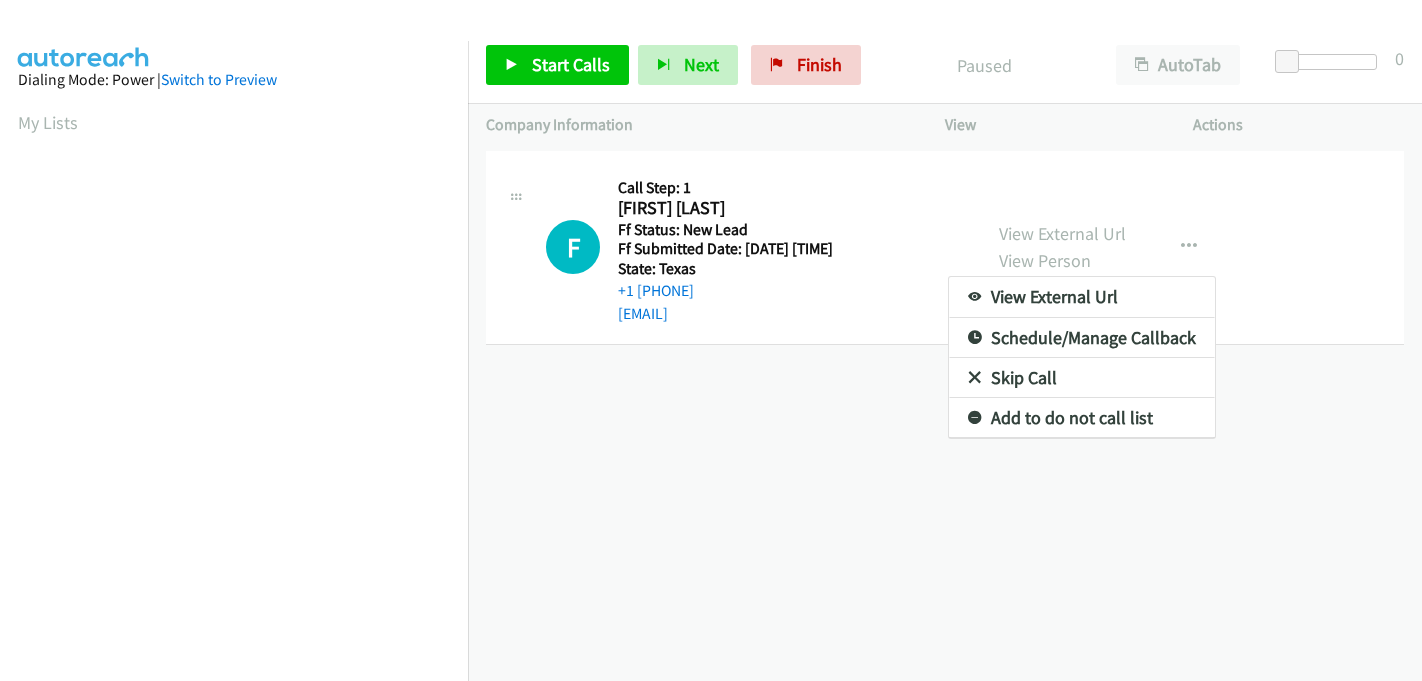 scroll, scrollTop: 0, scrollLeft: 0, axis: both 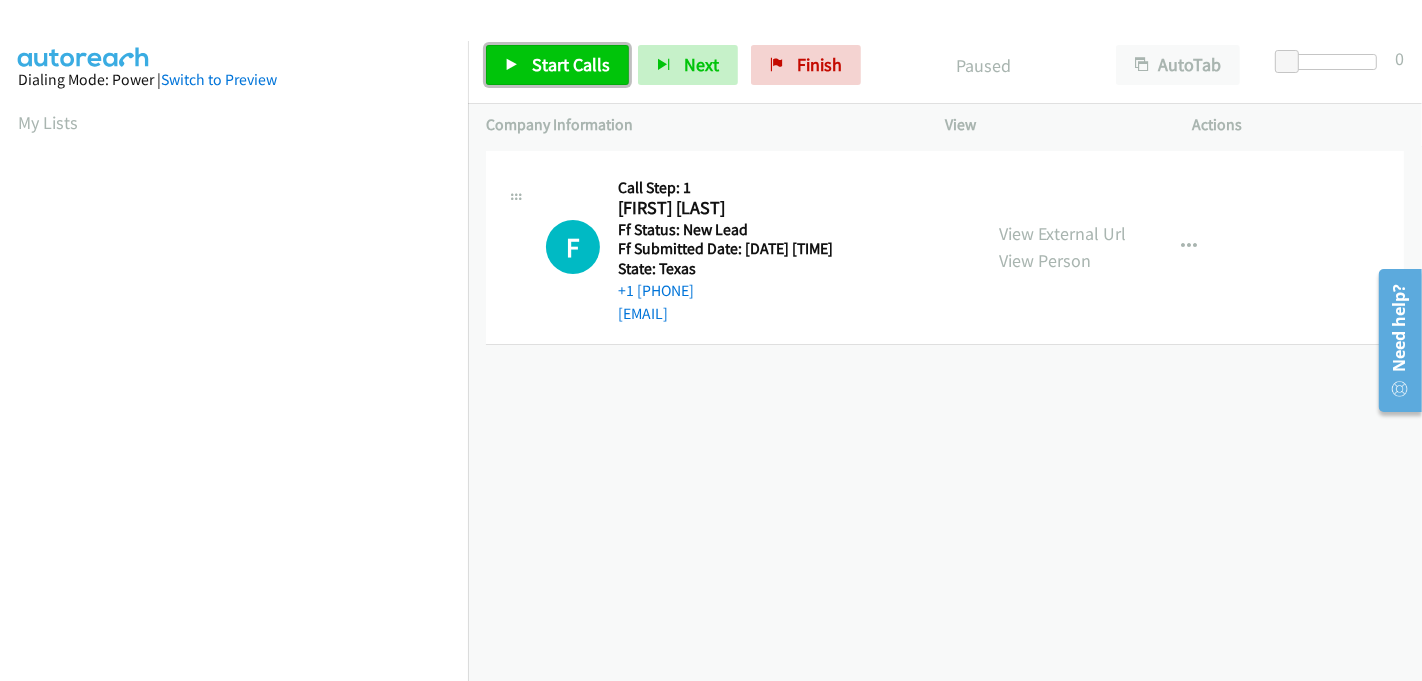 click on "Start Calls" at bounding box center (571, 64) 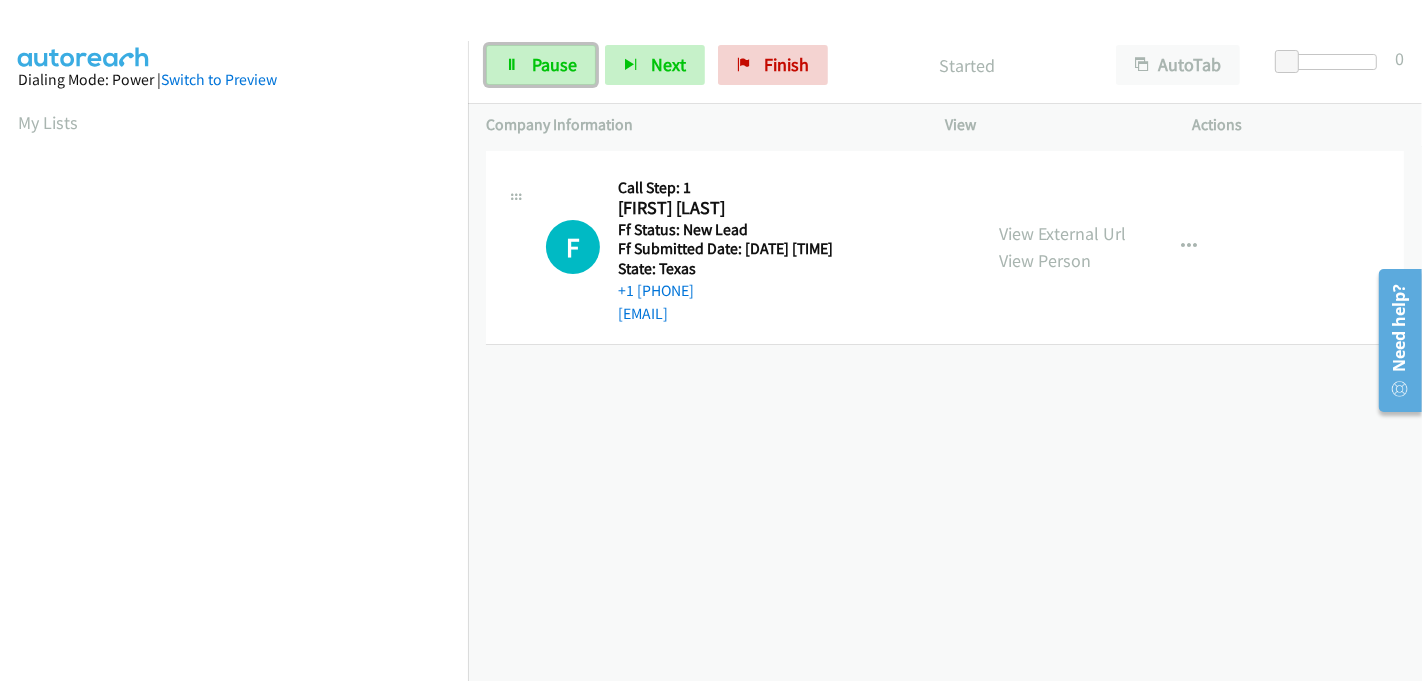 click on "Pause" at bounding box center [554, 64] 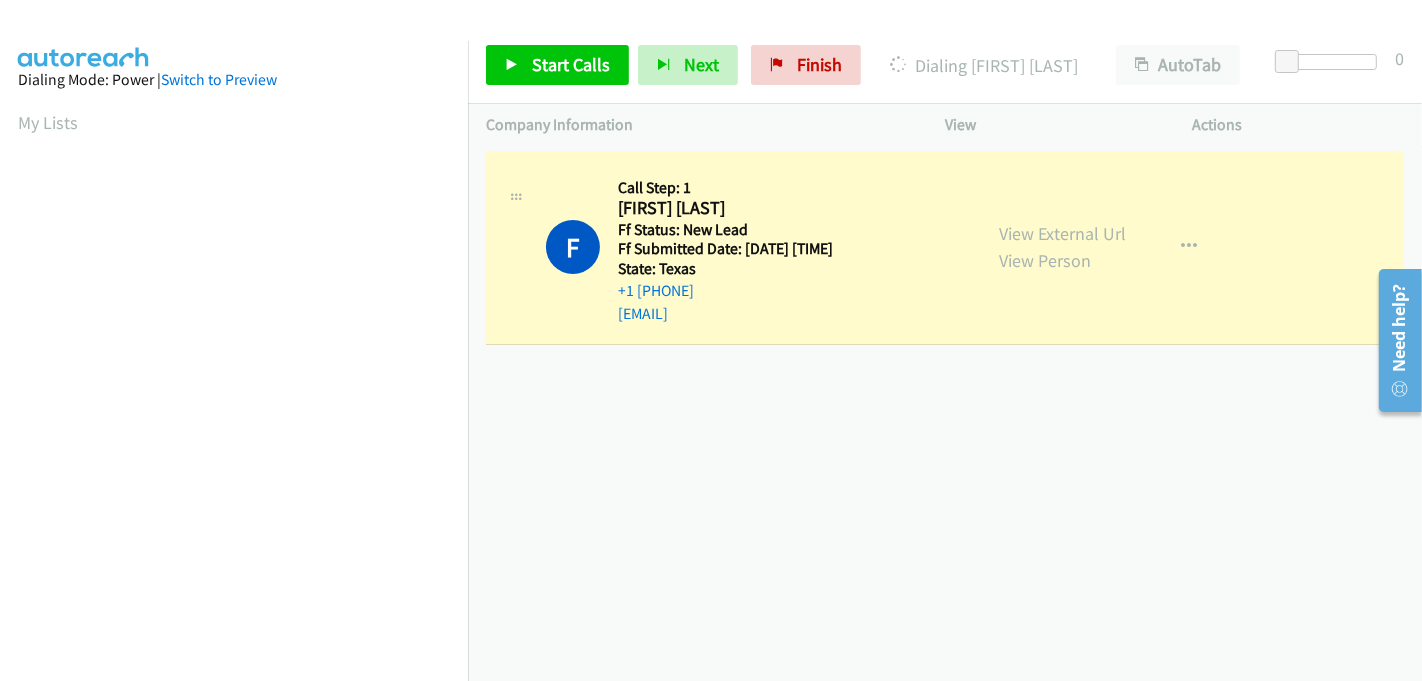 scroll, scrollTop: 442, scrollLeft: 0, axis: vertical 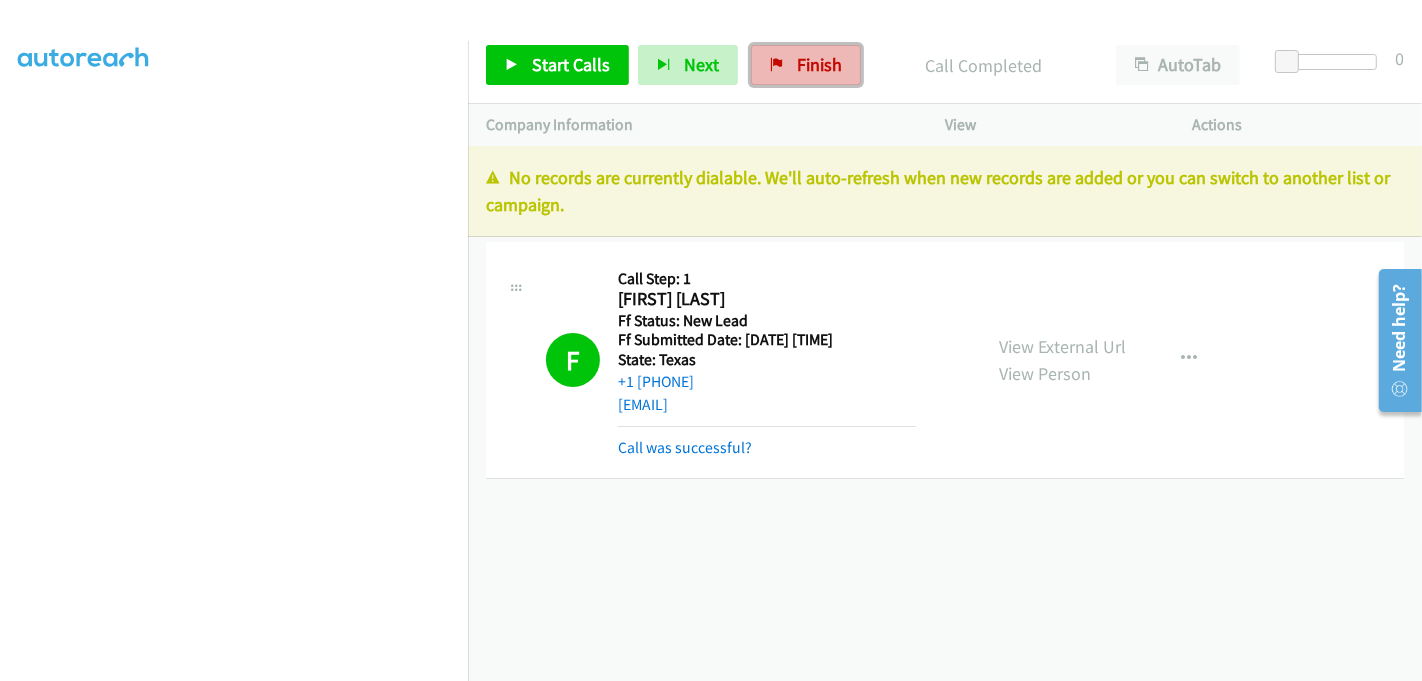 click on "Finish" at bounding box center [819, 64] 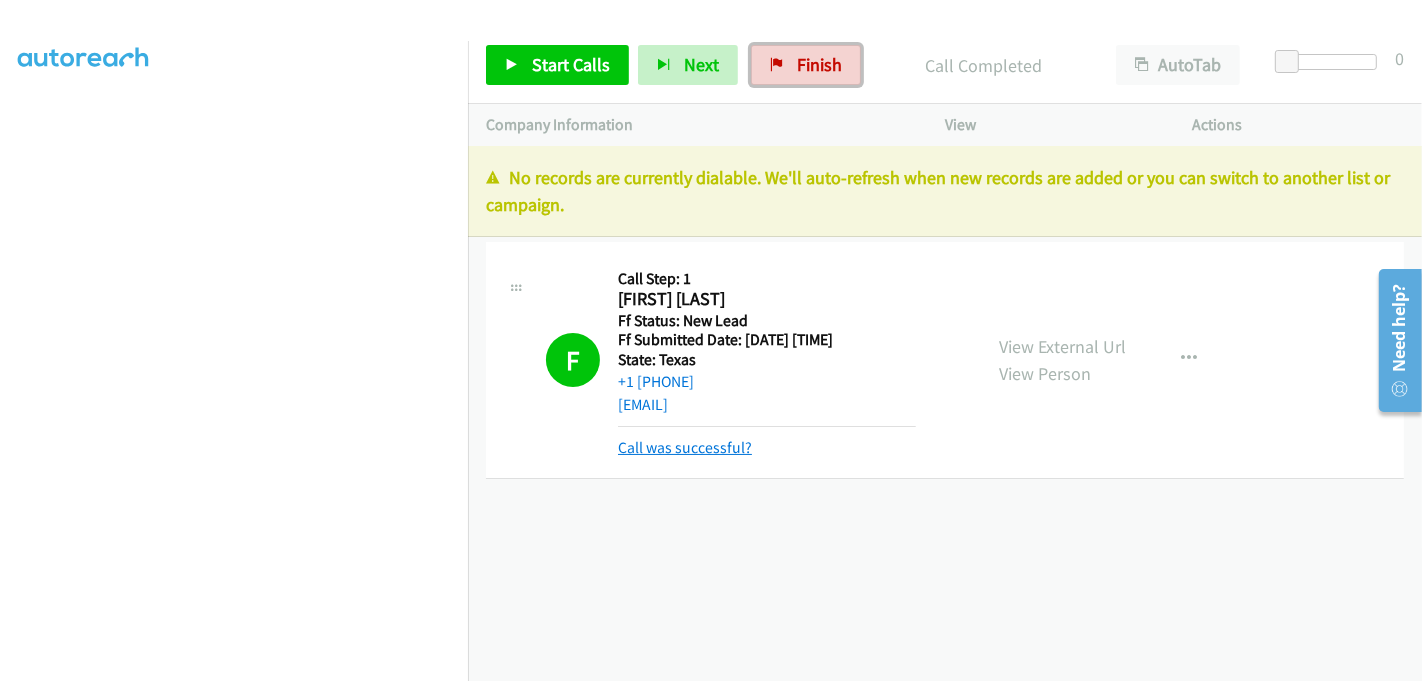 click on "Call was successful?" at bounding box center [685, 447] 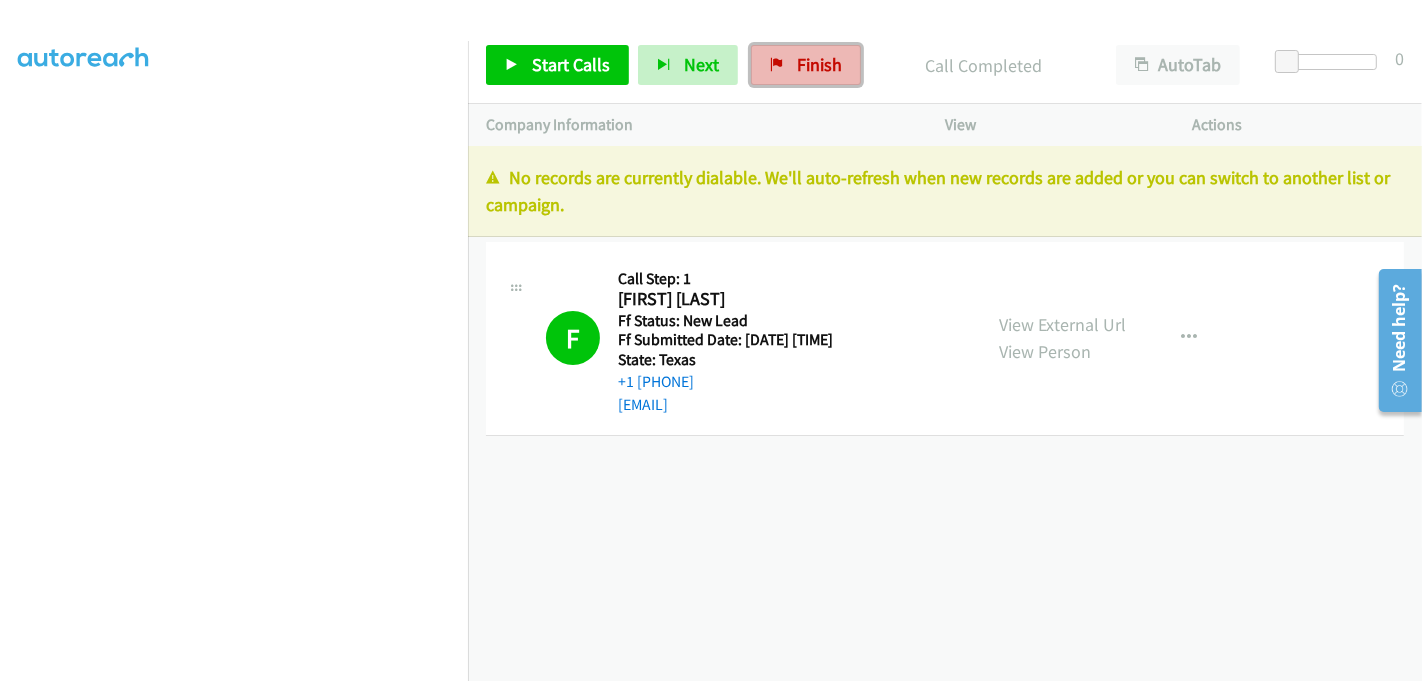 click on "Finish" at bounding box center [819, 64] 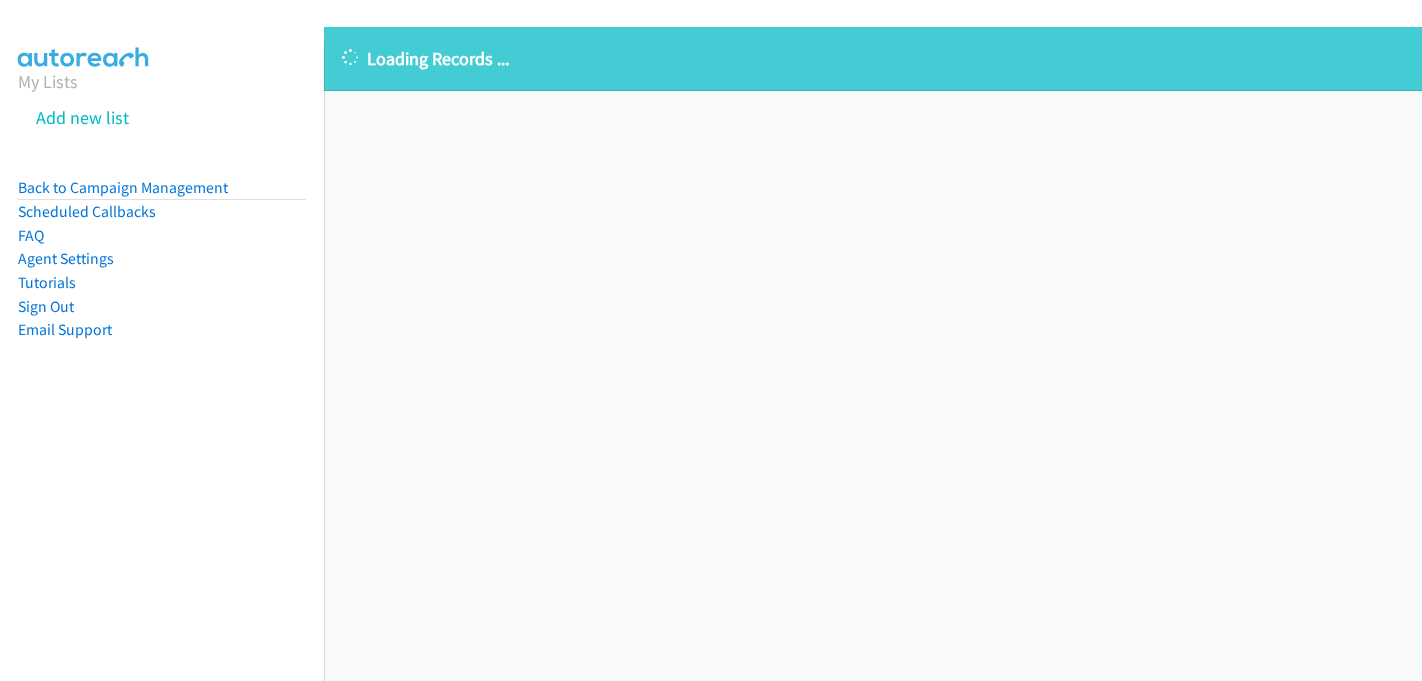 scroll, scrollTop: 0, scrollLeft: 0, axis: both 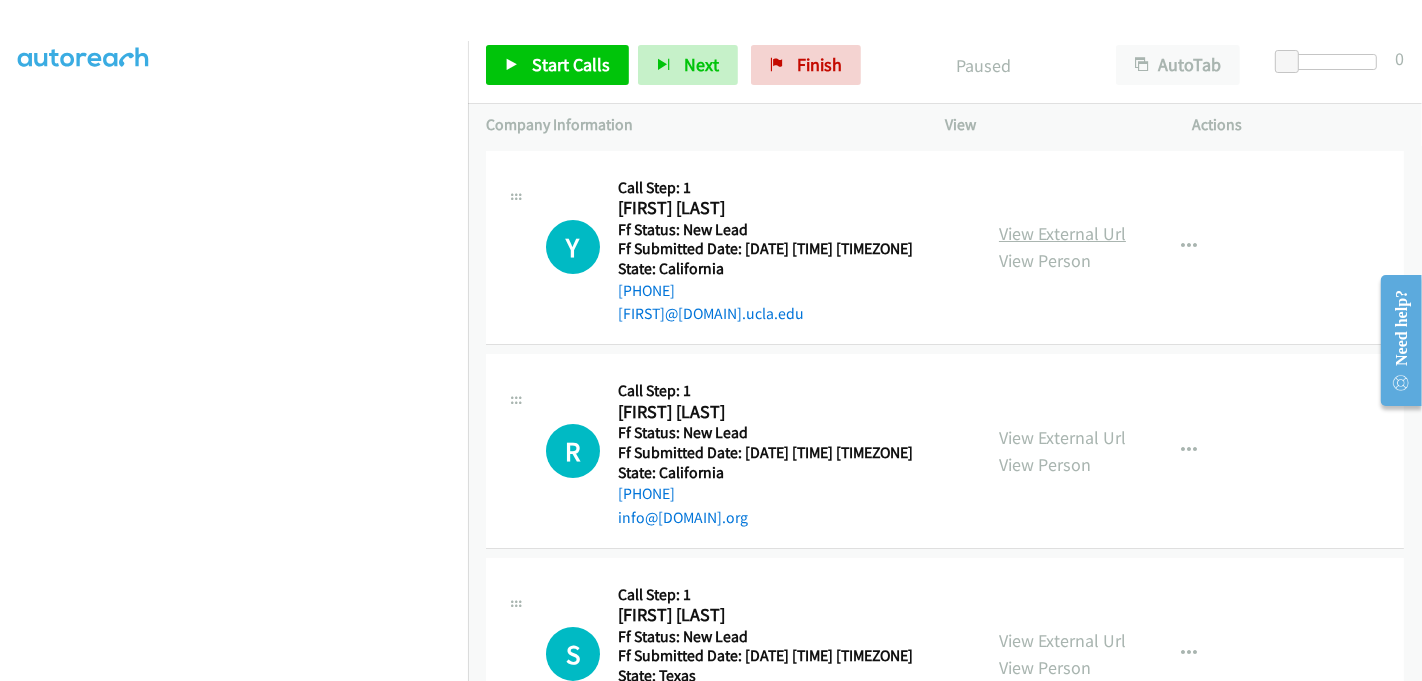 click on "View External Url" at bounding box center [1062, 233] 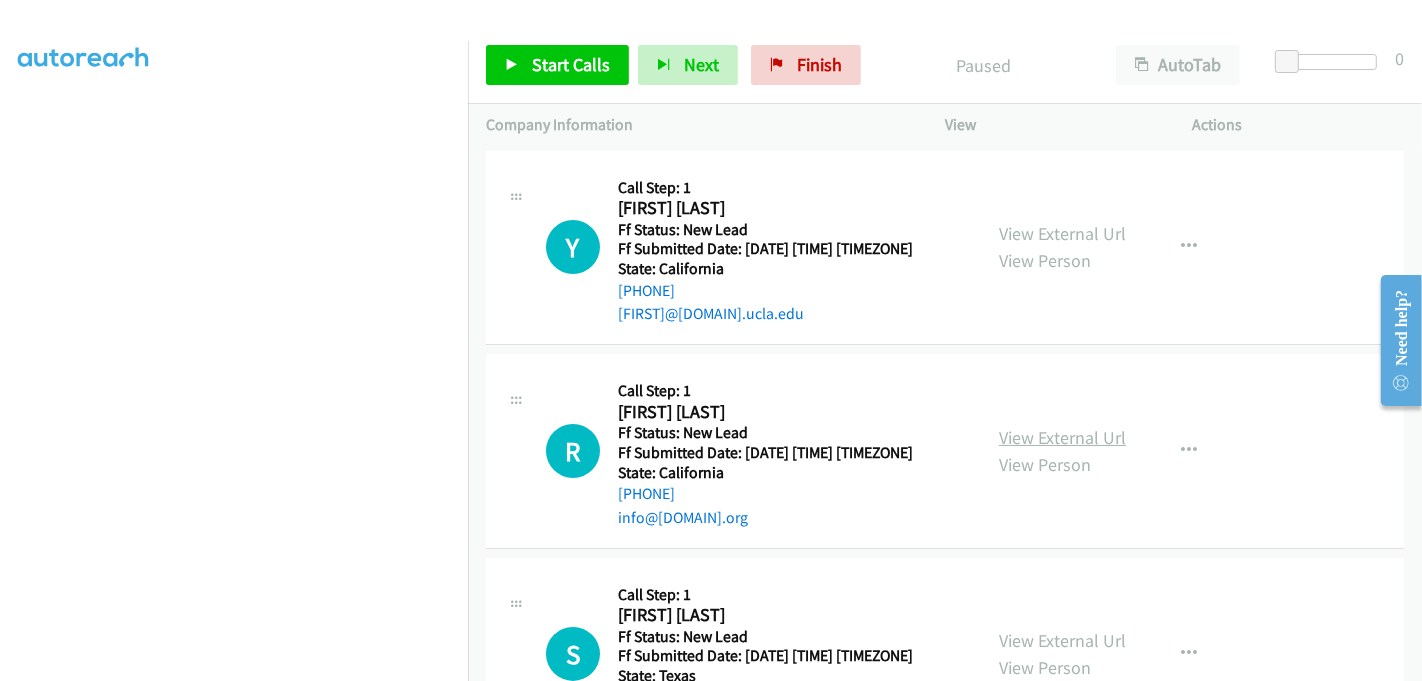 click on "View External Url" at bounding box center [1062, 437] 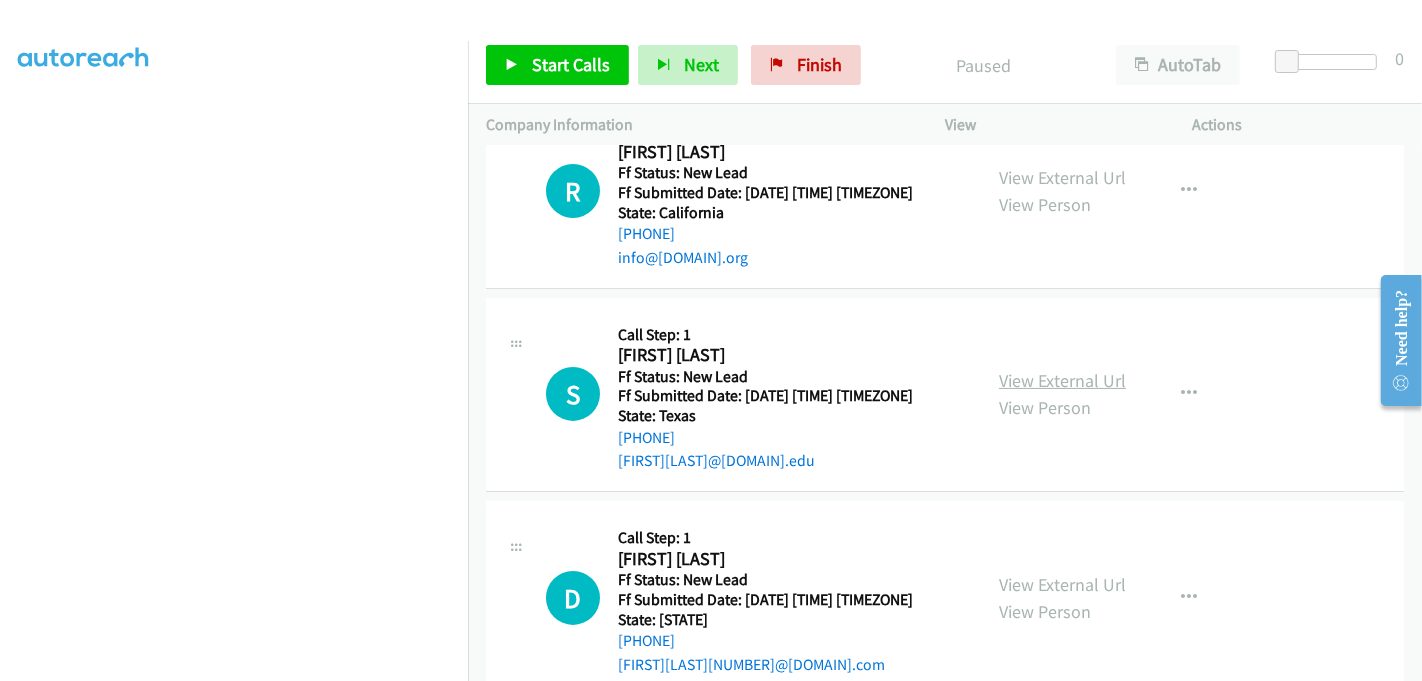 scroll, scrollTop: 333, scrollLeft: 0, axis: vertical 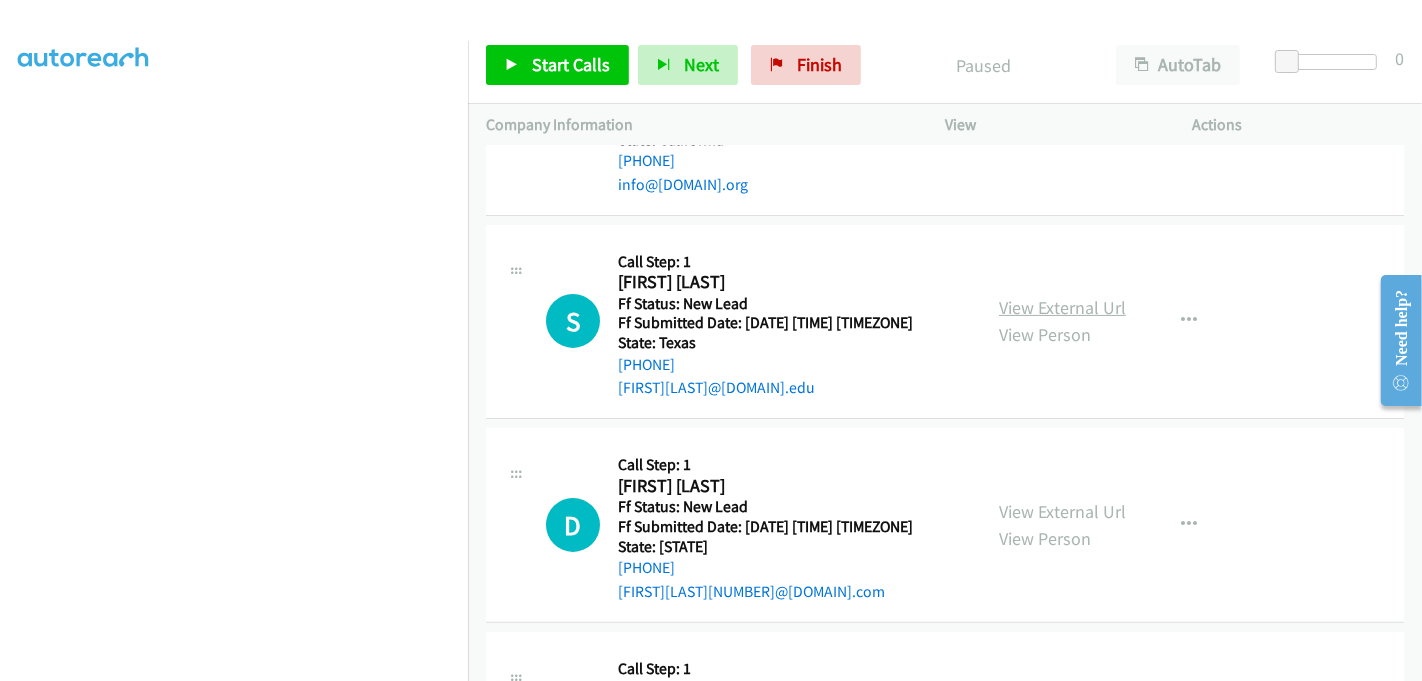 click on "View External Url" at bounding box center (1062, 307) 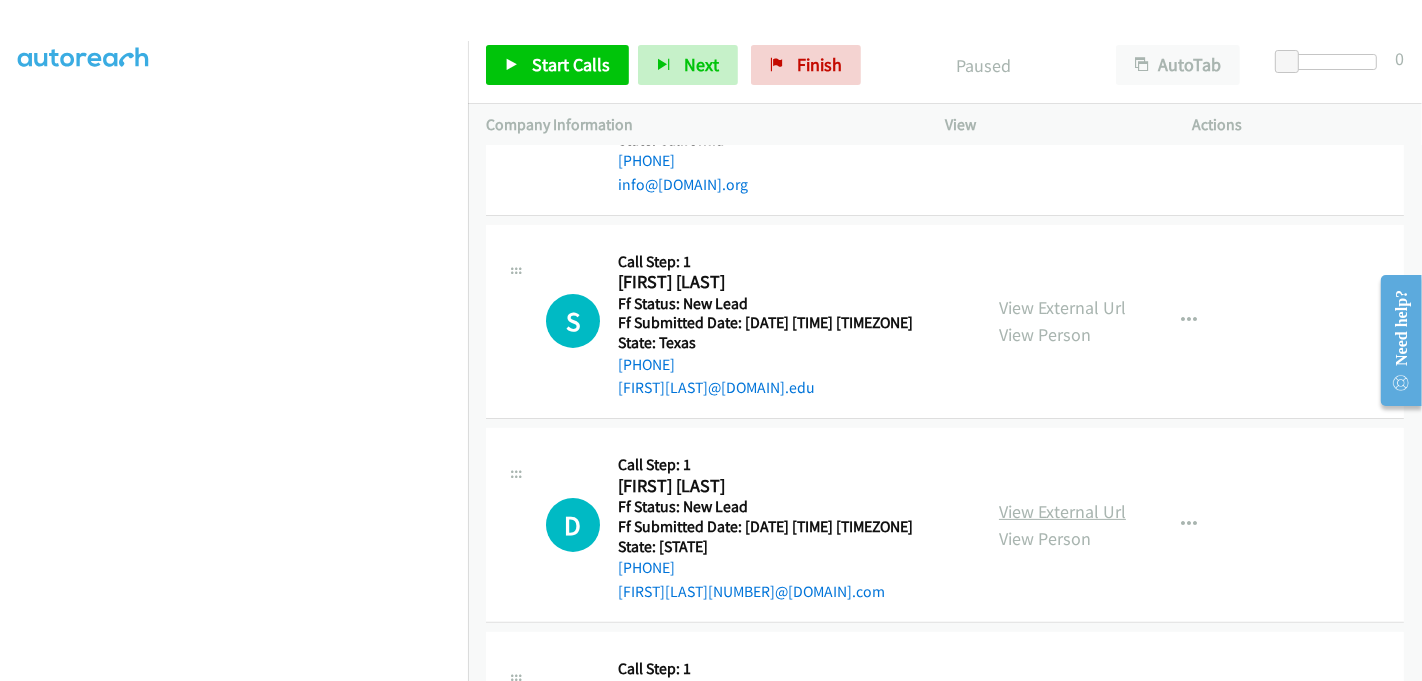 click on "View External Url" at bounding box center (1062, 511) 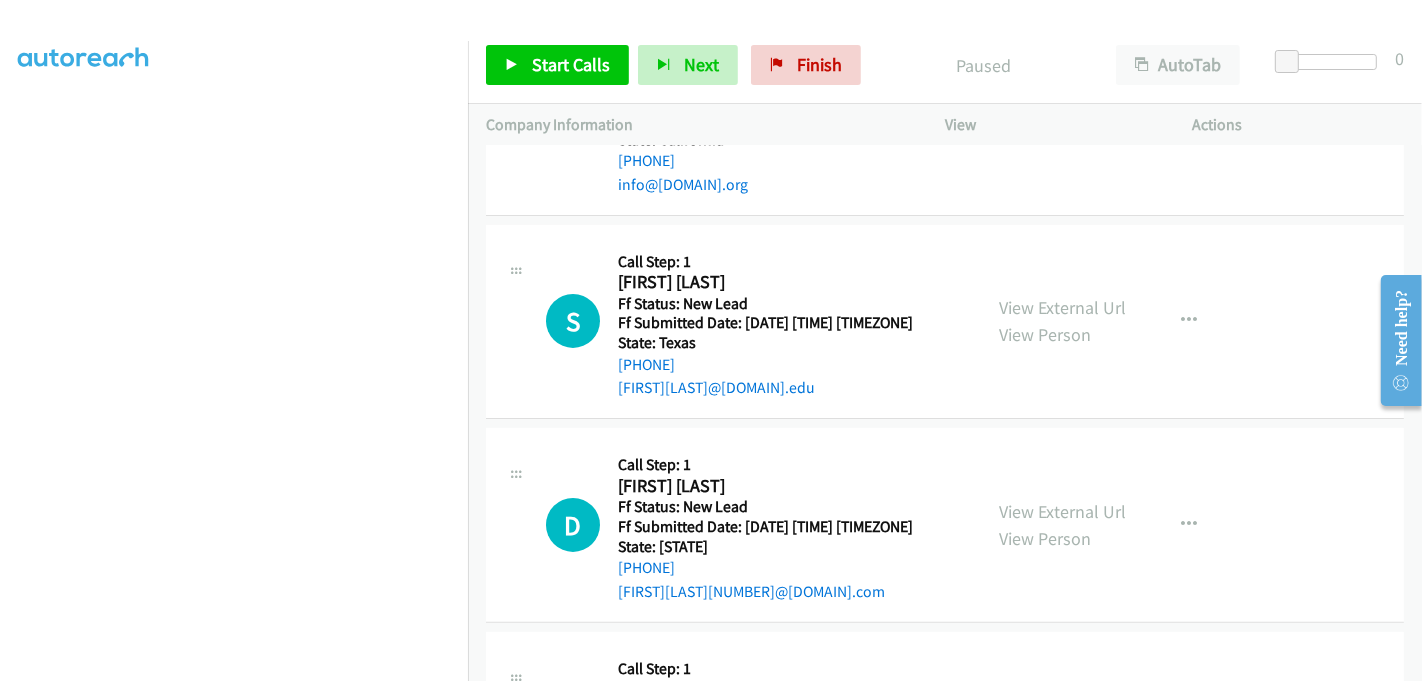 scroll, scrollTop: 555, scrollLeft: 0, axis: vertical 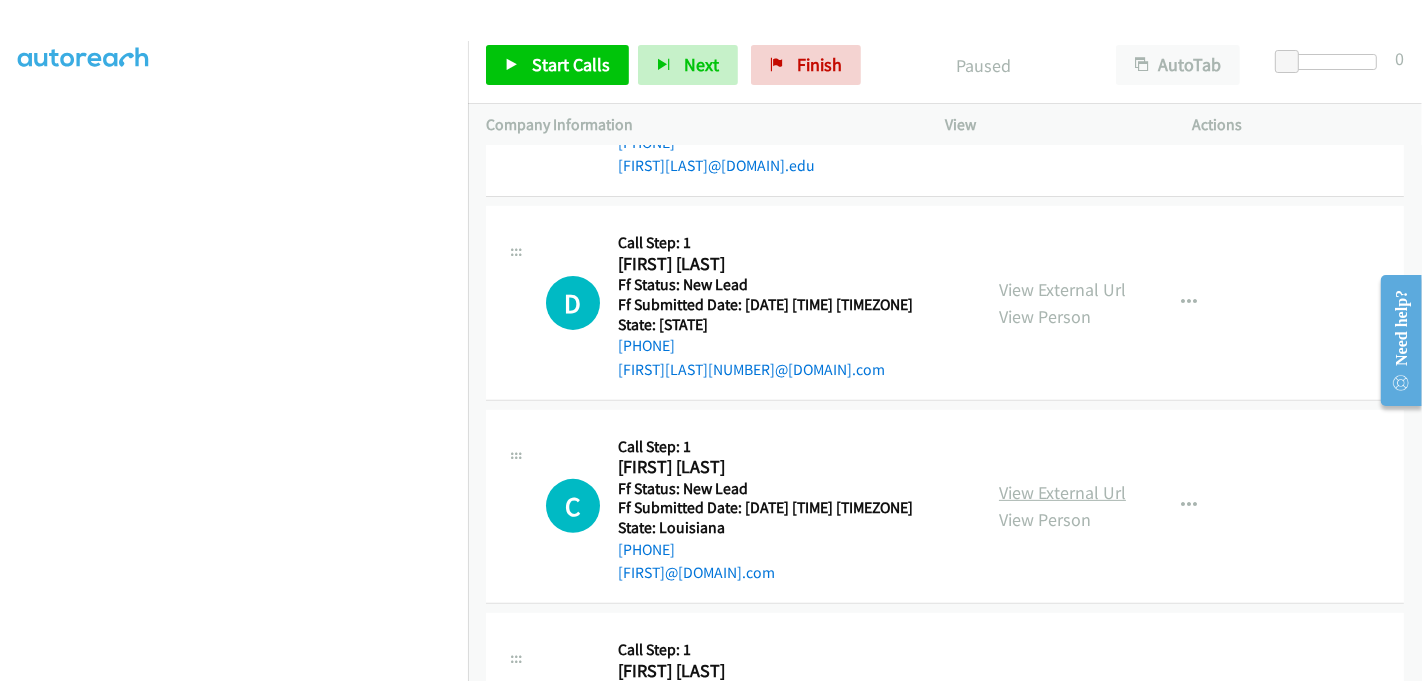 click on "View External Url" at bounding box center [1062, 492] 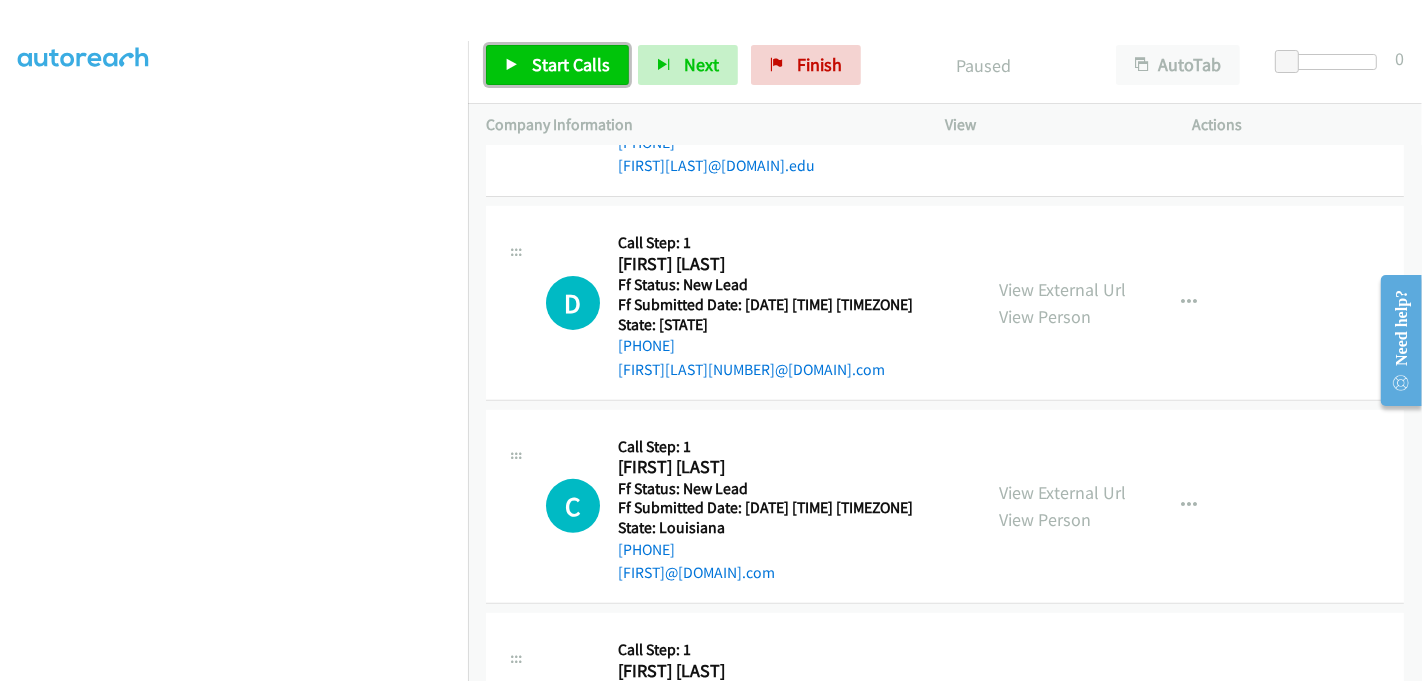 click on "Start Calls" at bounding box center (571, 64) 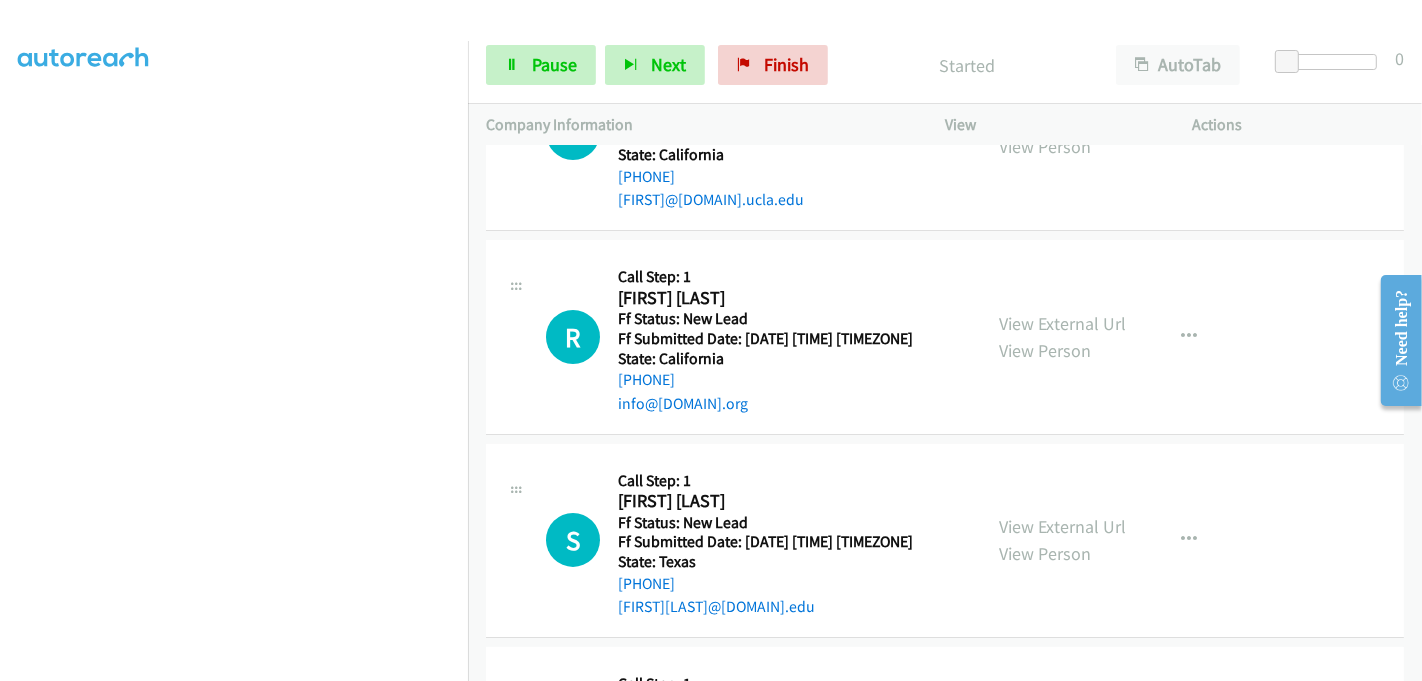 scroll, scrollTop: 0, scrollLeft: 0, axis: both 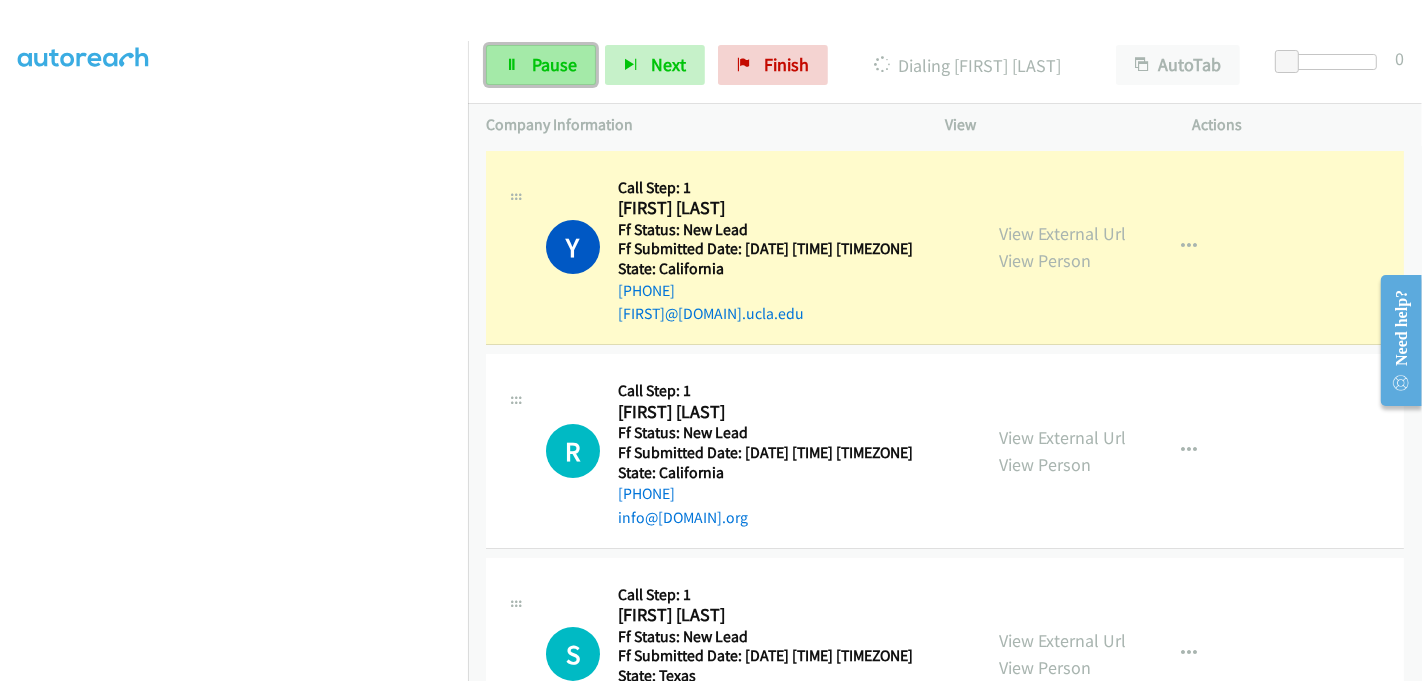 click on "Pause" at bounding box center [541, 65] 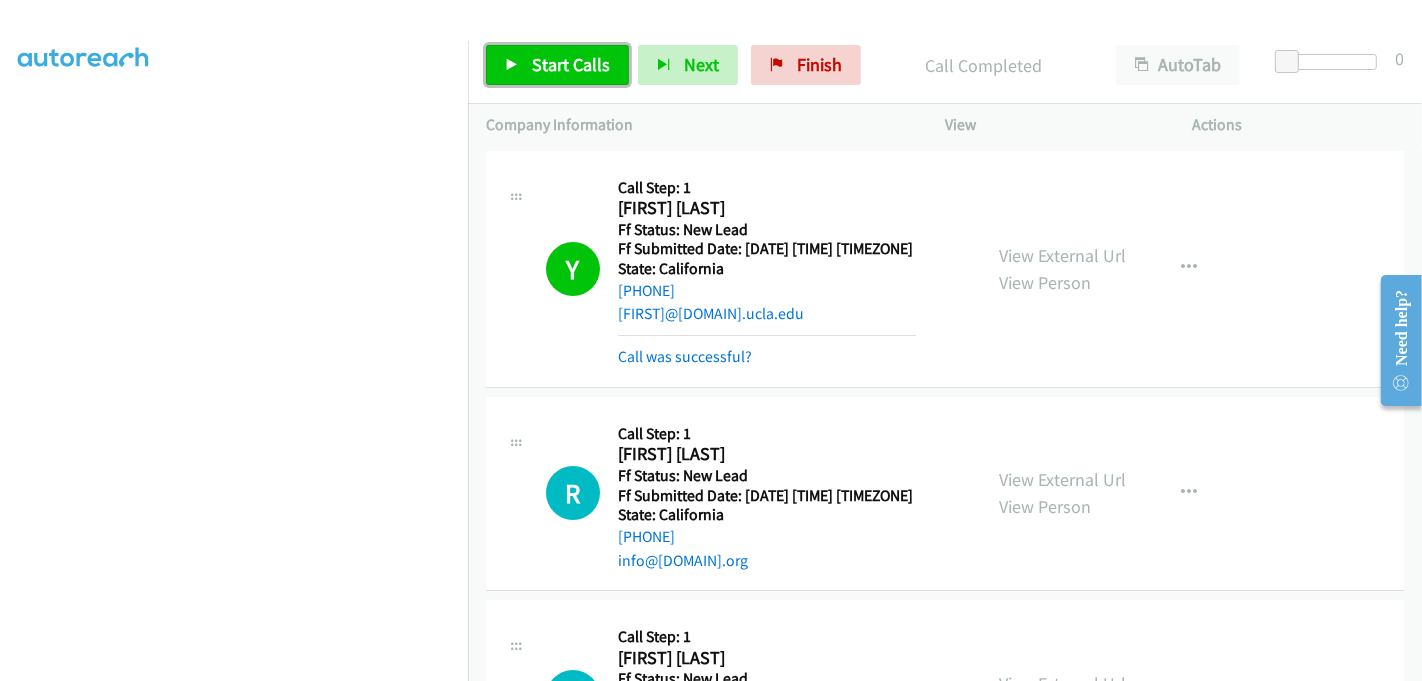 click on "Start Calls" at bounding box center (557, 65) 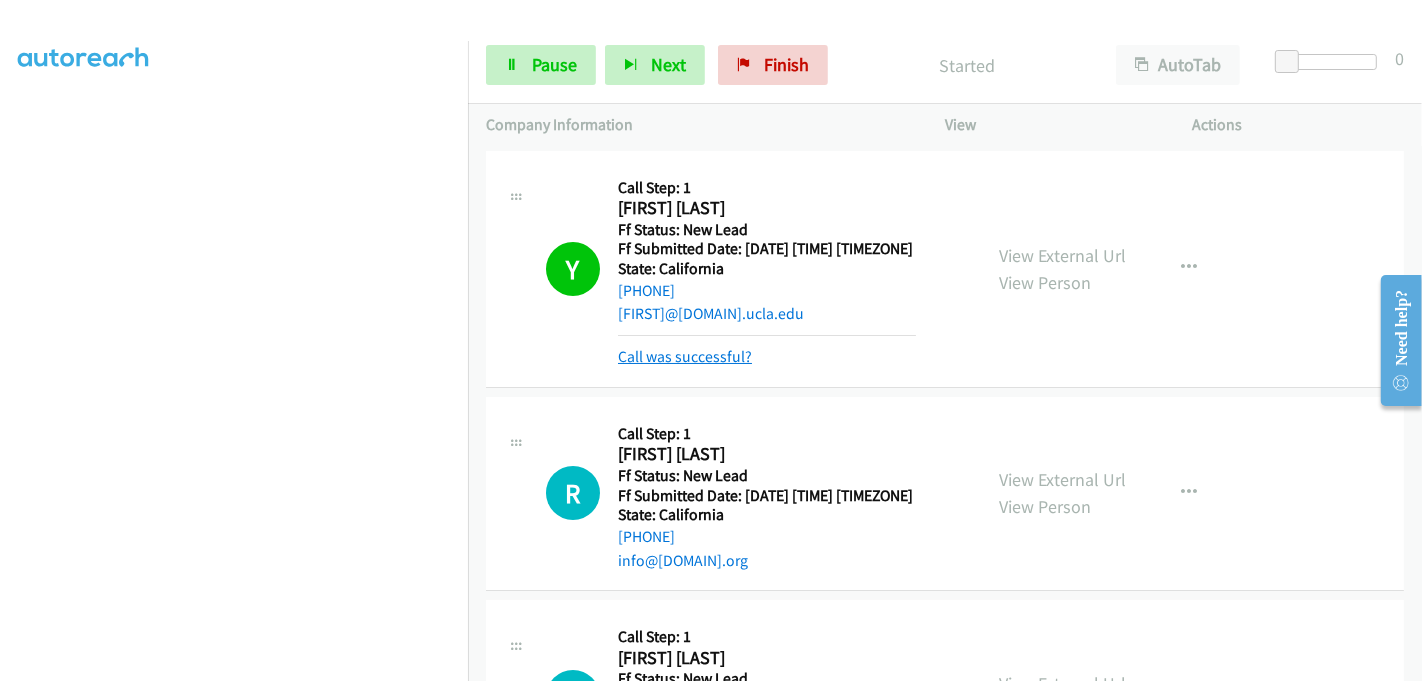 click on "Call was successful?" at bounding box center [685, 356] 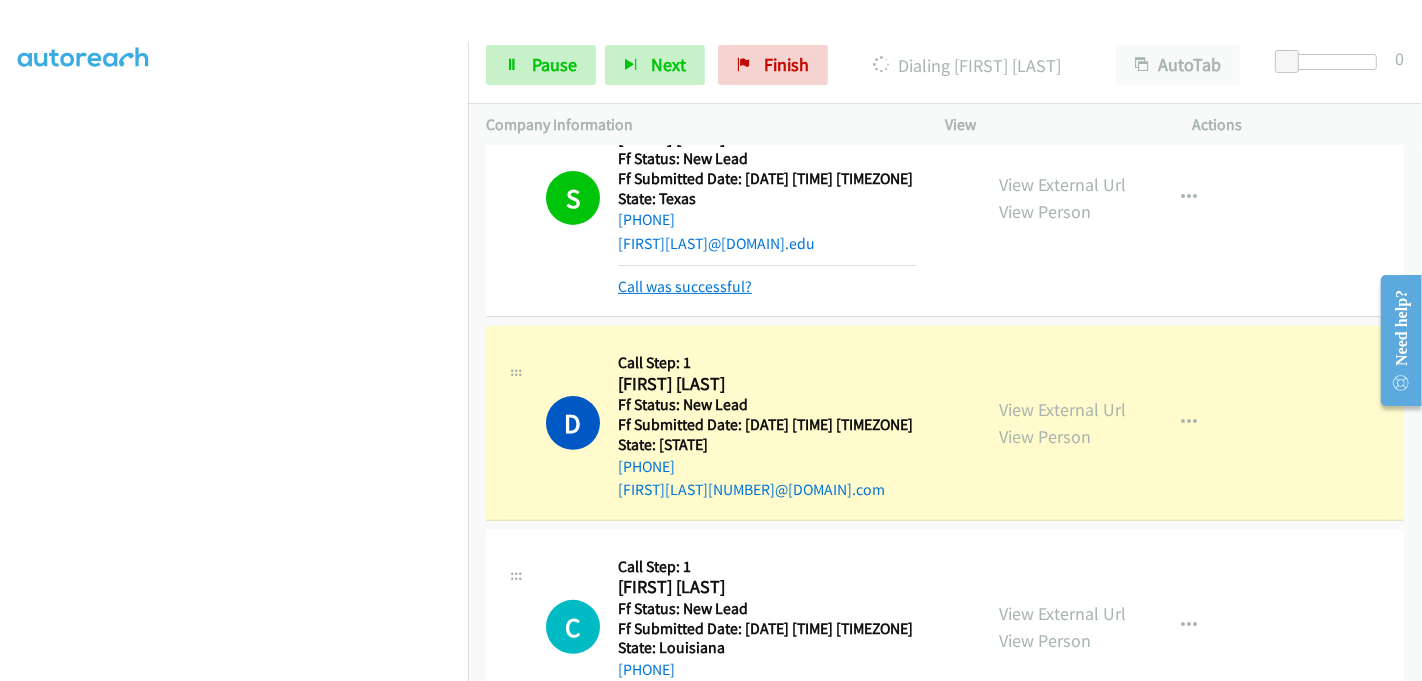 scroll, scrollTop: 555, scrollLeft: 0, axis: vertical 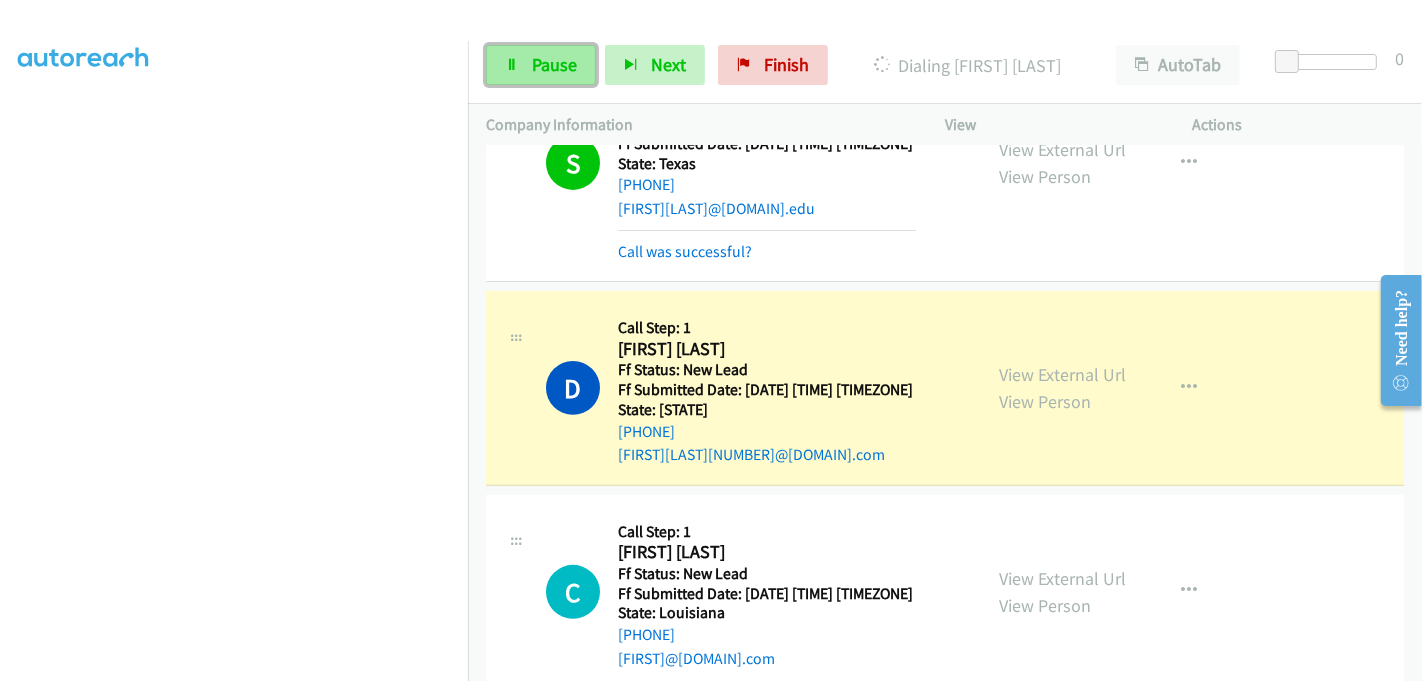 click on "Pause" at bounding box center [554, 64] 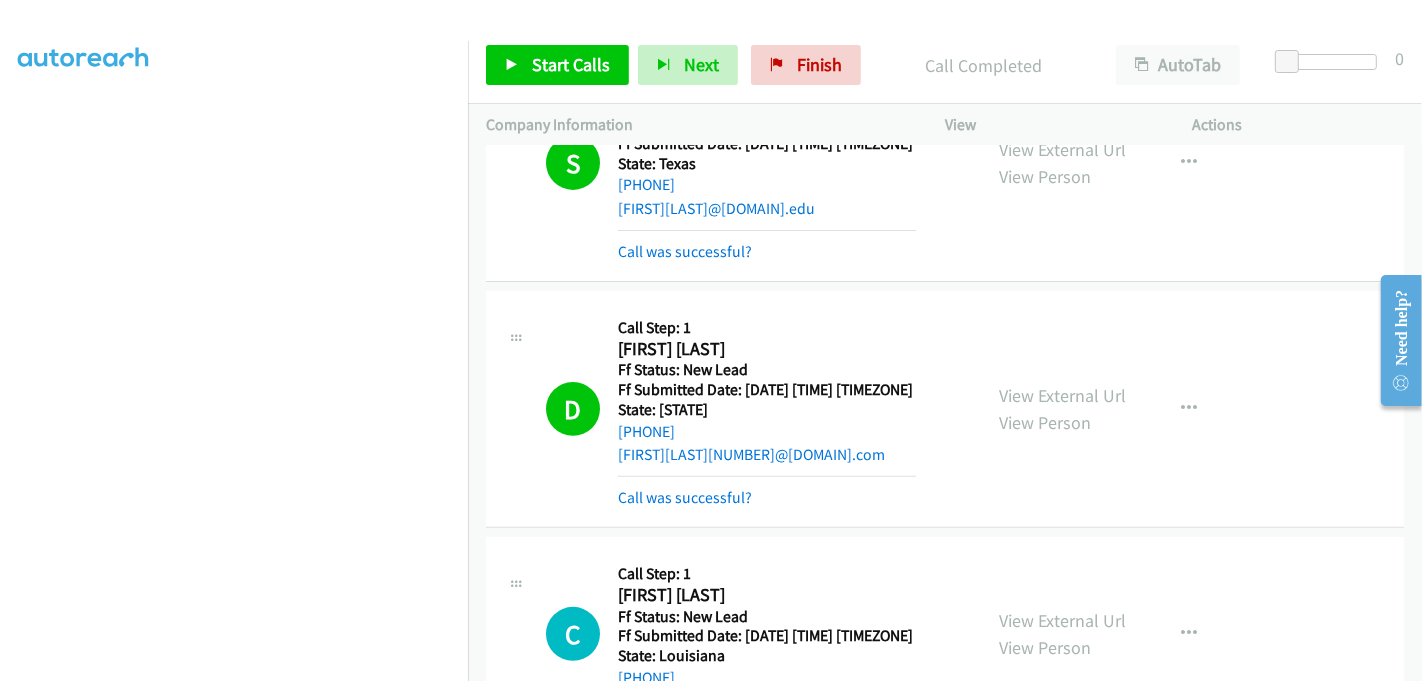 scroll, scrollTop: 442, scrollLeft: 0, axis: vertical 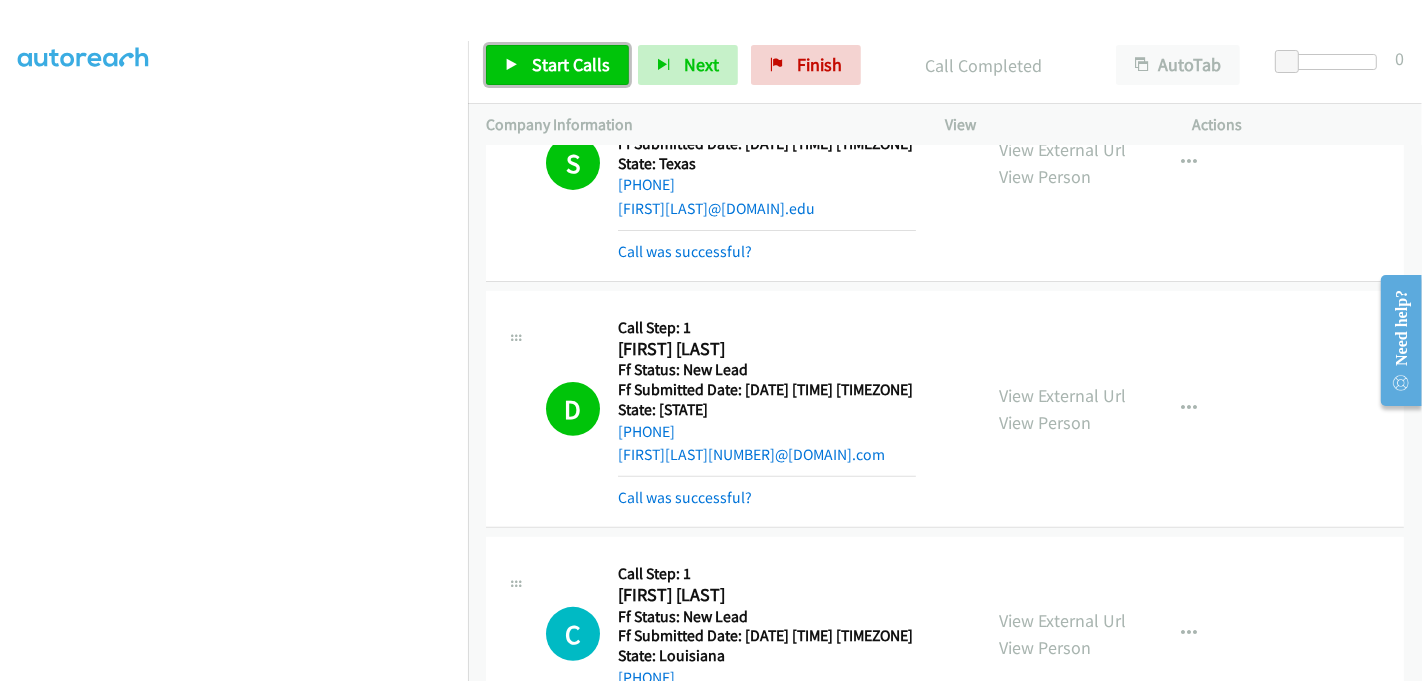click on "Start Calls" at bounding box center [571, 64] 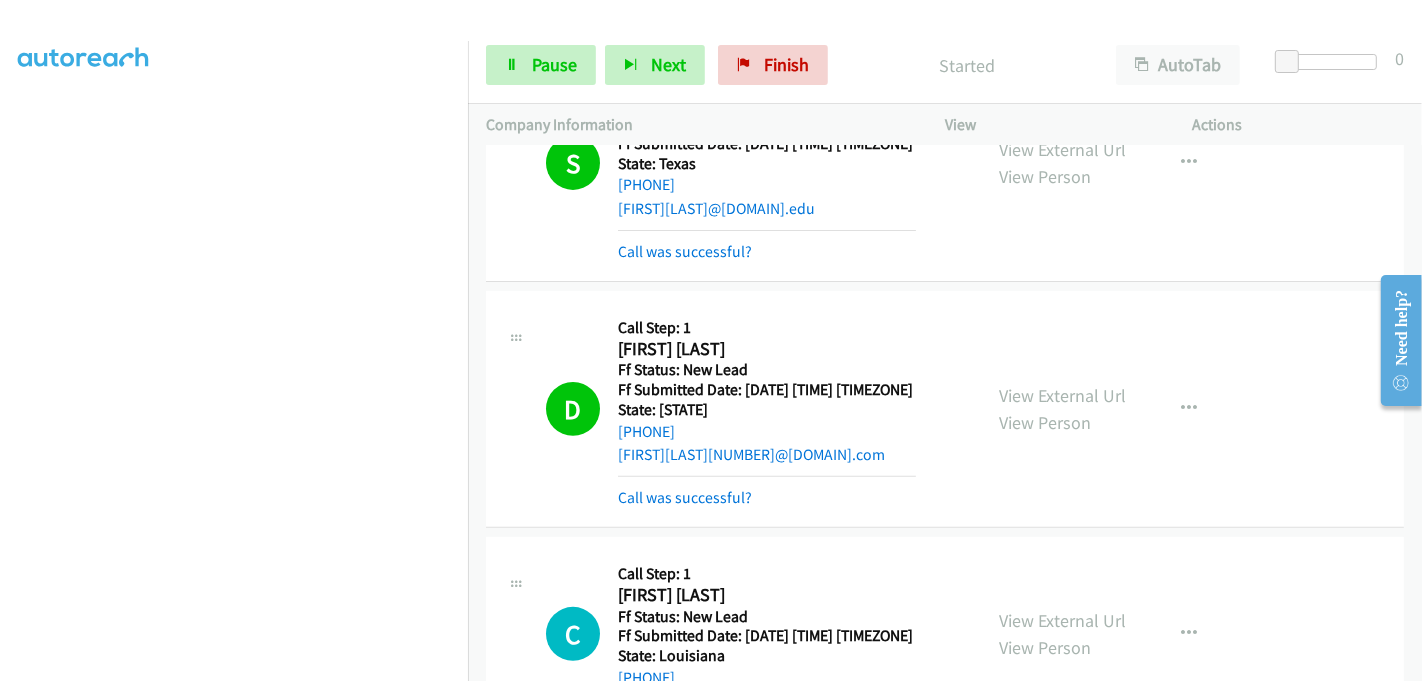 scroll, scrollTop: 888, scrollLeft: 0, axis: vertical 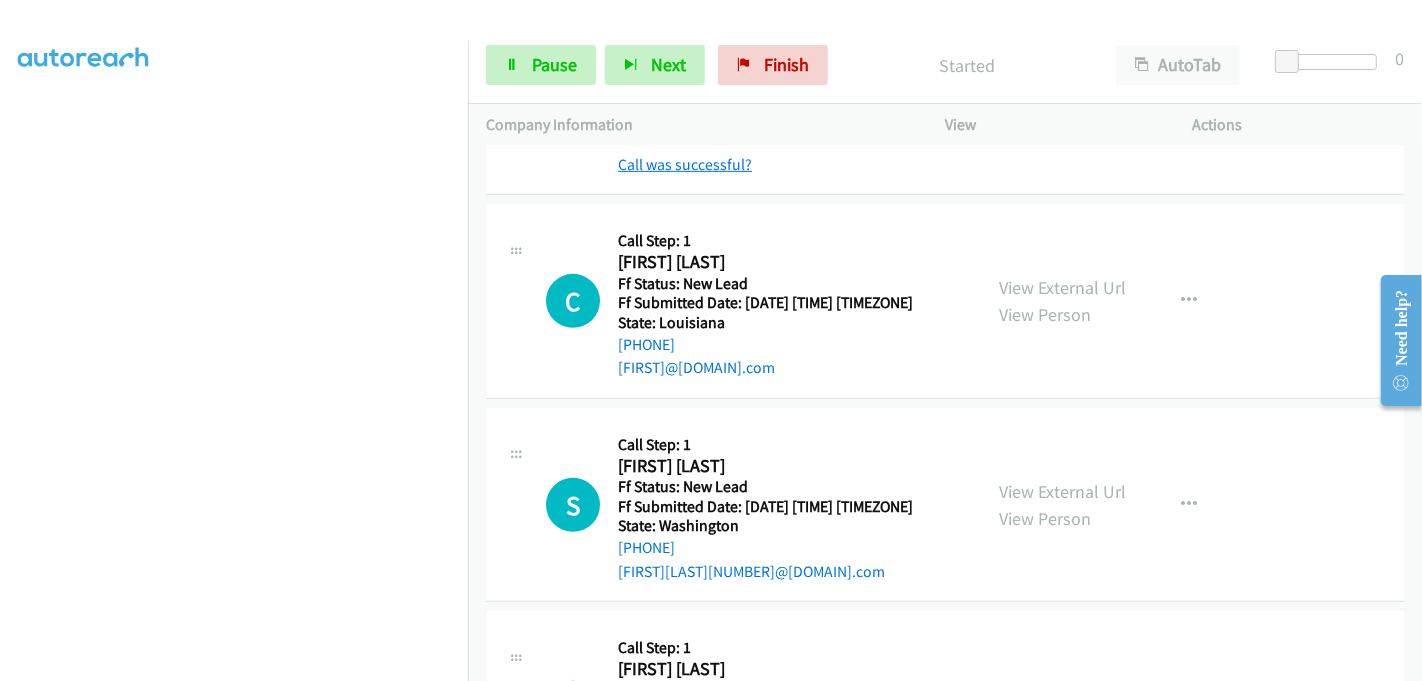 click on "Call was successful?" at bounding box center (685, 164) 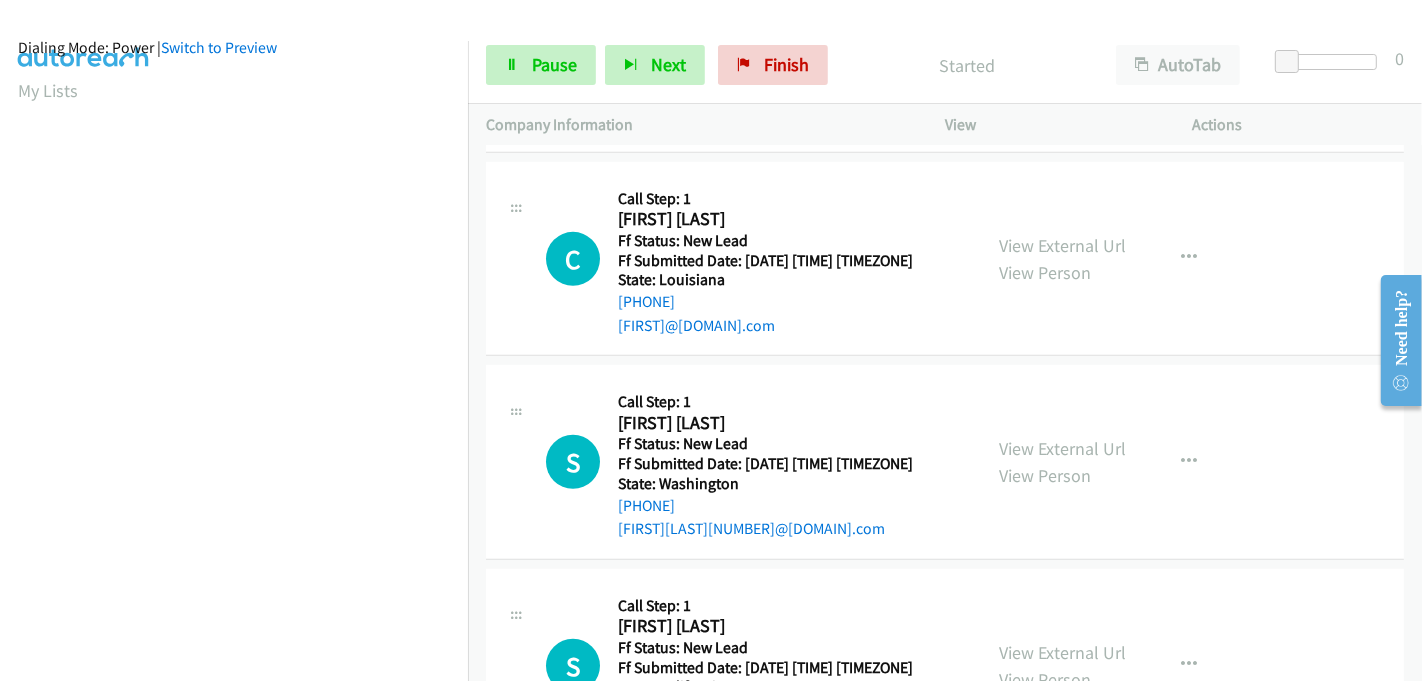 scroll, scrollTop: 0, scrollLeft: 0, axis: both 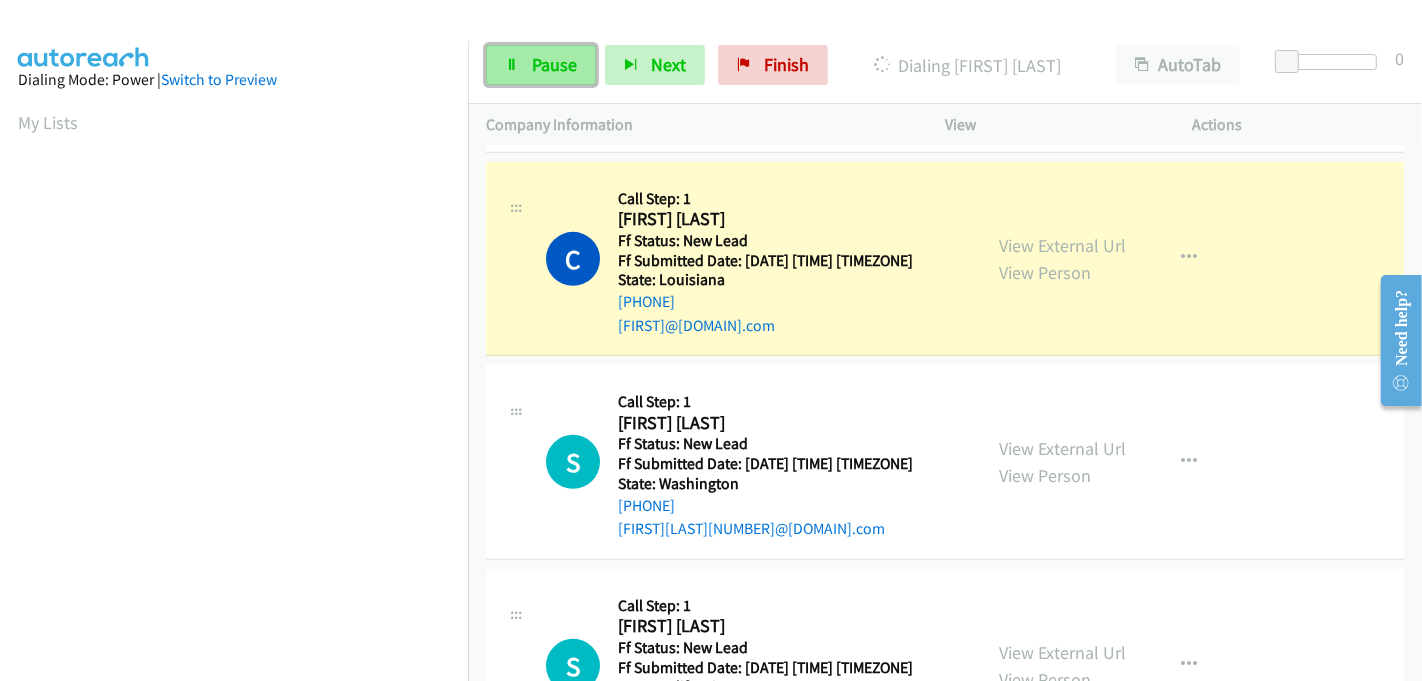 click on "Pause" at bounding box center (554, 64) 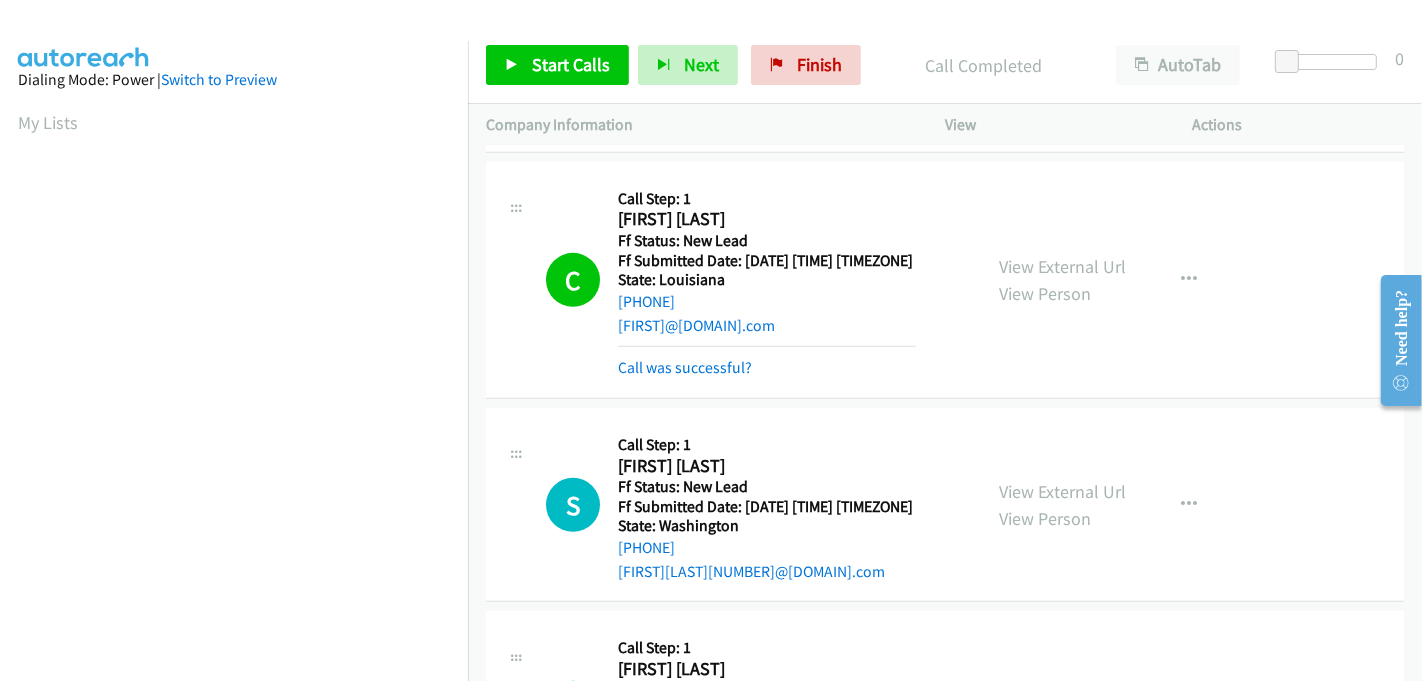 scroll, scrollTop: 442, scrollLeft: 0, axis: vertical 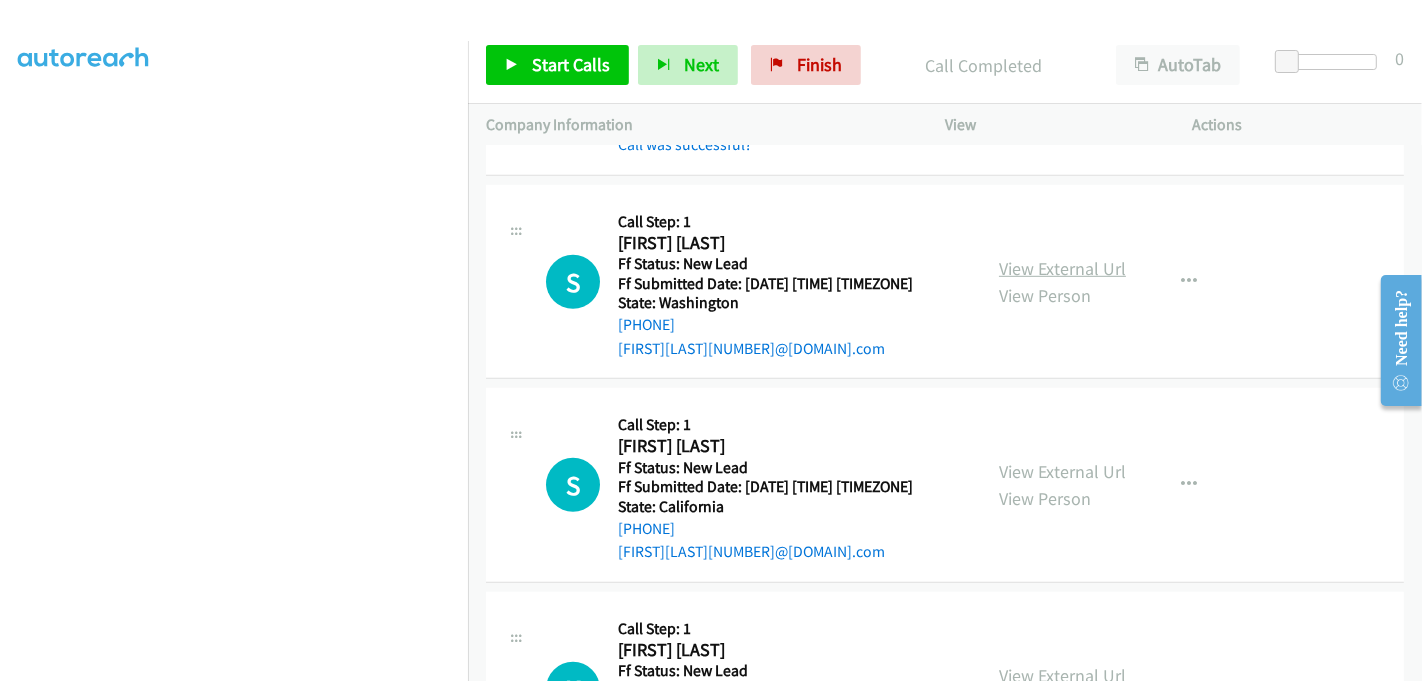 click on "View External Url" at bounding box center (1062, 268) 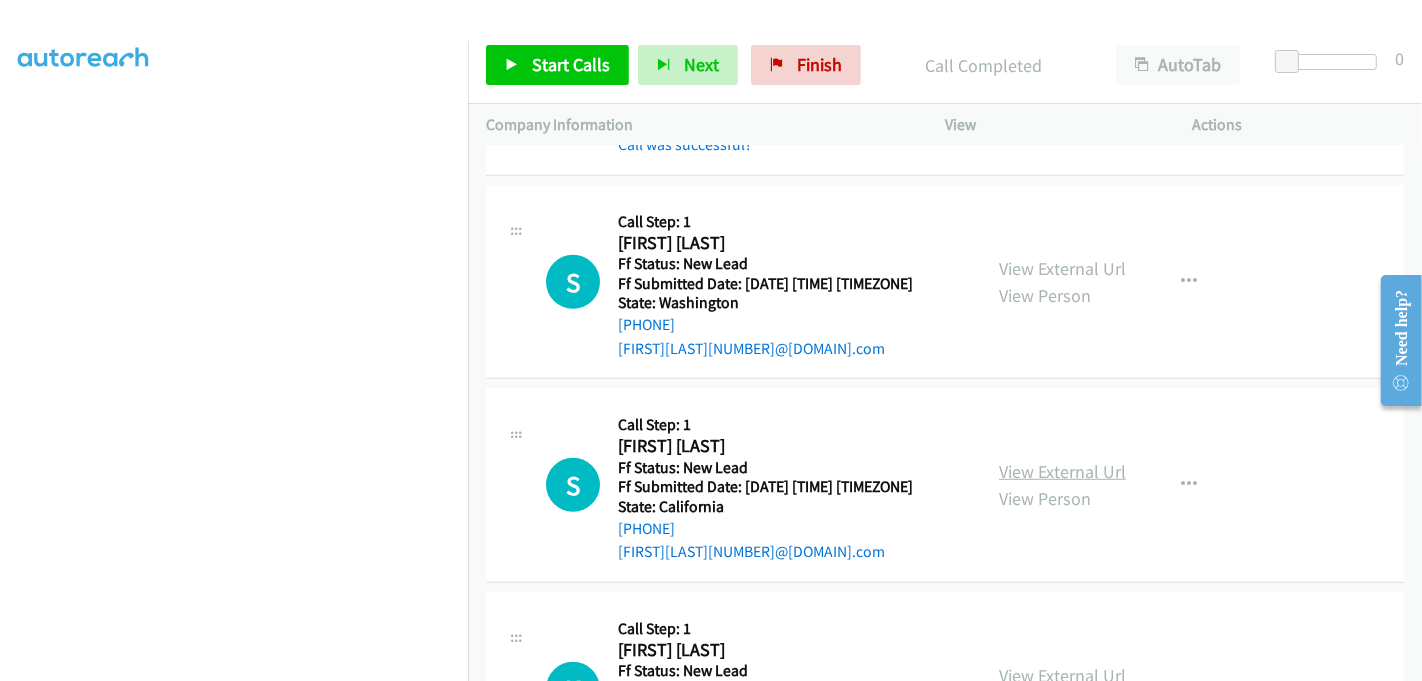 click on "View External Url" at bounding box center [1062, 471] 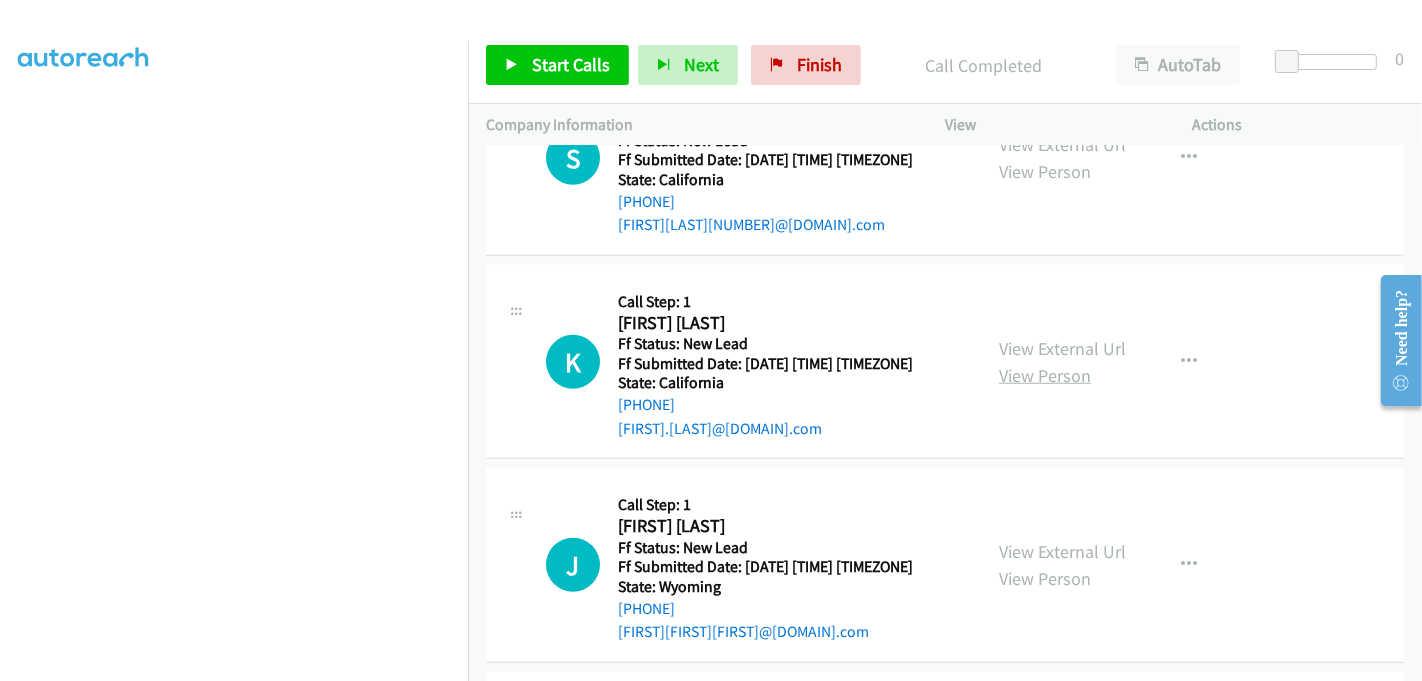 scroll, scrollTop: 1444, scrollLeft: 0, axis: vertical 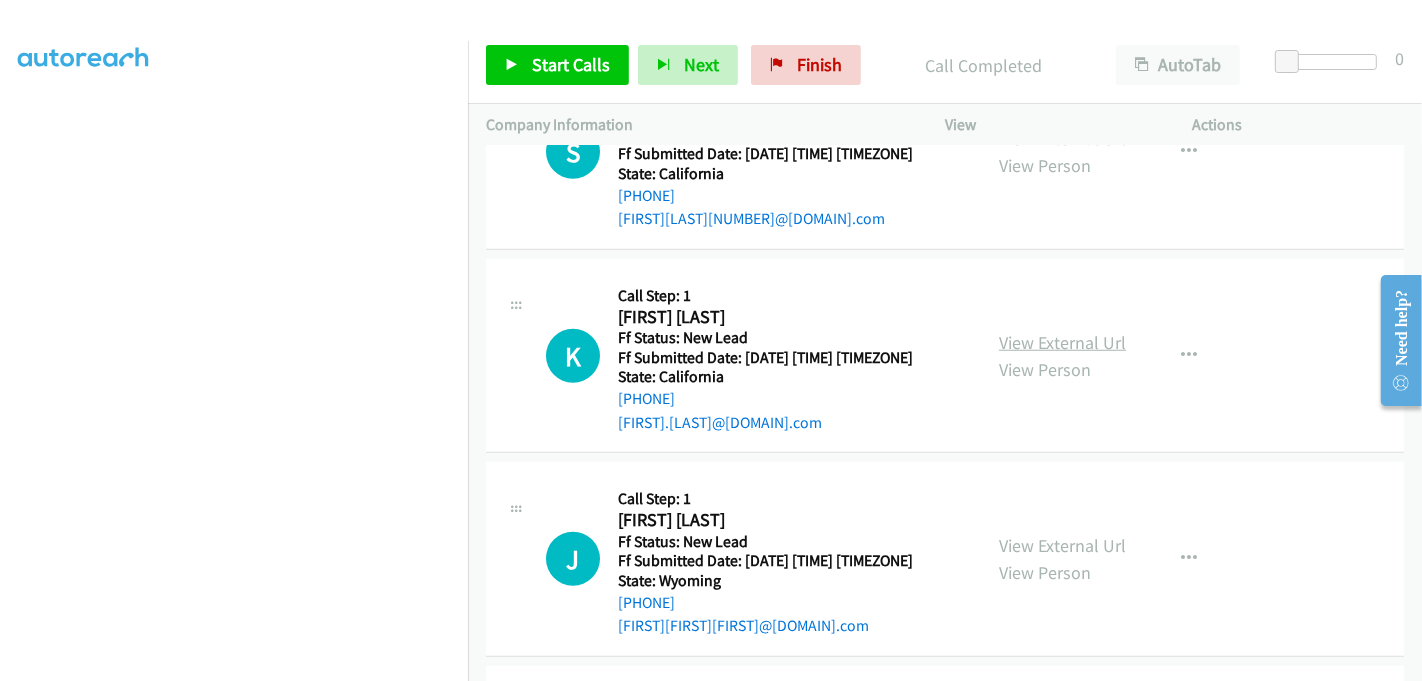 click on "View External Url" at bounding box center (1062, 342) 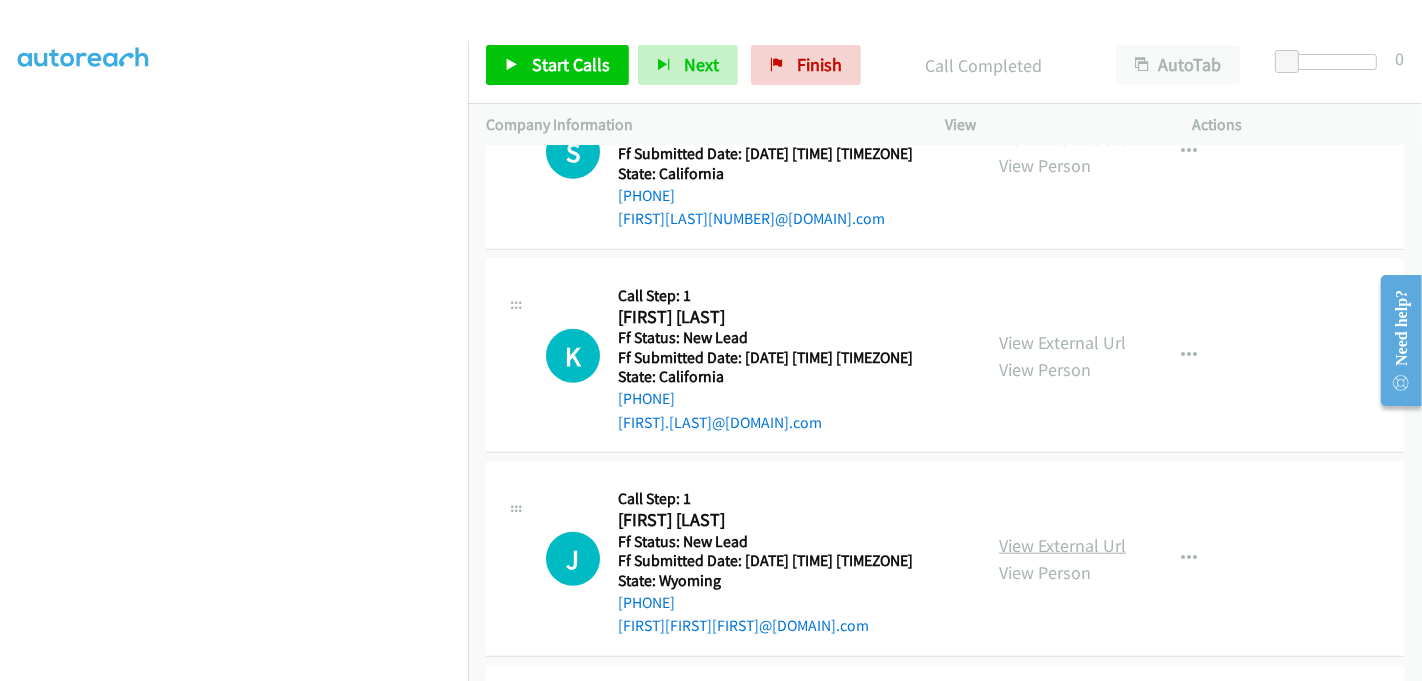 click on "View External Url" at bounding box center (1062, 545) 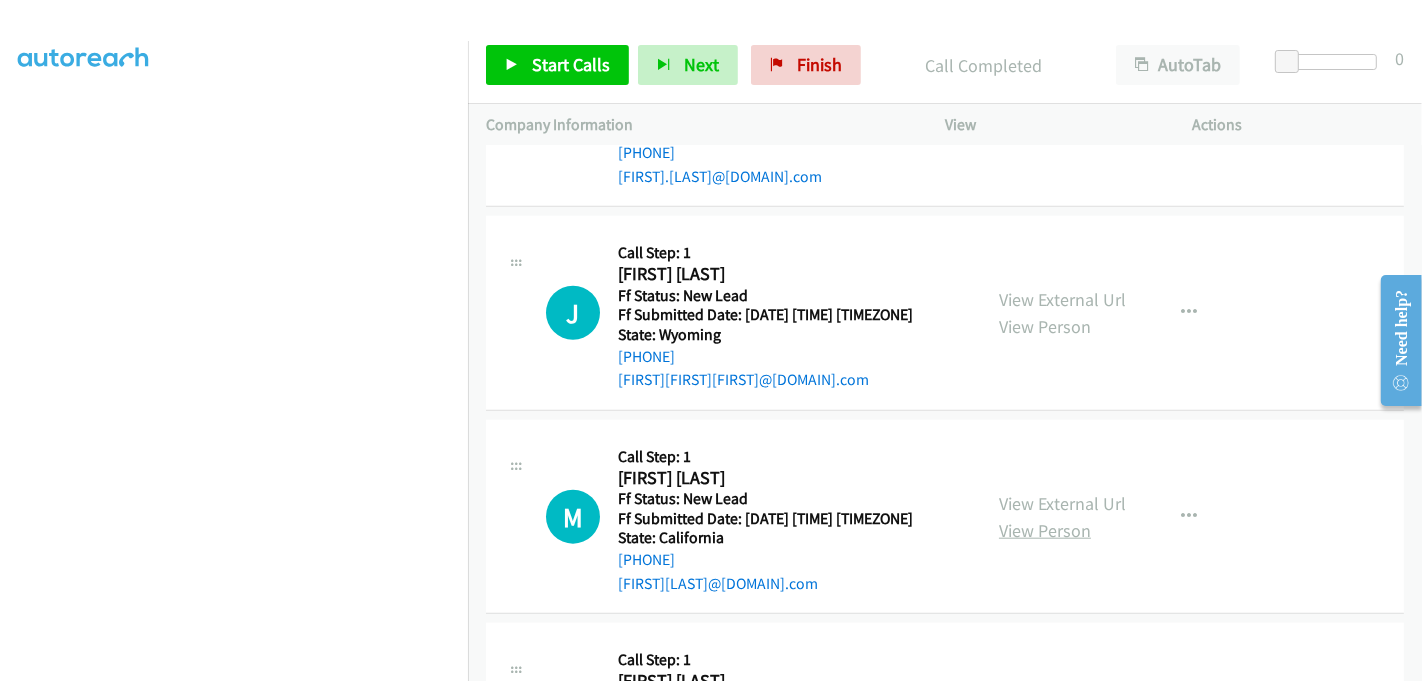 scroll, scrollTop: 1777, scrollLeft: 0, axis: vertical 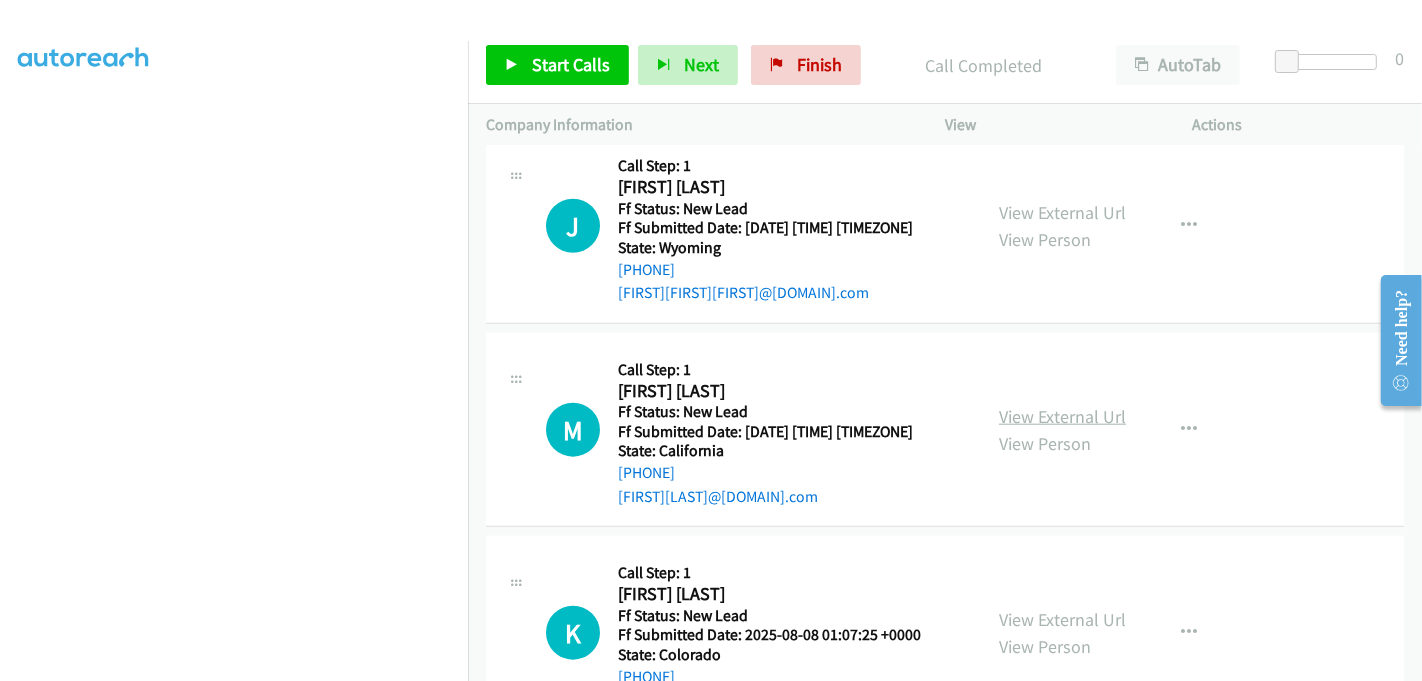 click on "View External Url" at bounding box center [1062, 416] 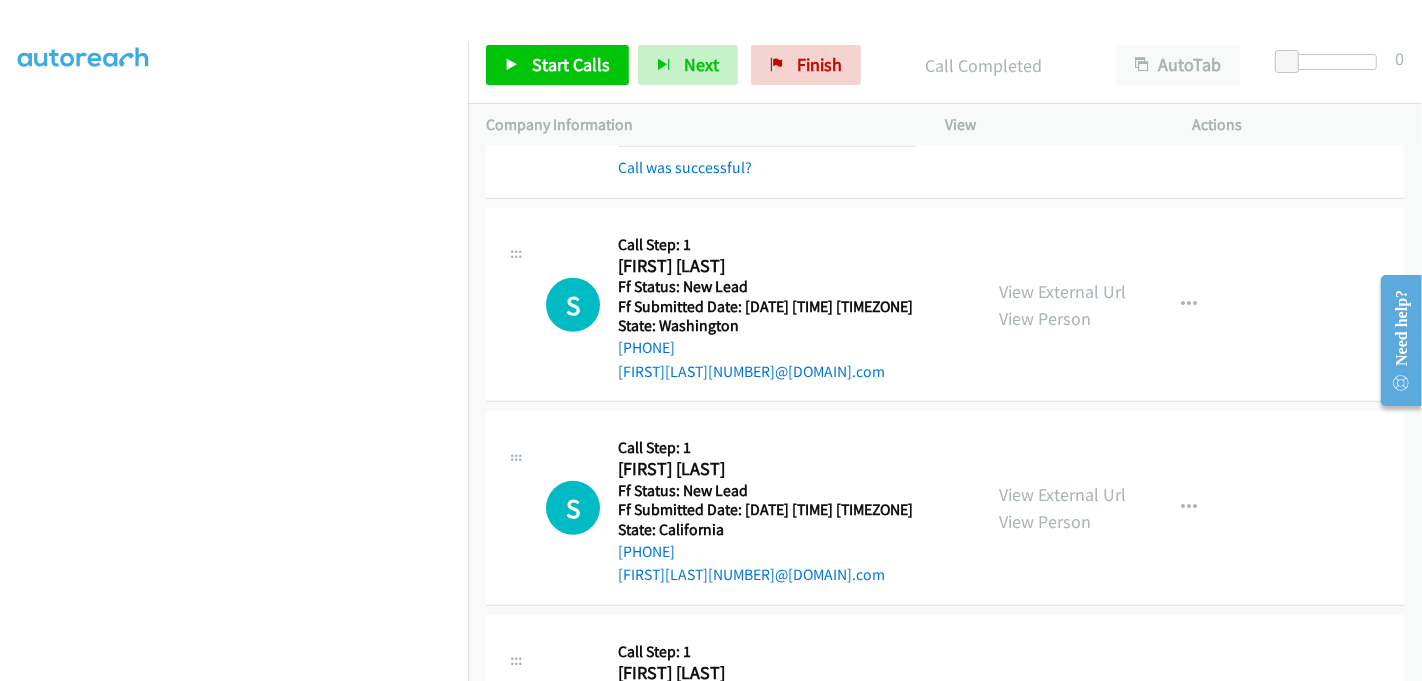 scroll, scrollTop: 1111, scrollLeft: 0, axis: vertical 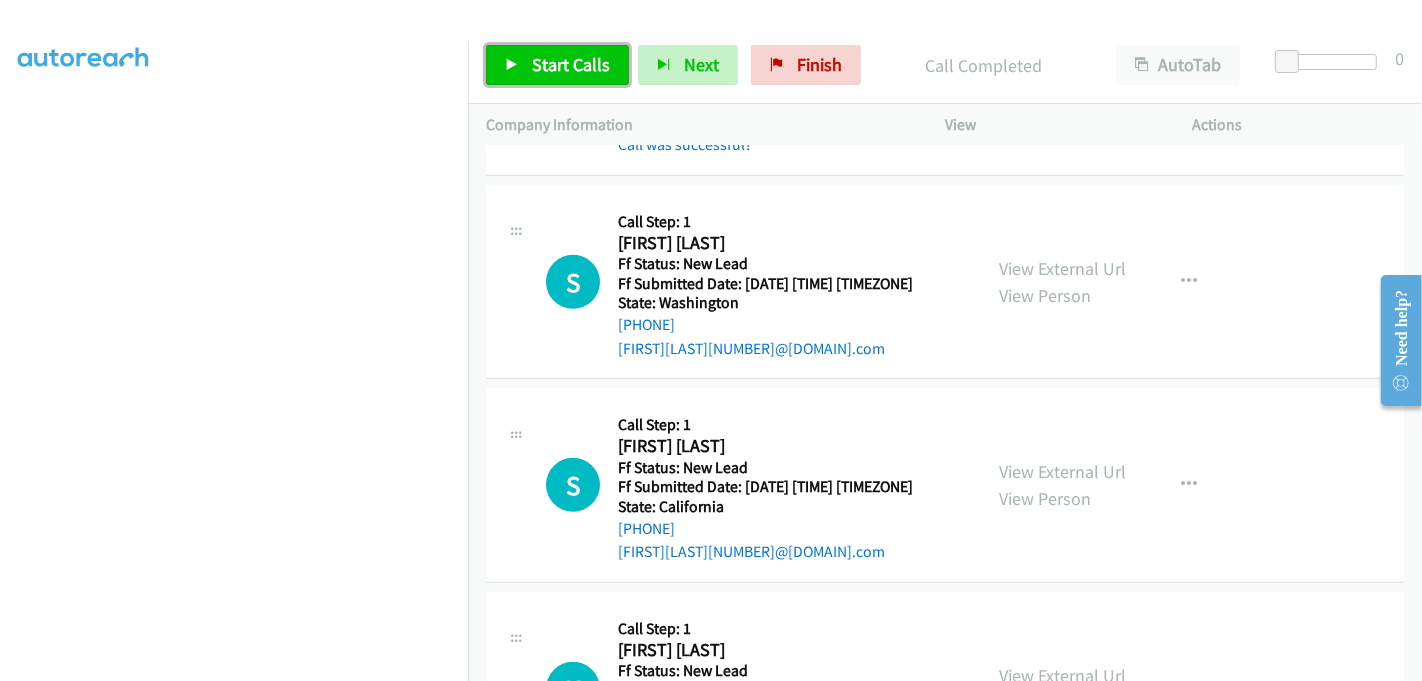 click on "Start Calls" at bounding box center (571, 64) 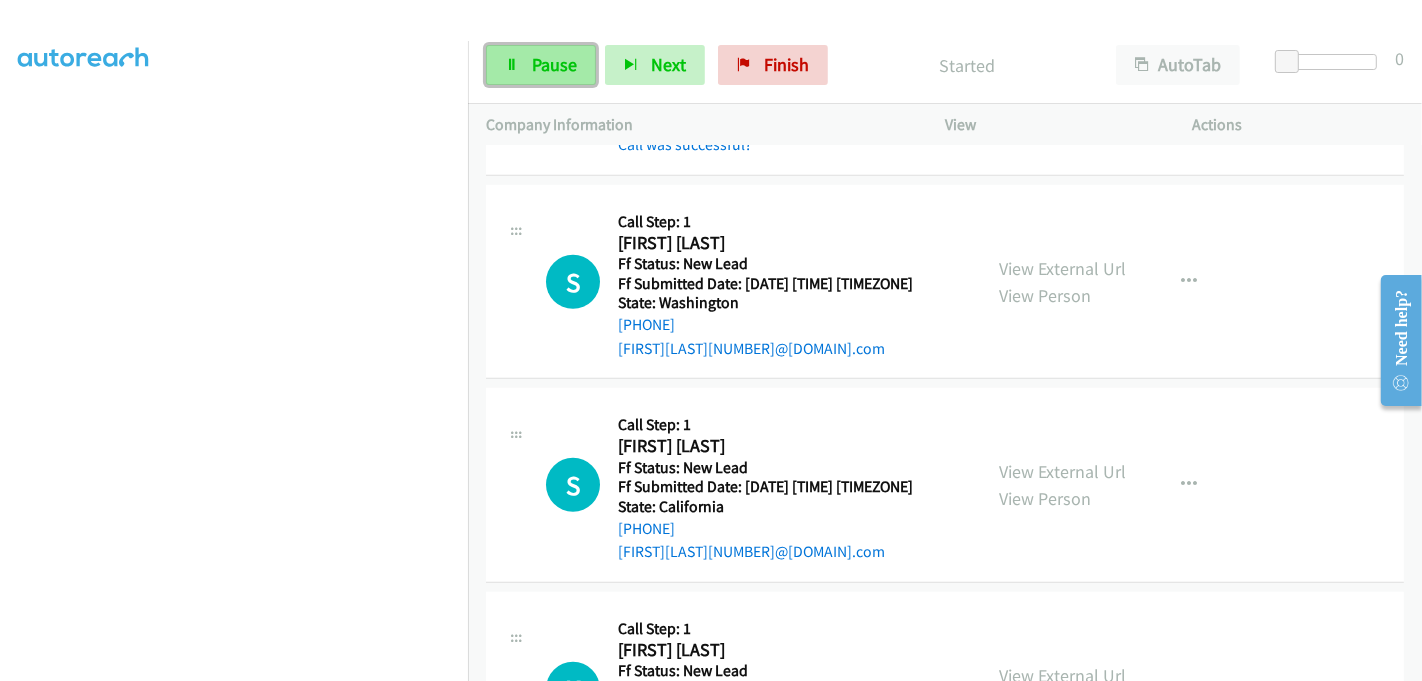 click on "Pause" at bounding box center [554, 64] 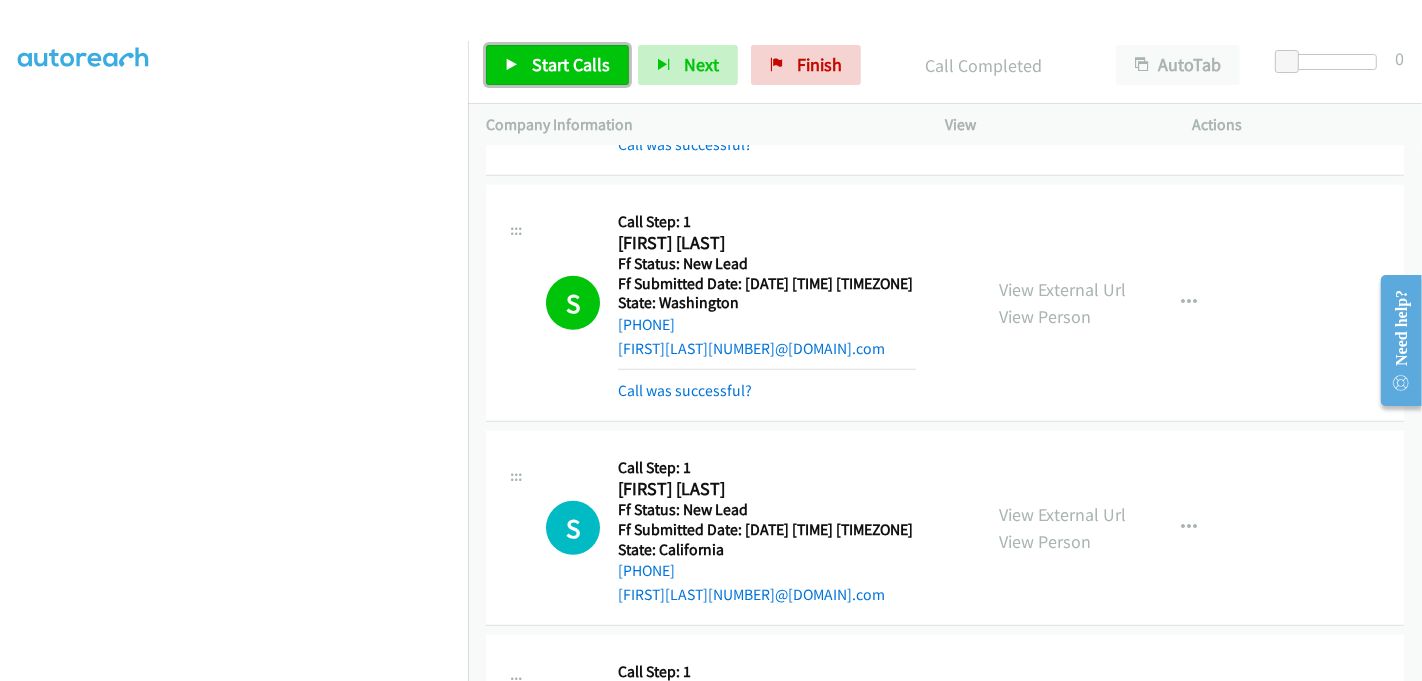 click on "Start Calls" at bounding box center (571, 64) 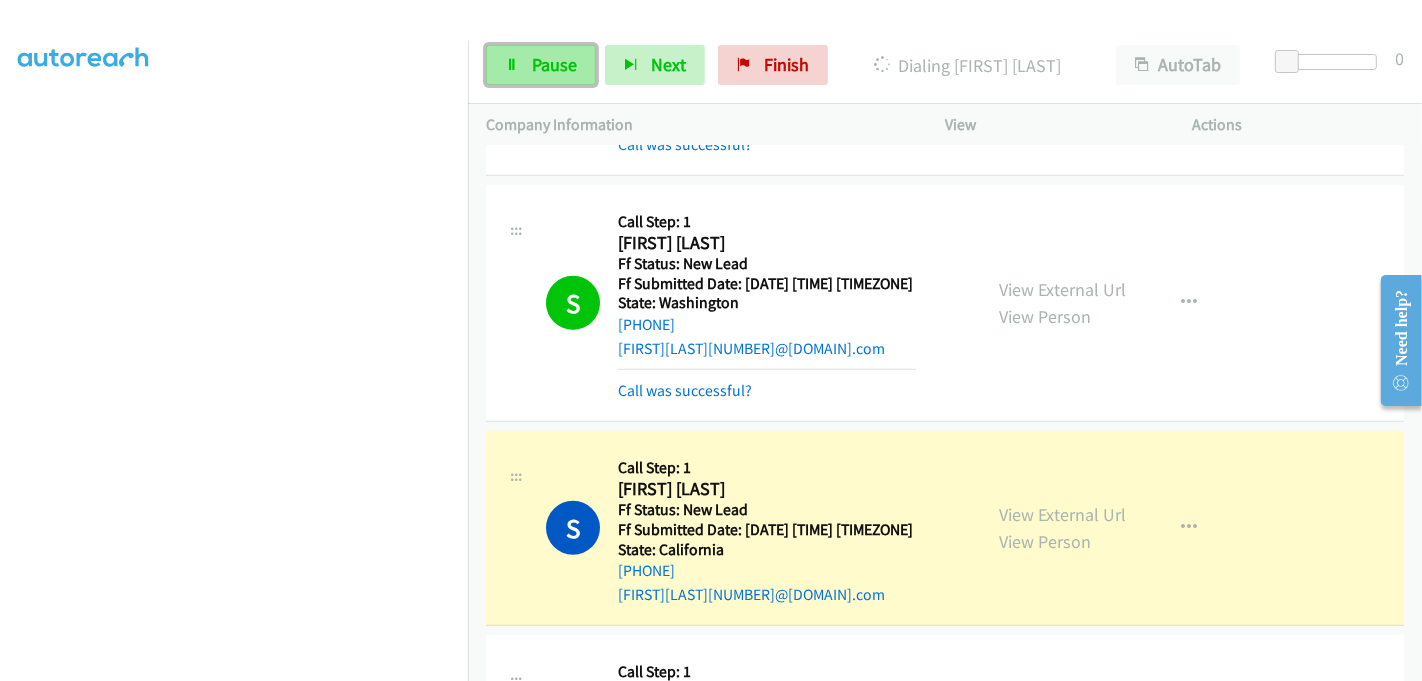 click on "Pause" at bounding box center [554, 64] 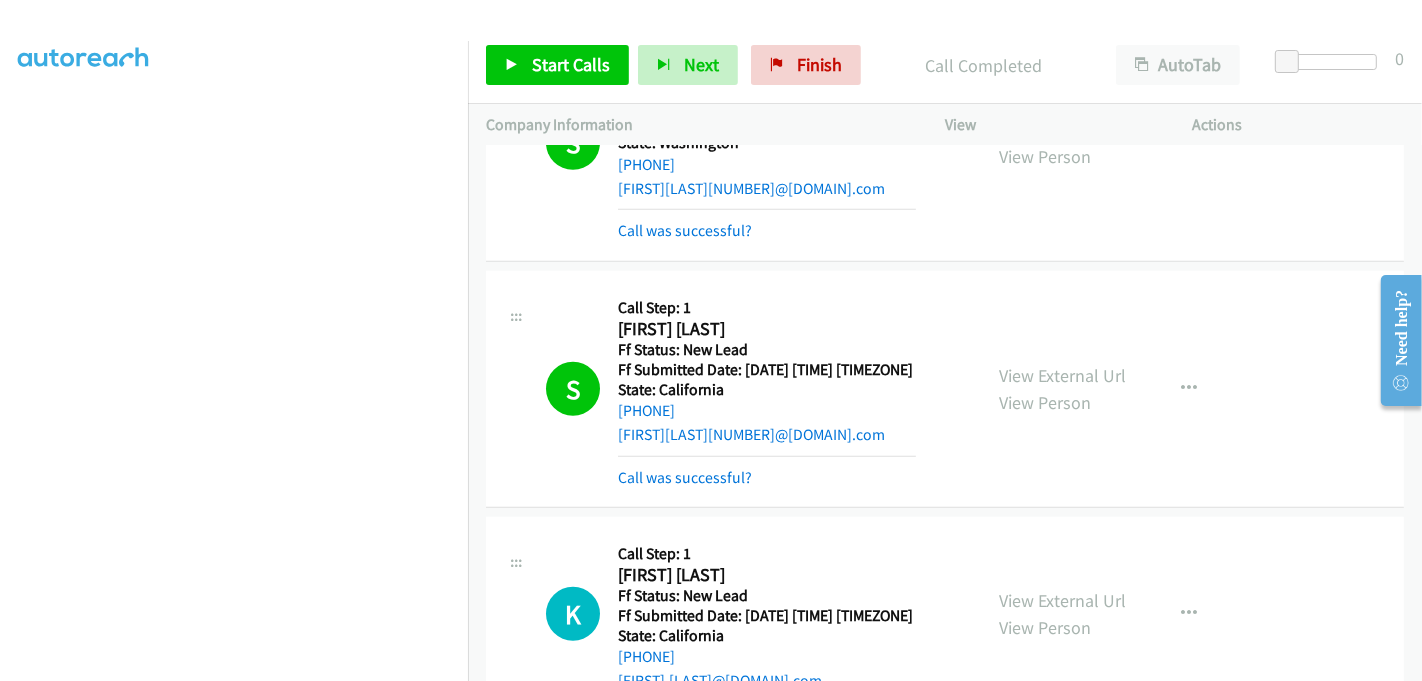 scroll, scrollTop: 1333, scrollLeft: 0, axis: vertical 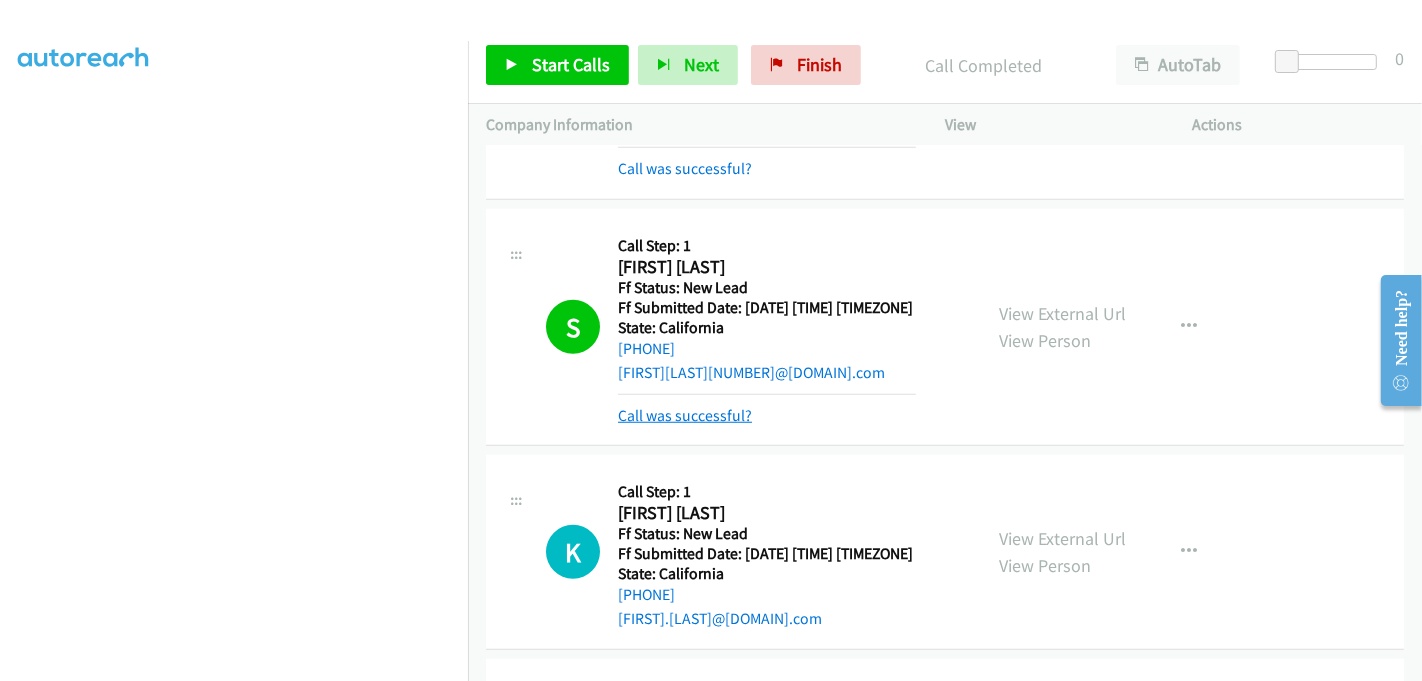 click on "Call was successful?" at bounding box center [685, 415] 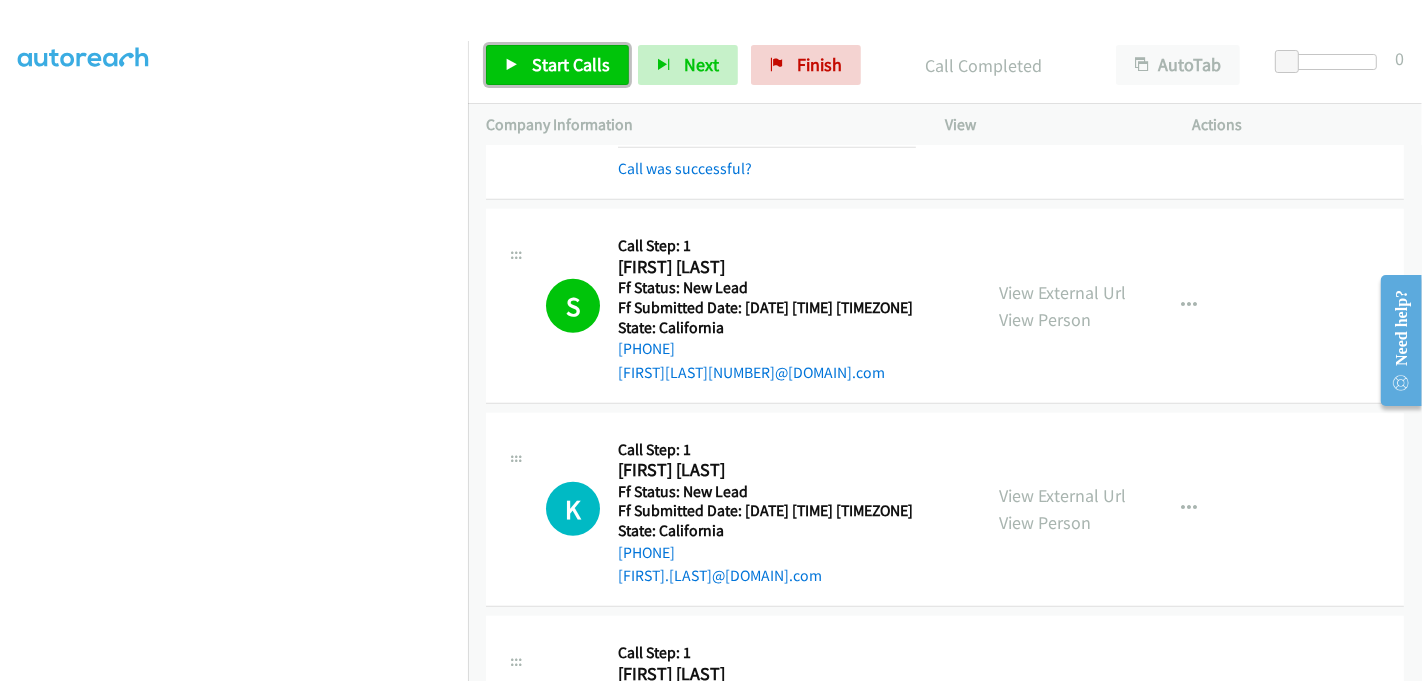 click on "Start Calls" at bounding box center (571, 64) 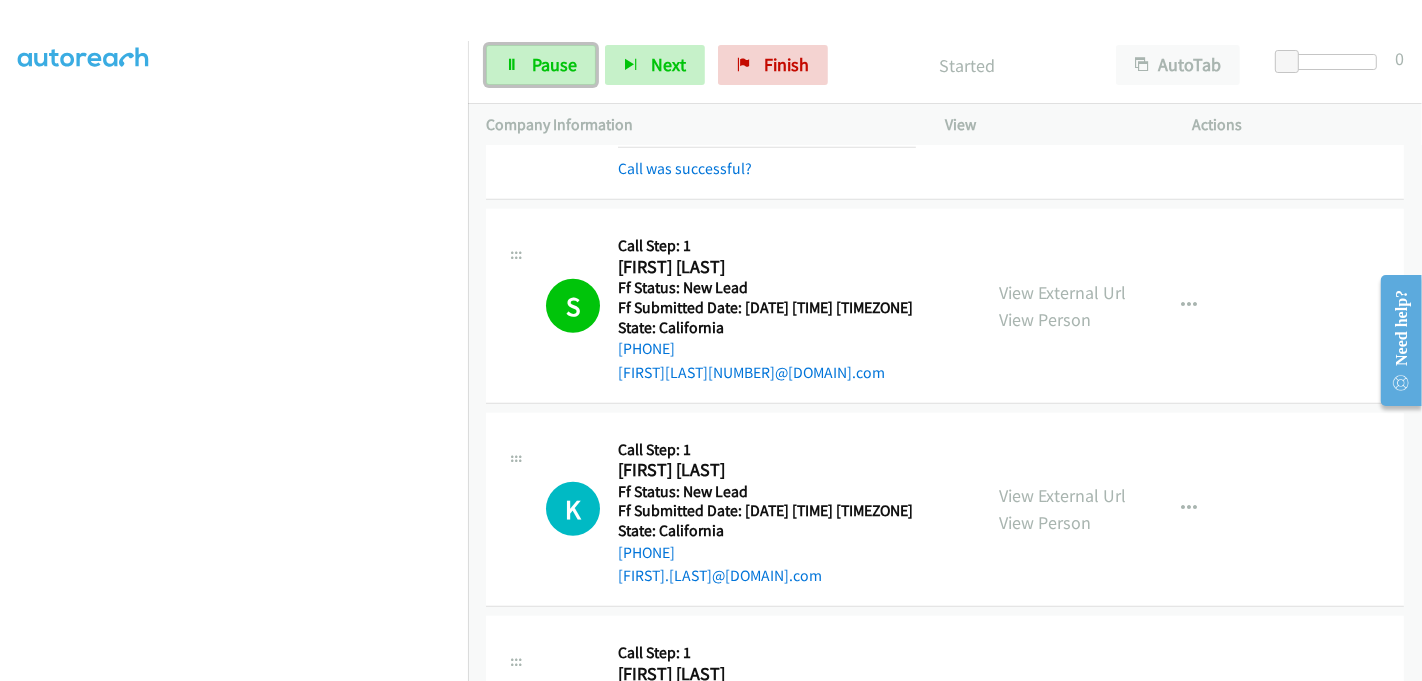 click on "Pause" at bounding box center [554, 64] 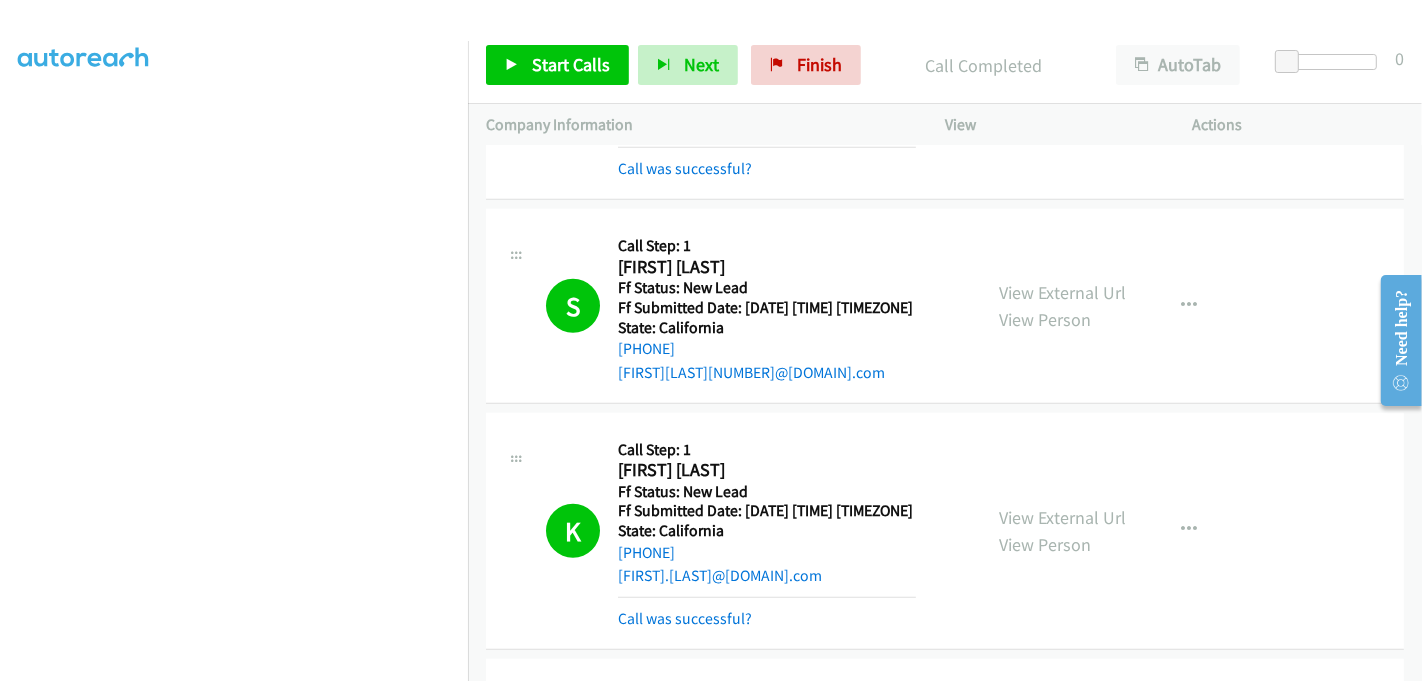 scroll, scrollTop: 442, scrollLeft: 0, axis: vertical 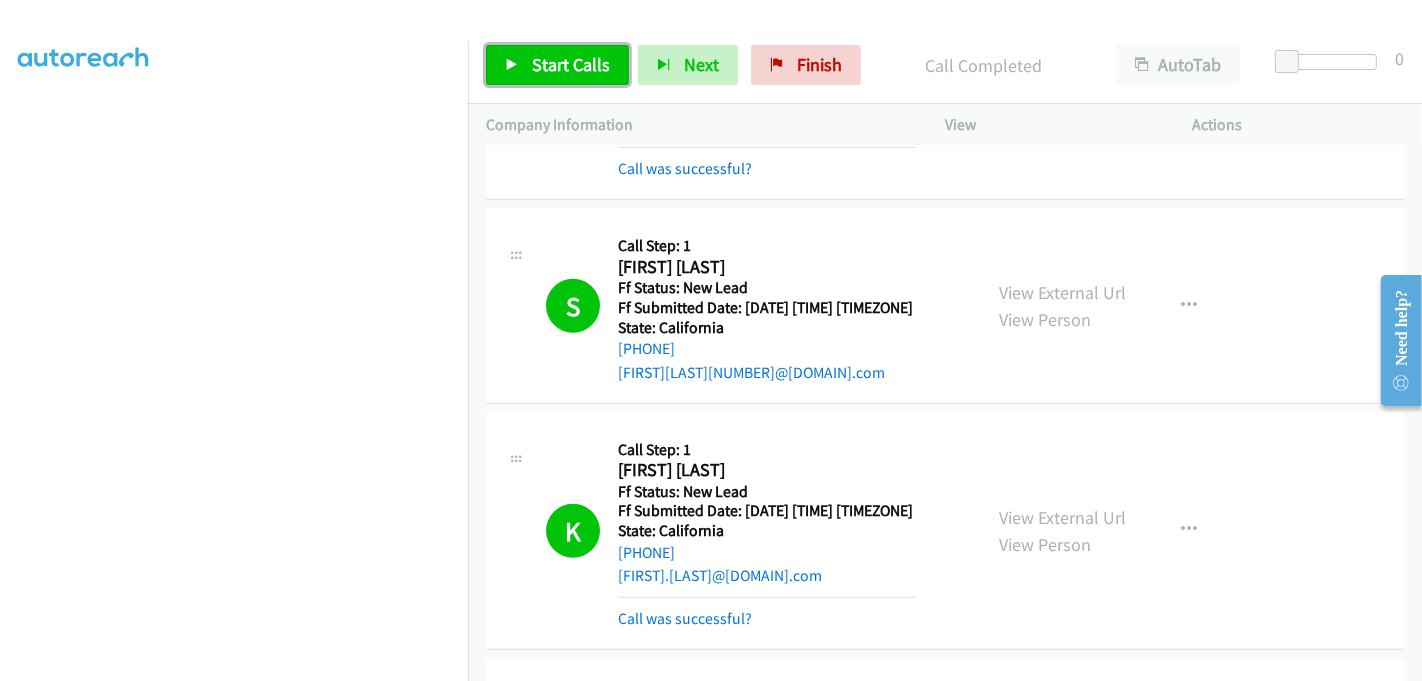 click on "Start Calls" at bounding box center (571, 64) 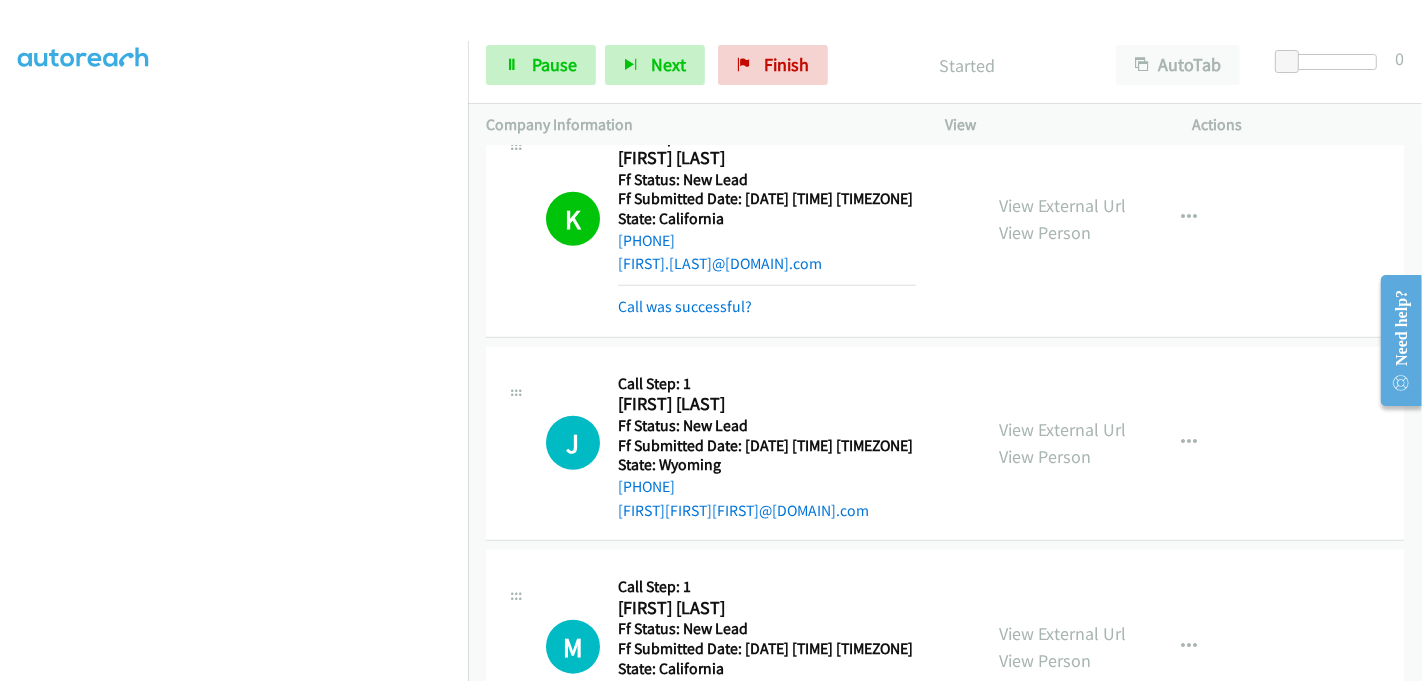 scroll, scrollTop: 1666, scrollLeft: 0, axis: vertical 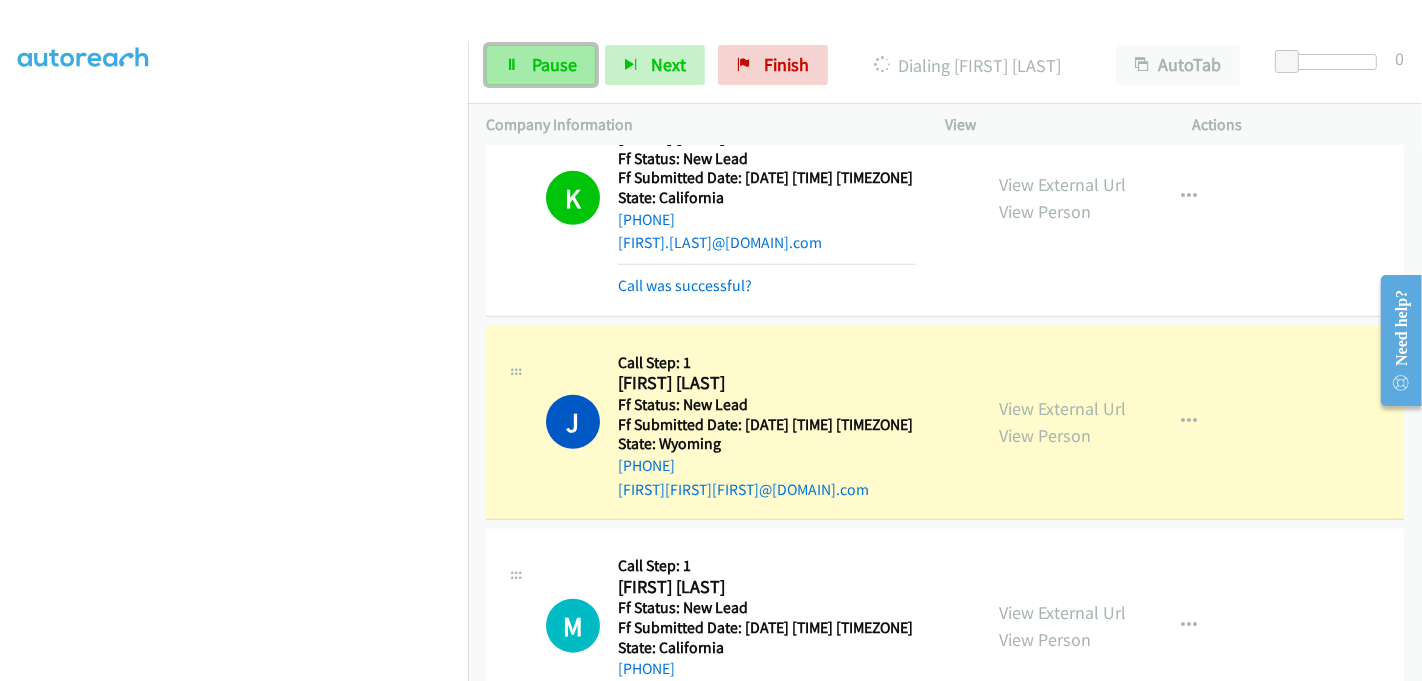 click on "Pause" at bounding box center (554, 64) 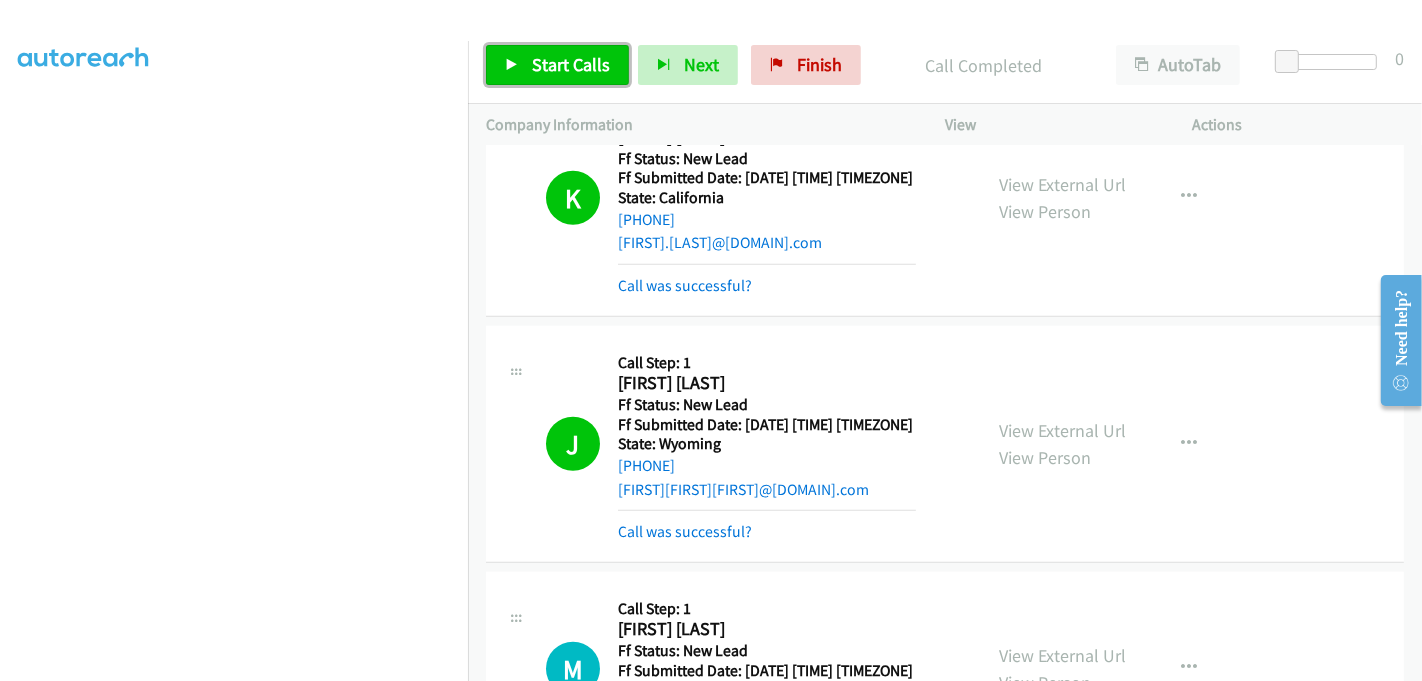 click on "Start Calls" at bounding box center [571, 64] 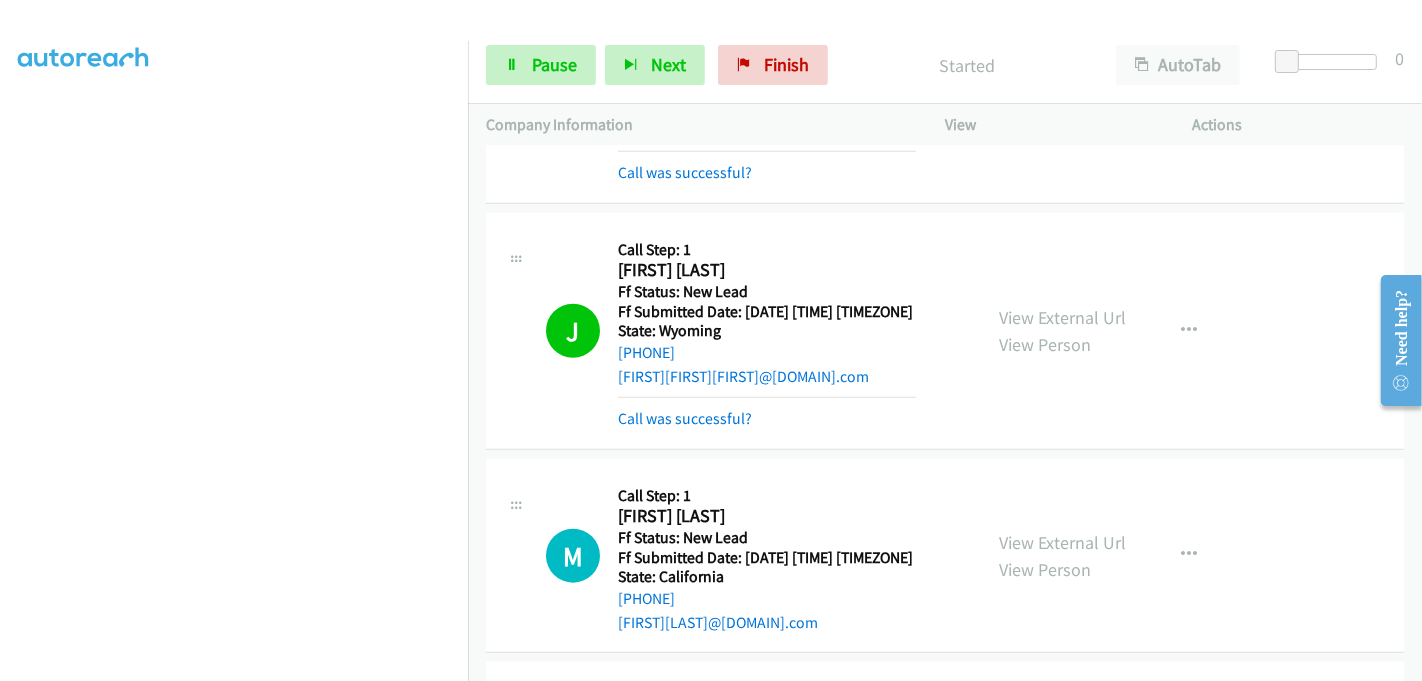 scroll, scrollTop: 1888, scrollLeft: 0, axis: vertical 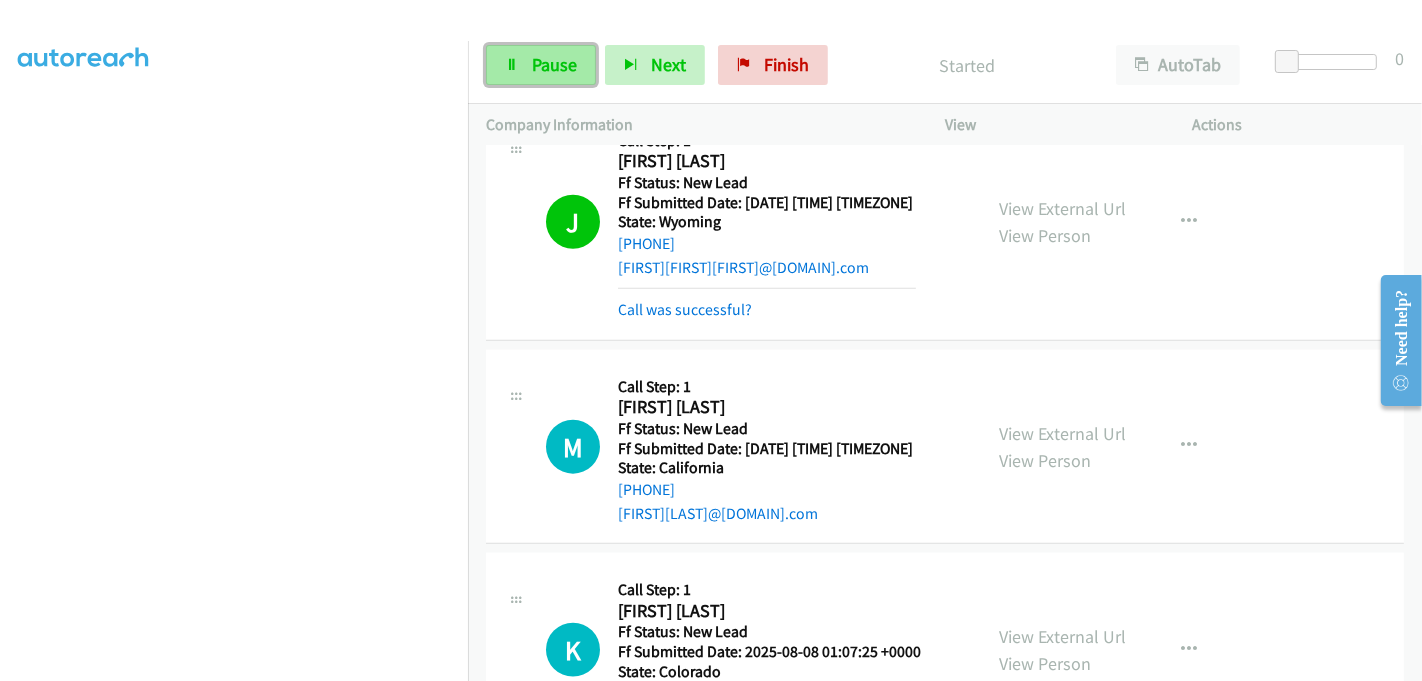 click on "Pause" at bounding box center (554, 64) 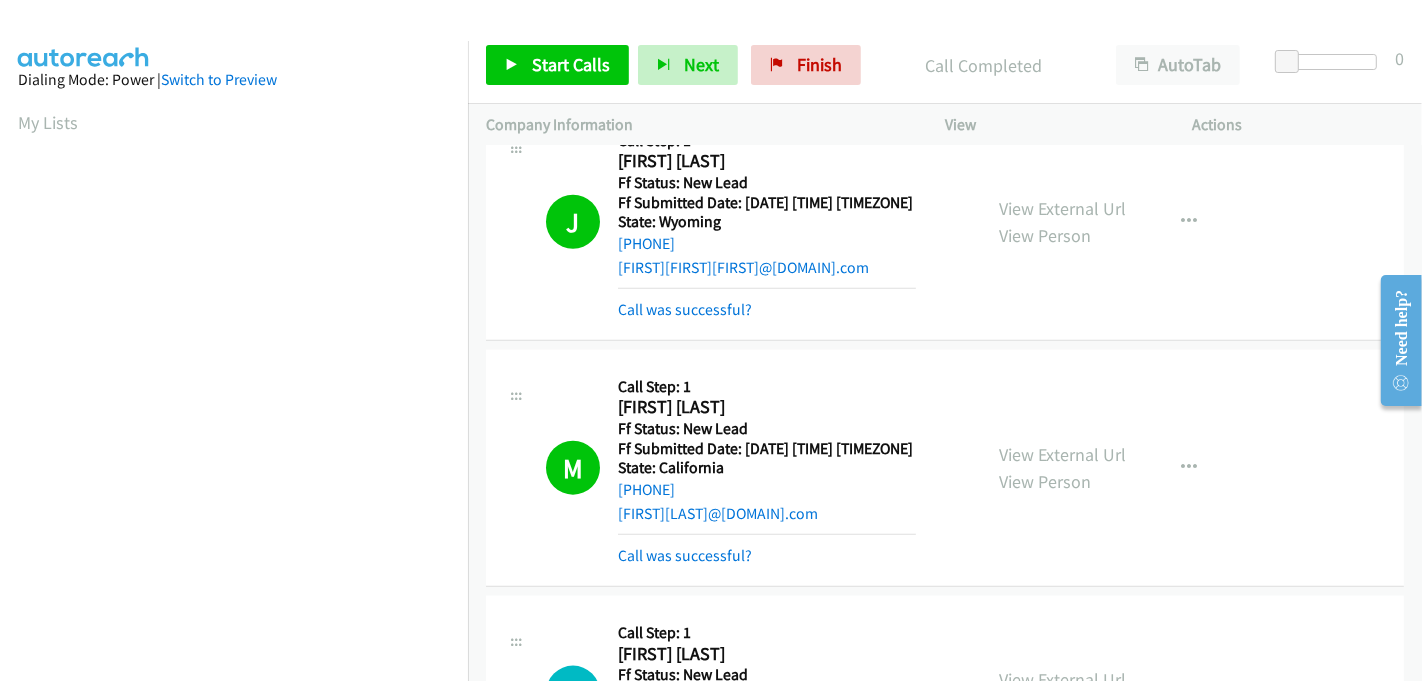 scroll, scrollTop: 442, scrollLeft: 0, axis: vertical 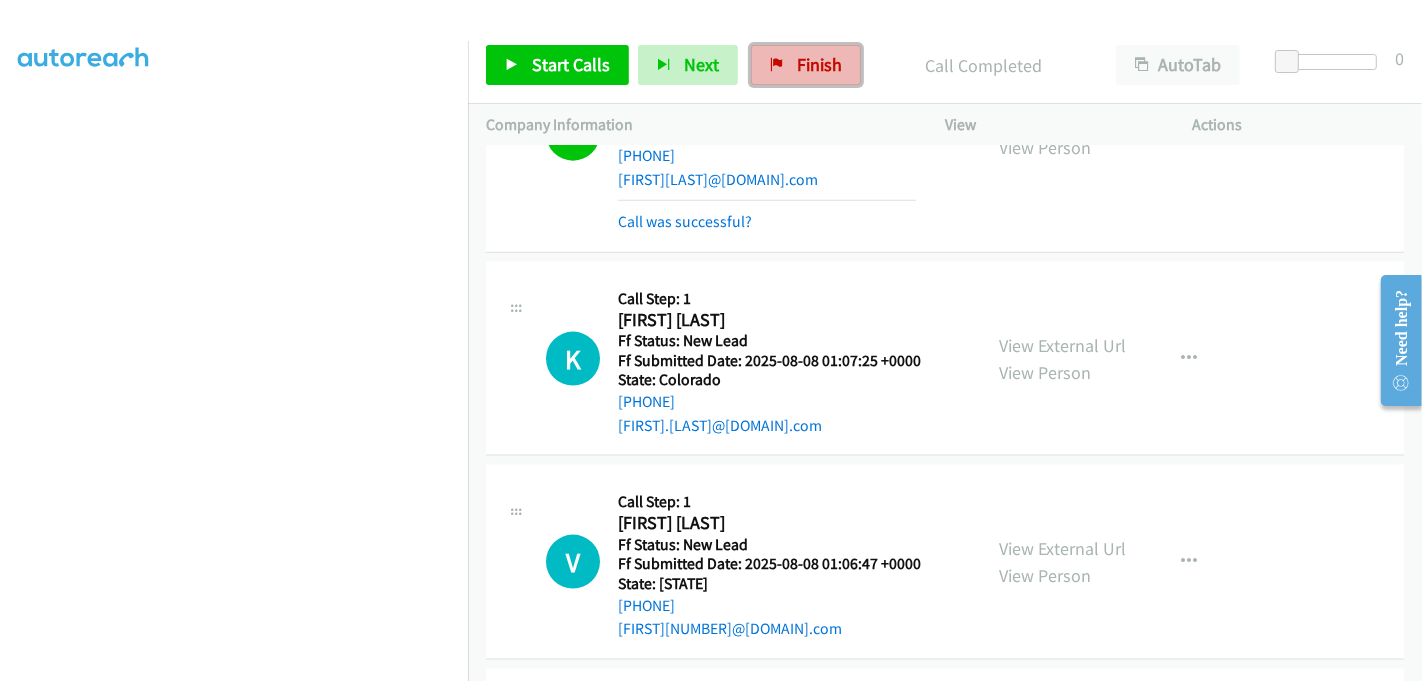 click on "Finish" at bounding box center [819, 64] 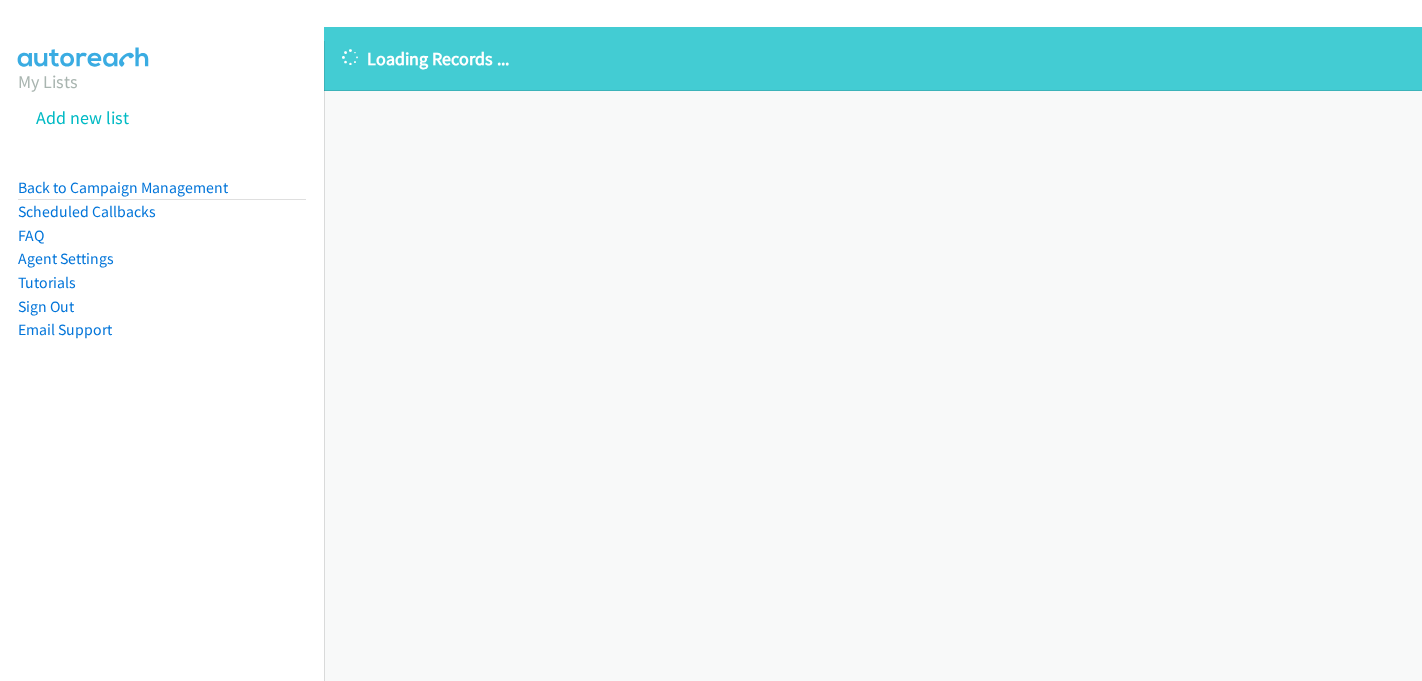 scroll, scrollTop: 0, scrollLeft: 0, axis: both 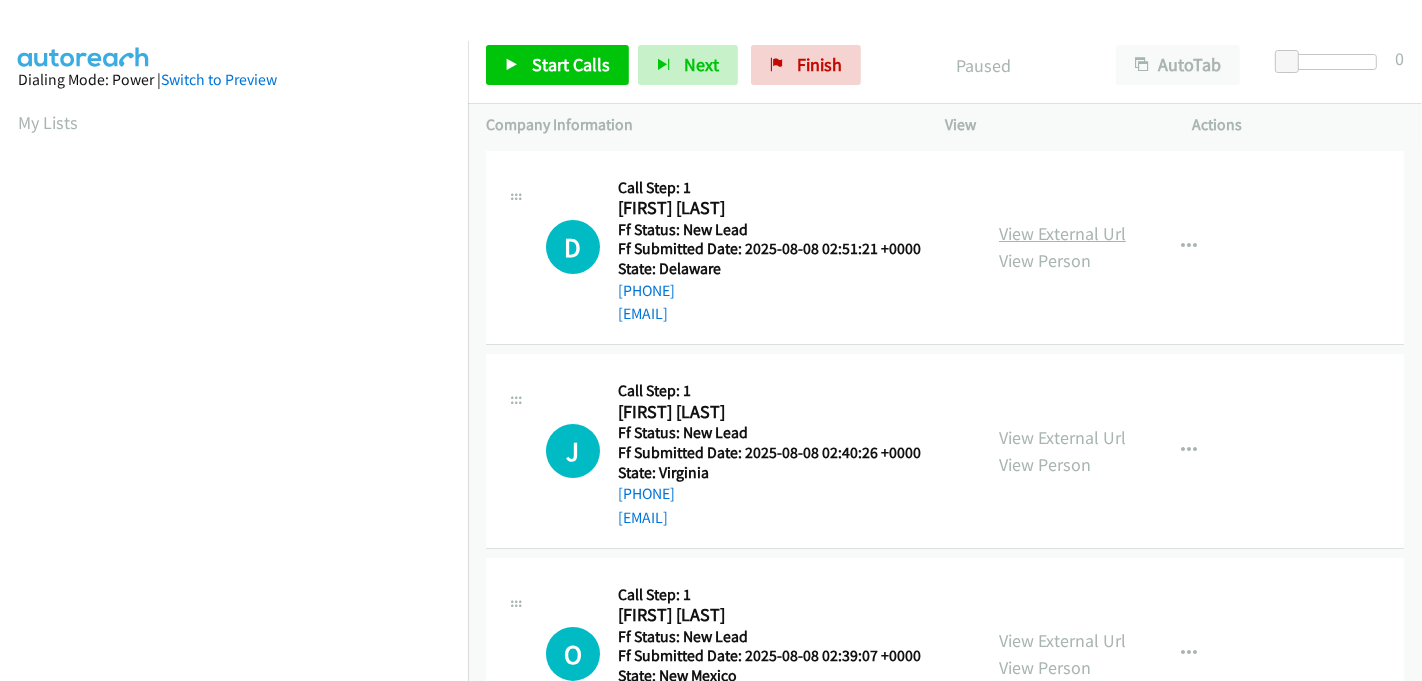 click on "View External Url" at bounding box center (1062, 233) 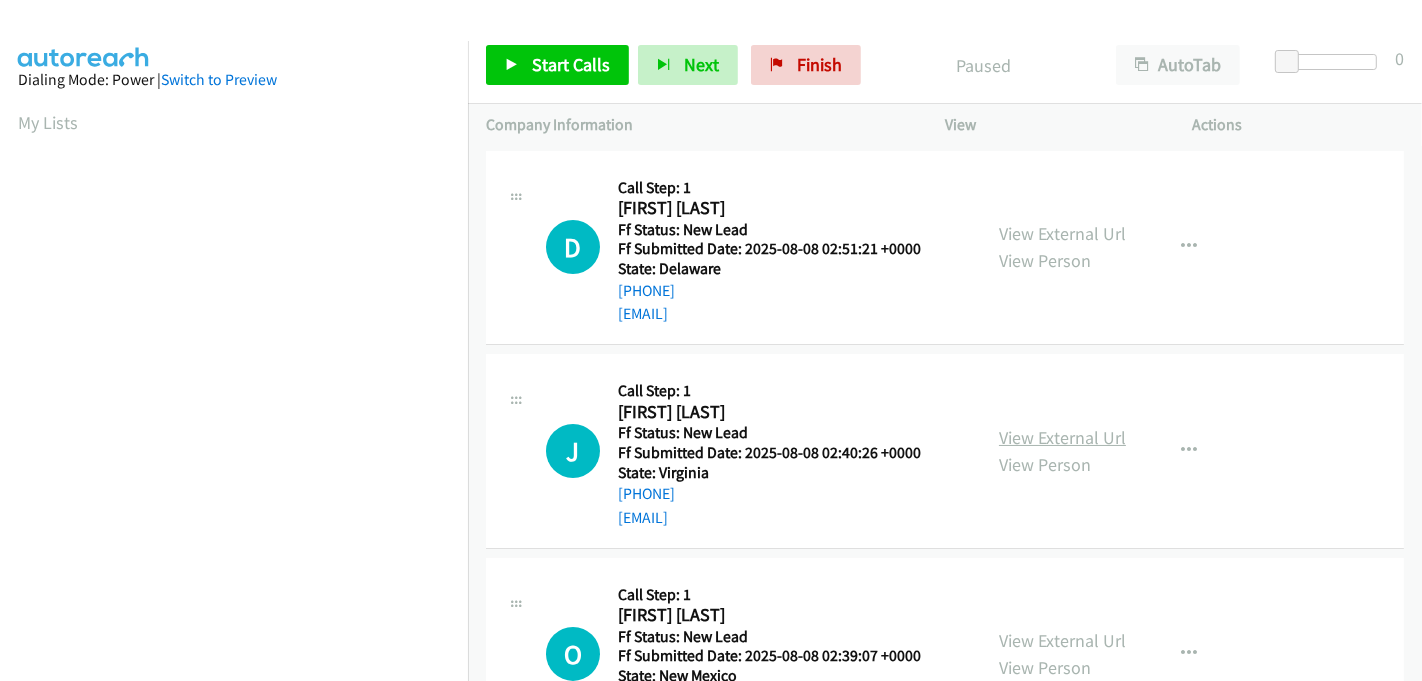 click on "View External Url" at bounding box center (1062, 437) 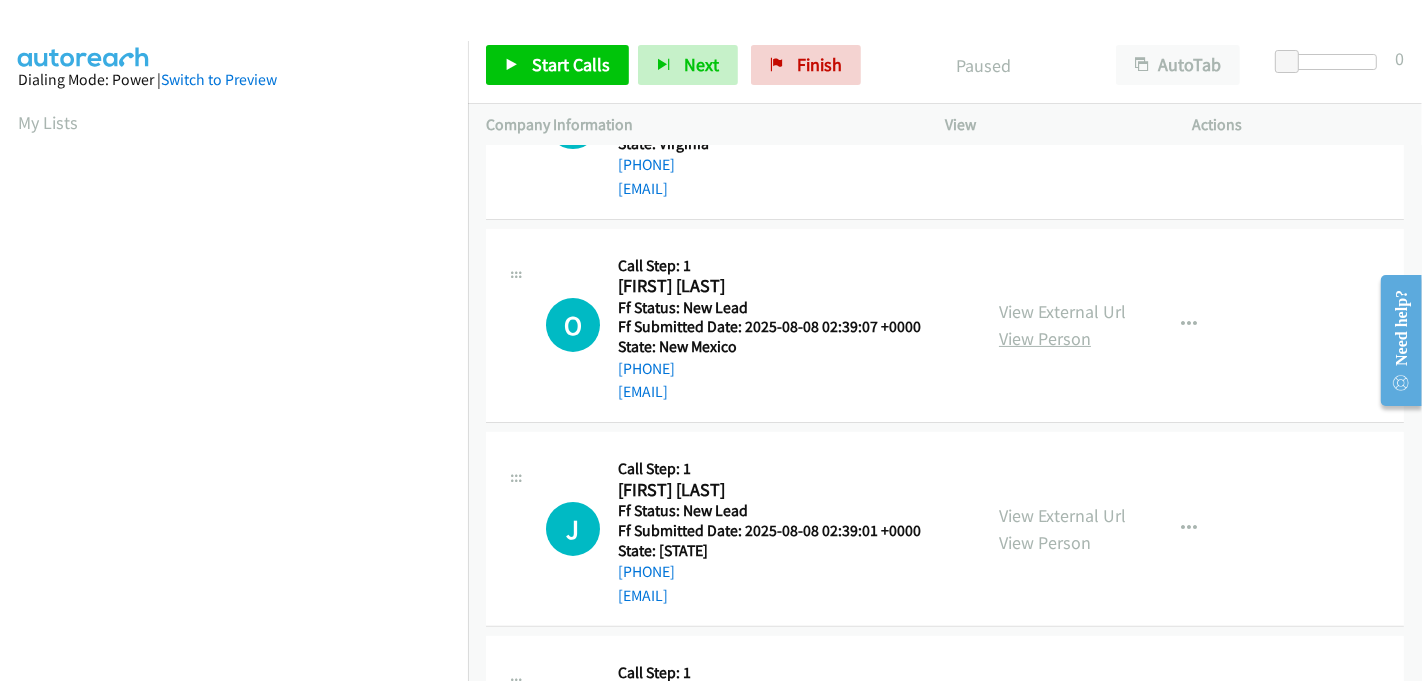 scroll, scrollTop: 333, scrollLeft: 0, axis: vertical 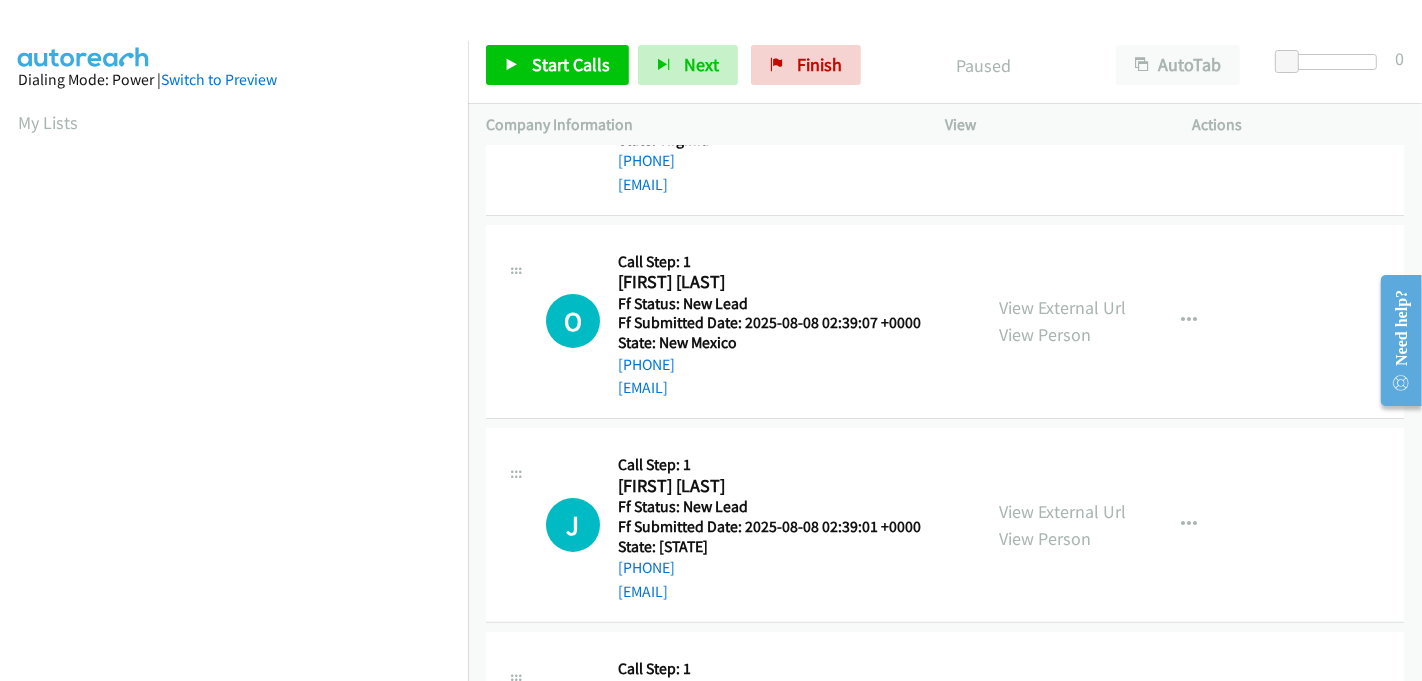click on "View External Url
View Person" at bounding box center [1062, 321] 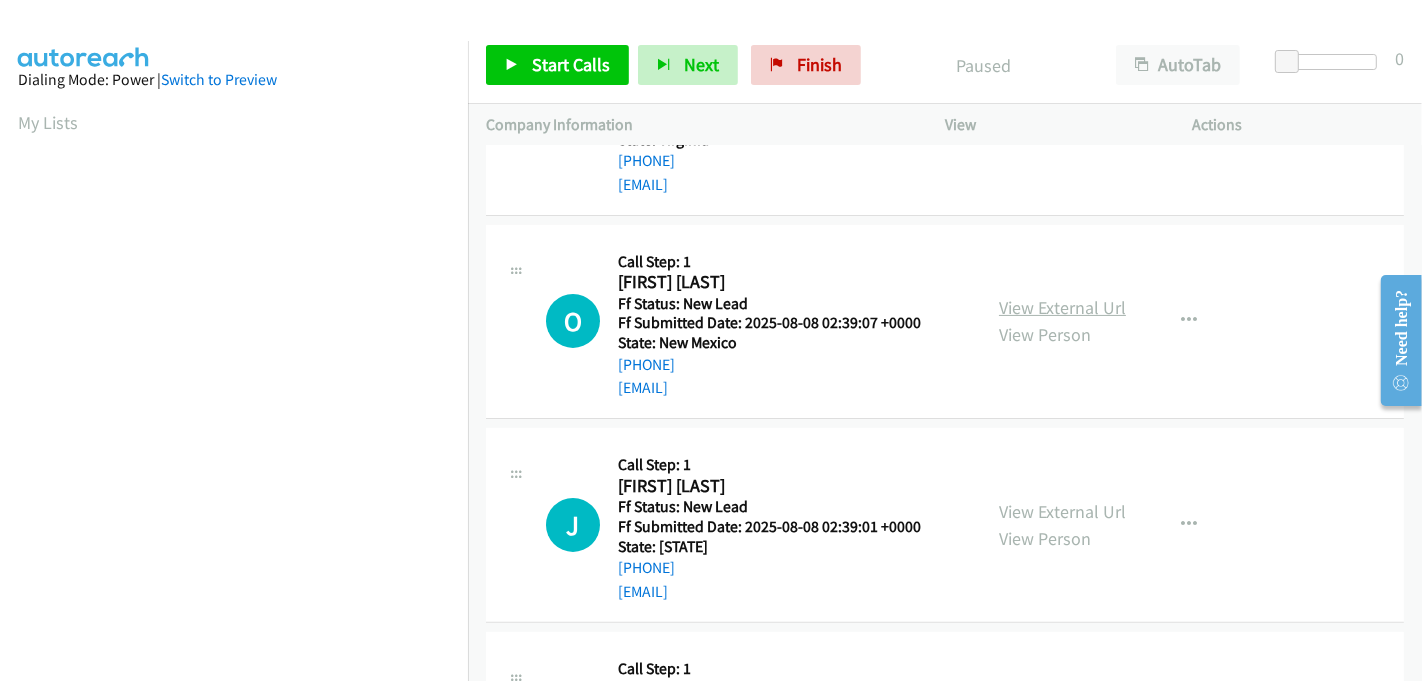 click on "View External Url" at bounding box center (1062, 307) 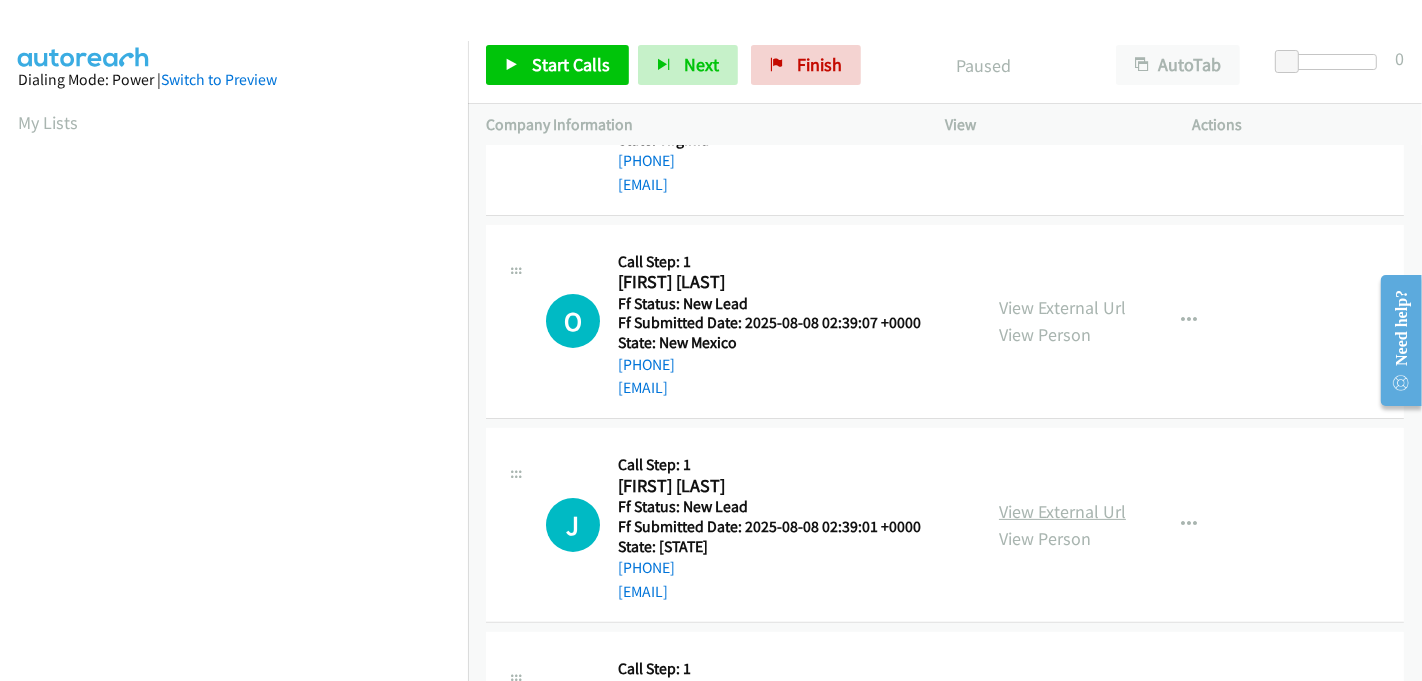 click on "View External Url" at bounding box center [1062, 511] 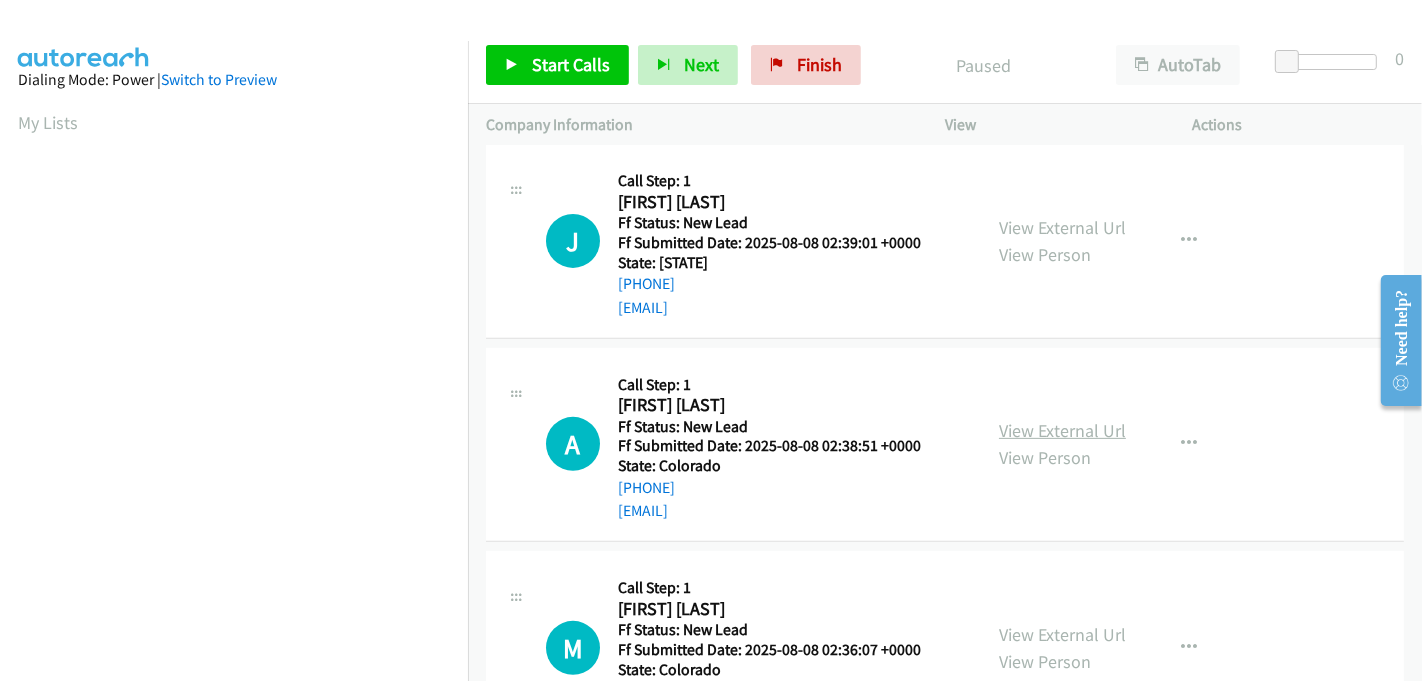 scroll, scrollTop: 666, scrollLeft: 0, axis: vertical 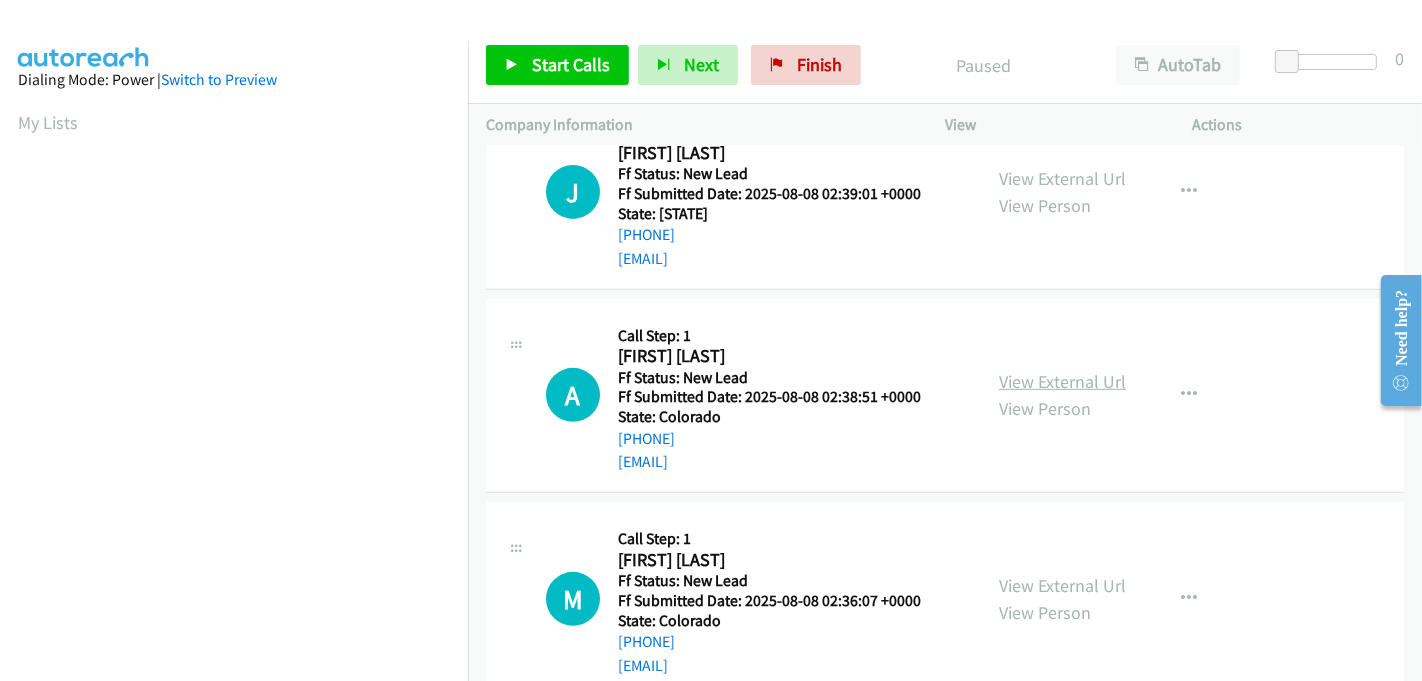 click on "View External Url" at bounding box center (1062, 381) 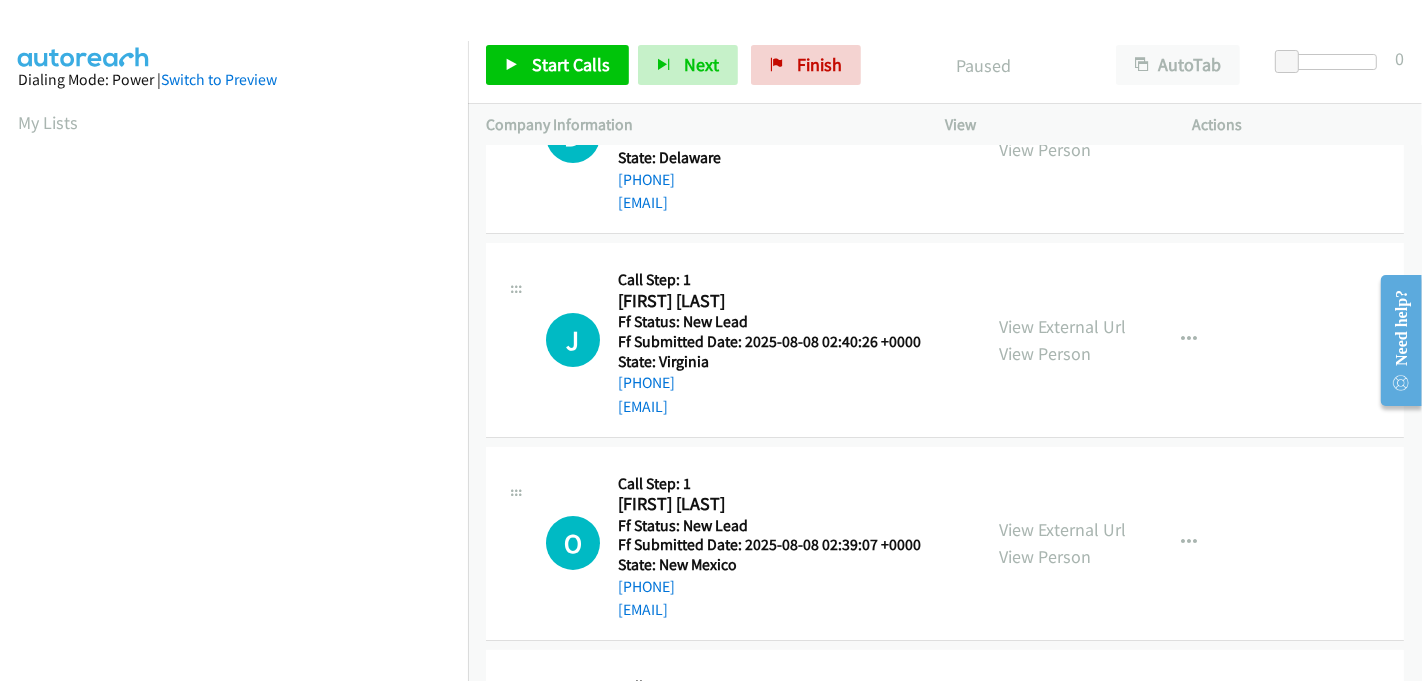 scroll, scrollTop: 0, scrollLeft: 0, axis: both 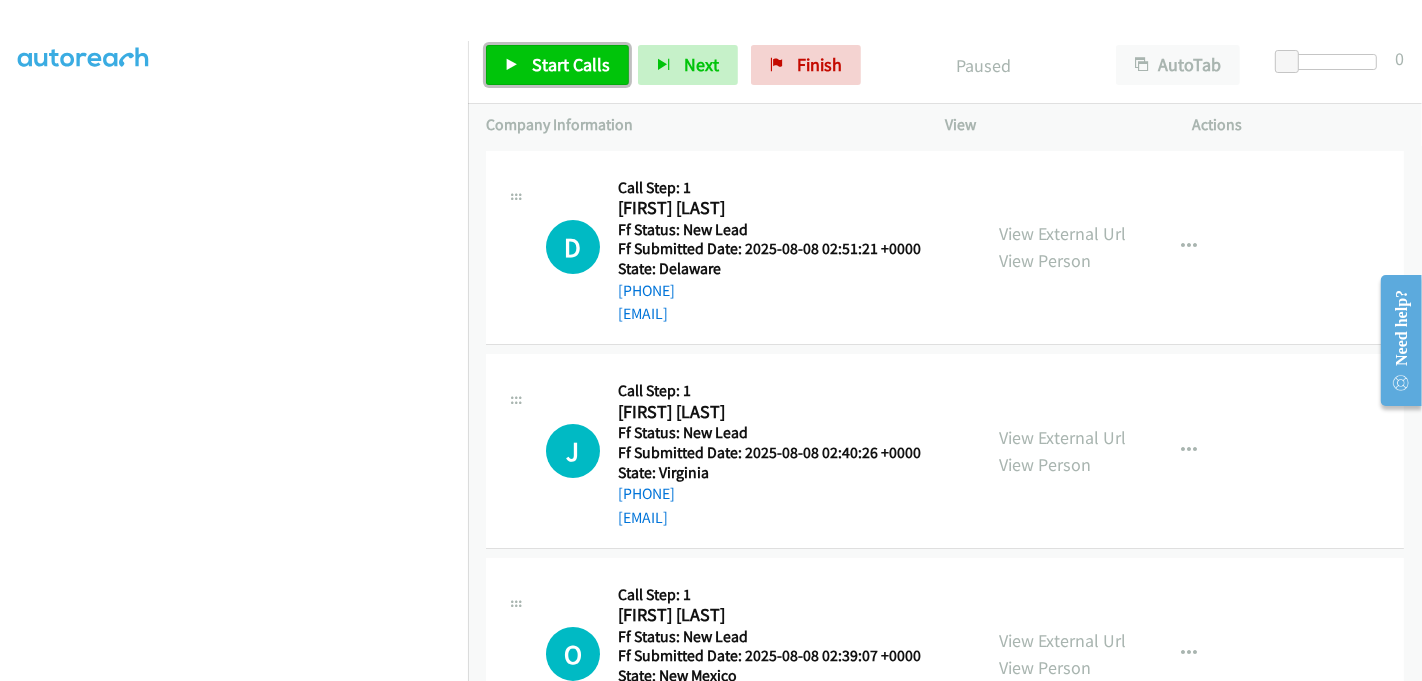 click on "Start Calls" at bounding box center [571, 64] 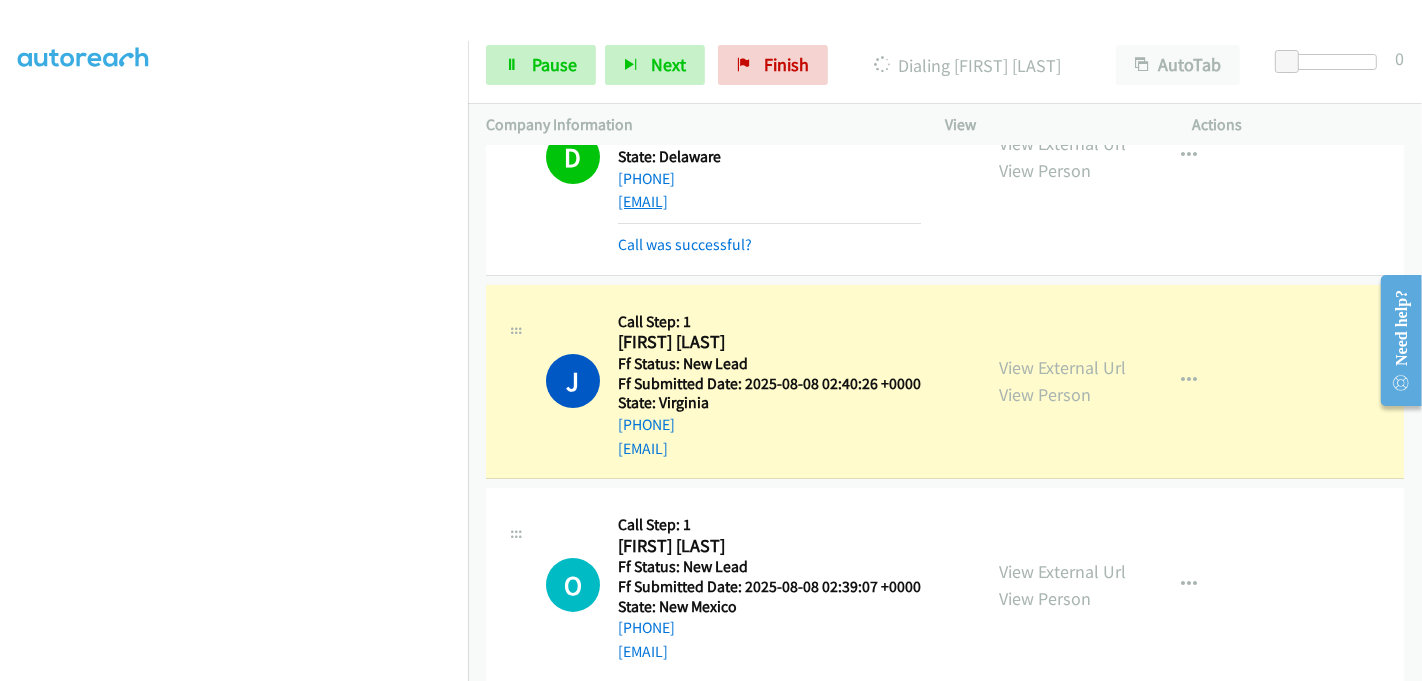 scroll, scrollTop: 222, scrollLeft: 0, axis: vertical 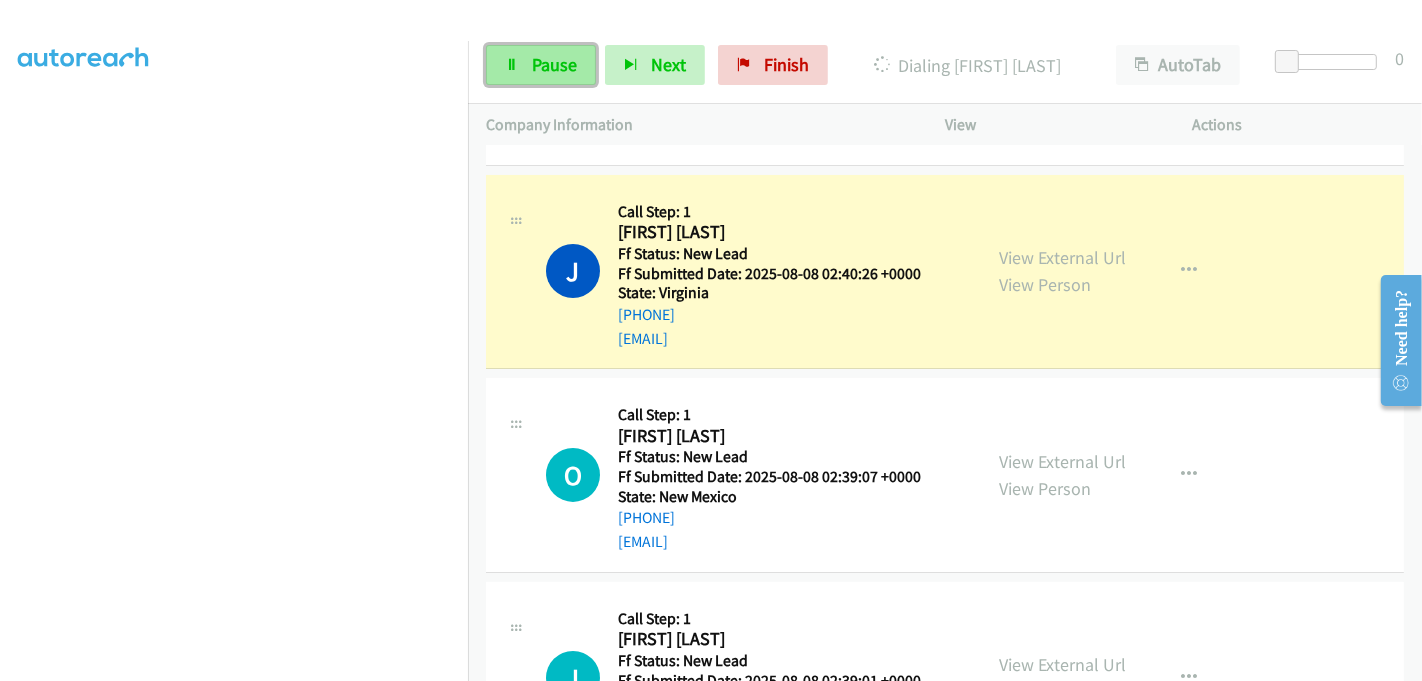 click on "Pause" at bounding box center (554, 64) 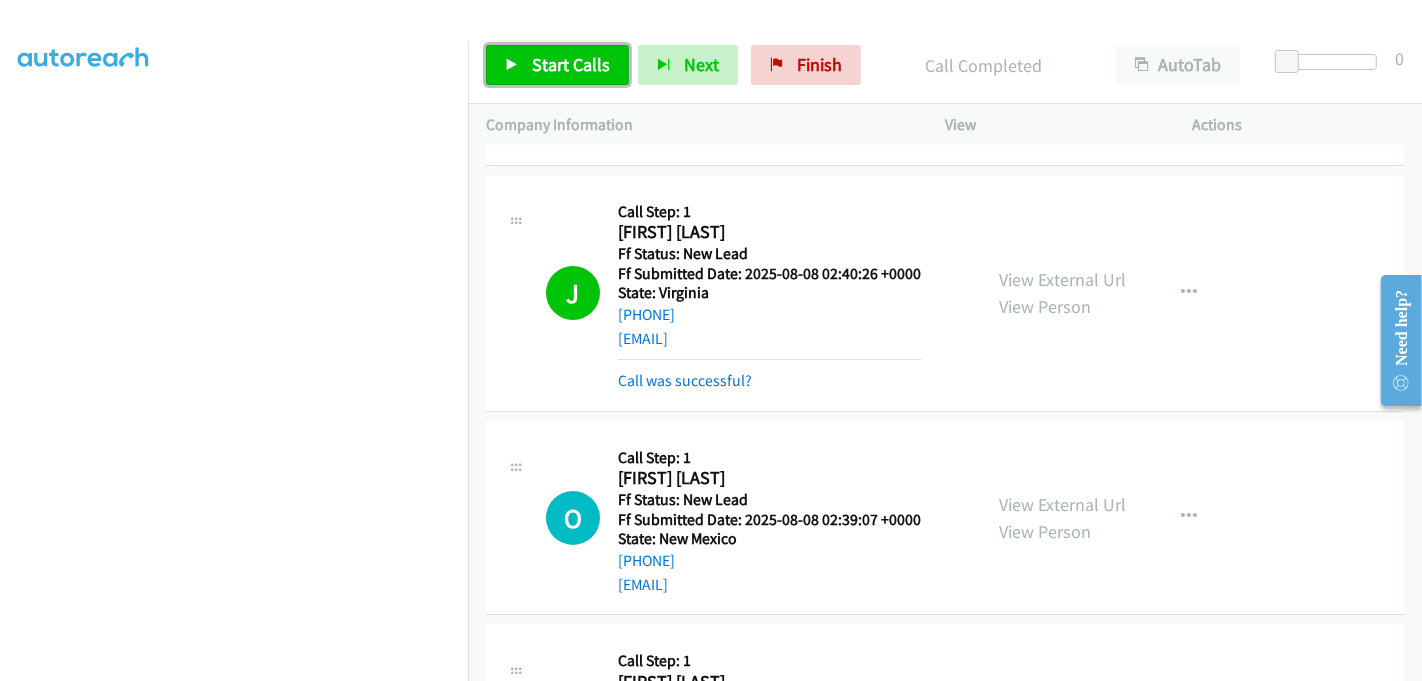 click on "Start Calls" at bounding box center (571, 64) 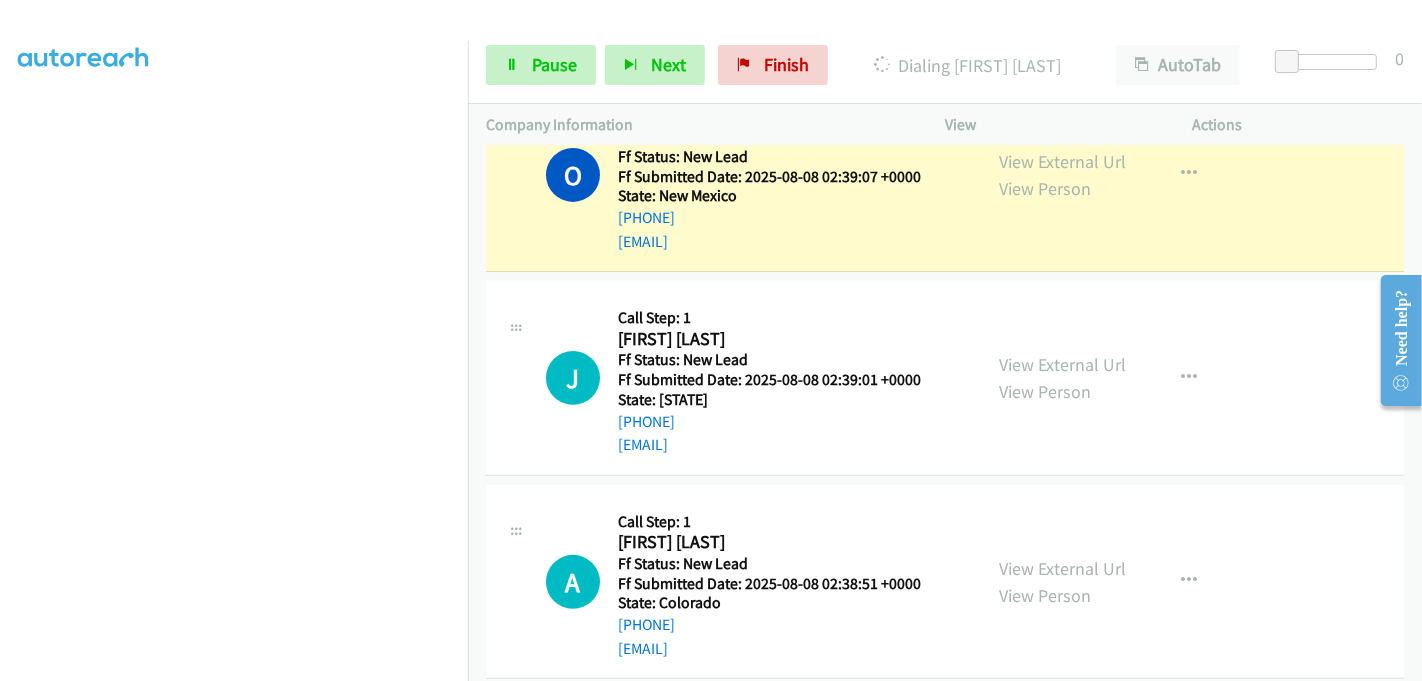 scroll, scrollTop: 666, scrollLeft: 0, axis: vertical 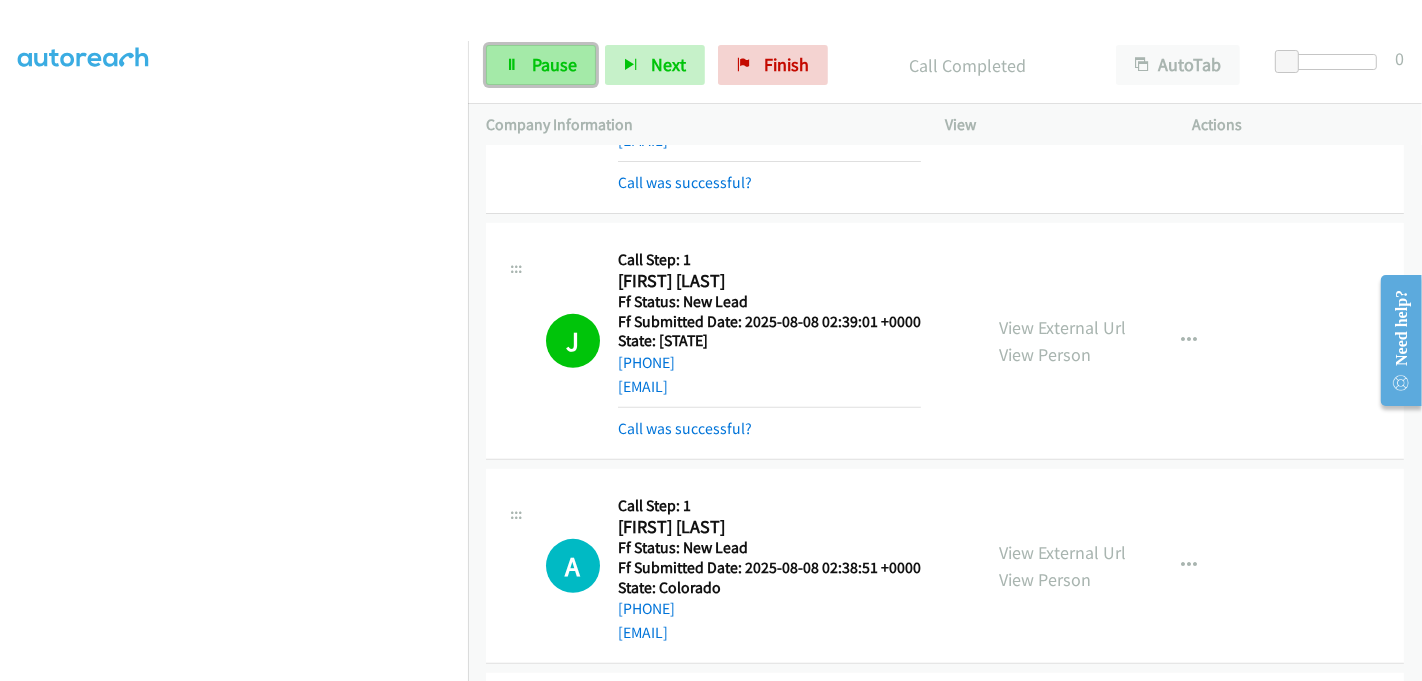 click on "Pause" at bounding box center (554, 64) 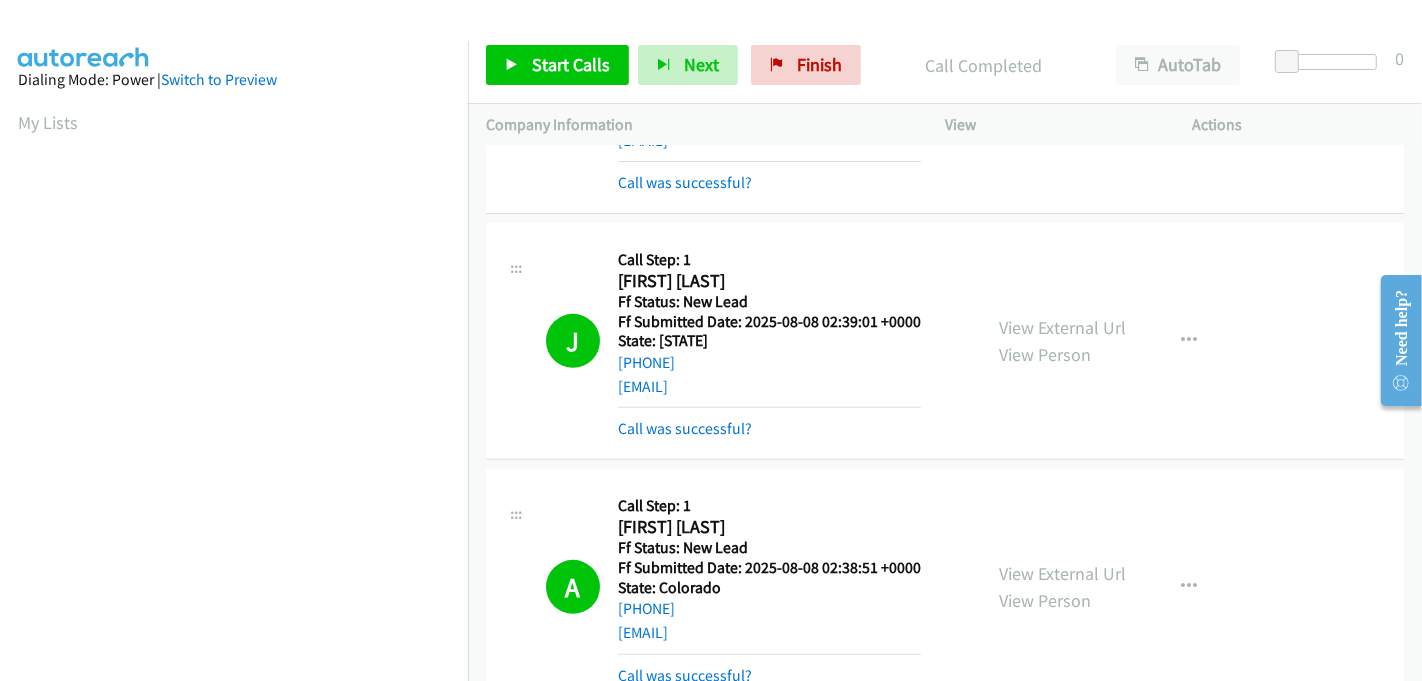 scroll, scrollTop: 442, scrollLeft: 0, axis: vertical 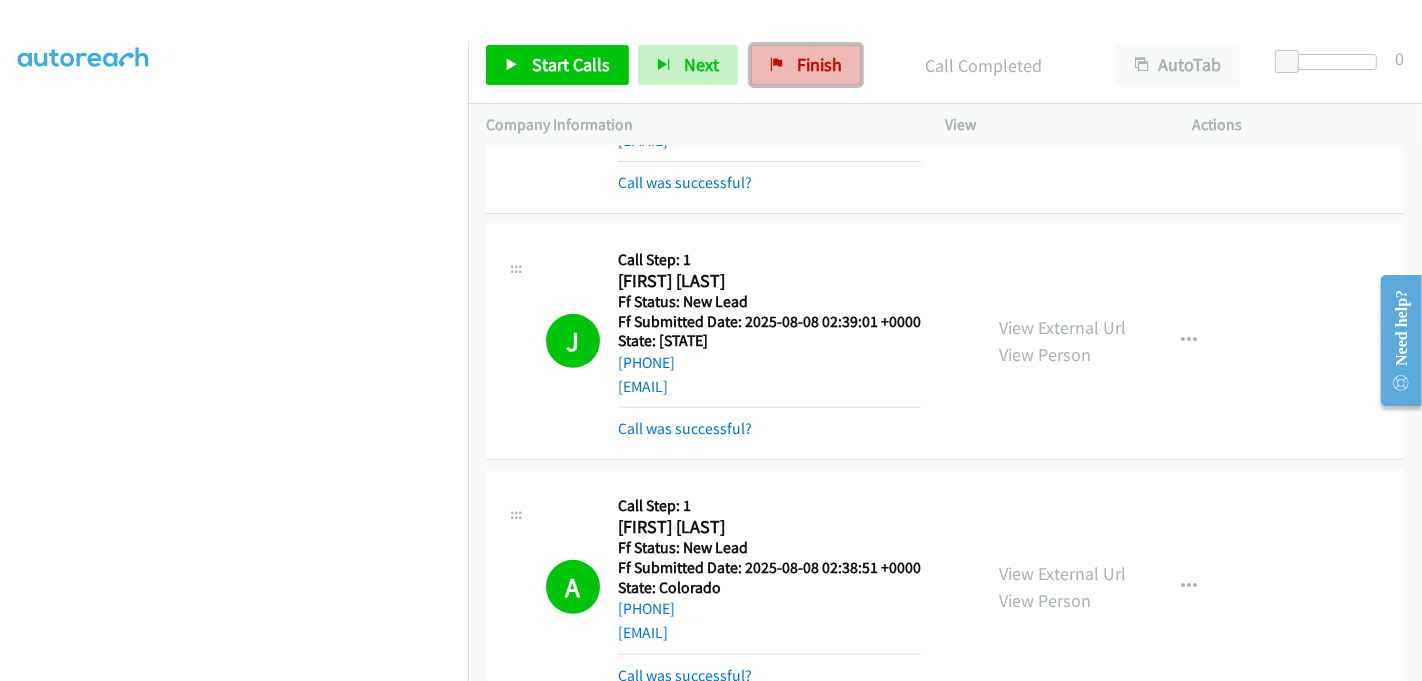 click on "Finish" at bounding box center (819, 64) 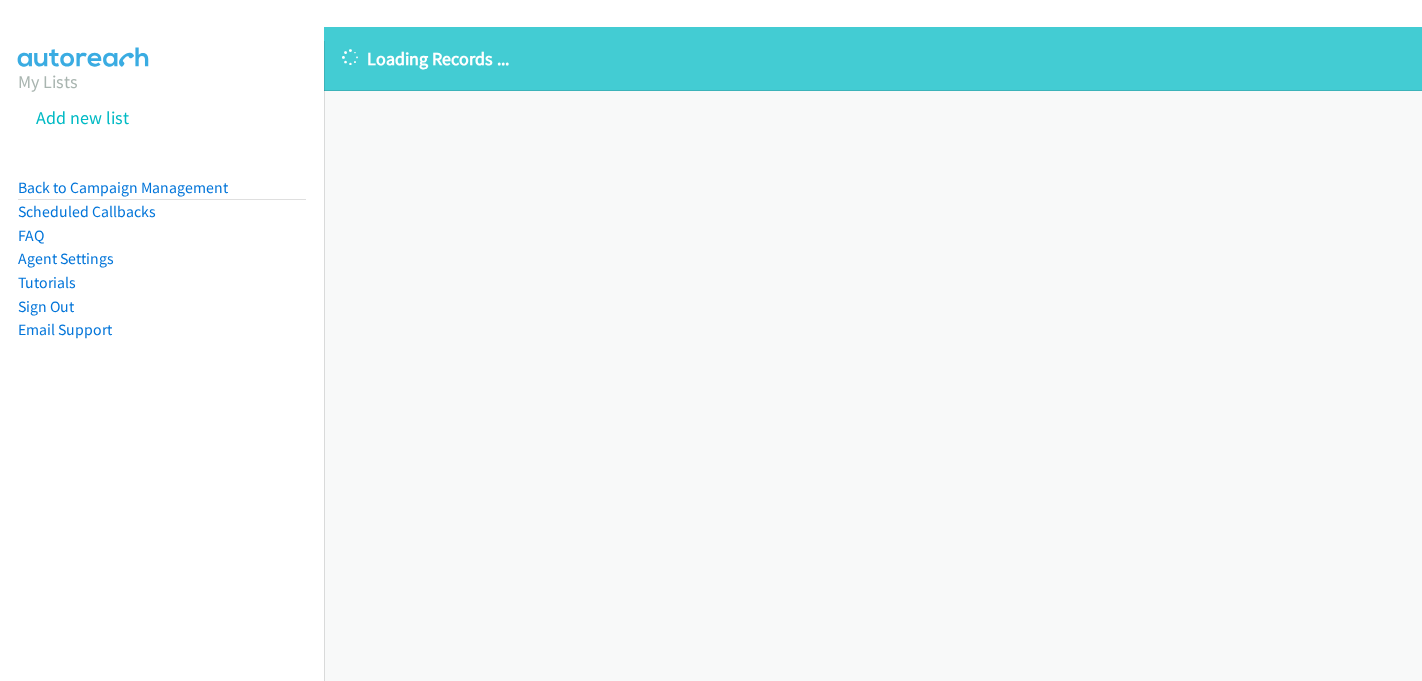scroll, scrollTop: 0, scrollLeft: 0, axis: both 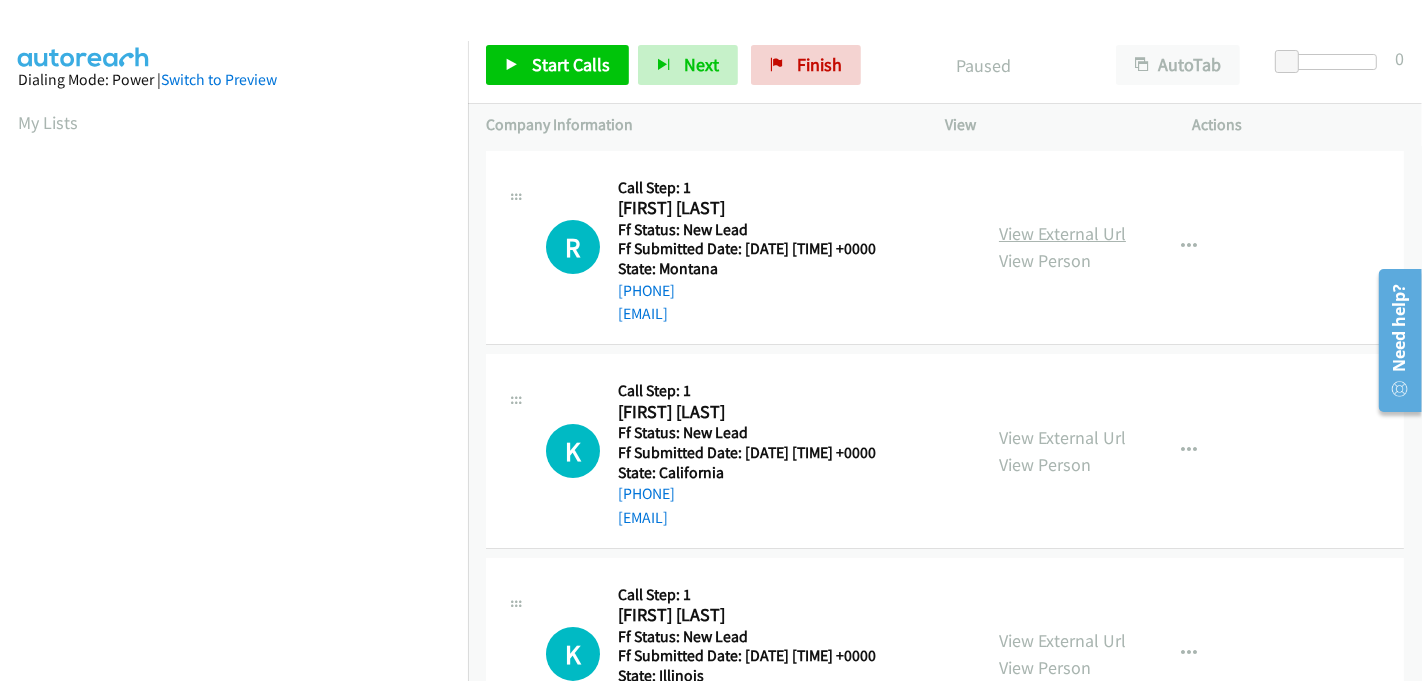 click on "View External Url" at bounding box center (1062, 233) 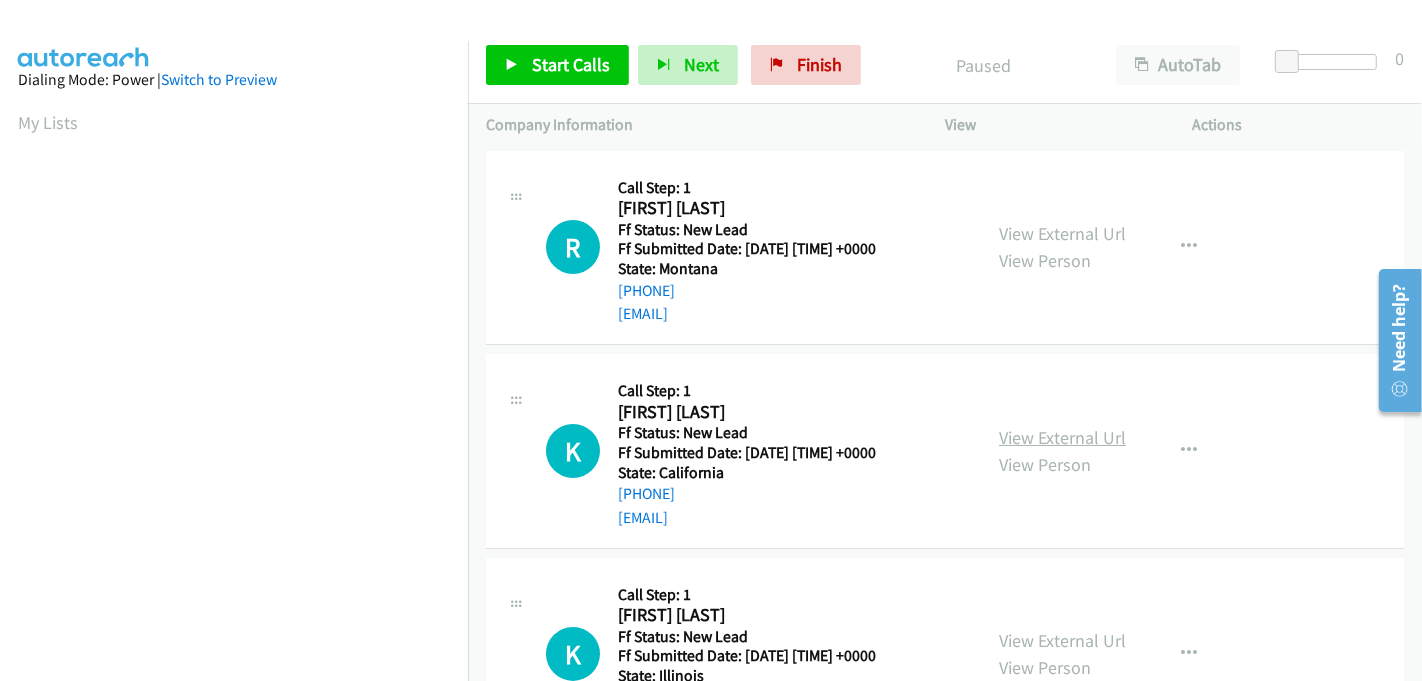 click on "View External Url" at bounding box center (1062, 437) 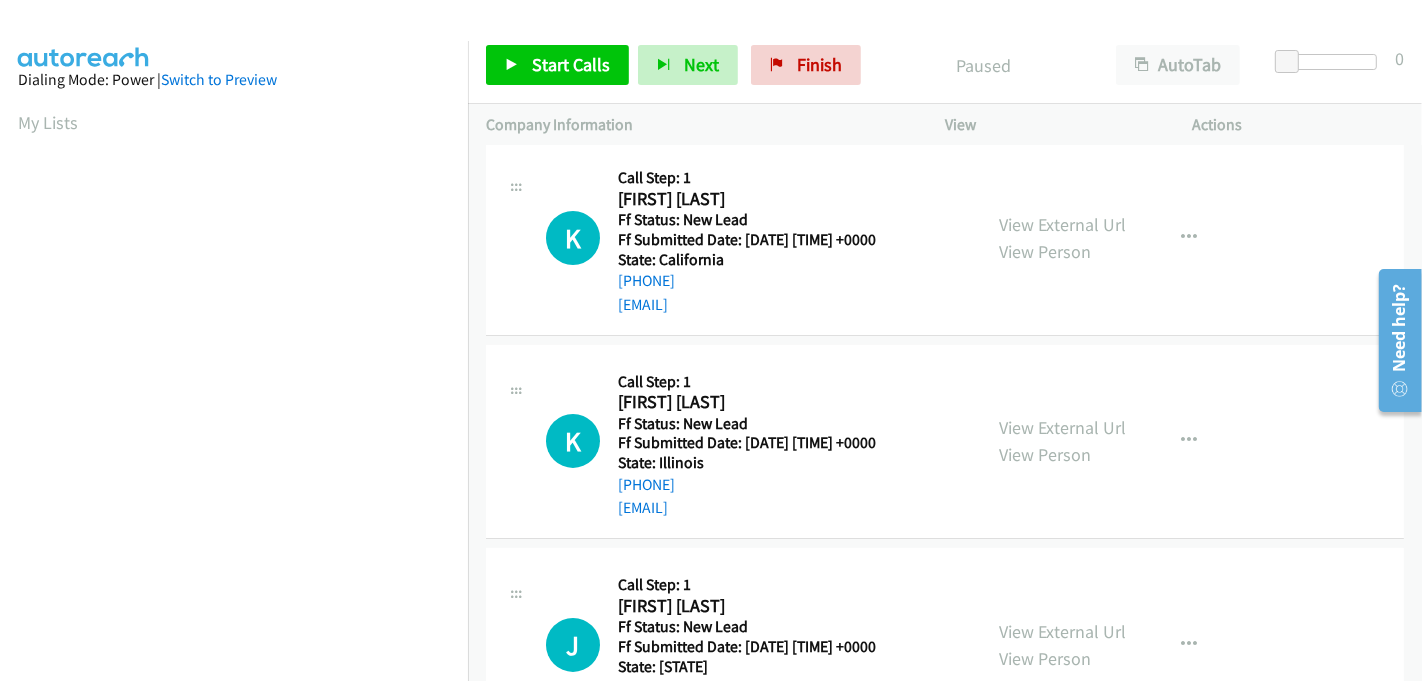 scroll, scrollTop: 222, scrollLeft: 0, axis: vertical 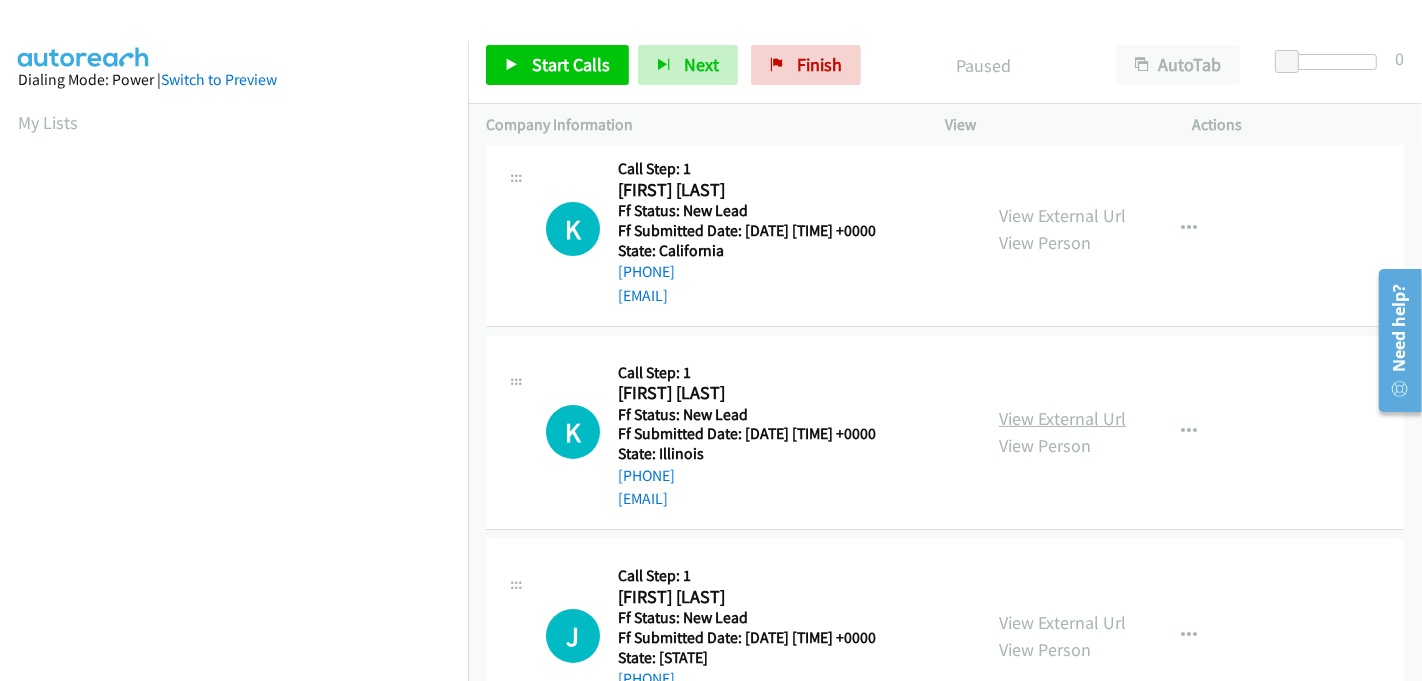 click on "View External Url" at bounding box center [1062, 418] 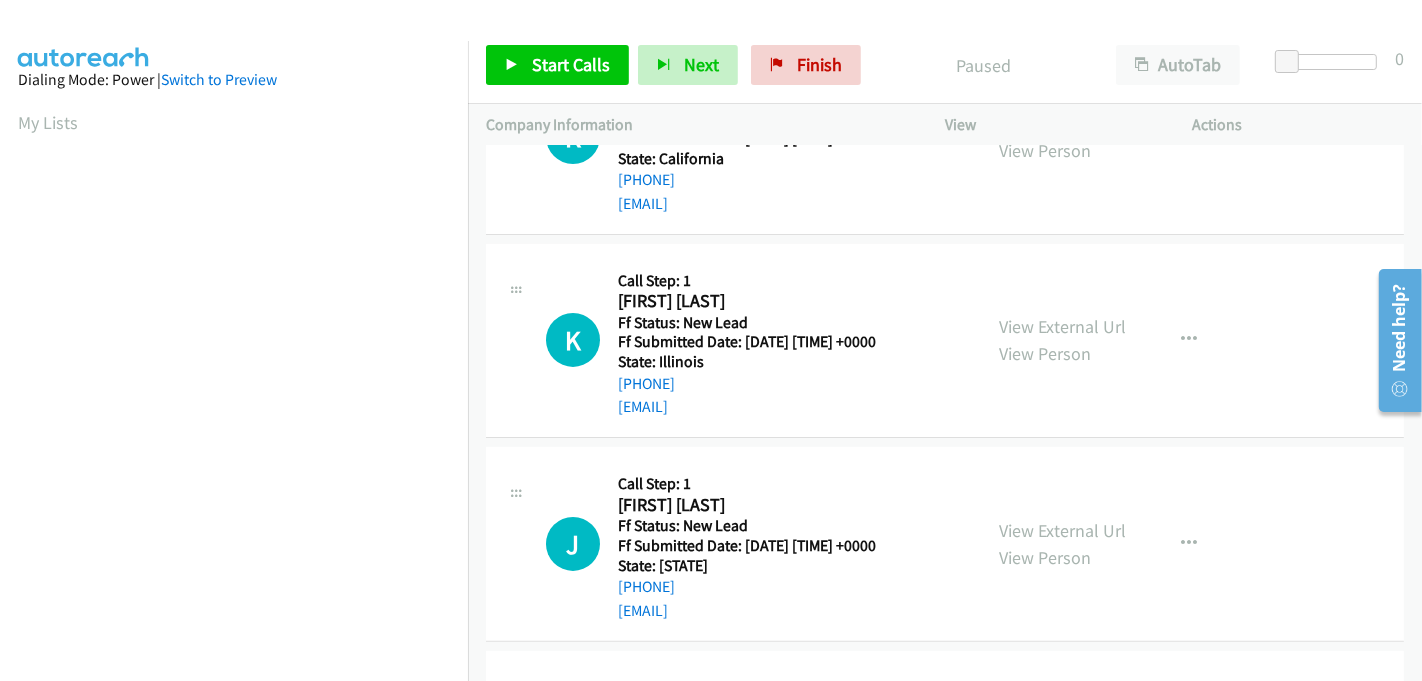 scroll, scrollTop: 444, scrollLeft: 0, axis: vertical 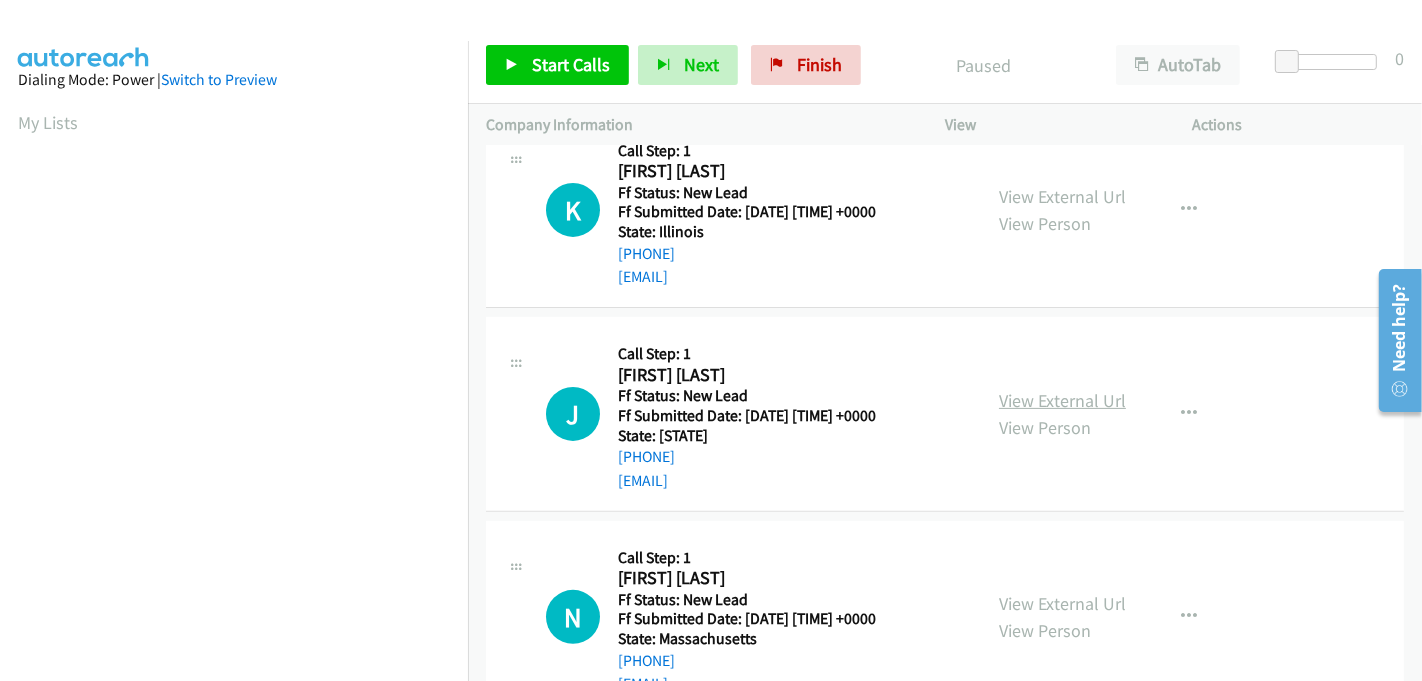 click on "View External Url" at bounding box center (1062, 400) 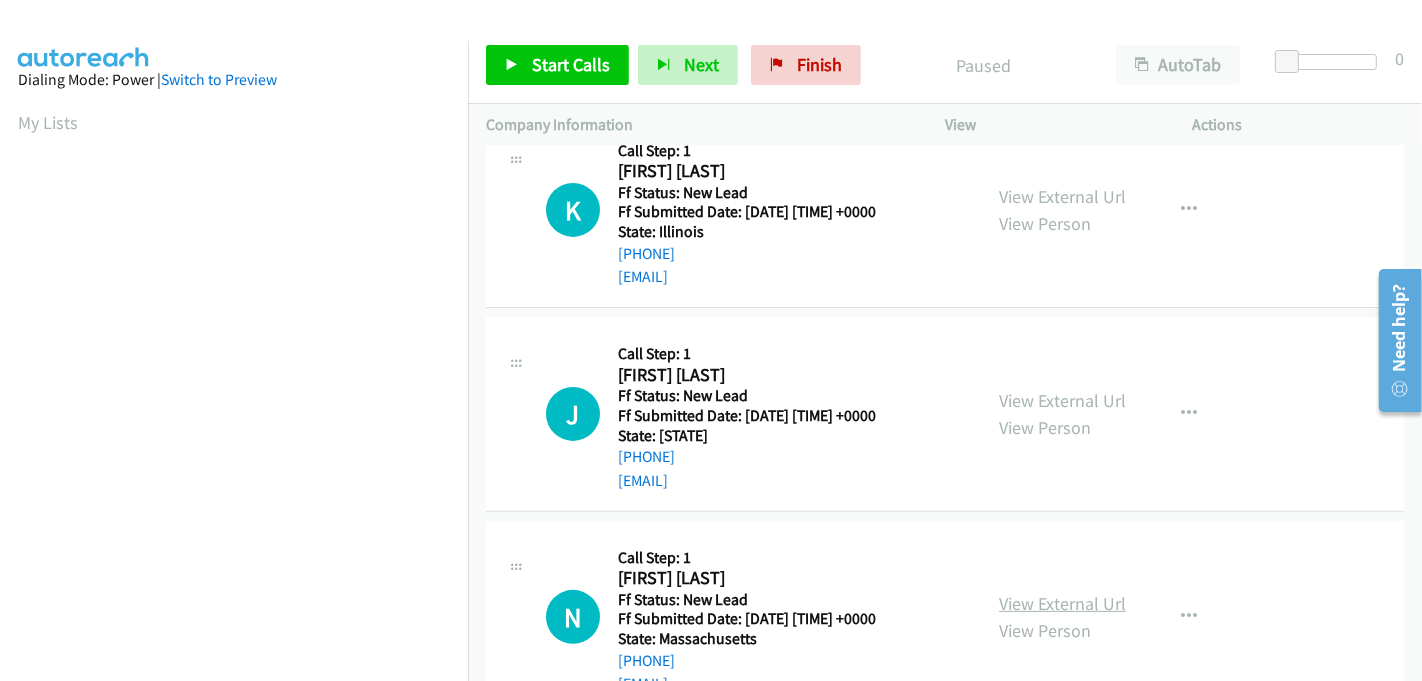 click on "View External Url" at bounding box center [1062, 603] 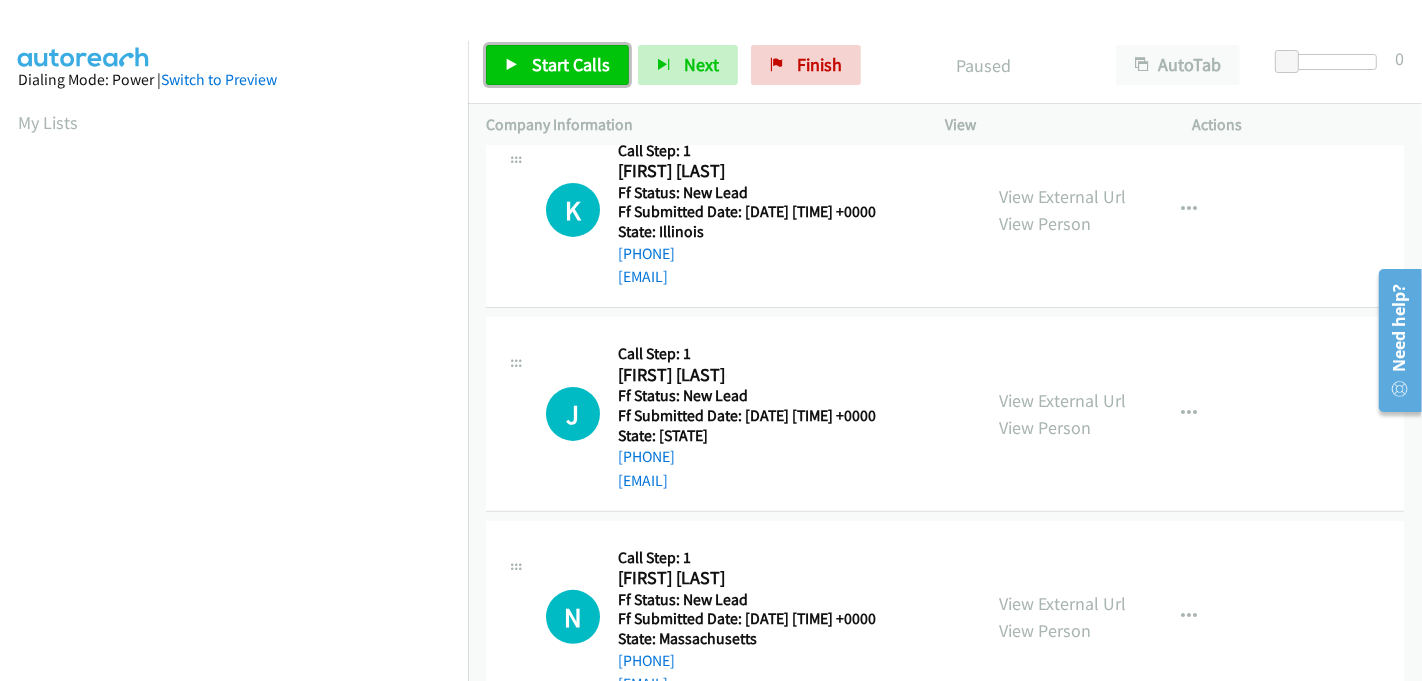 click on "Start Calls" at bounding box center (571, 64) 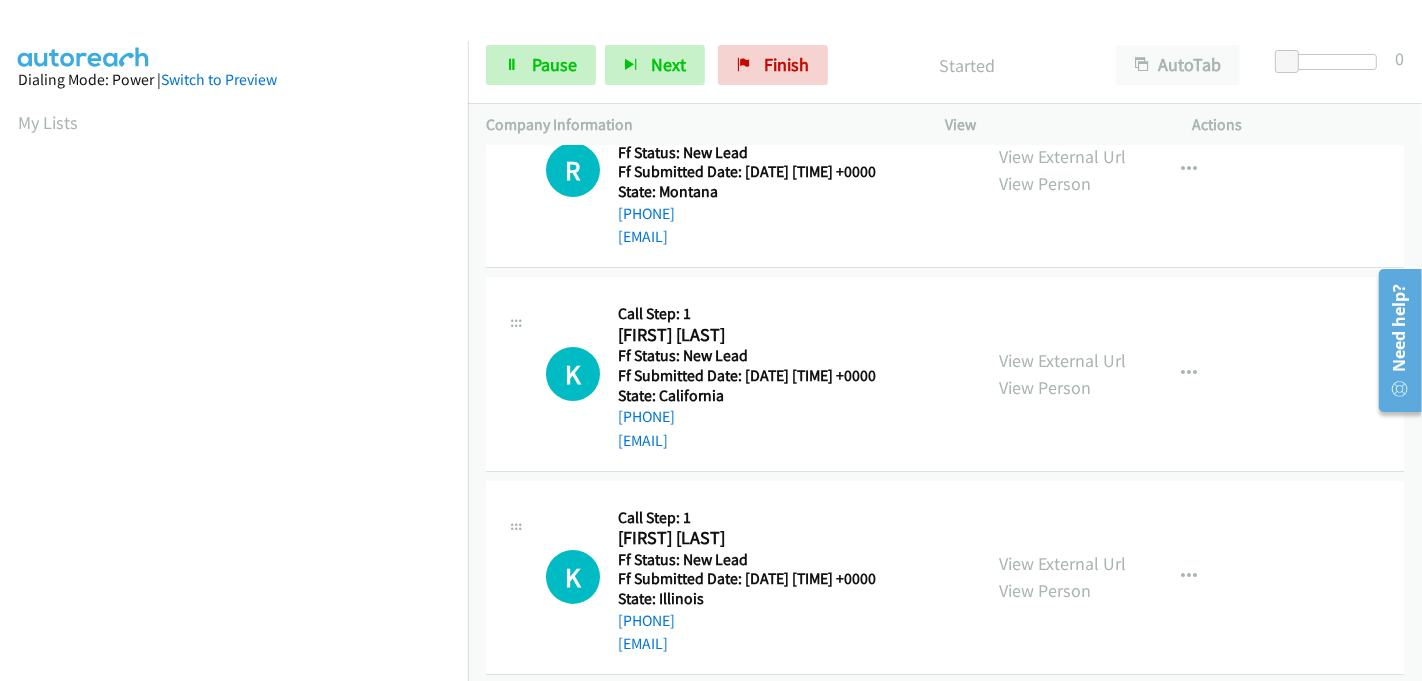 scroll, scrollTop: 0, scrollLeft: 0, axis: both 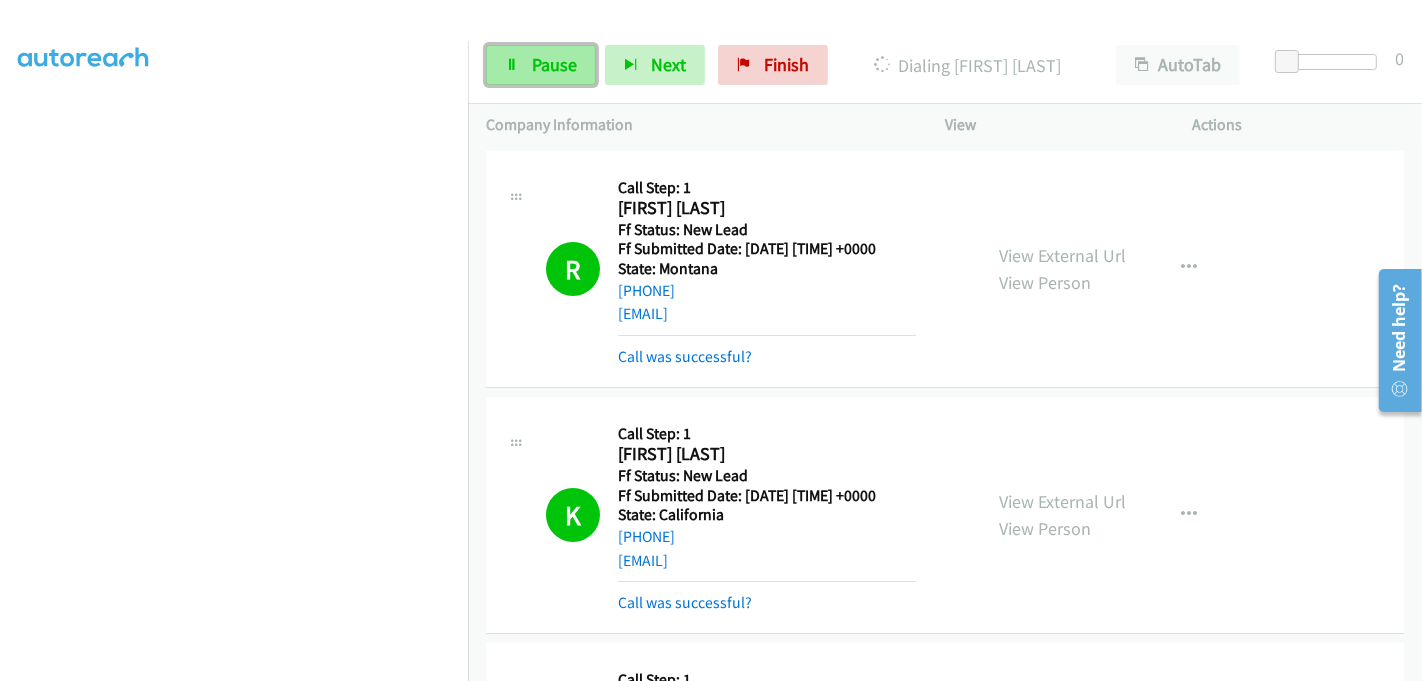click on "Pause" at bounding box center (554, 64) 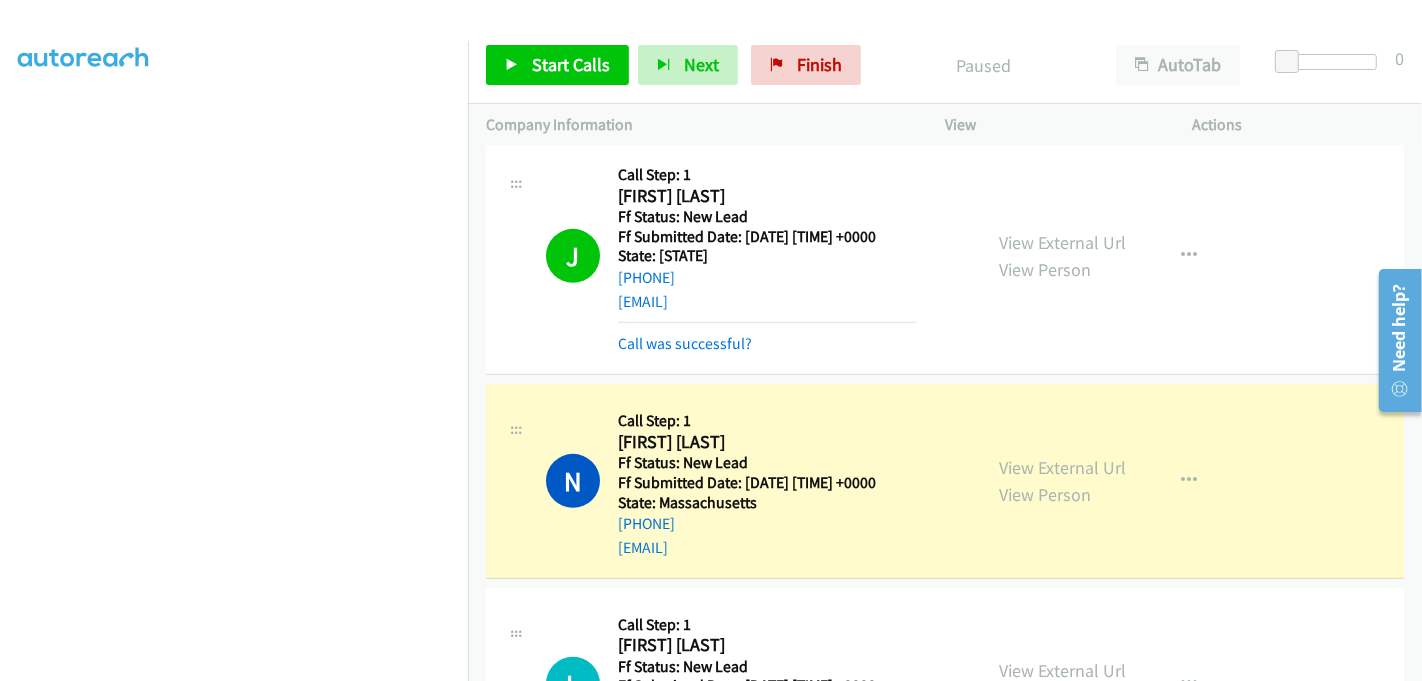 scroll, scrollTop: 888, scrollLeft: 0, axis: vertical 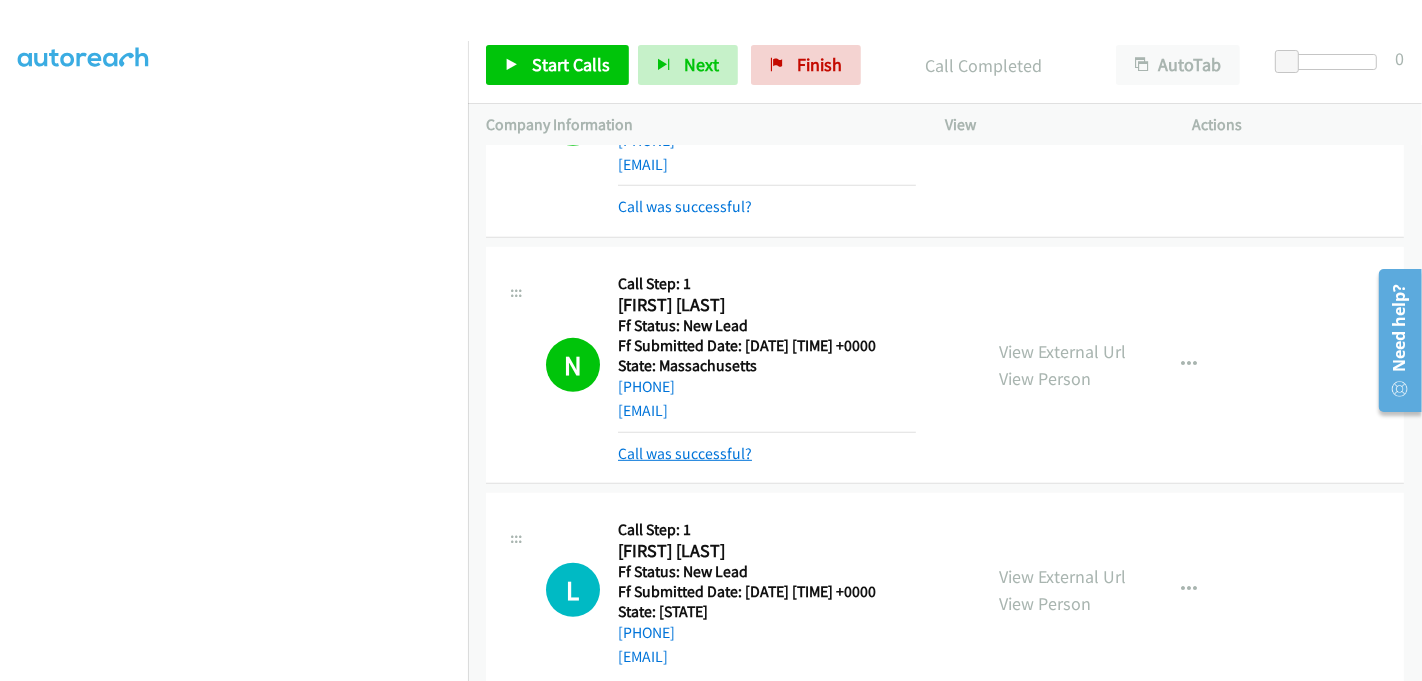 click on "Call was successful?" at bounding box center [685, 453] 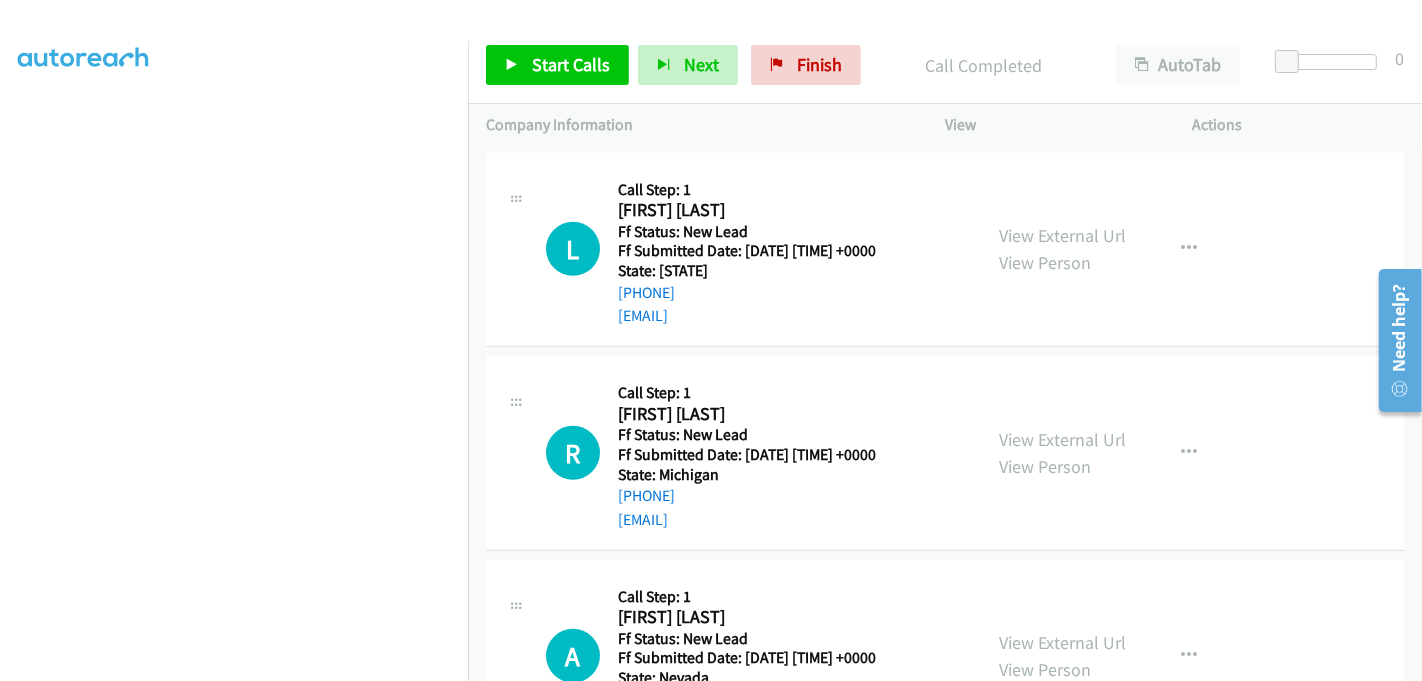 scroll, scrollTop: 1222, scrollLeft: 0, axis: vertical 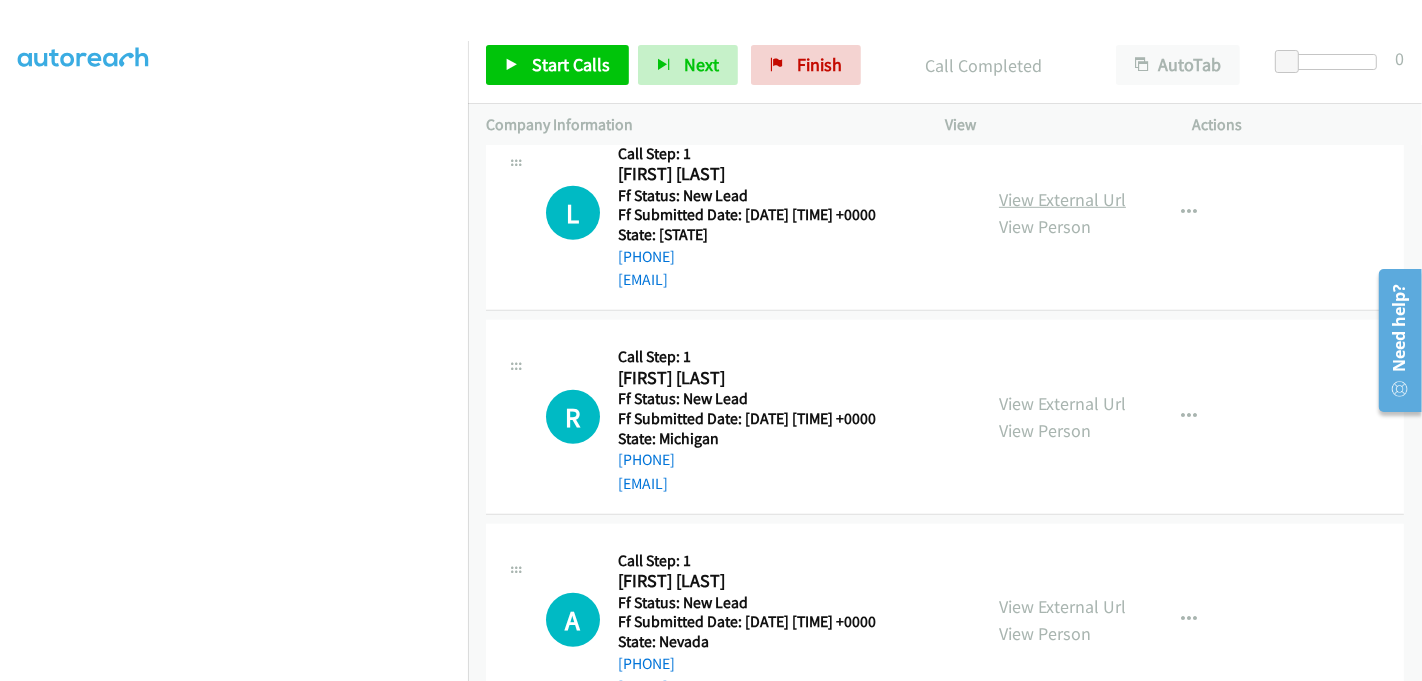 click on "View External Url" at bounding box center [1062, 199] 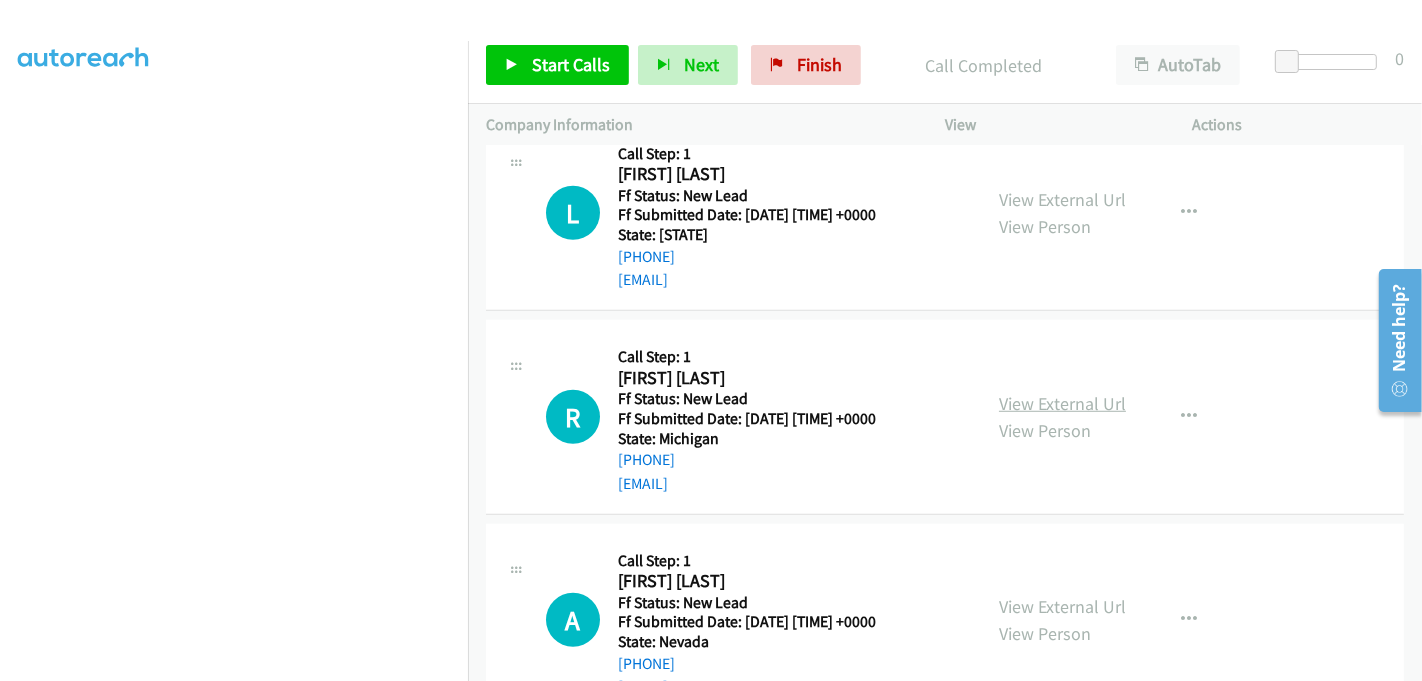 click on "View External Url" at bounding box center [1062, 403] 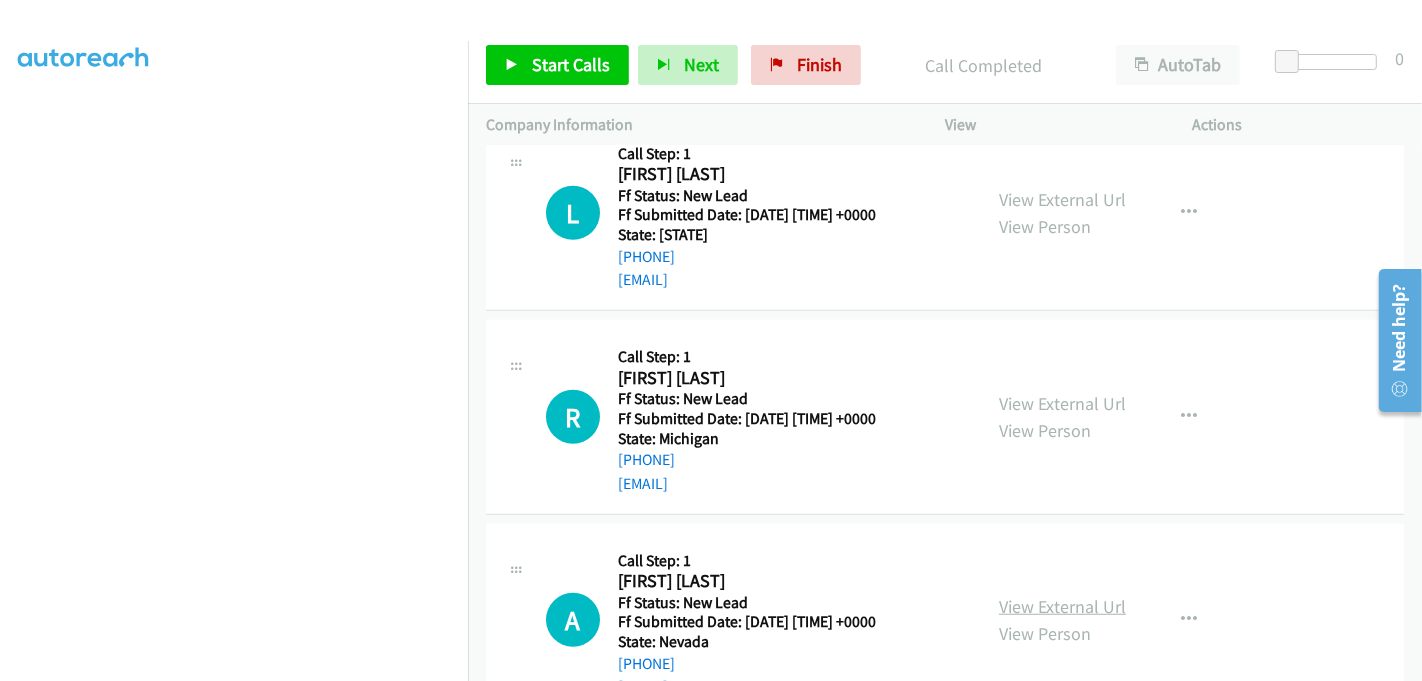 click on "View External Url" at bounding box center [1062, 606] 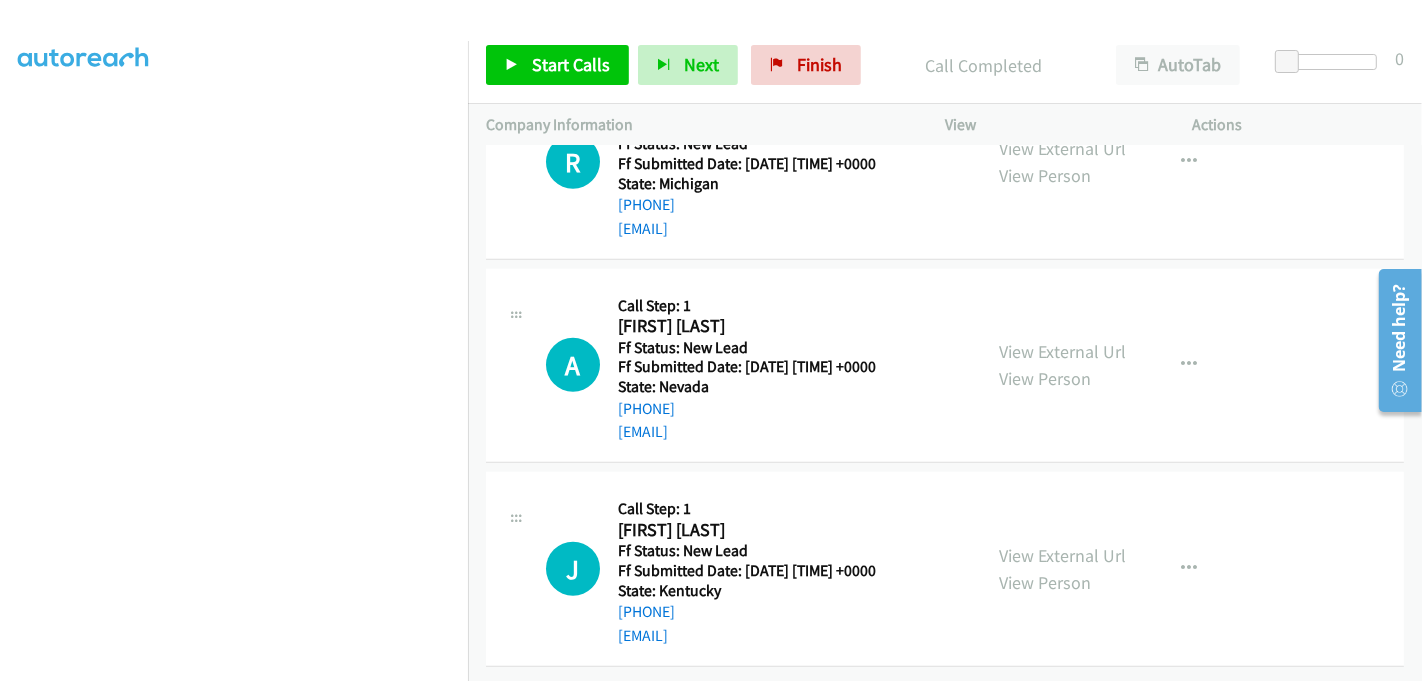 scroll, scrollTop: 1489, scrollLeft: 0, axis: vertical 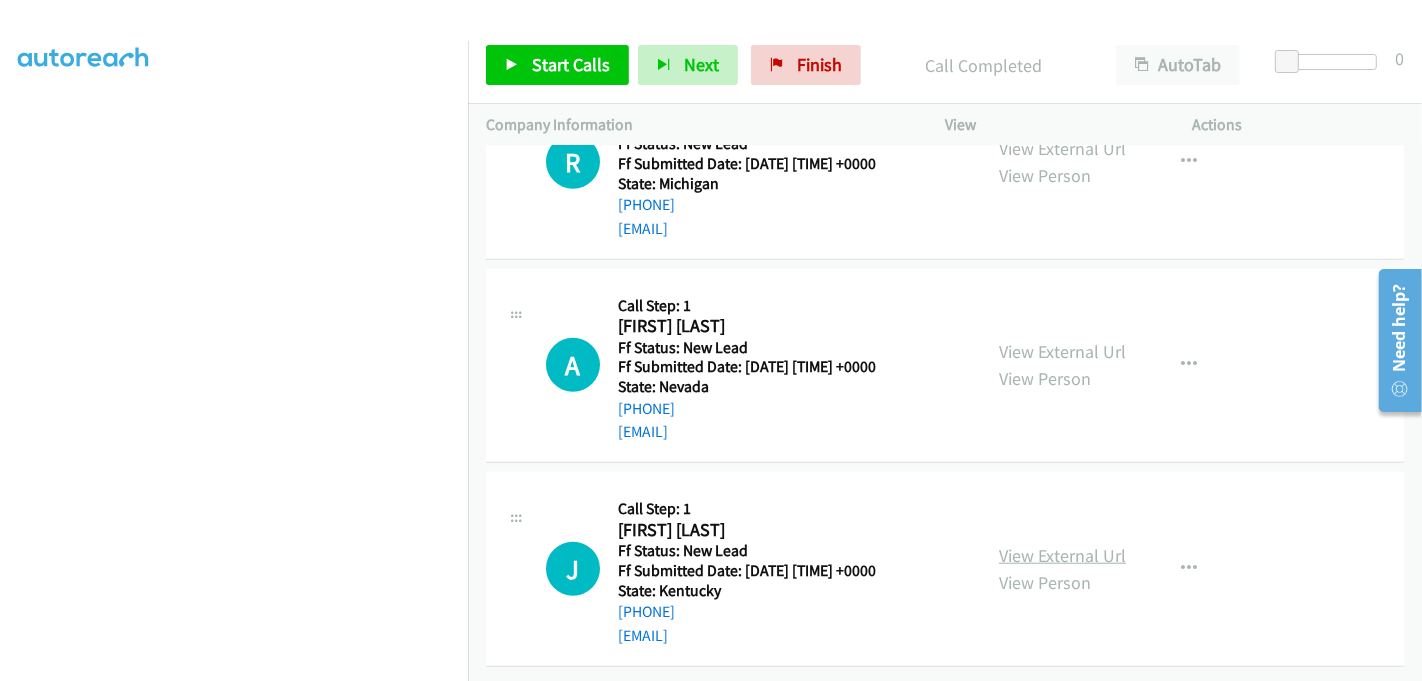 click on "View External Url" at bounding box center (1062, 555) 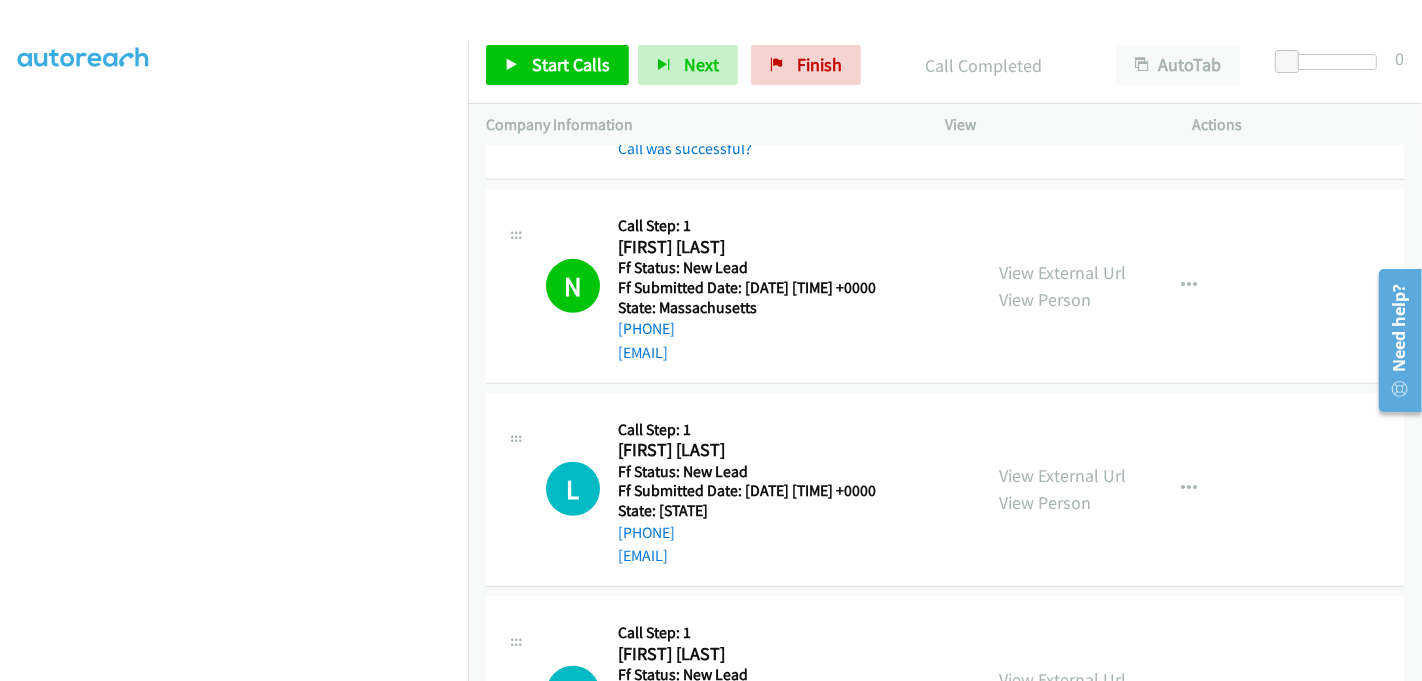 scroll, scrollTop: 822, scrollLeft: 0, axis: vertical 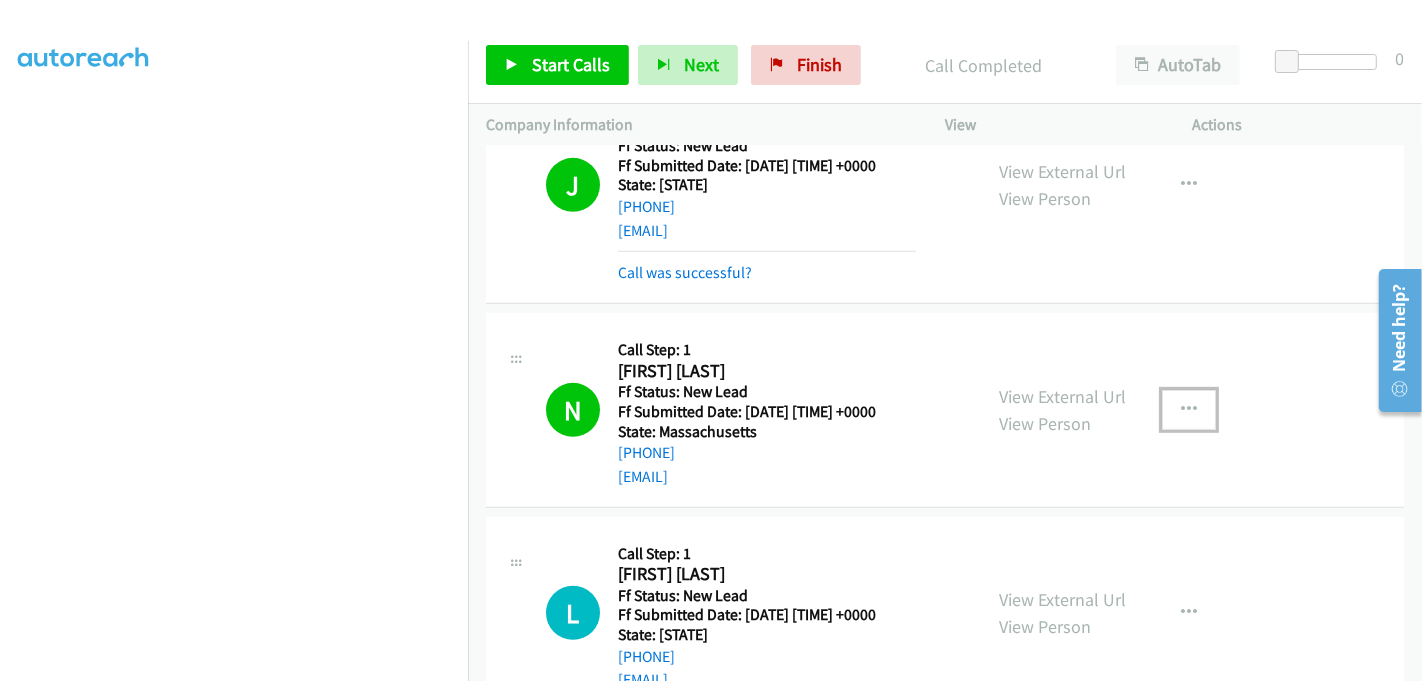 click at bounding box center (1189, 410) 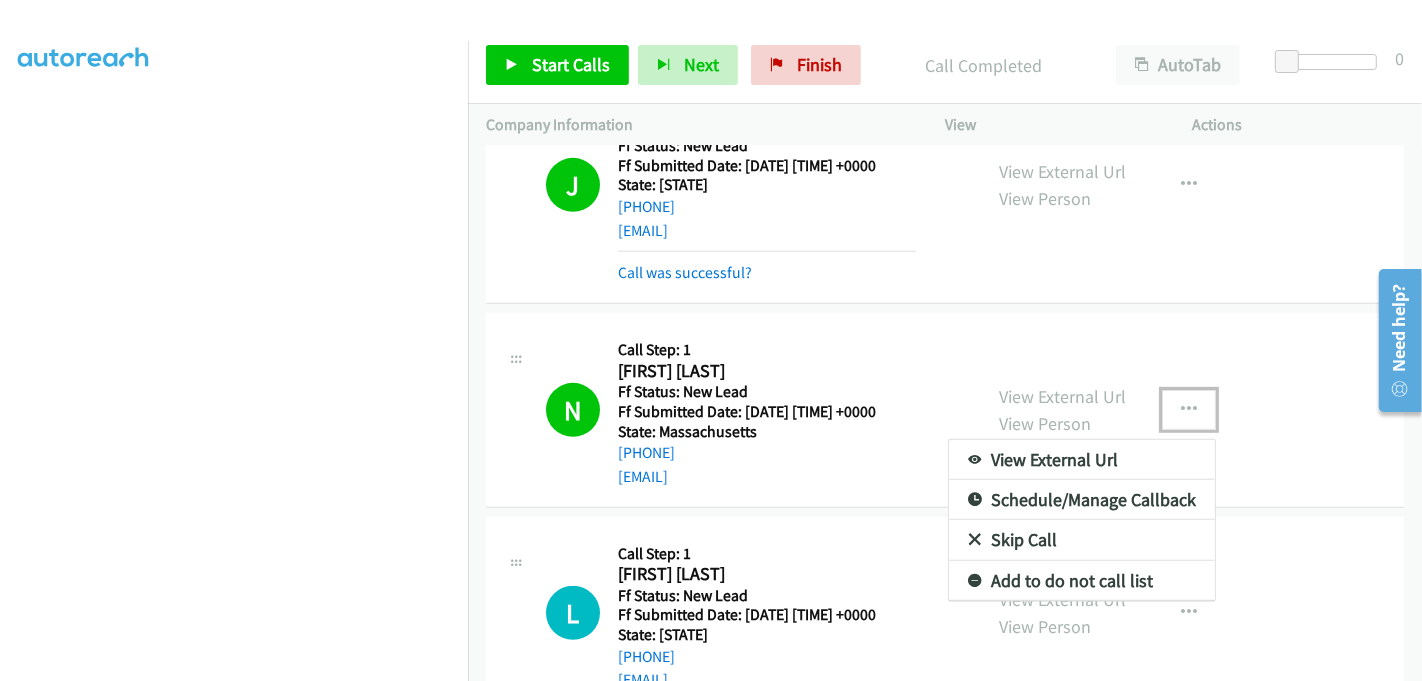click on "Add to do not call list" at bounding box center [1082, 581] 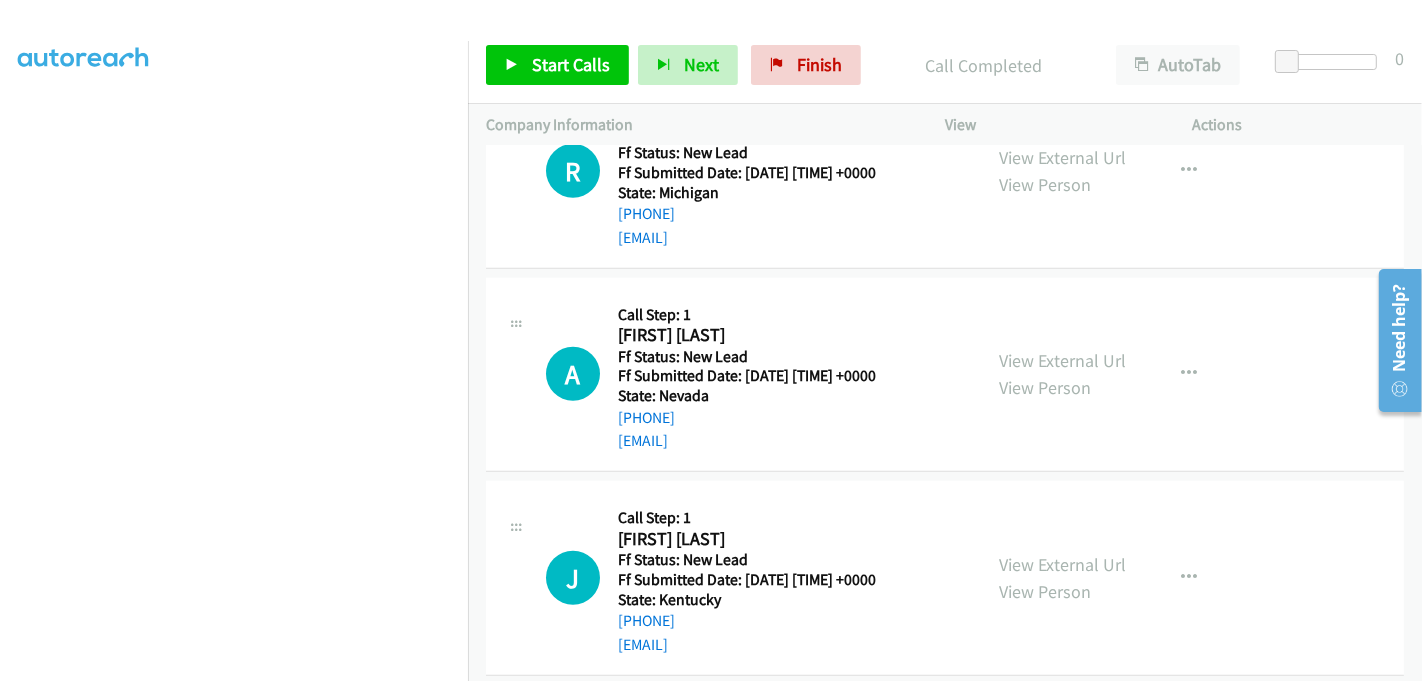 scroll, scrollTop: 1489, scrollLeft: 0, axis: vertical 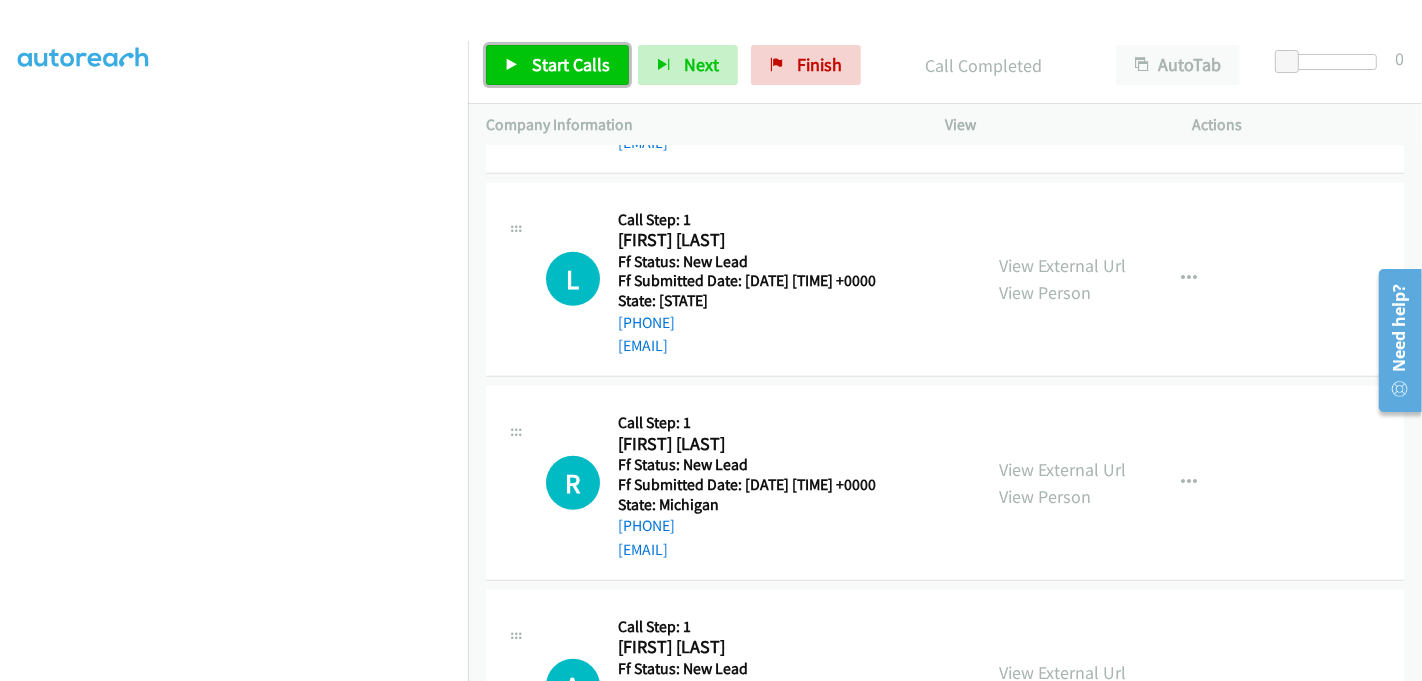 click on "Start Calls" at bounding box center [571, 64] 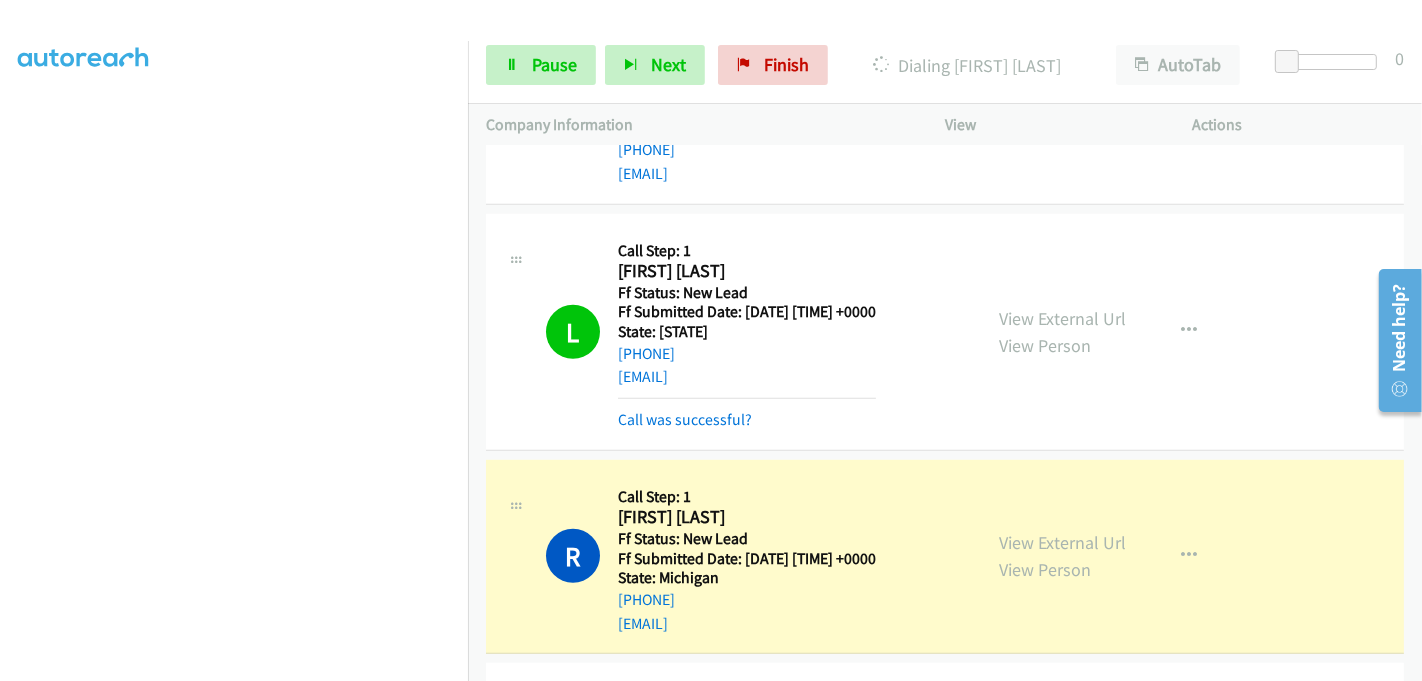 scroll, scrollTop: 1045, scrollLeft: 0, axis: vertical 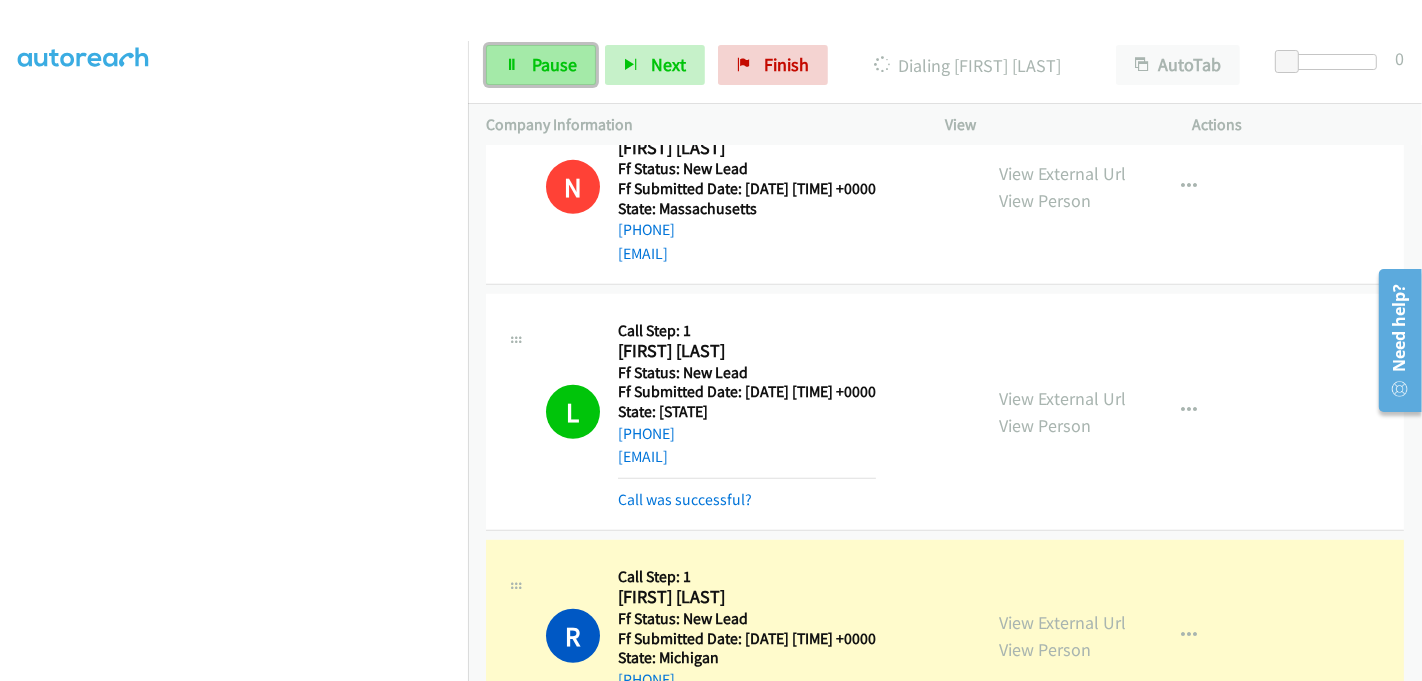 click on "Pause" at bounding box center [554, 64] 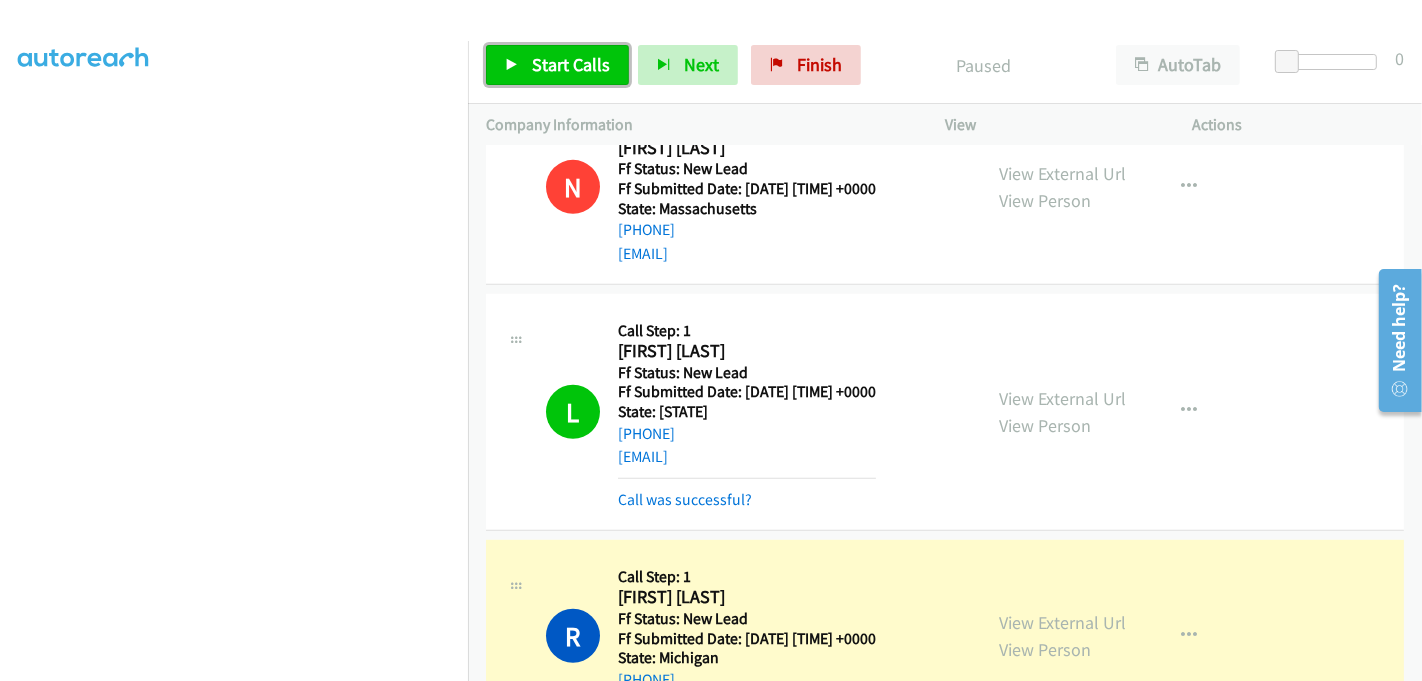 click on "Start Calls" at bounding box center (557, 65) 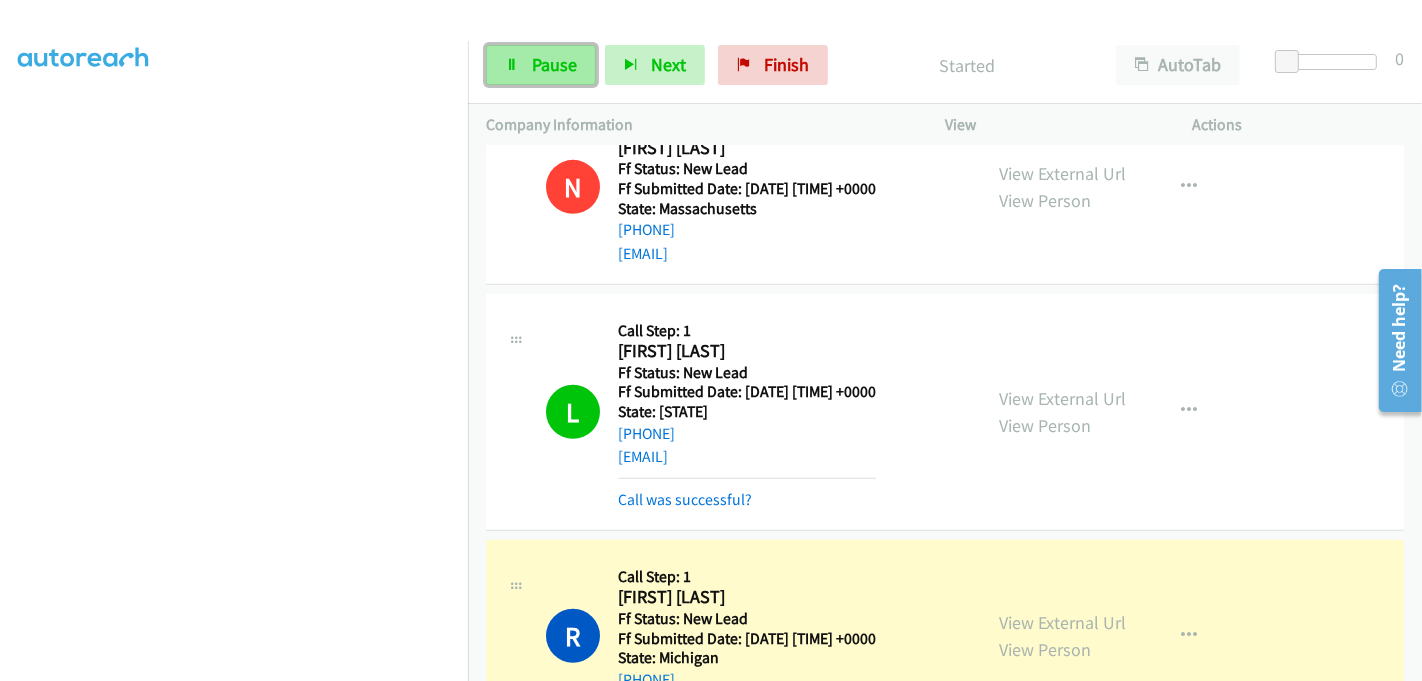 click on "Pause" at bounding box center [554, 64] 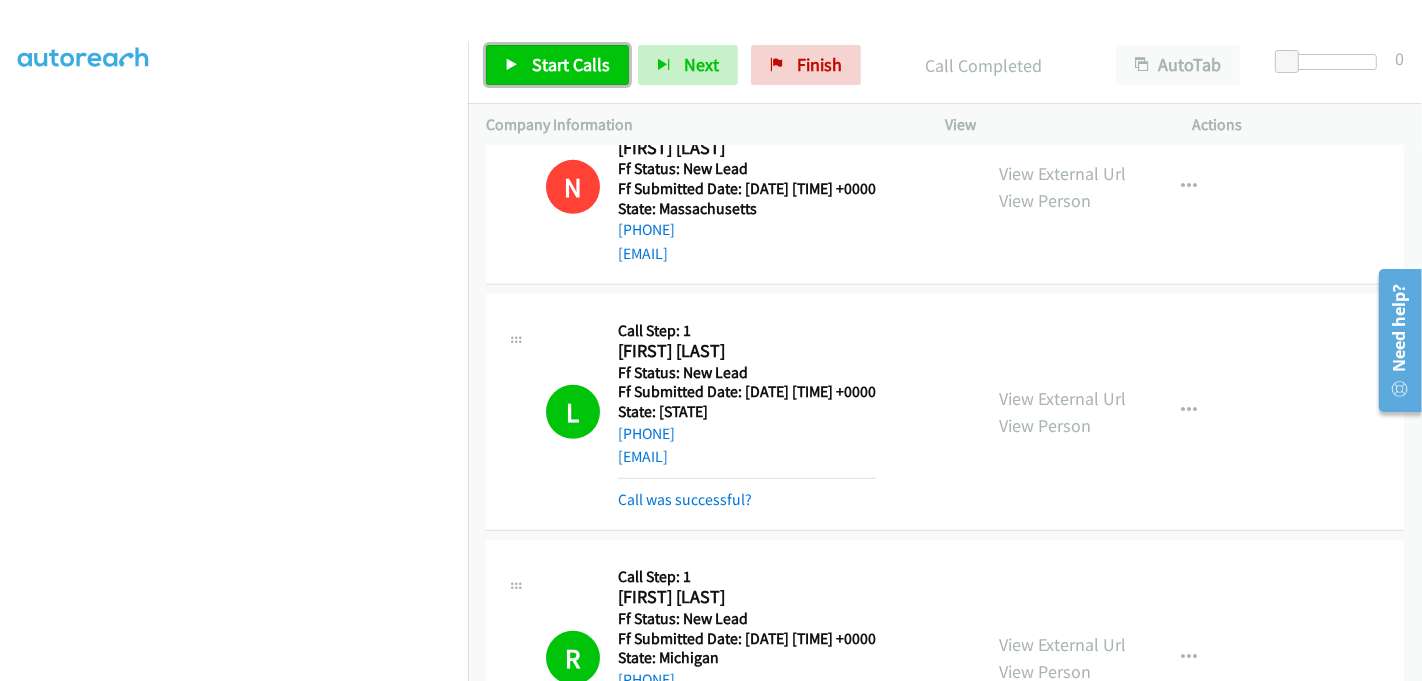 click on "Start Calls" at bounding box center [571, 64] 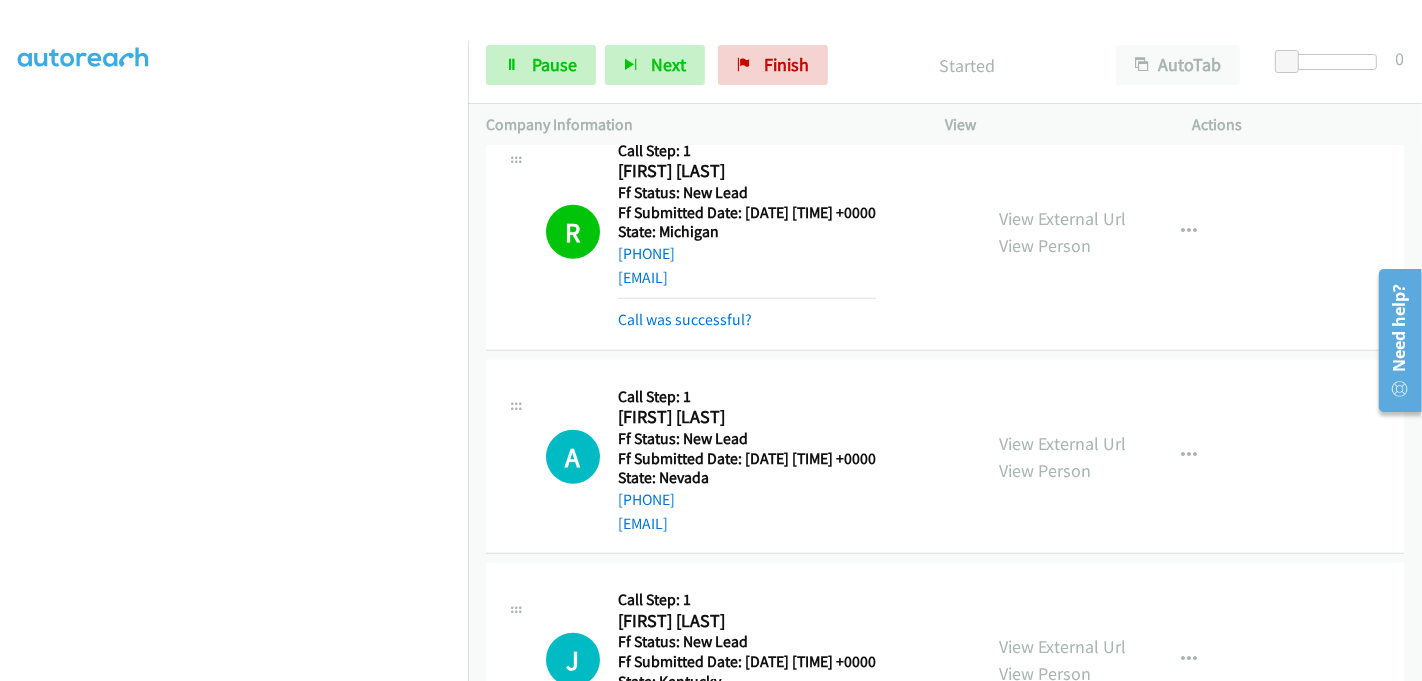 scroll, scrollTop: 1600, scrollLeft: 0, axis: vertical 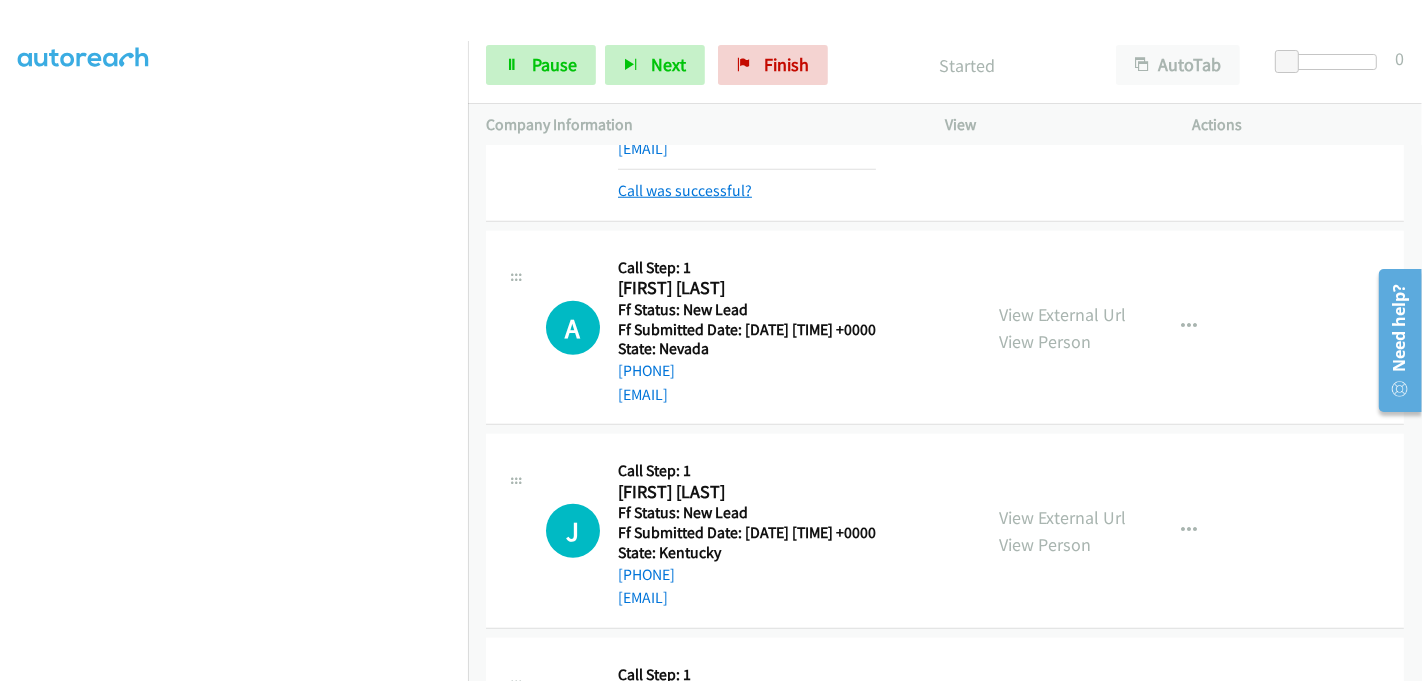 click on "Call was successful?" at bounding box center [685, 190] 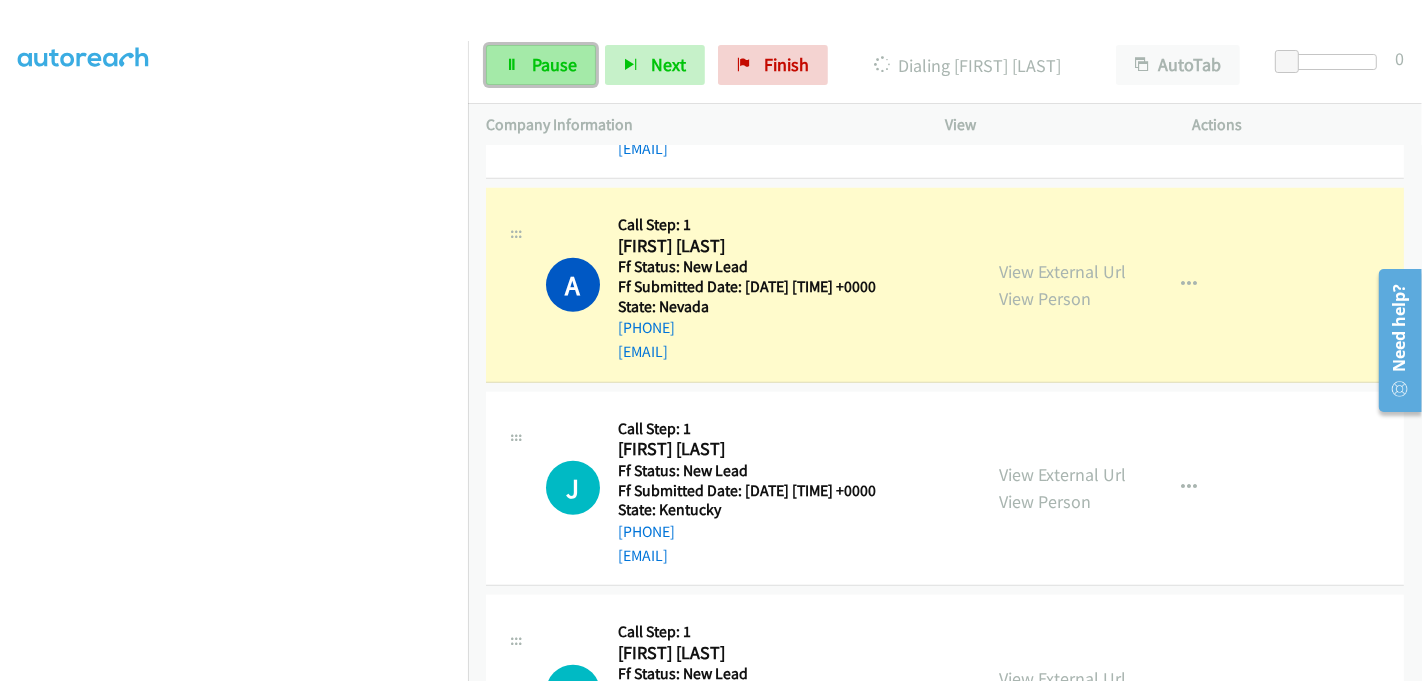 click on "Pause" at bounding box center [554, 64] 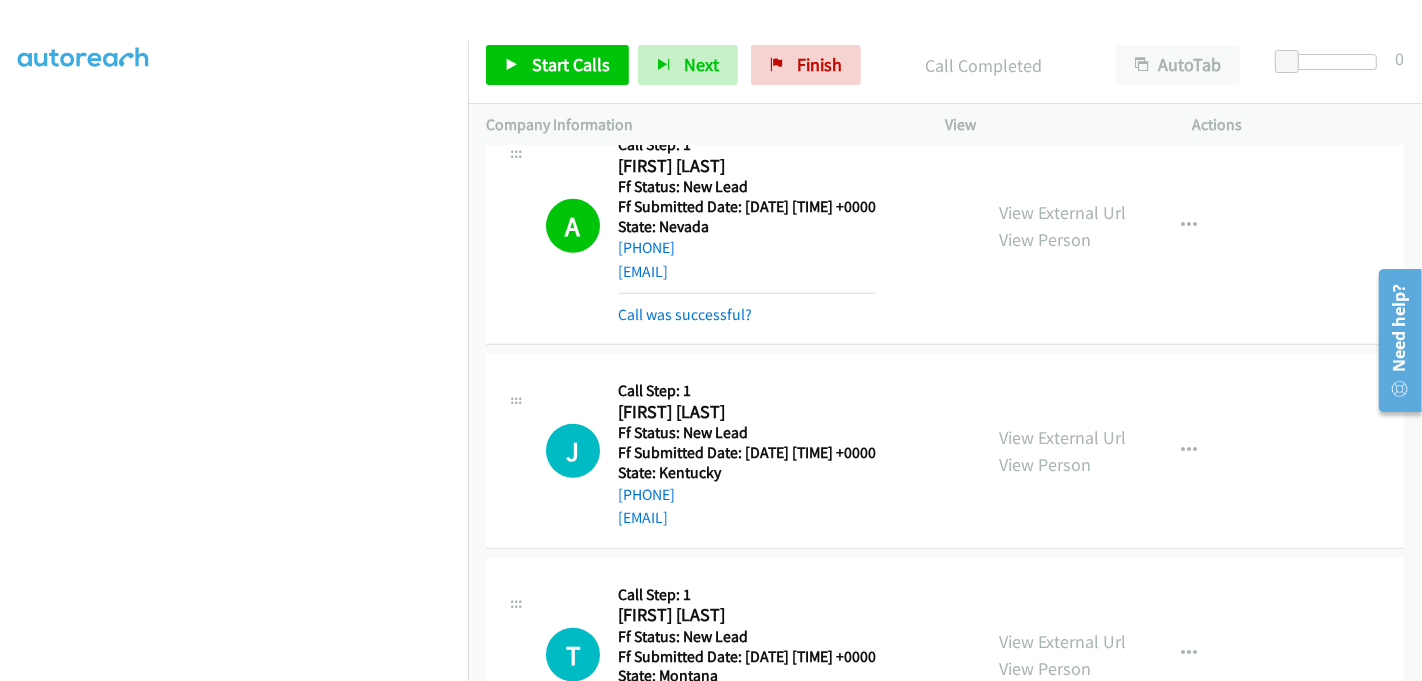 scroll, scrollTop: 1822, scrollLeft: 0, axis: vertical 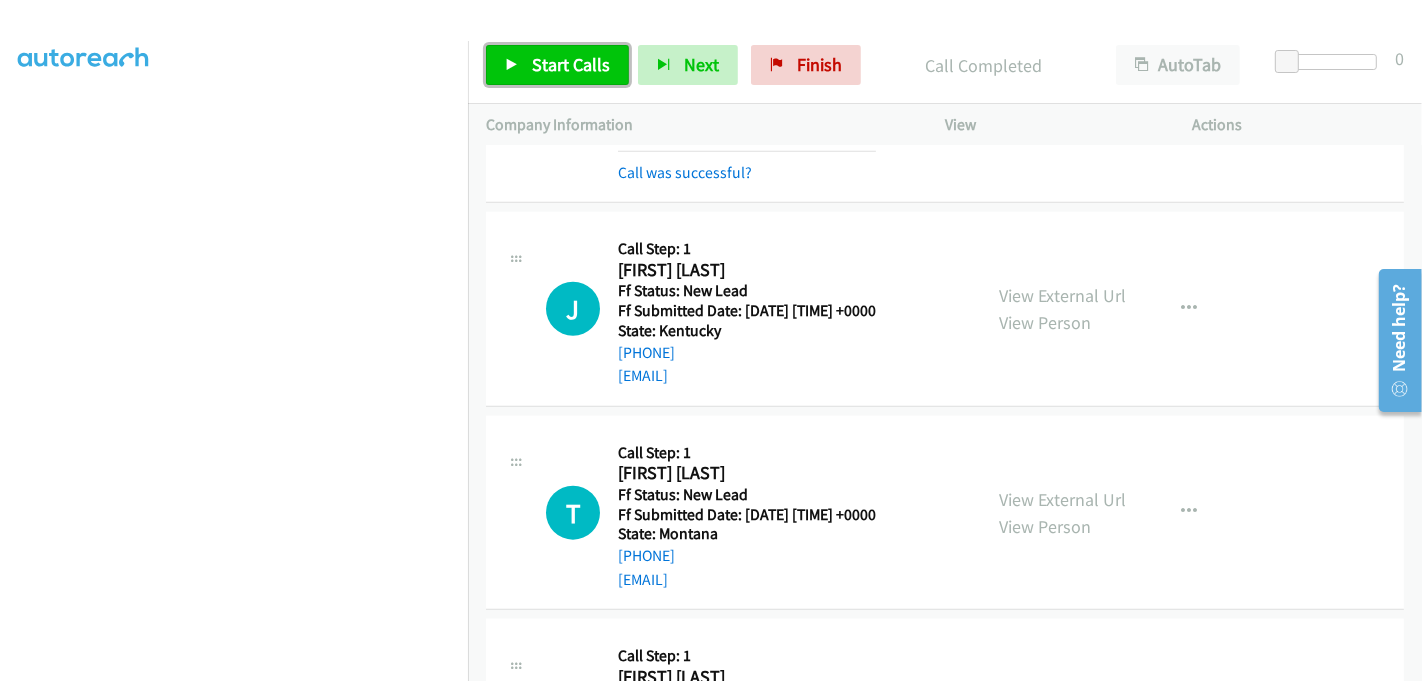click on "Start Calls" at bounding box center [571, 64] 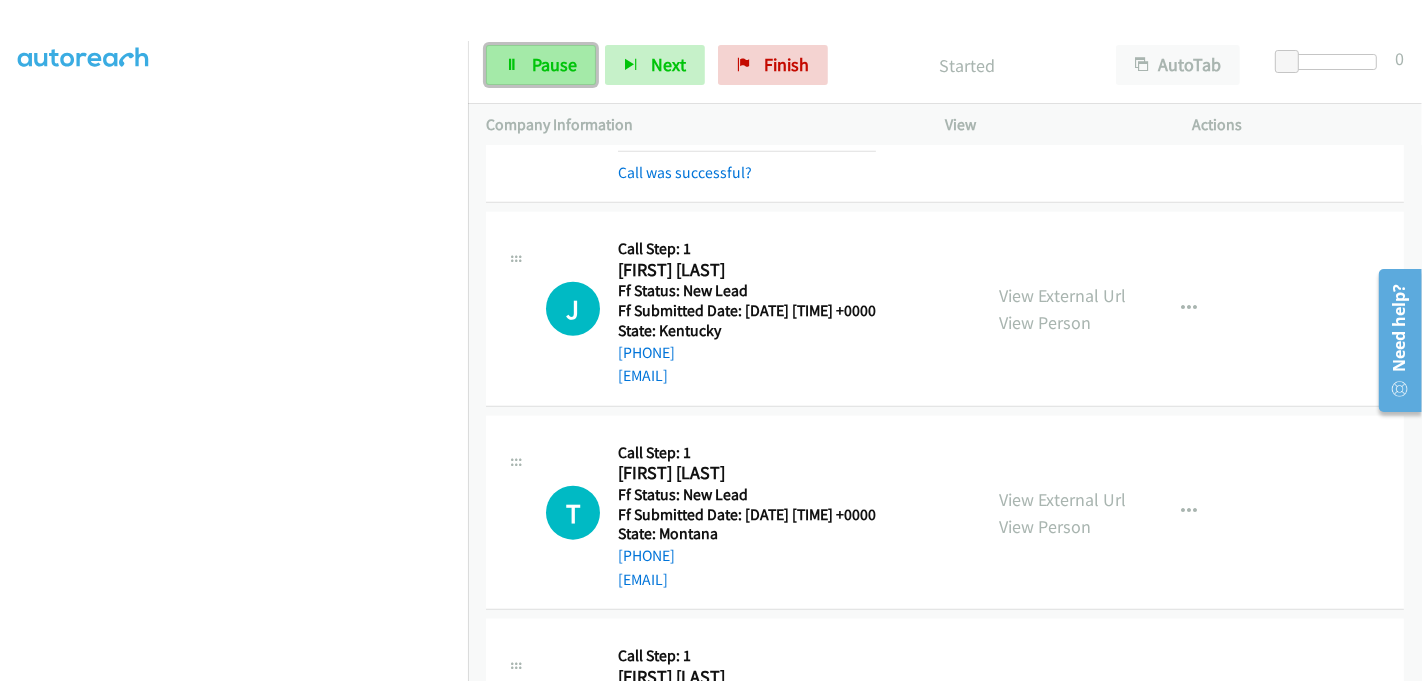 click on "Pause" at bounding box center (554, 64) 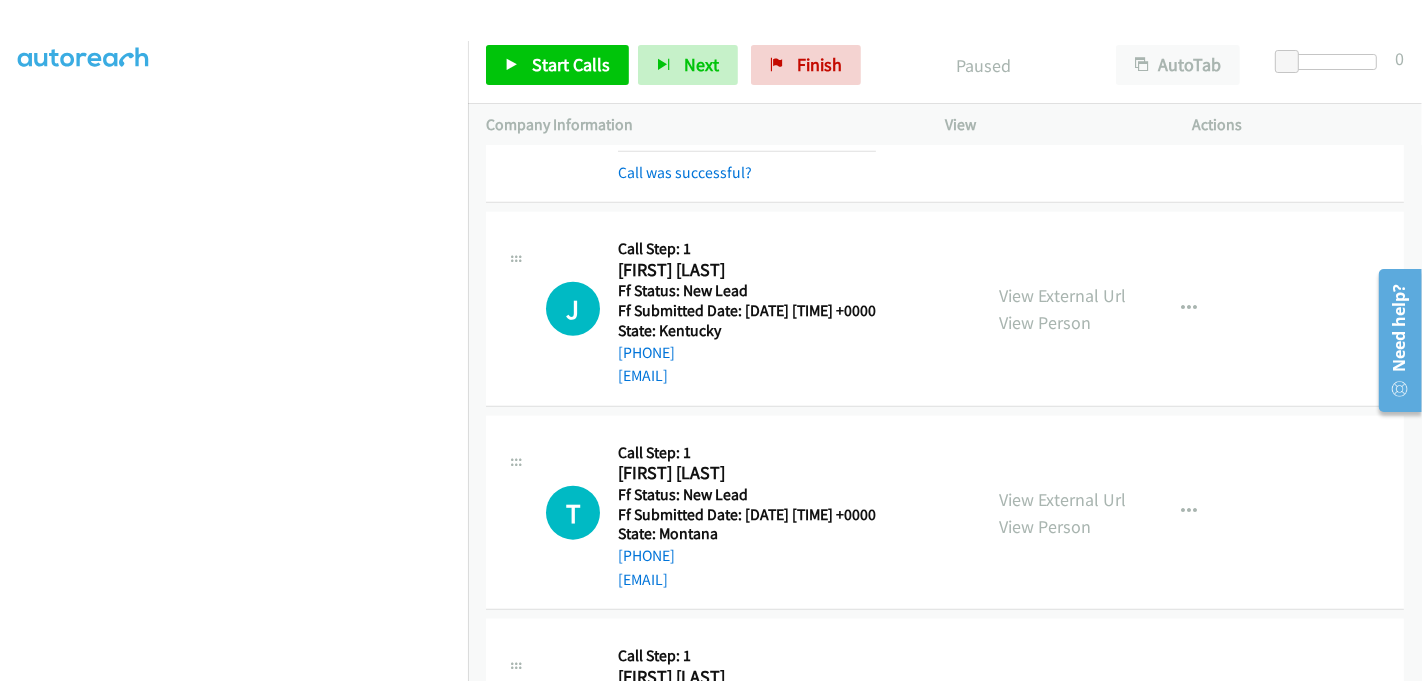 scroll, scrollTop: 0, scrollLeft: 0, axis: both 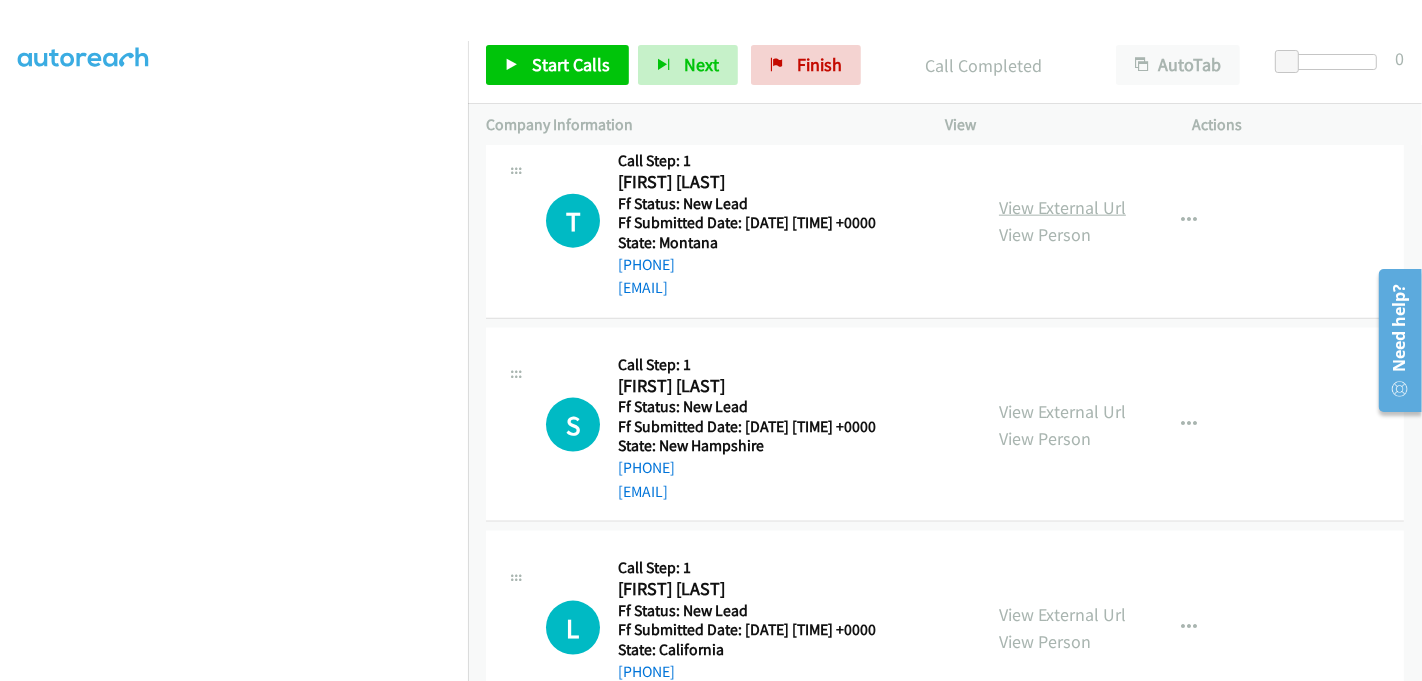 click on "View External Url" at bounding box center [1062, 207] 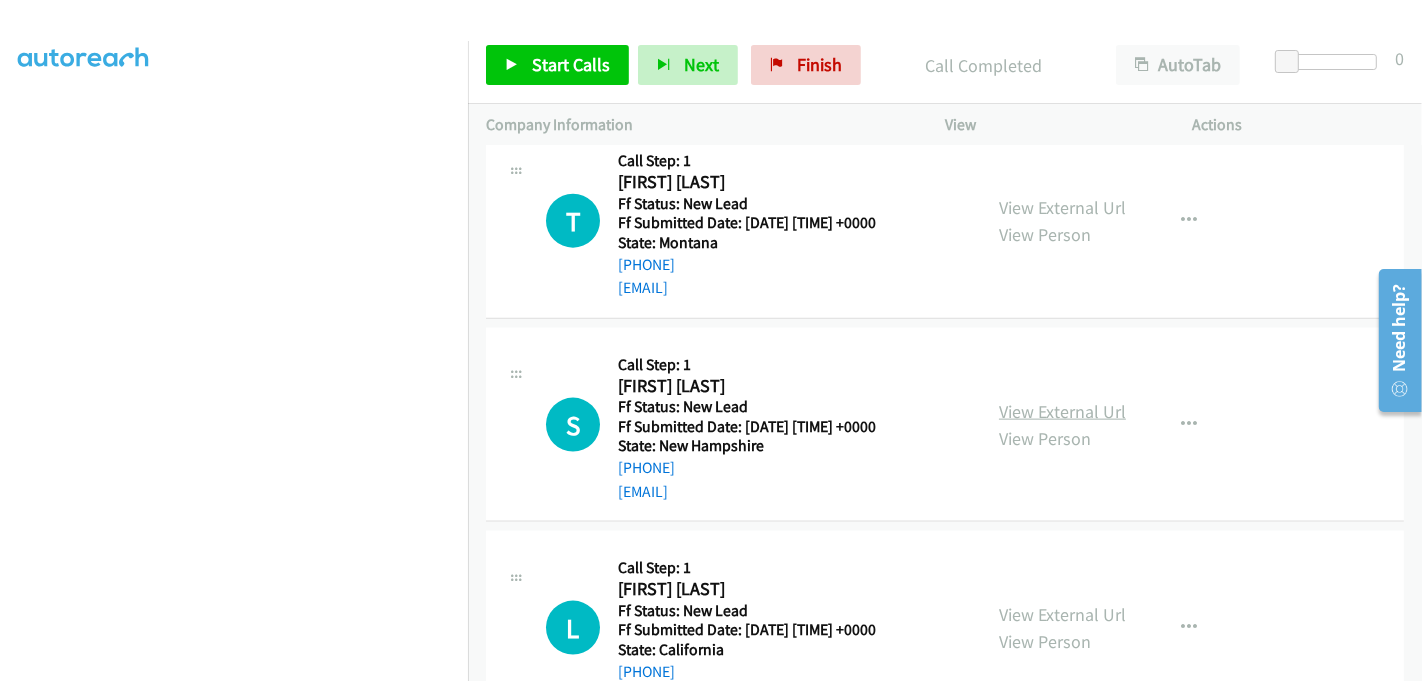 click on "View External Url" at bounding box center (1062, 411) 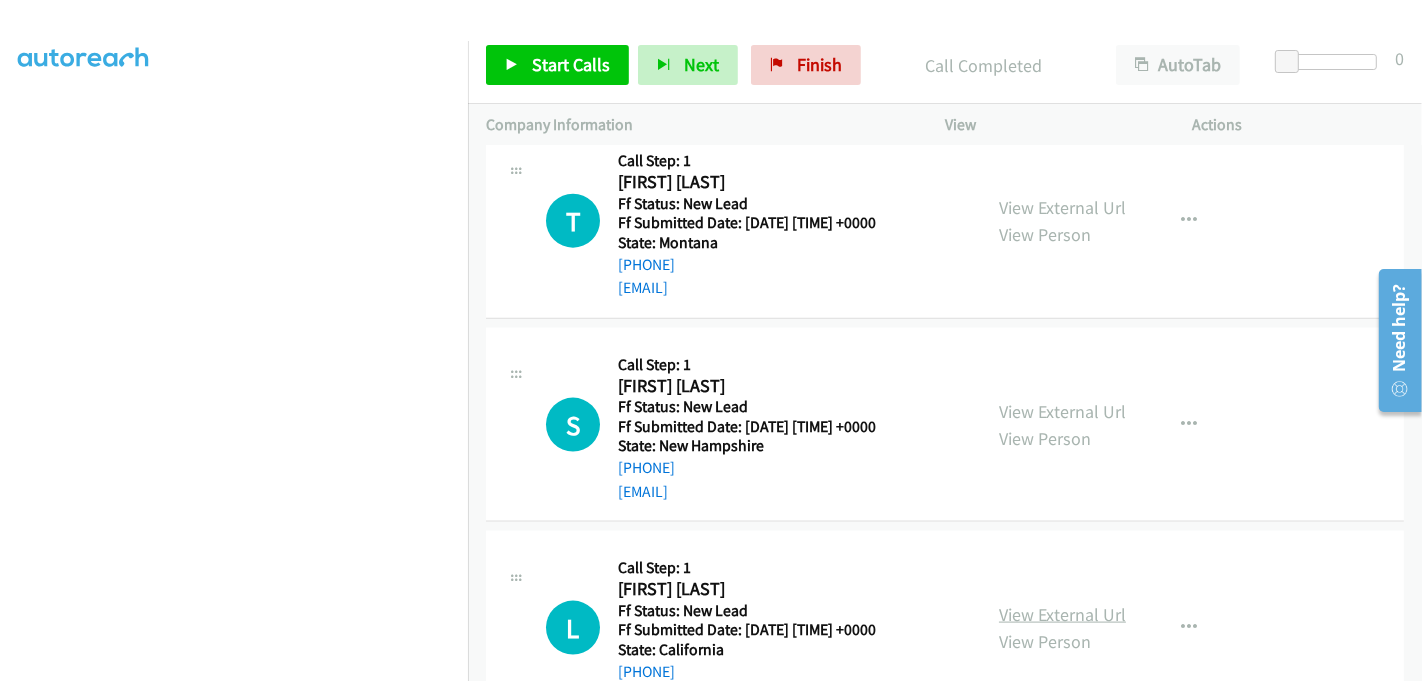 click on "View External Url" at bounding box center [1062, 614] 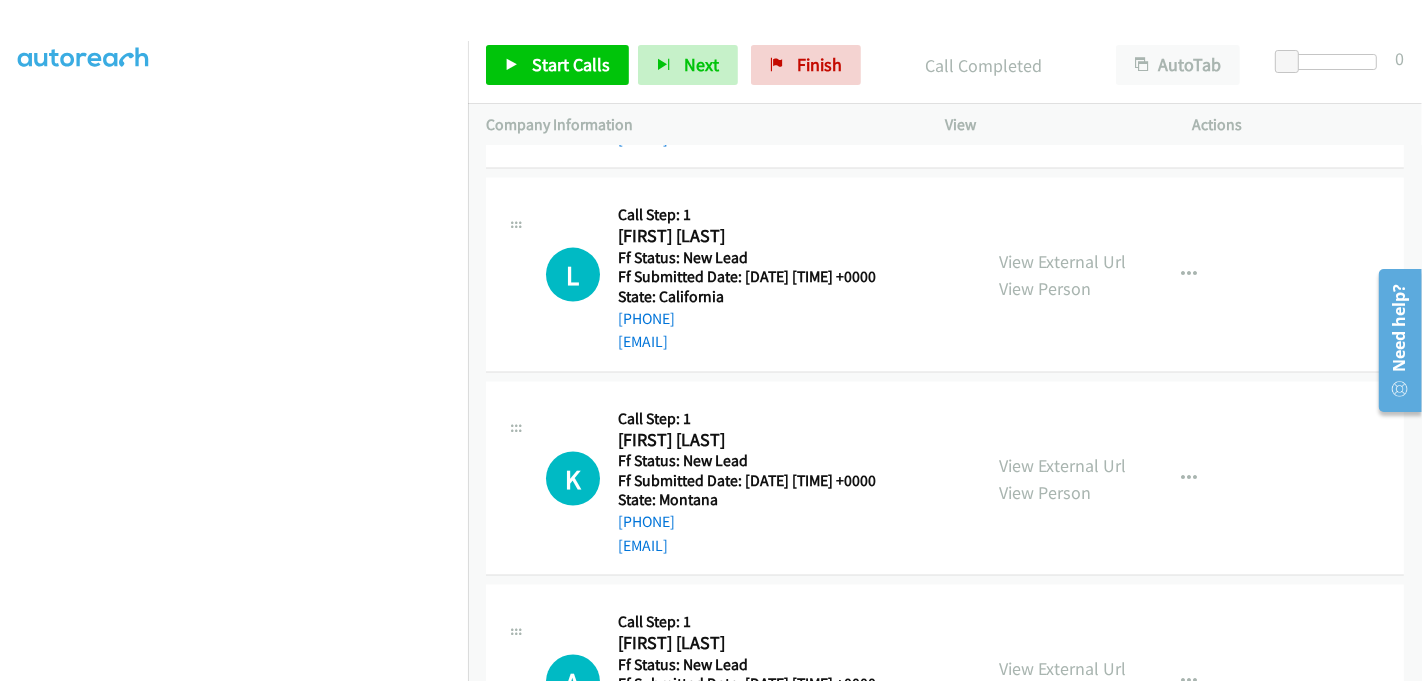 scroll, scrollTop: 2600, scrollLeft: 0, axis: vertical 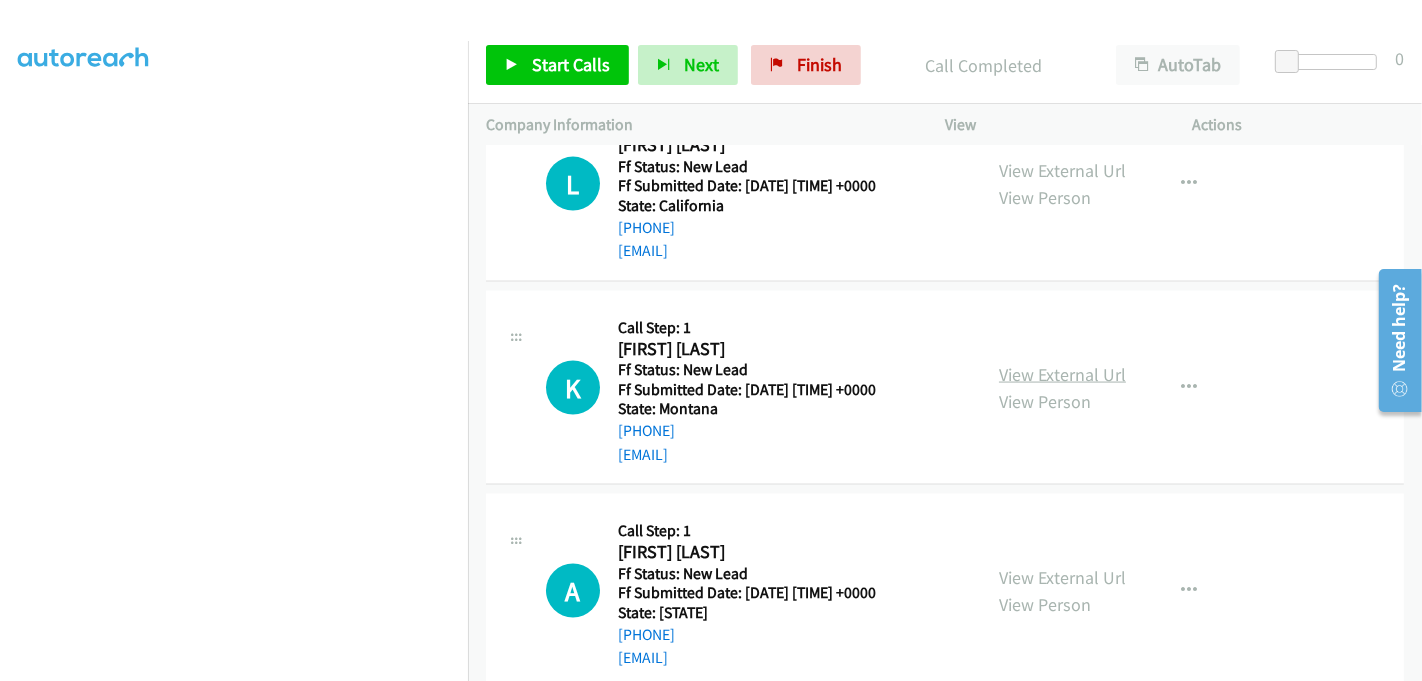click on "View External Url" at bounding box center [1062, 374] 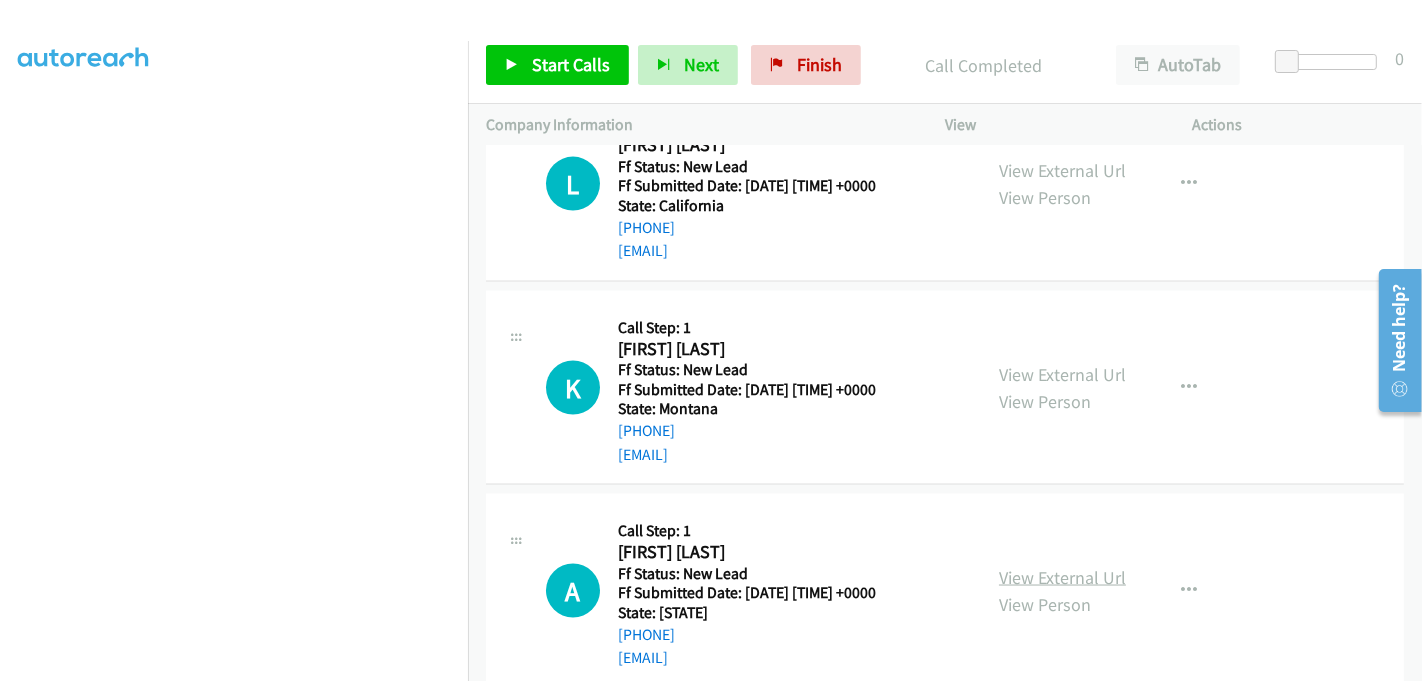click on "View External Url" at bounding box center [1062, 577] 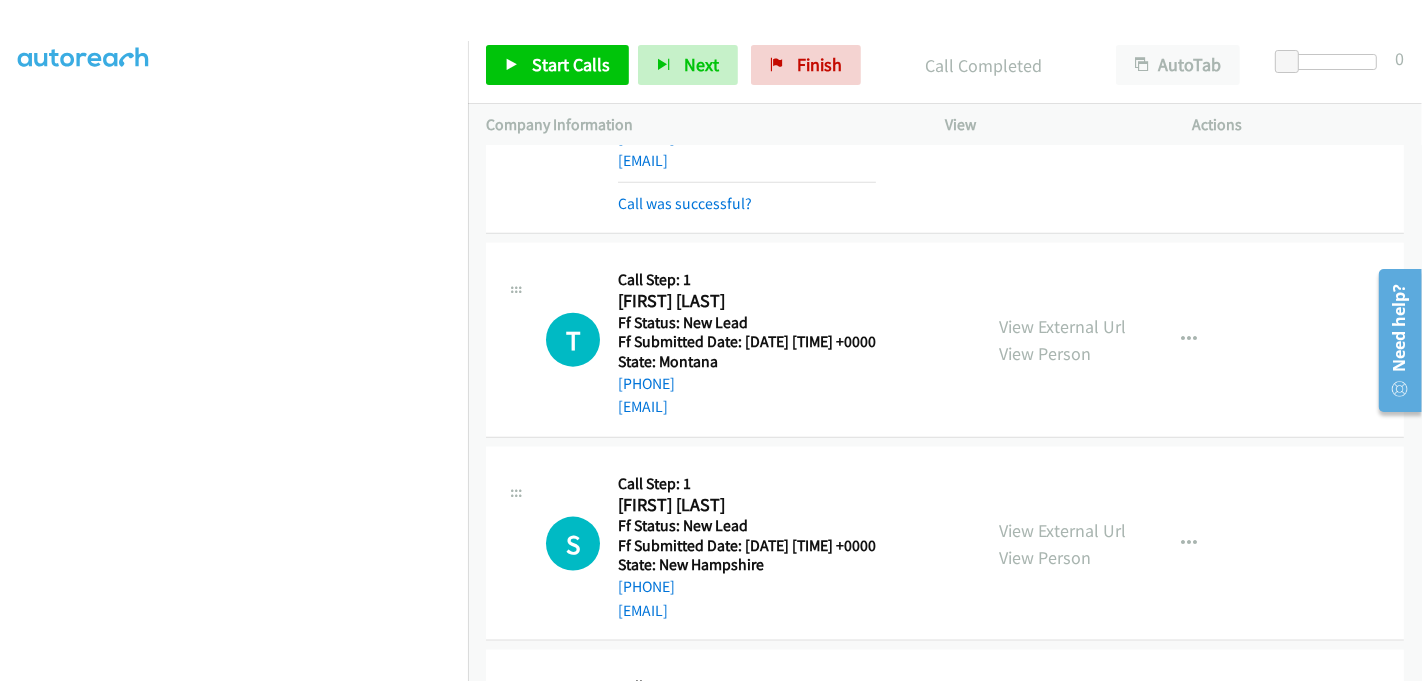 scroll, scrollTop: 2045, scrollLeft: 0, axis: vertical 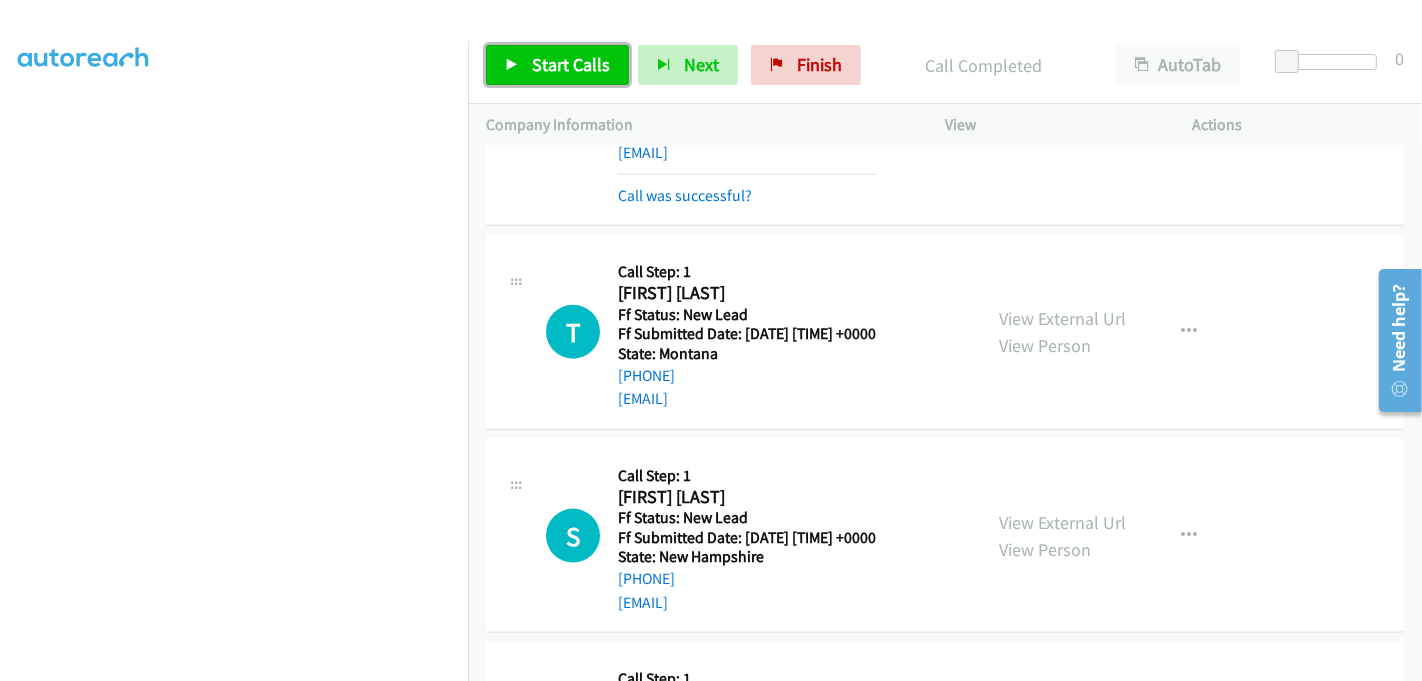 click on "Start Calls" at bounding box center (571, 64) 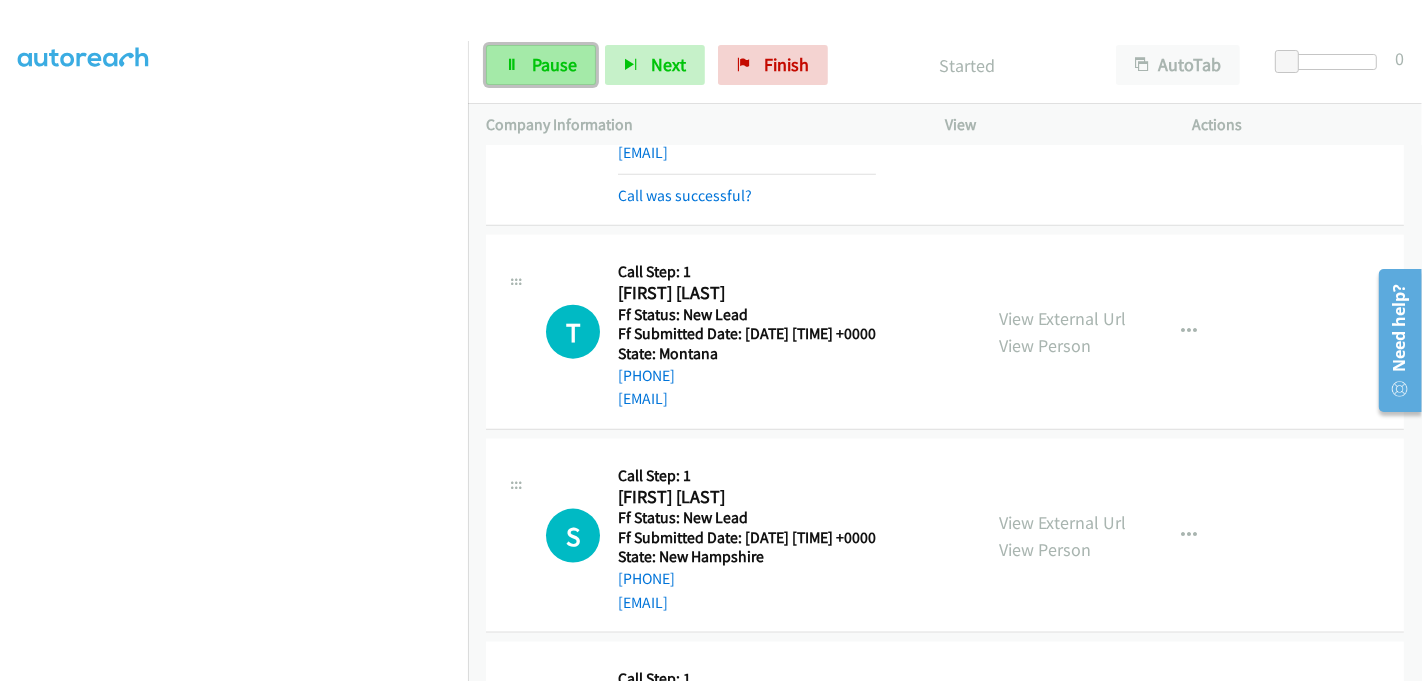click on "Pause" at bounding box center (554, 64) 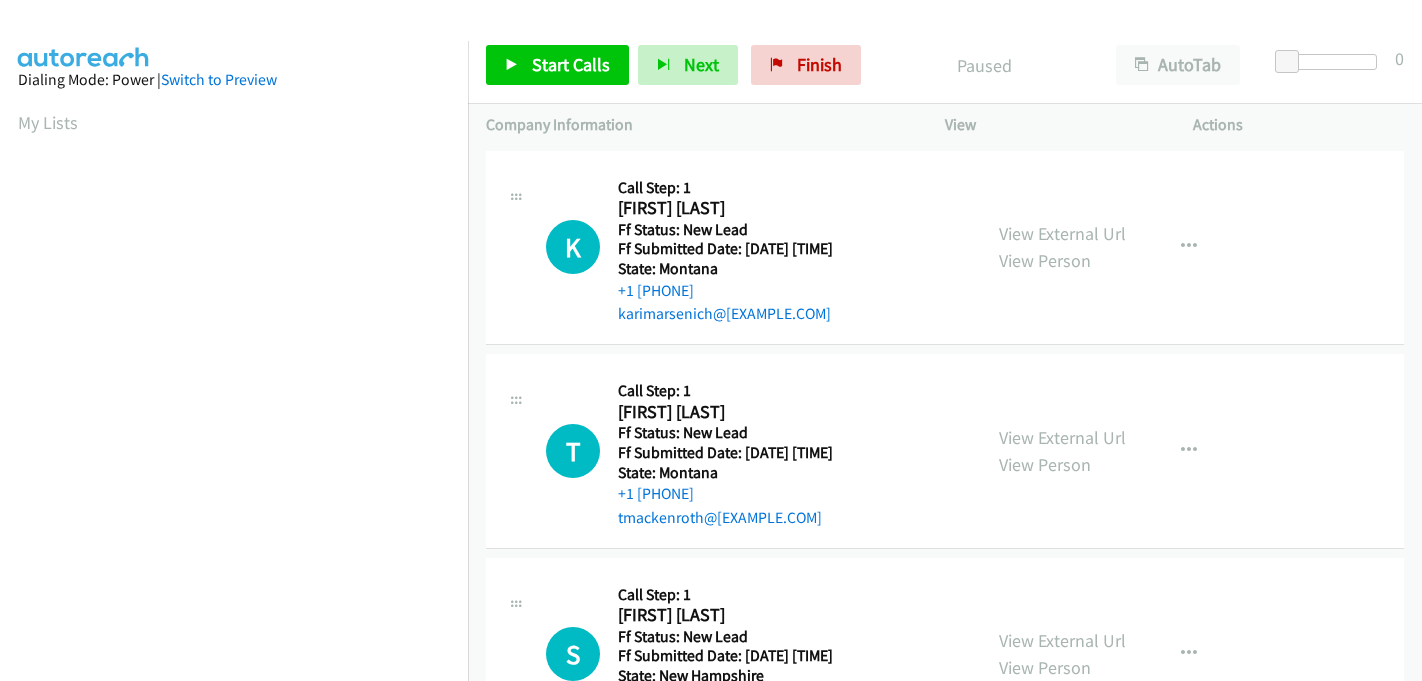 scroll, scrollTop: 0, scrollLeft: 0, axis: both 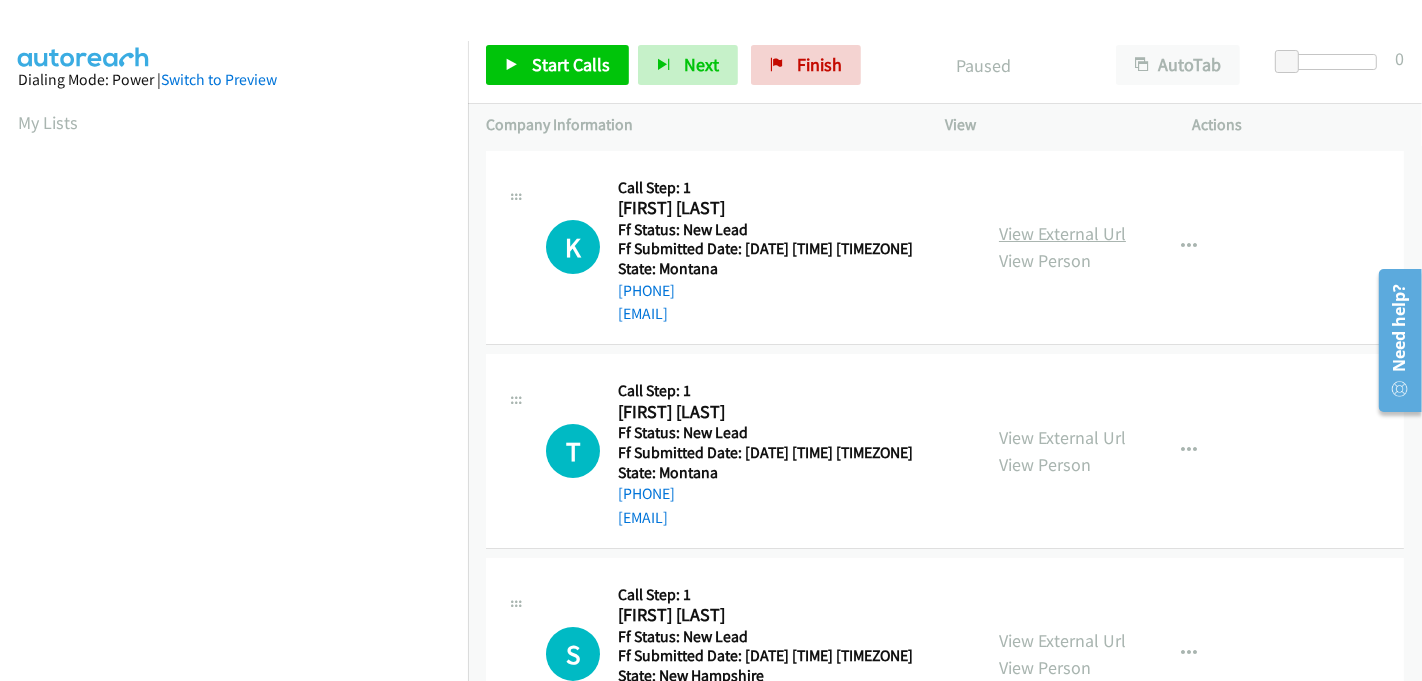 click on "View External Url" at bounding box center [1062, 233] 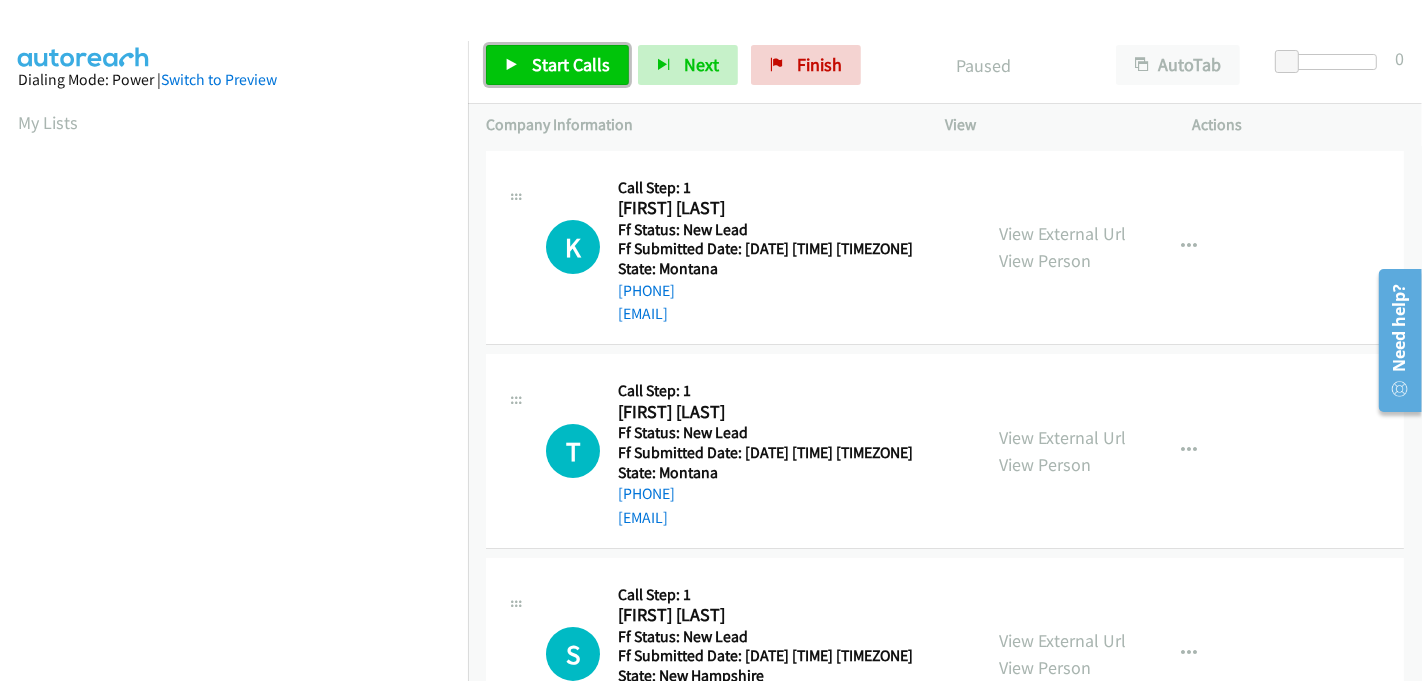 click on "Start Calls" at bounding box center [571, 64] 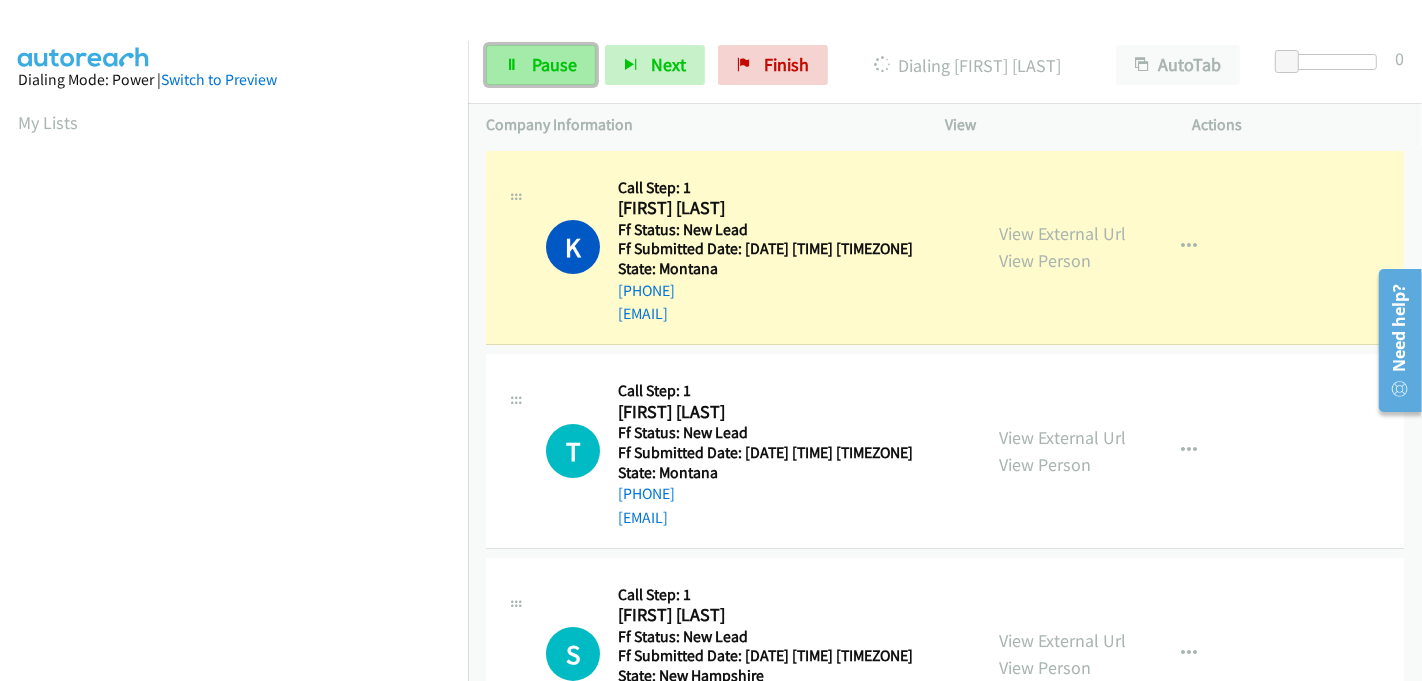 click on "Pause" at bounding box center [541, 65] 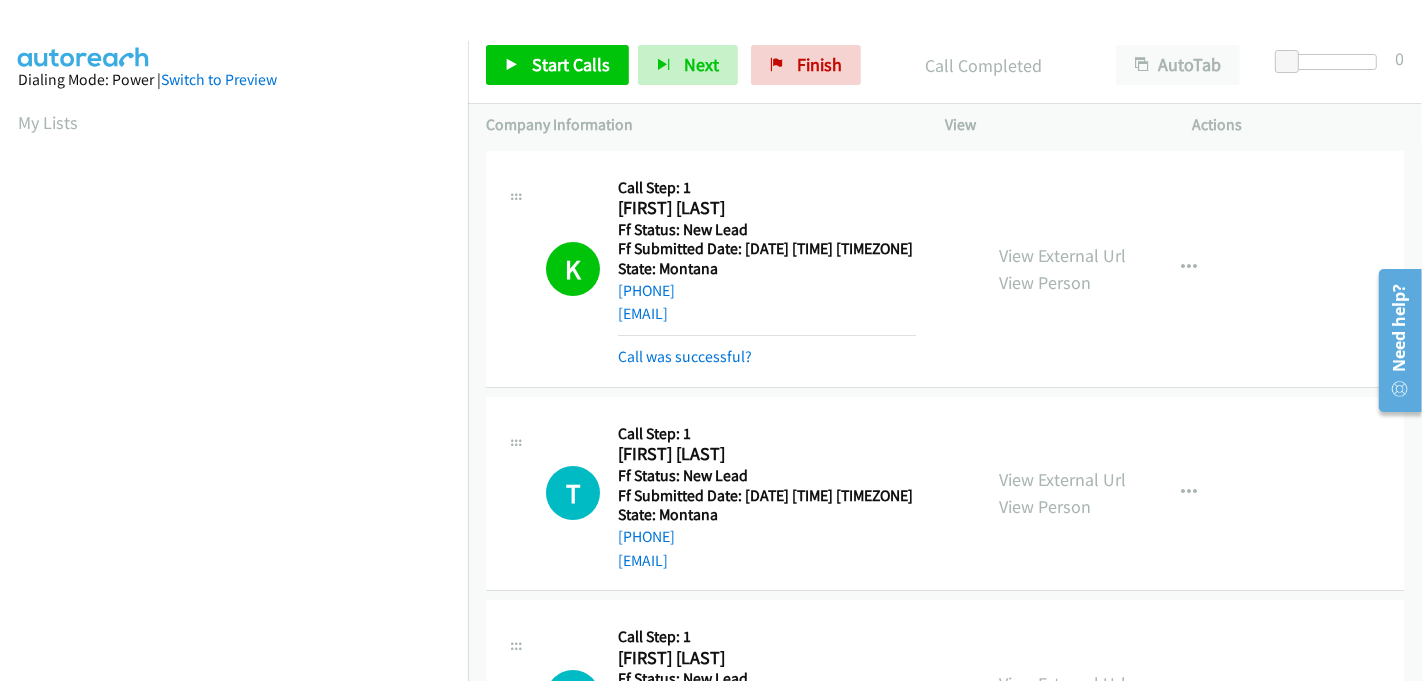 scroll, scrollTop: 442, scrollLeft: 0, axis: vertical 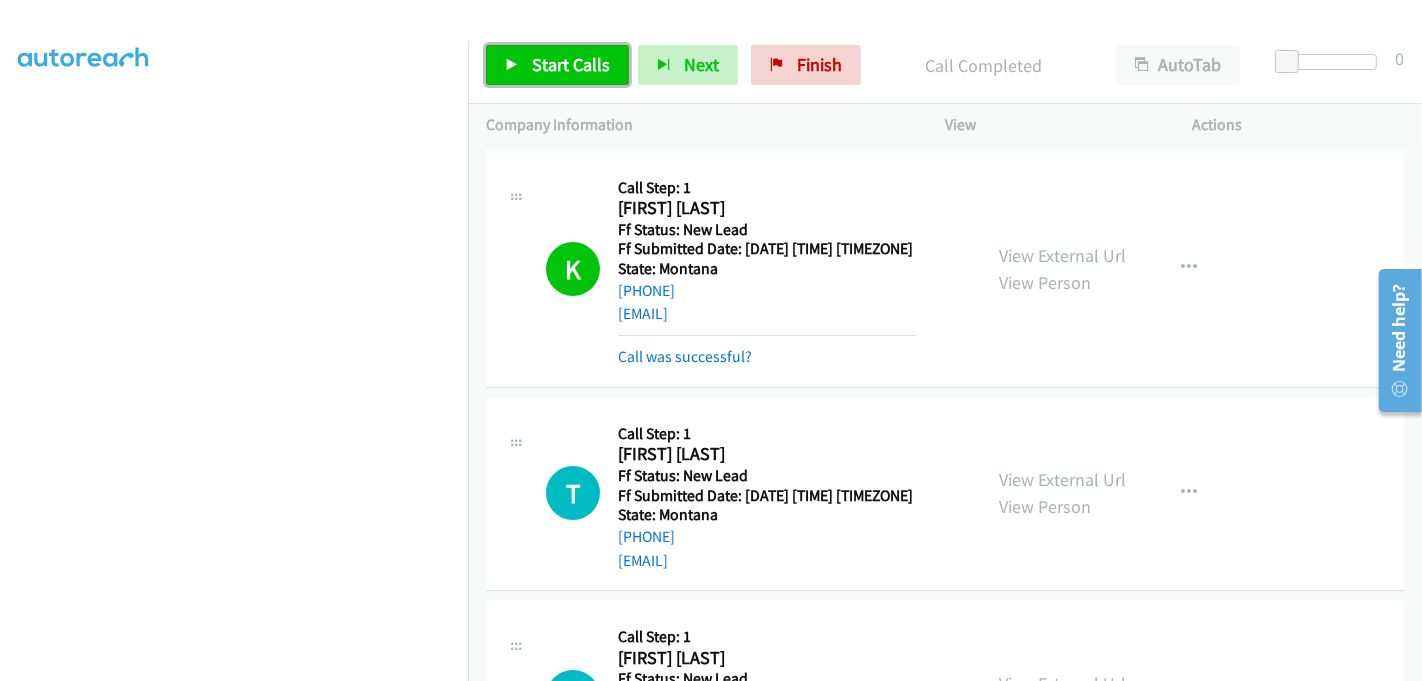 click on "Start Calls" at bounding box center [571, 64] 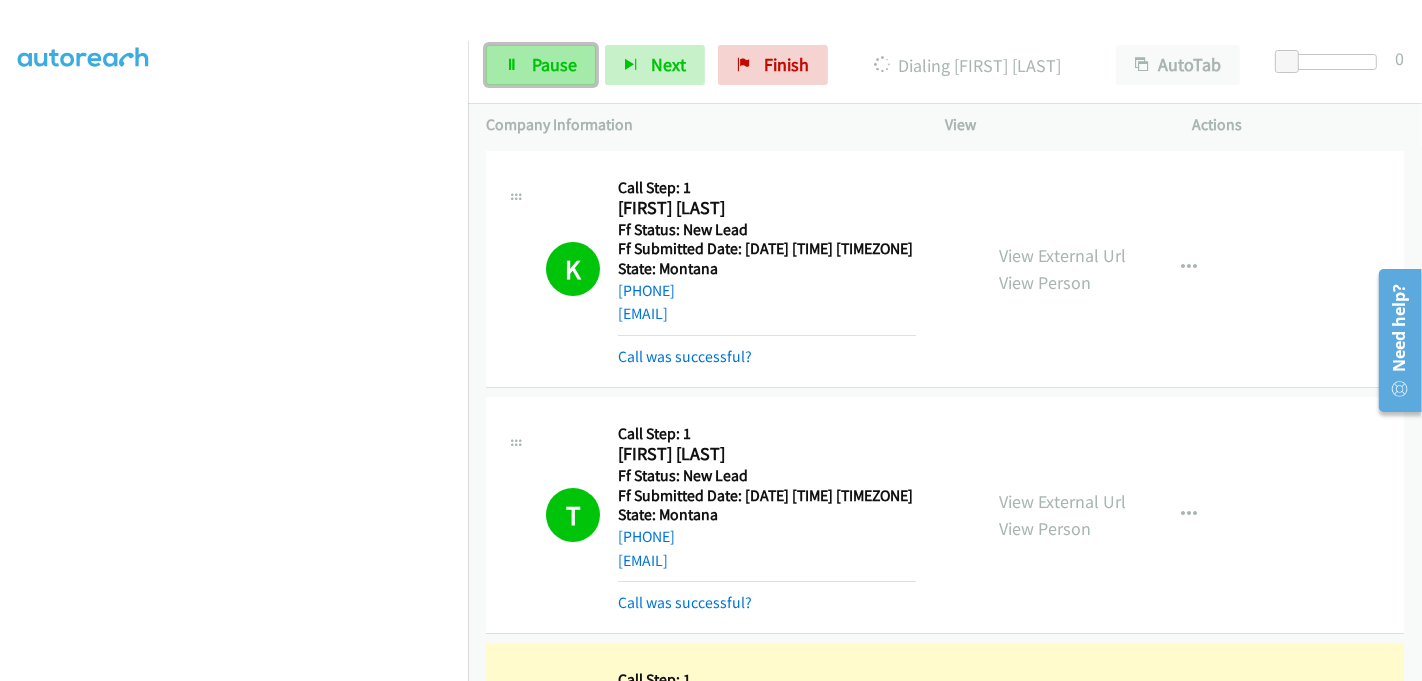click on "Pause" at bounding box center (554, 64) 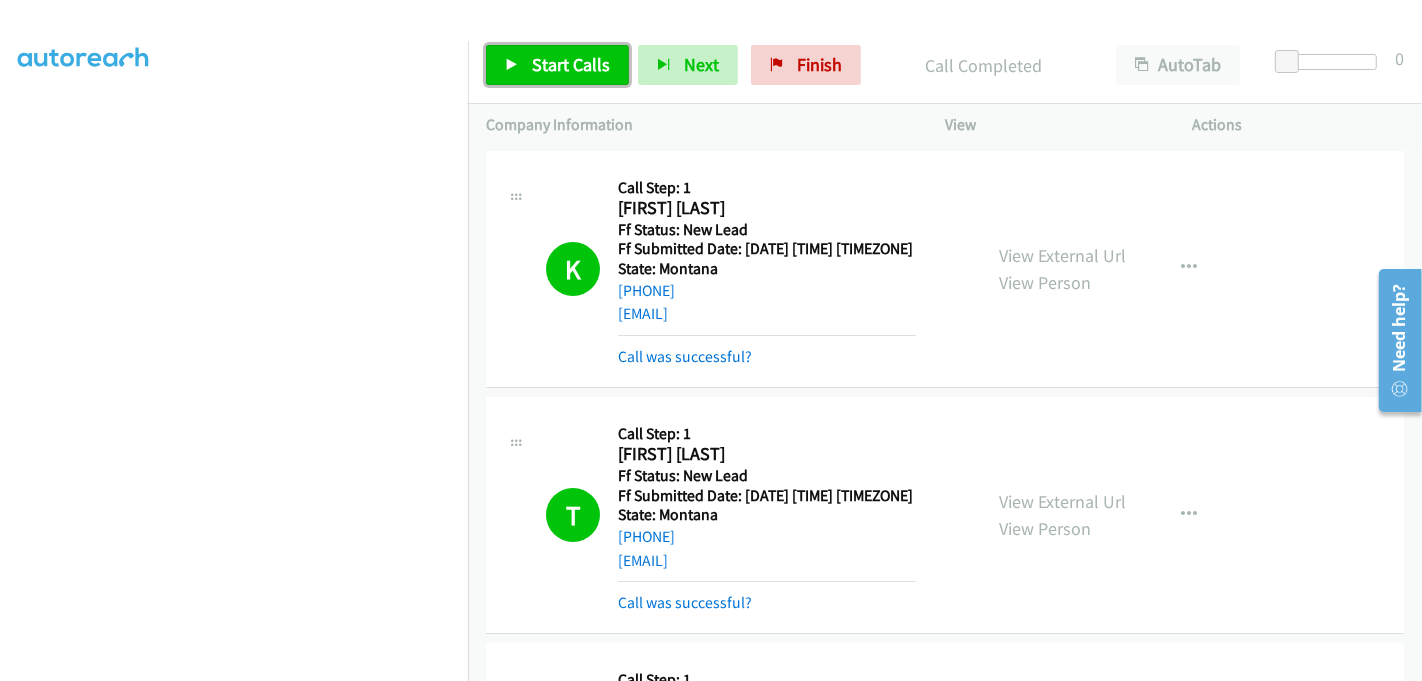 click on "Start Calls" at bounding box center (571, 64) 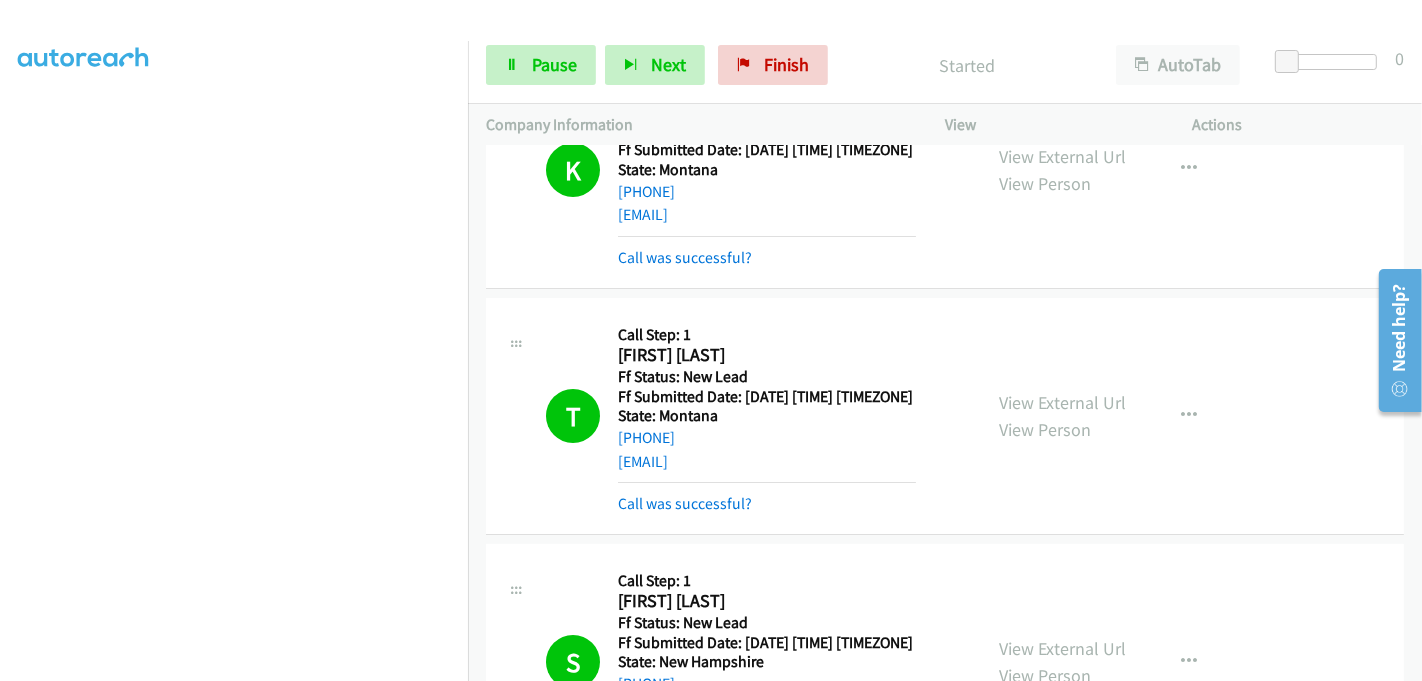 scroll, scrollTop: 333, scrollLeft: 0, axis: vertical 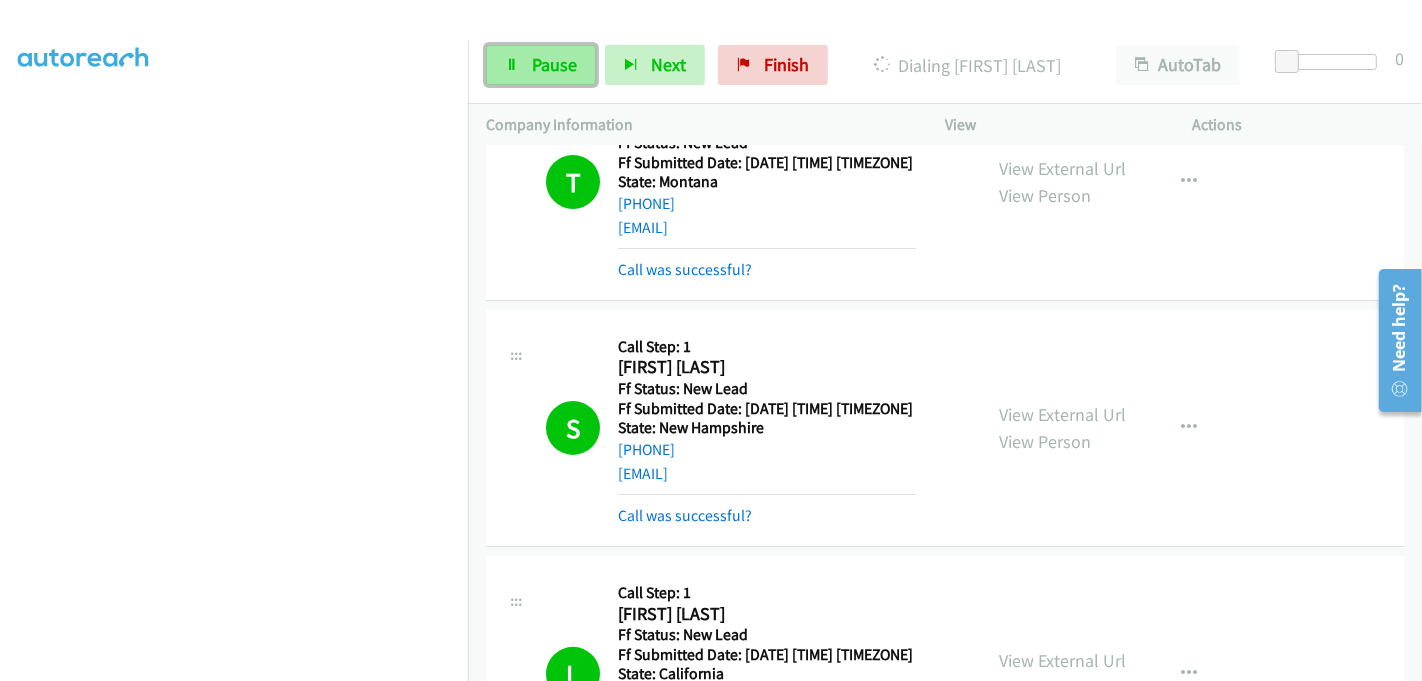 click on "Pause" at bounding box center [541, 65] 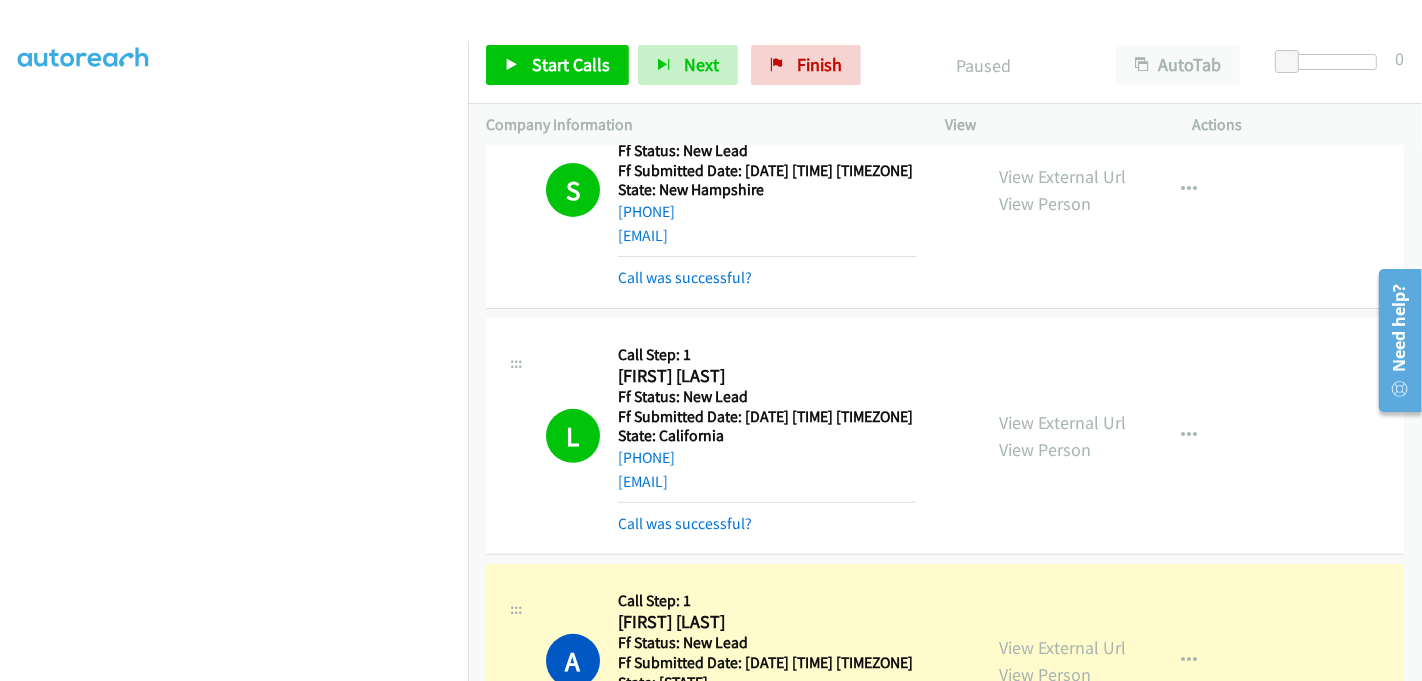 scroll, scrollTop: 777, scrollLeft: 0, axis: vertical 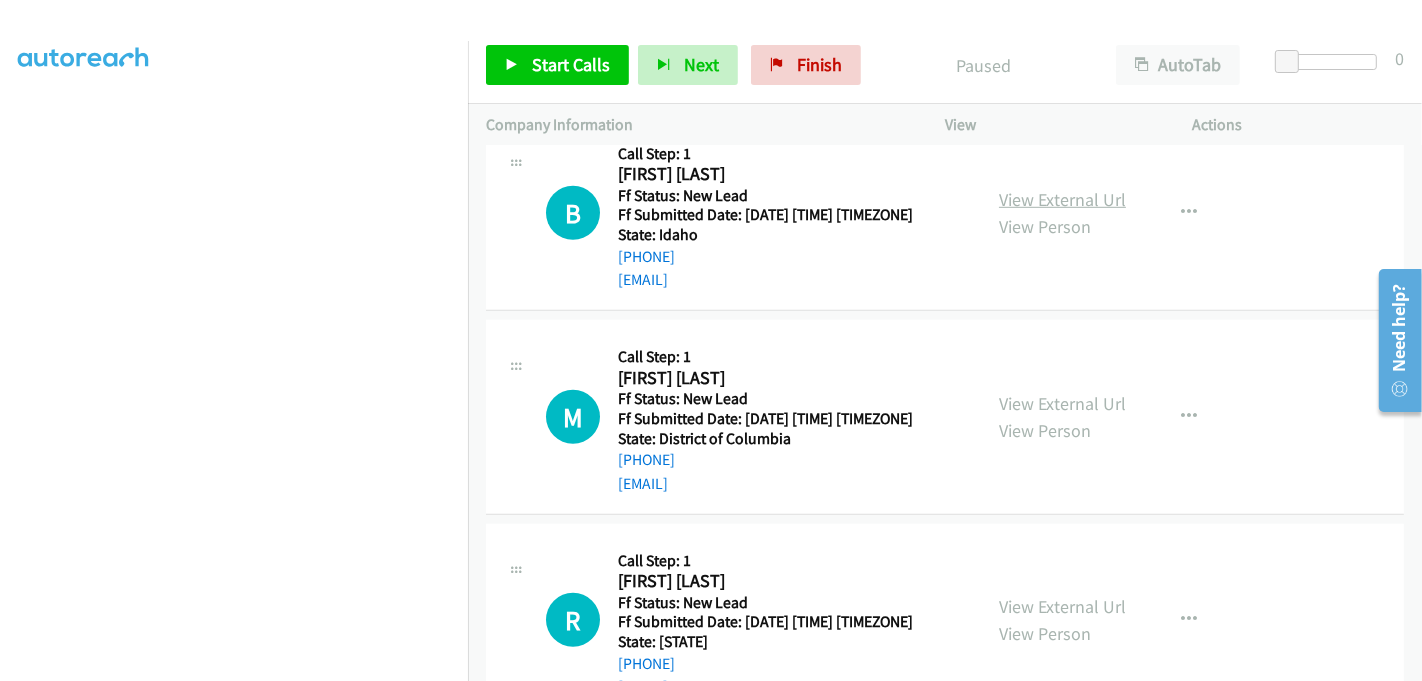 click on "View External Url" at bounding box center [1062, 199] 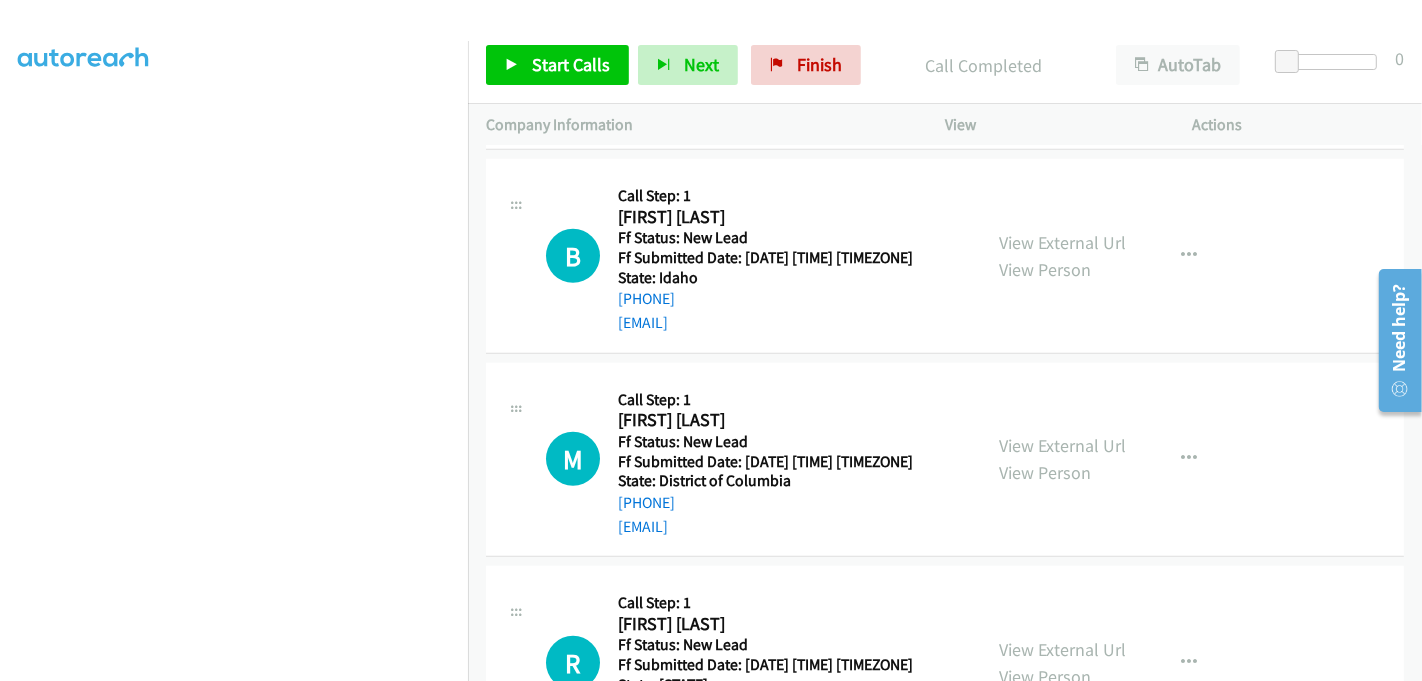 scroll, scrollTop: 1264, scrollLeft: 0, axis: vertical 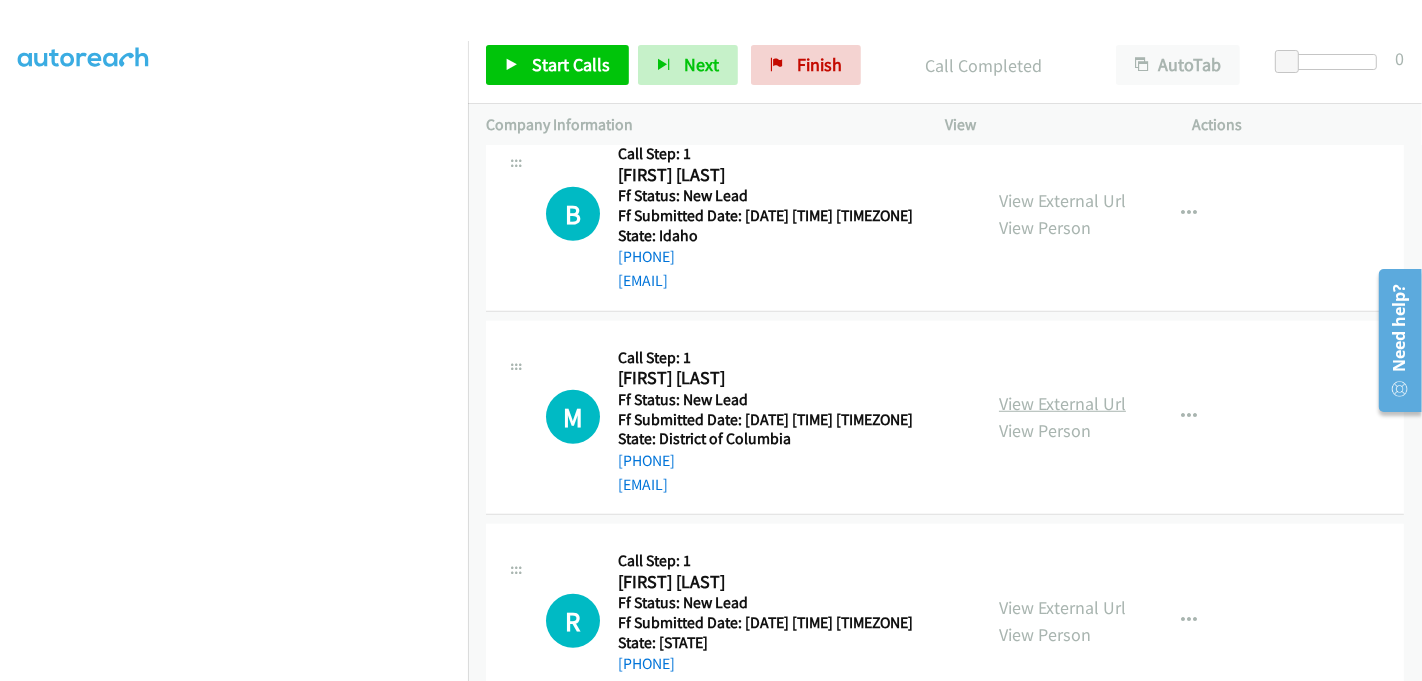 click on "View External Url" at bounding box center [1062, 403] 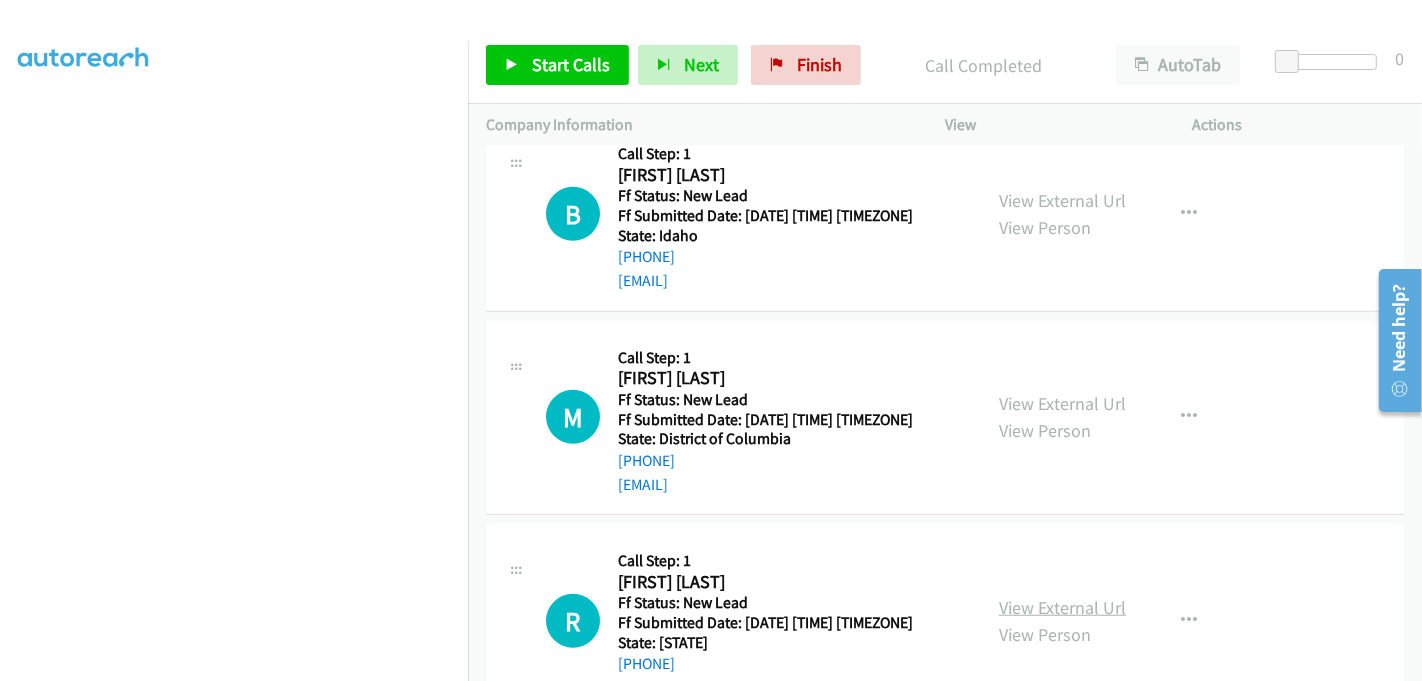 click on "View External Url" at bounding box center [1062, 607] 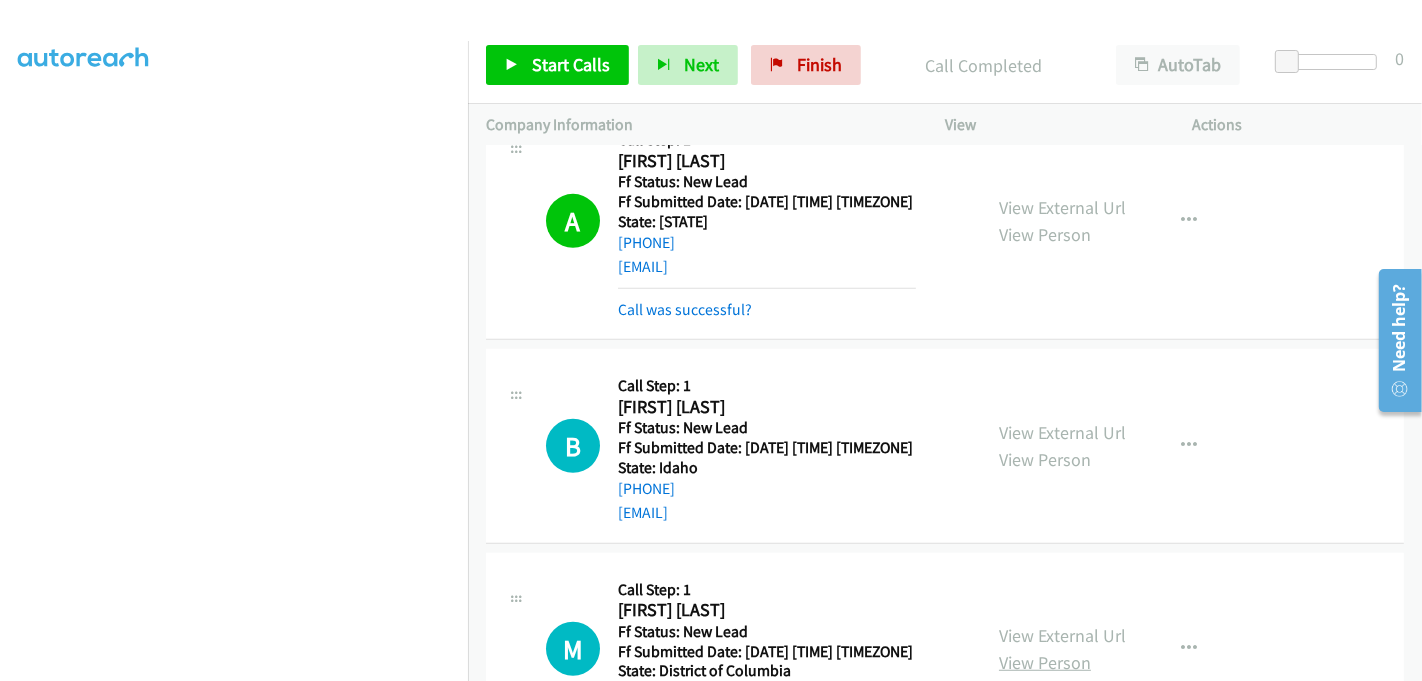 scroll, scrollTop: 884, scrollLeft: 0, axis: vertical 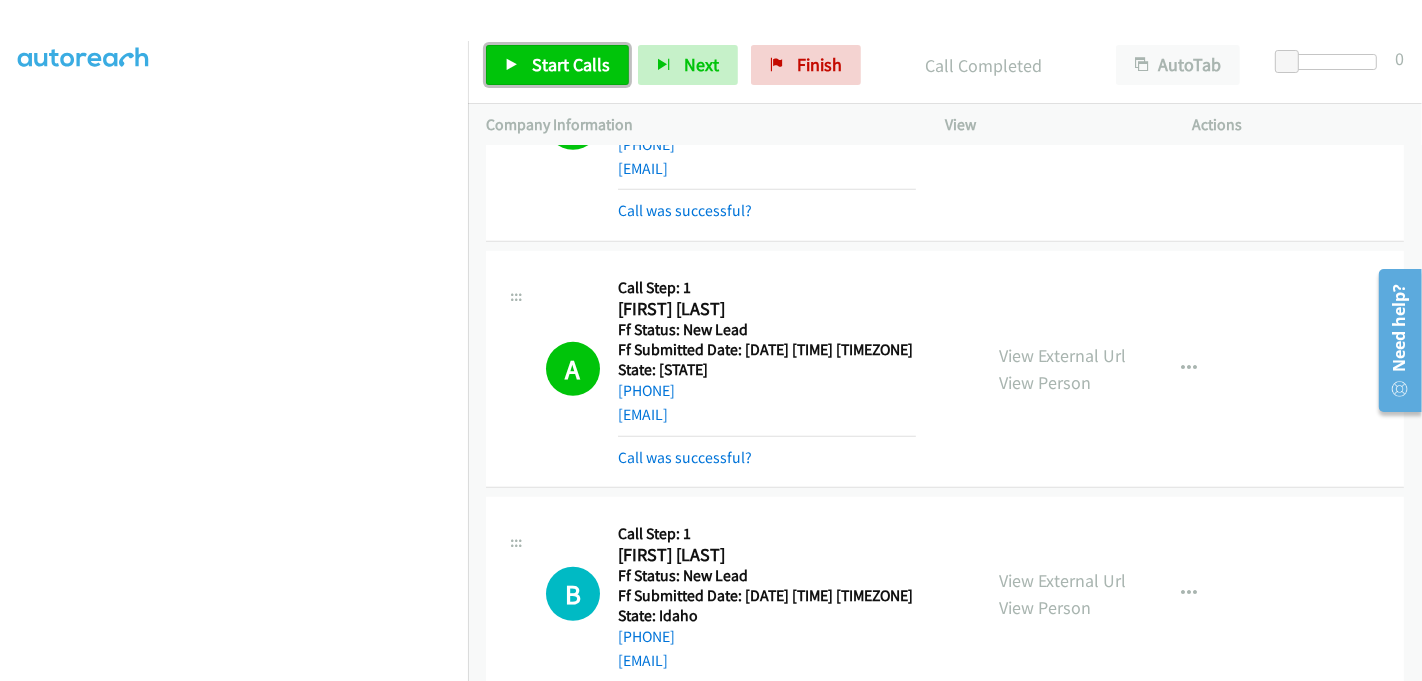 click on "Start Calls" at bounding box center (571, 64) 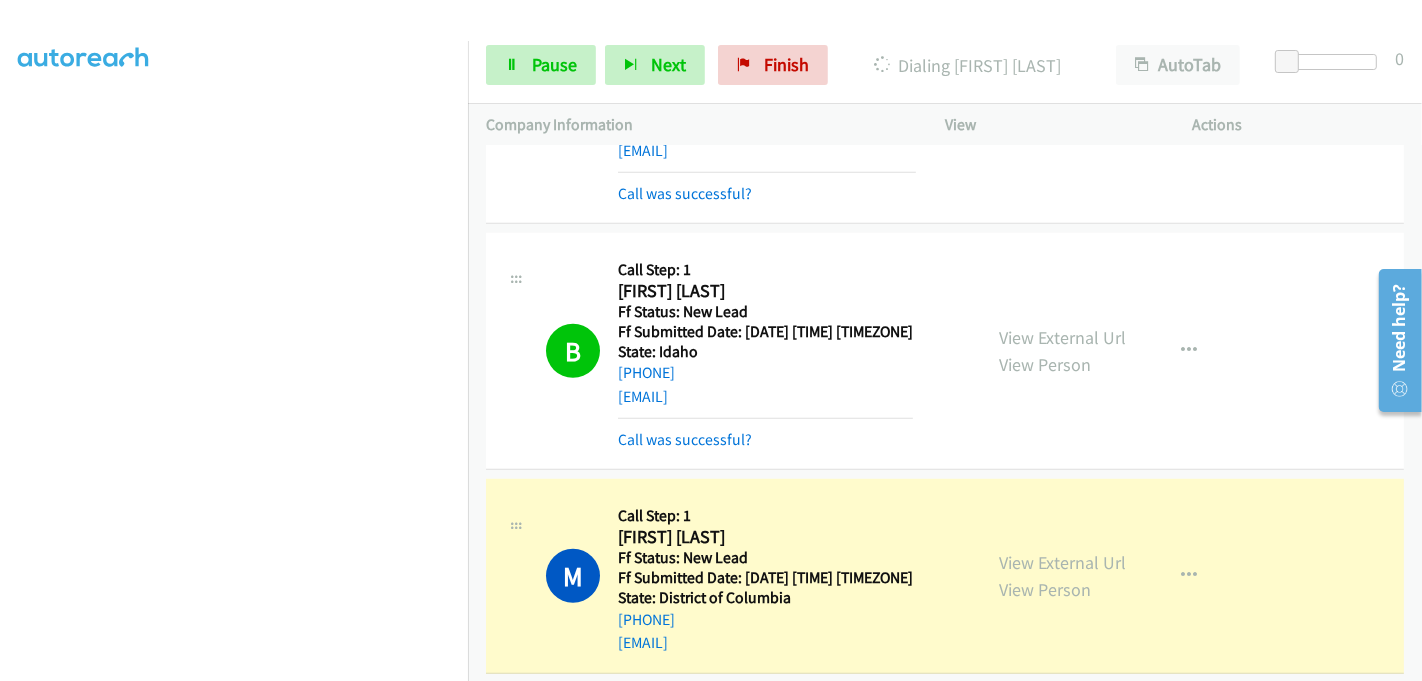 scroll, scrollTop: 1328, scrollLeft: 0, axis: vertical 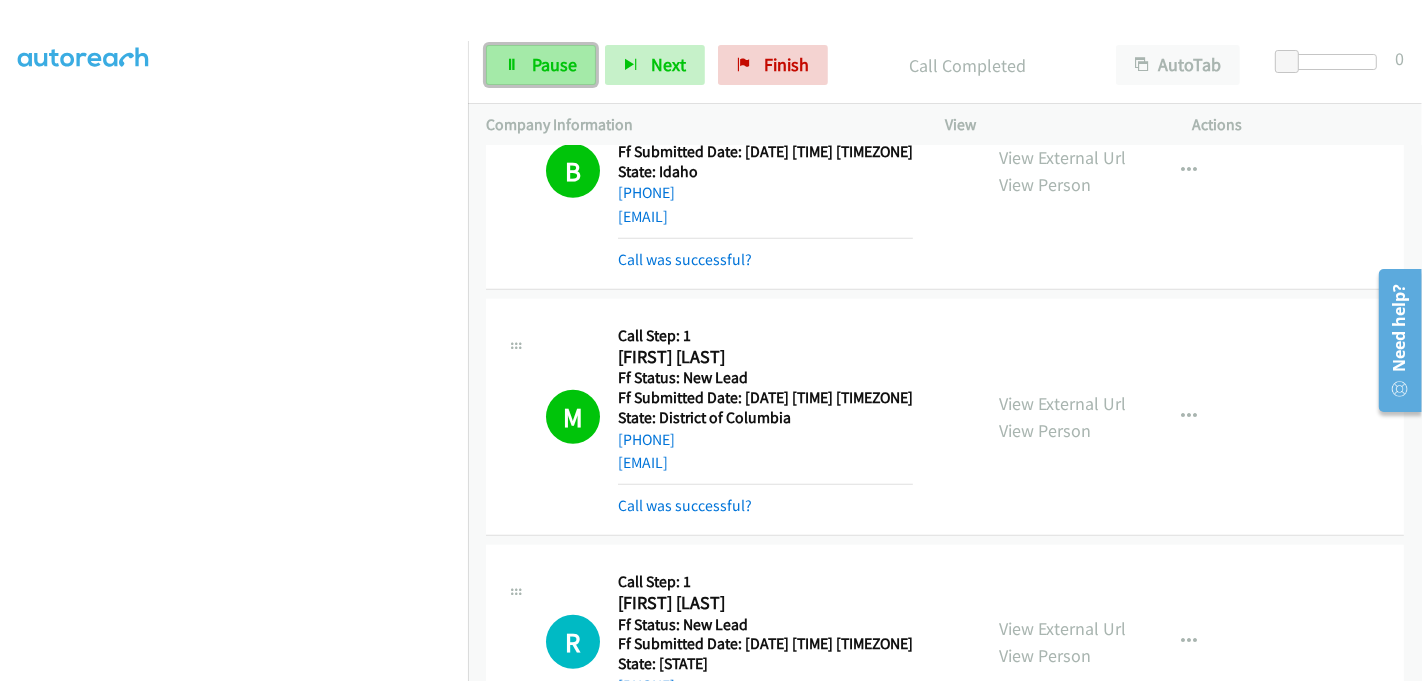 click on "Pause" at bounding box center [541, 65] 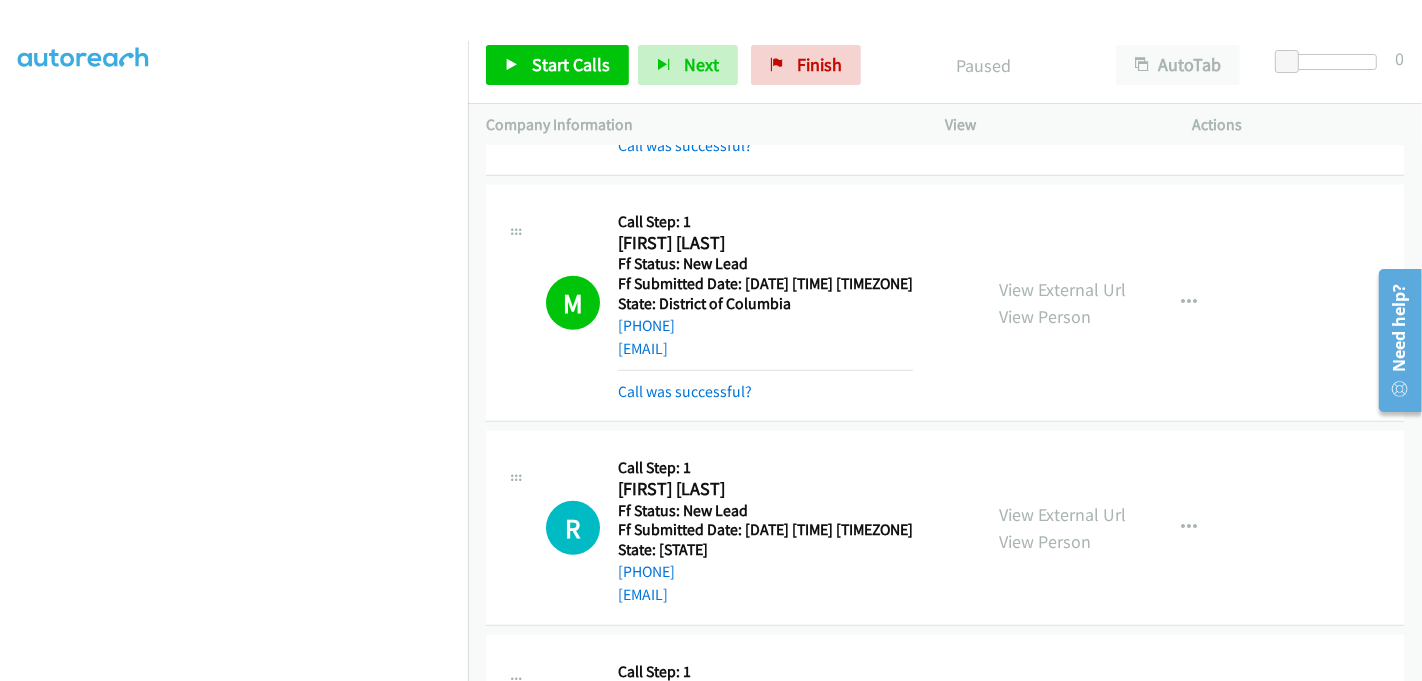 scroll, scrollTop: 1551, scrollLeft: 0, axis: vertical 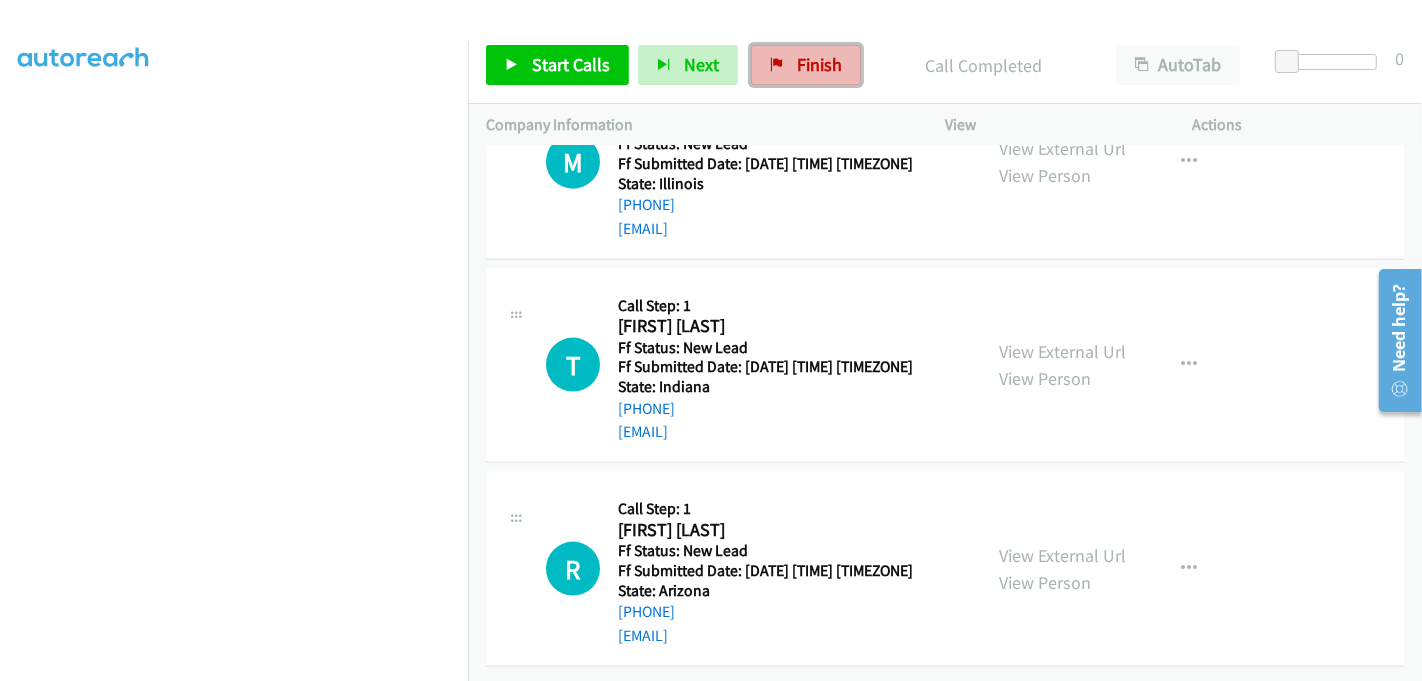click on "Finish" at bounding box center [819, 64] 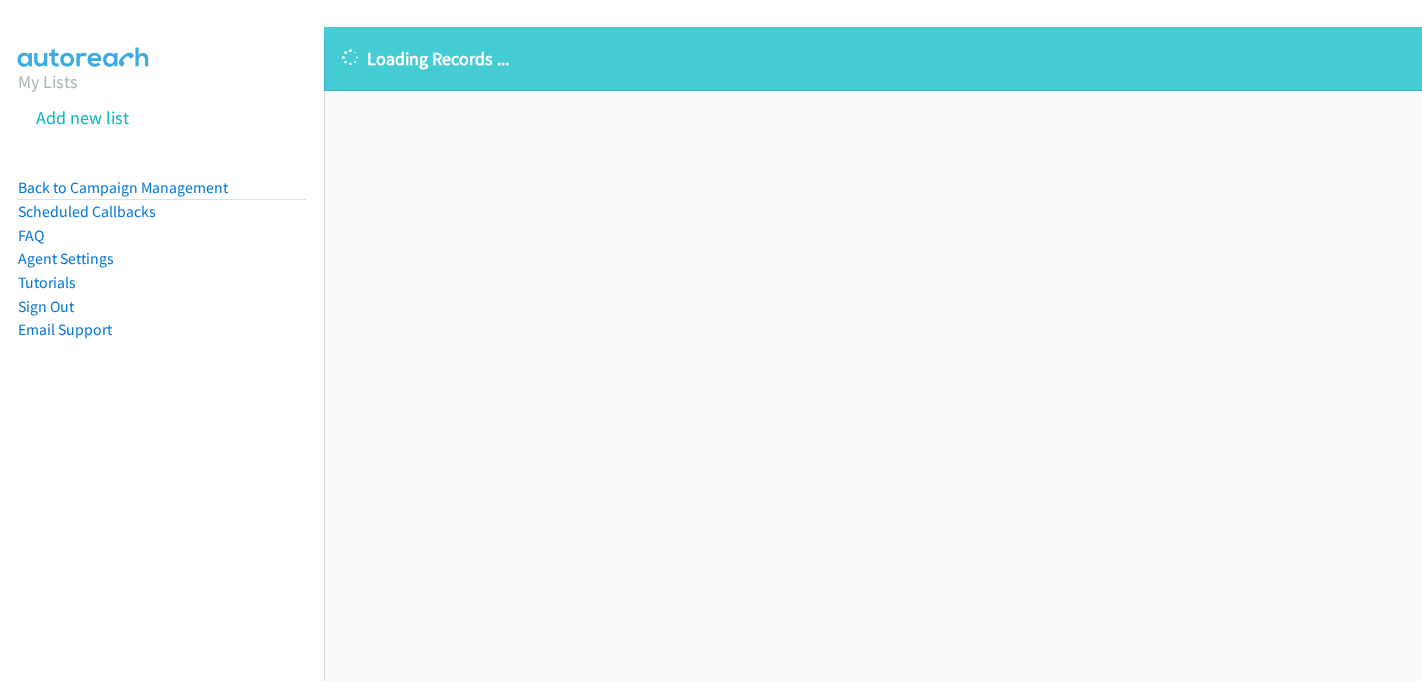 scroll, scrollTop: 0, scrollLeft: 0, axis: both 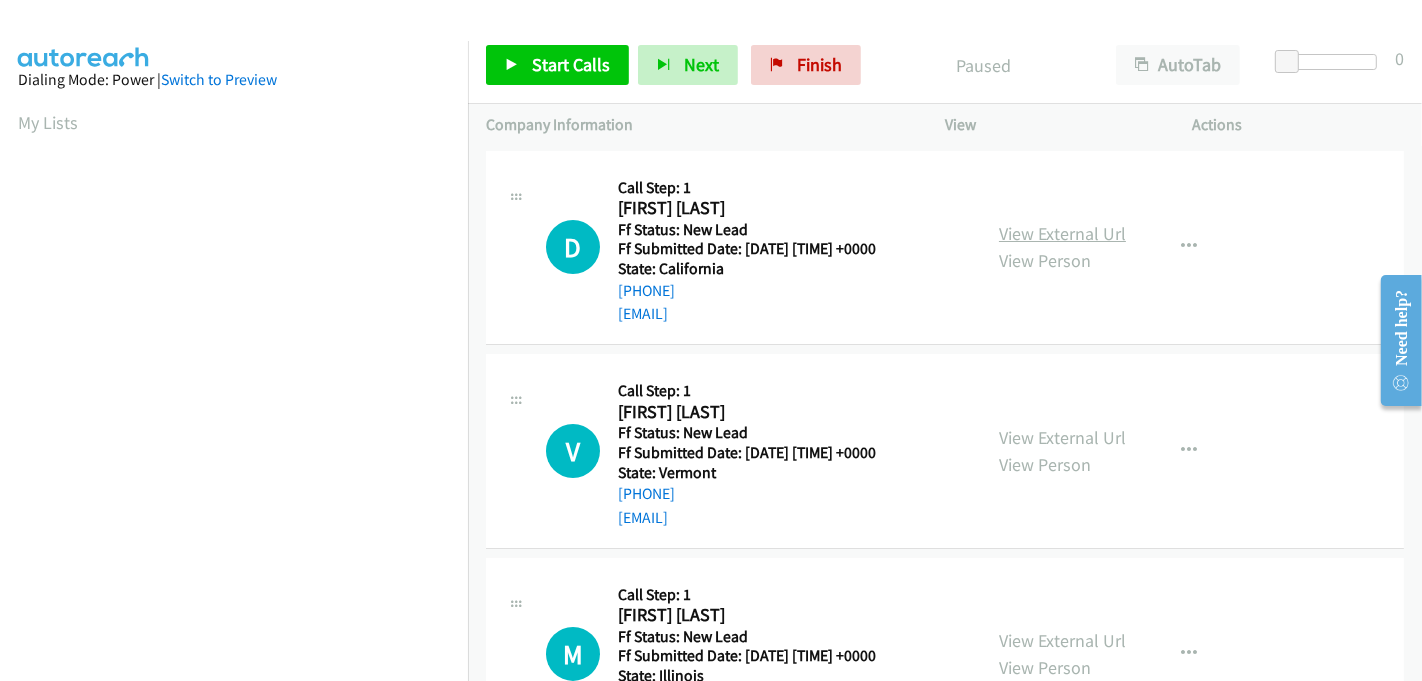 click on "View External Url" at bounding box center (1062, 233) 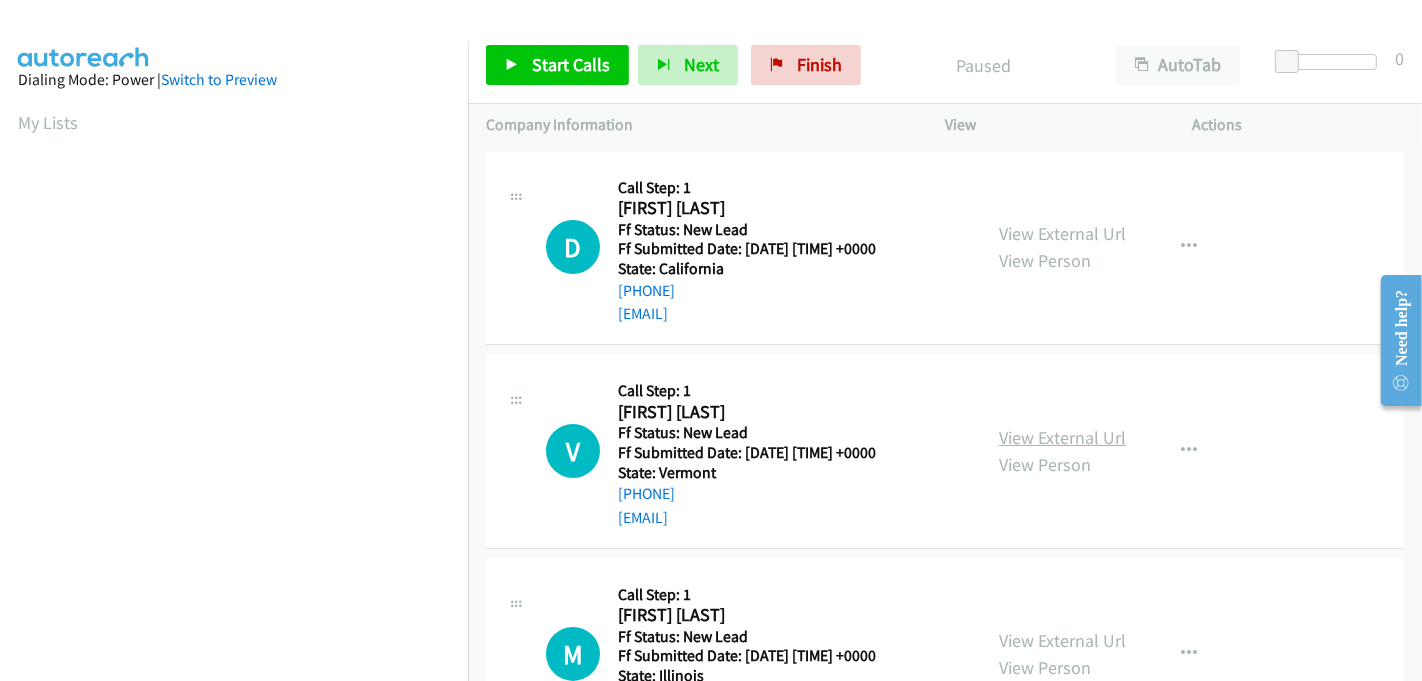 click on "View External Url" at bounding box center [1062, 437] 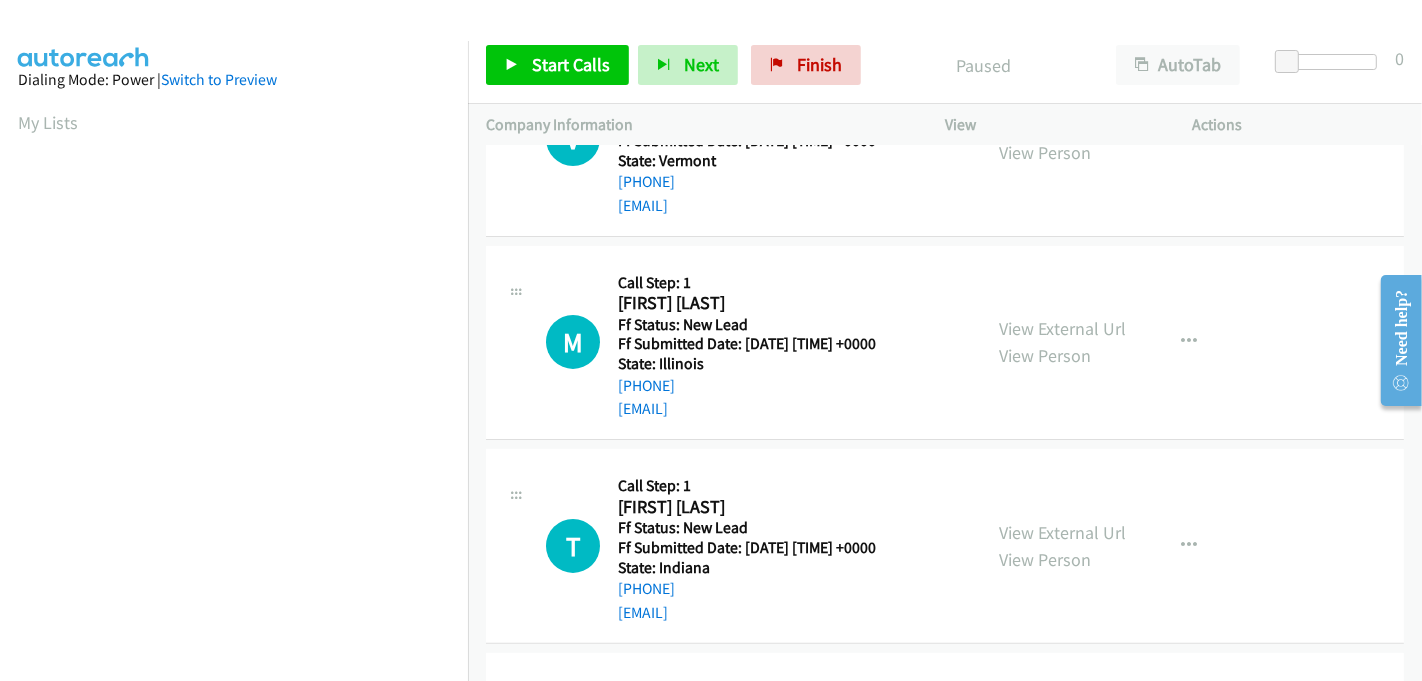 scroll, scrollTop: 333, scrollLeft: 0, axis: vertical 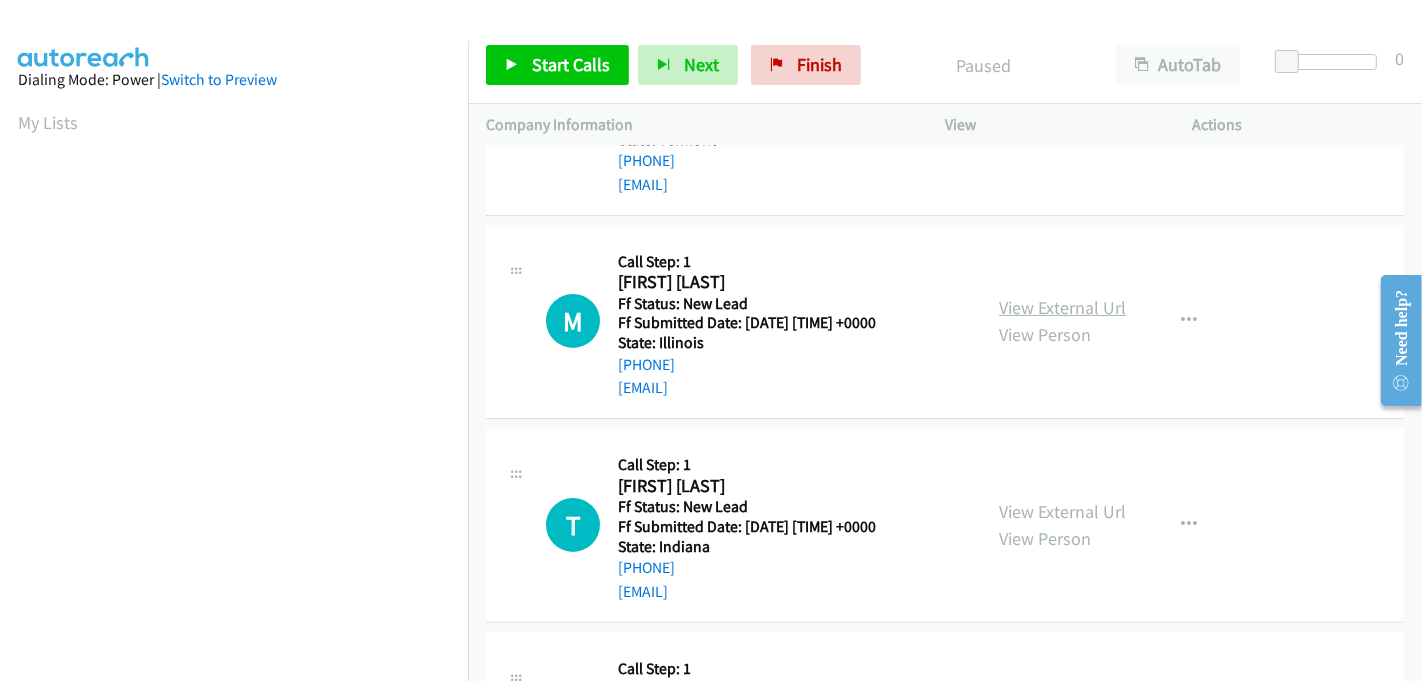 click on "View External Url" at bounding box center (1062, 307) 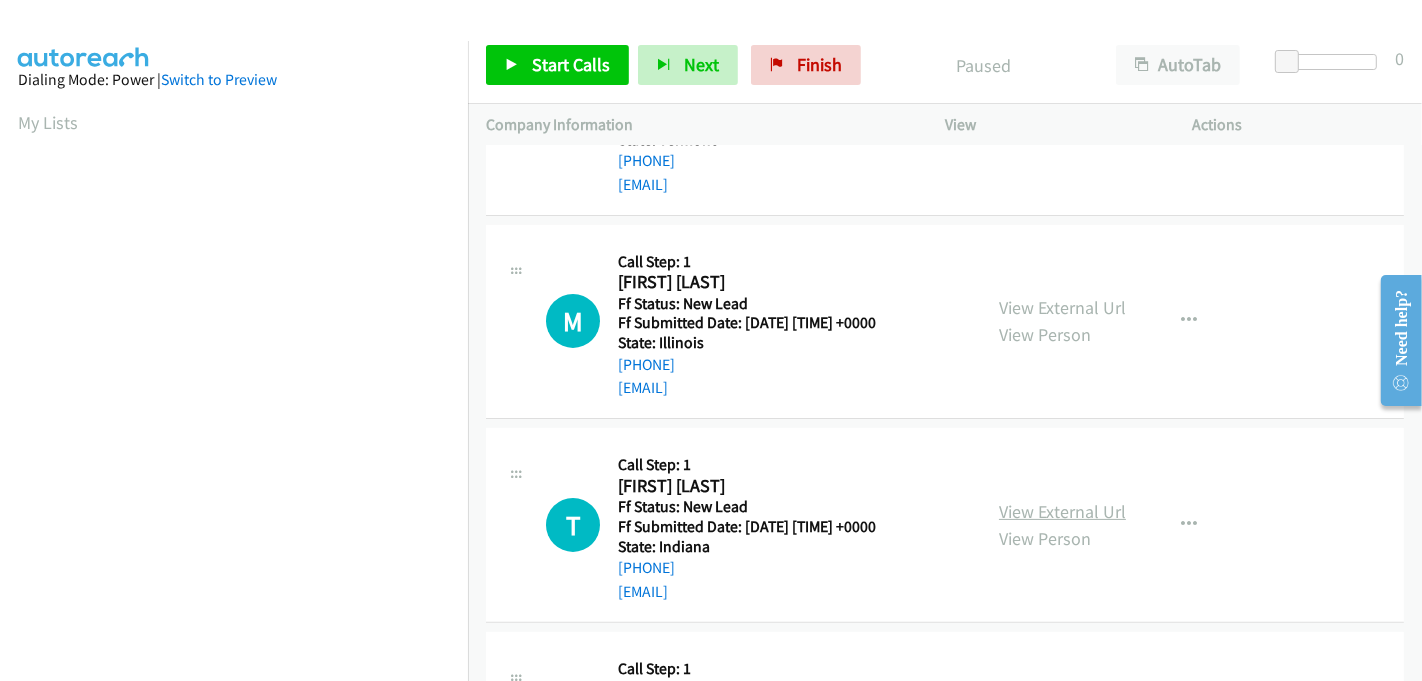 click on "View External Url" at bounding box center (1062, 511) 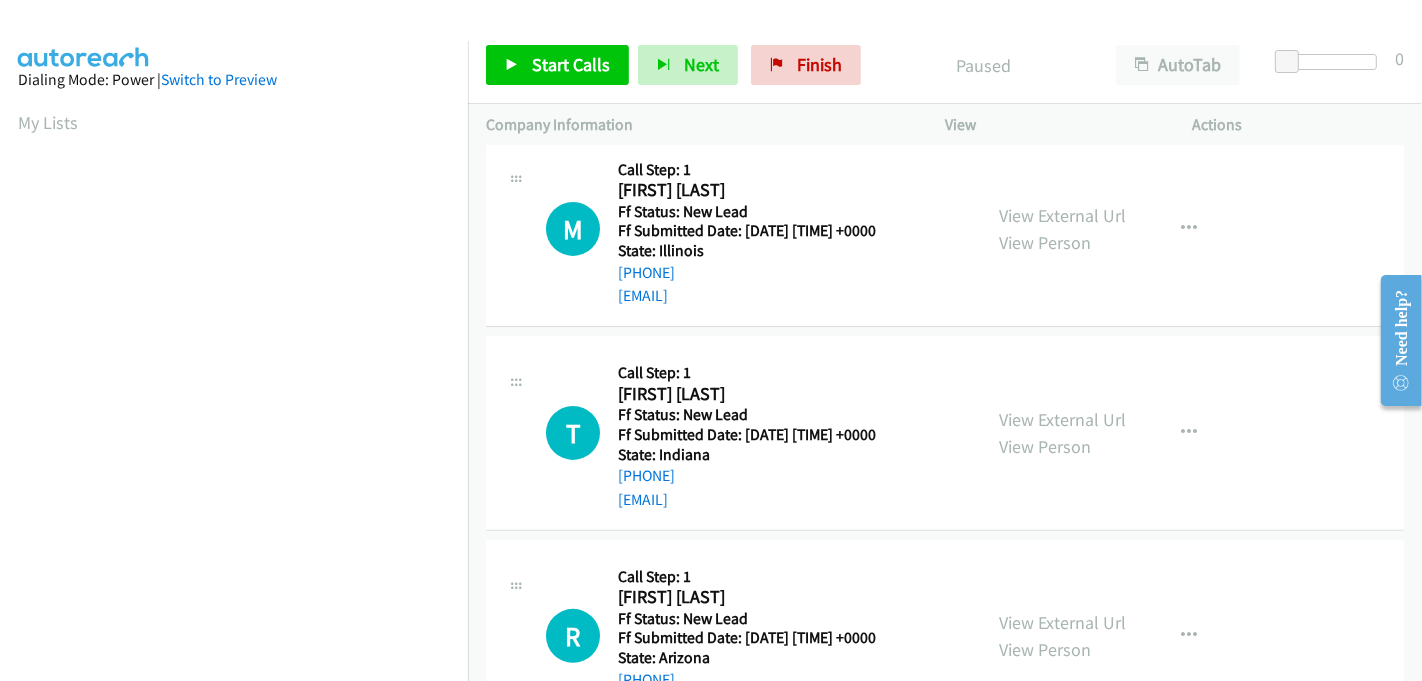 scroll, scrollTop: 507, scrollLeft: 0, axis: vertical 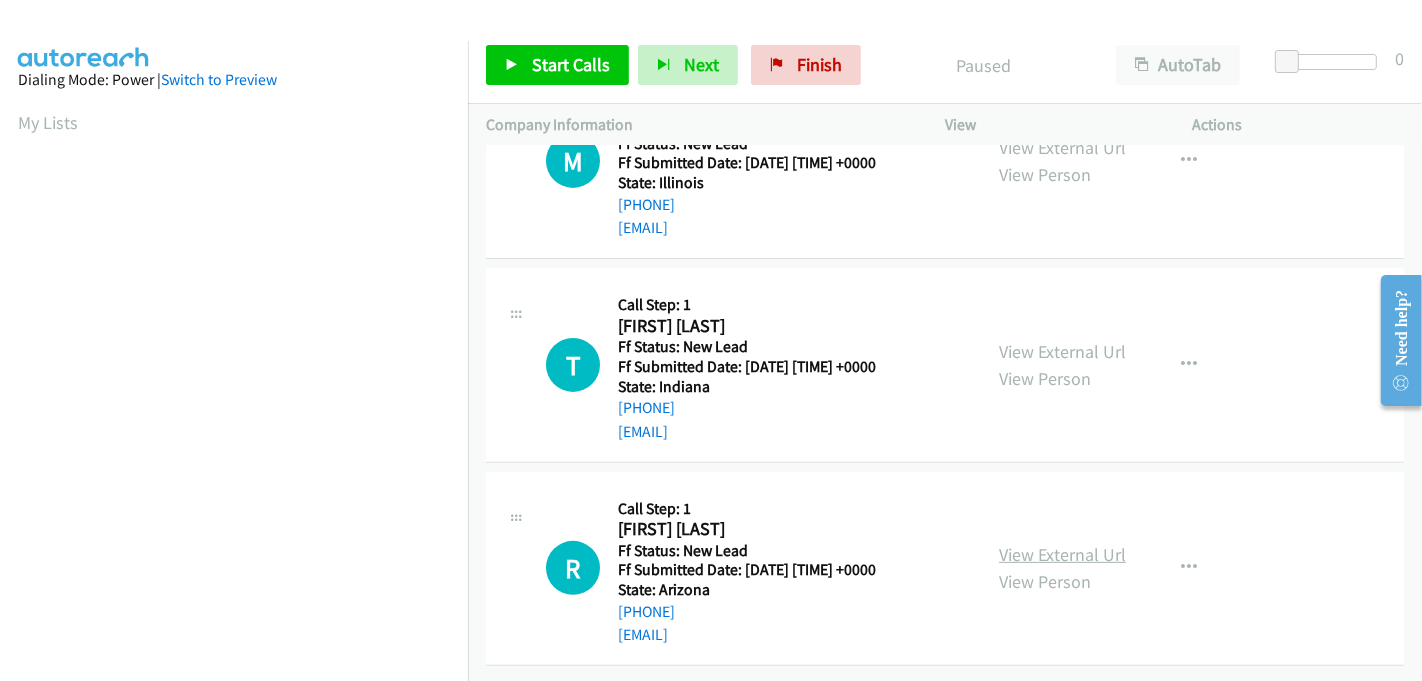 click on "View External Url" at bounding box center [1062, 554] 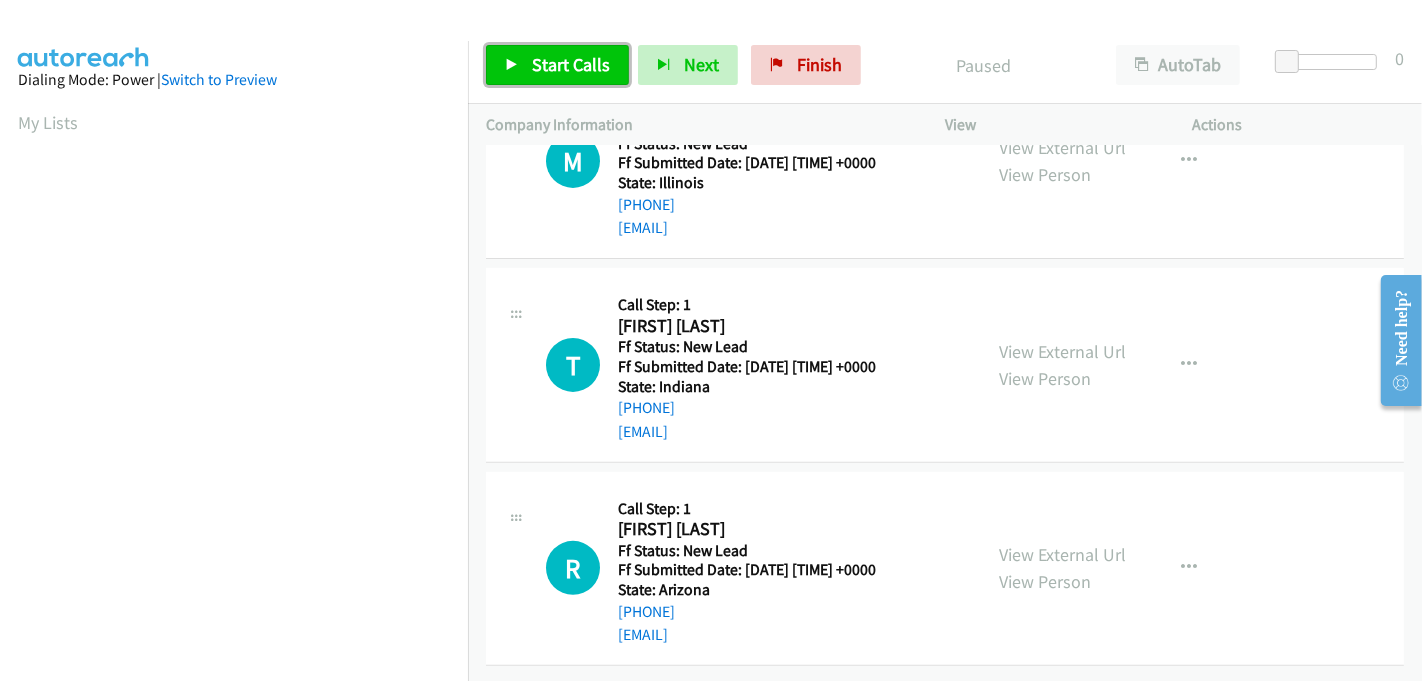 click on "Start Calls" at bounding box center (571, 64) 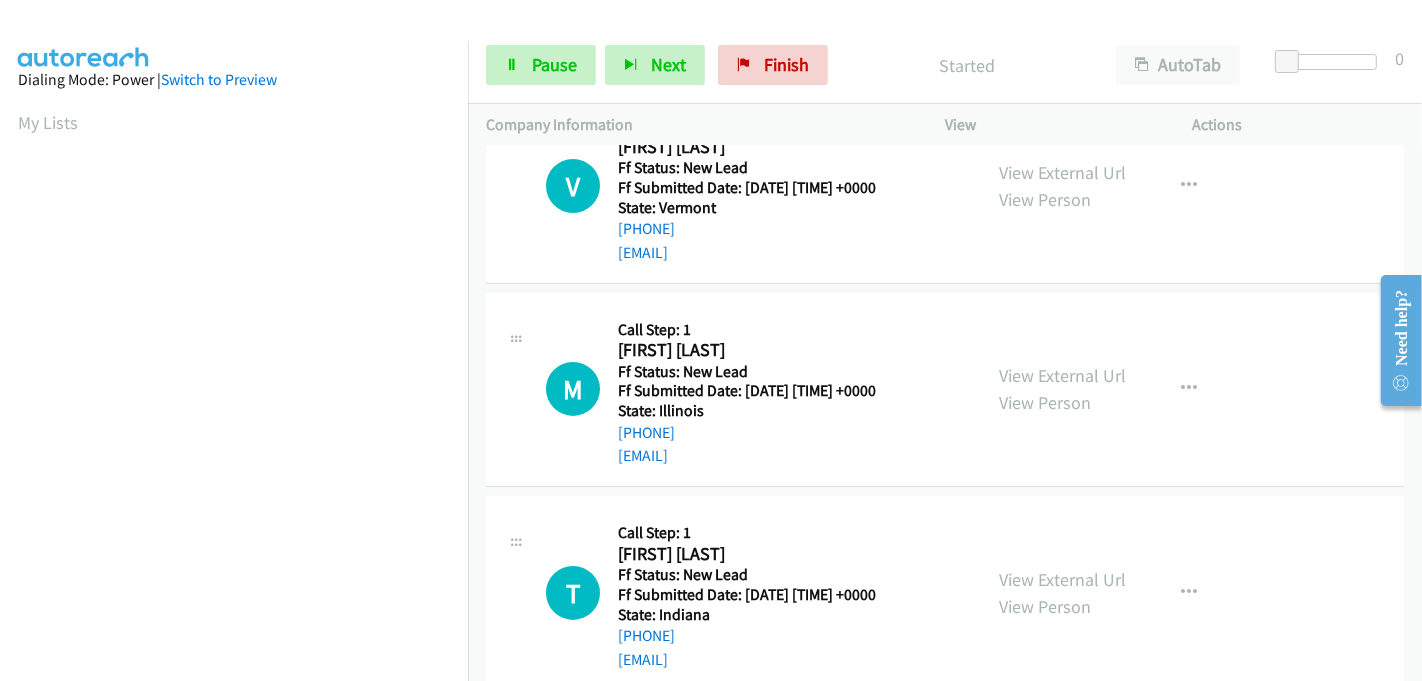 scroll, scrollTop: 0, scrollLeft: 0, axis: both 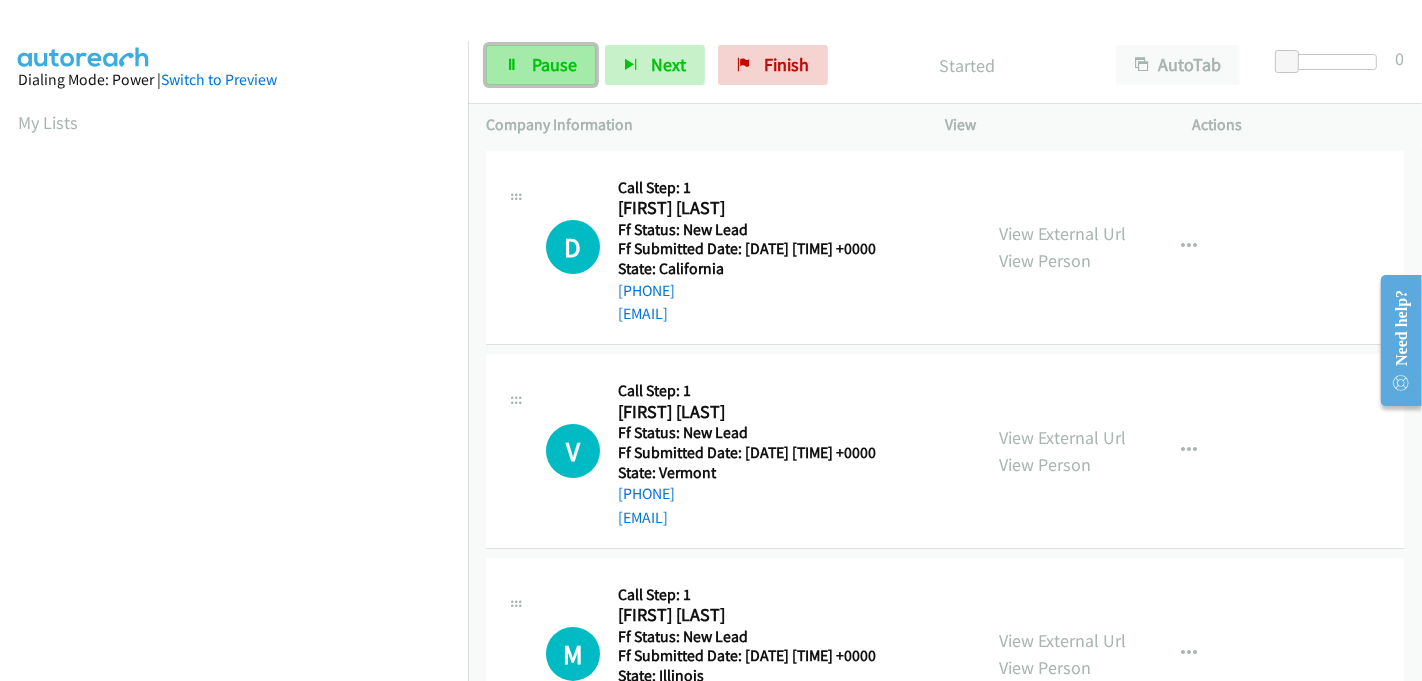 click on "Pause" at bounding box center (541, 65) 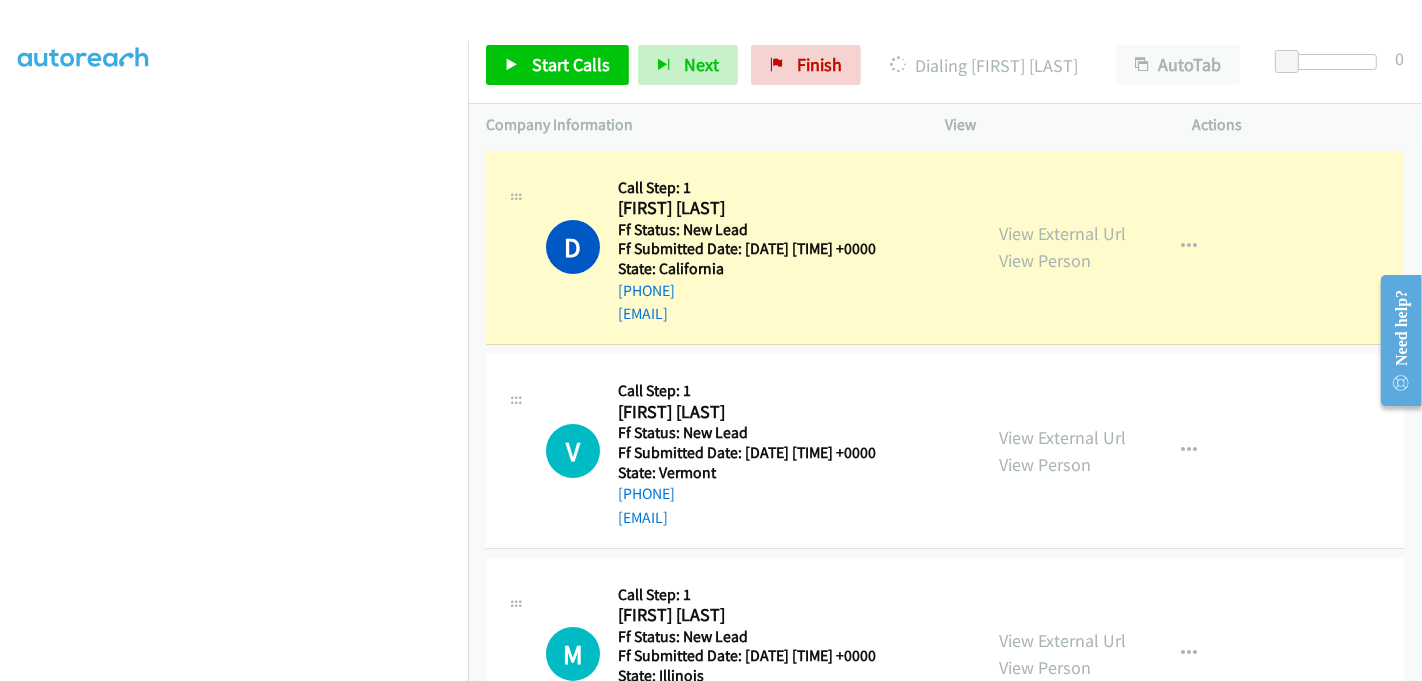 scroll, scrollTop: 442, scrollLeft: 0, axis: vertical 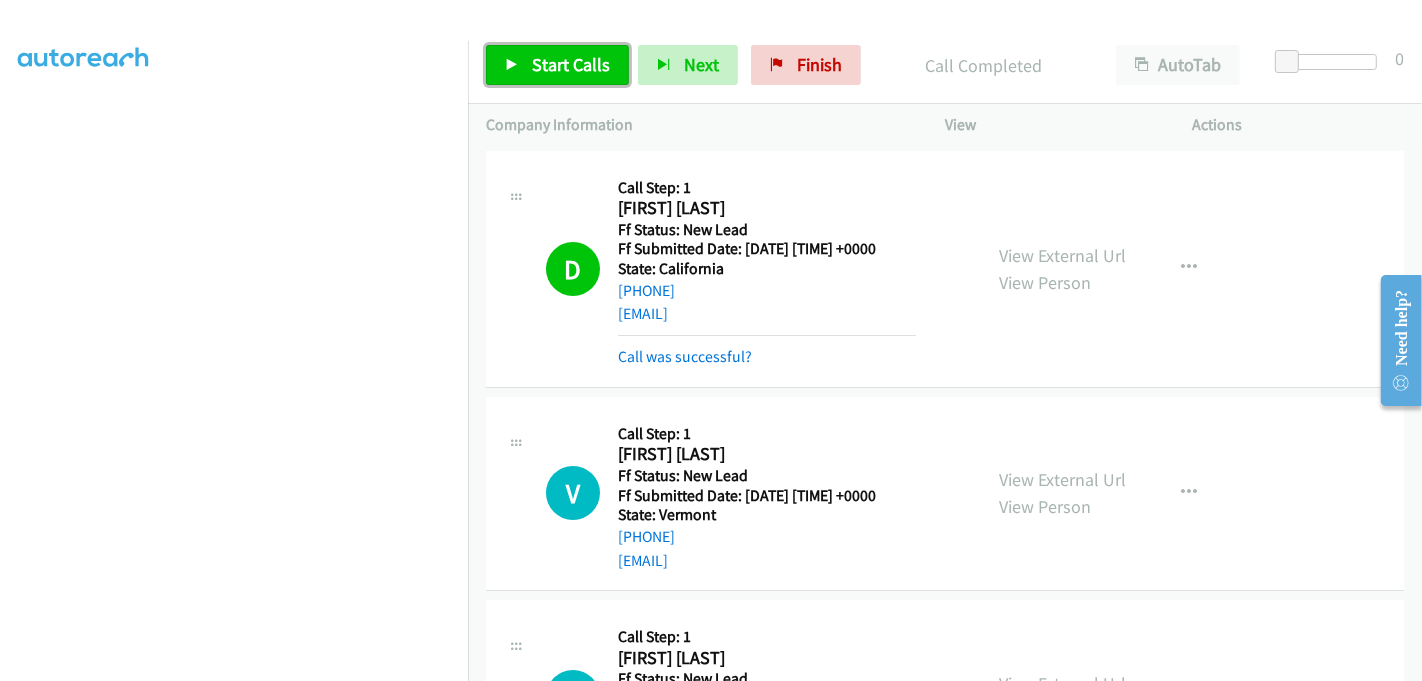 click on "Start Calls" at bounding box center [557, 65] 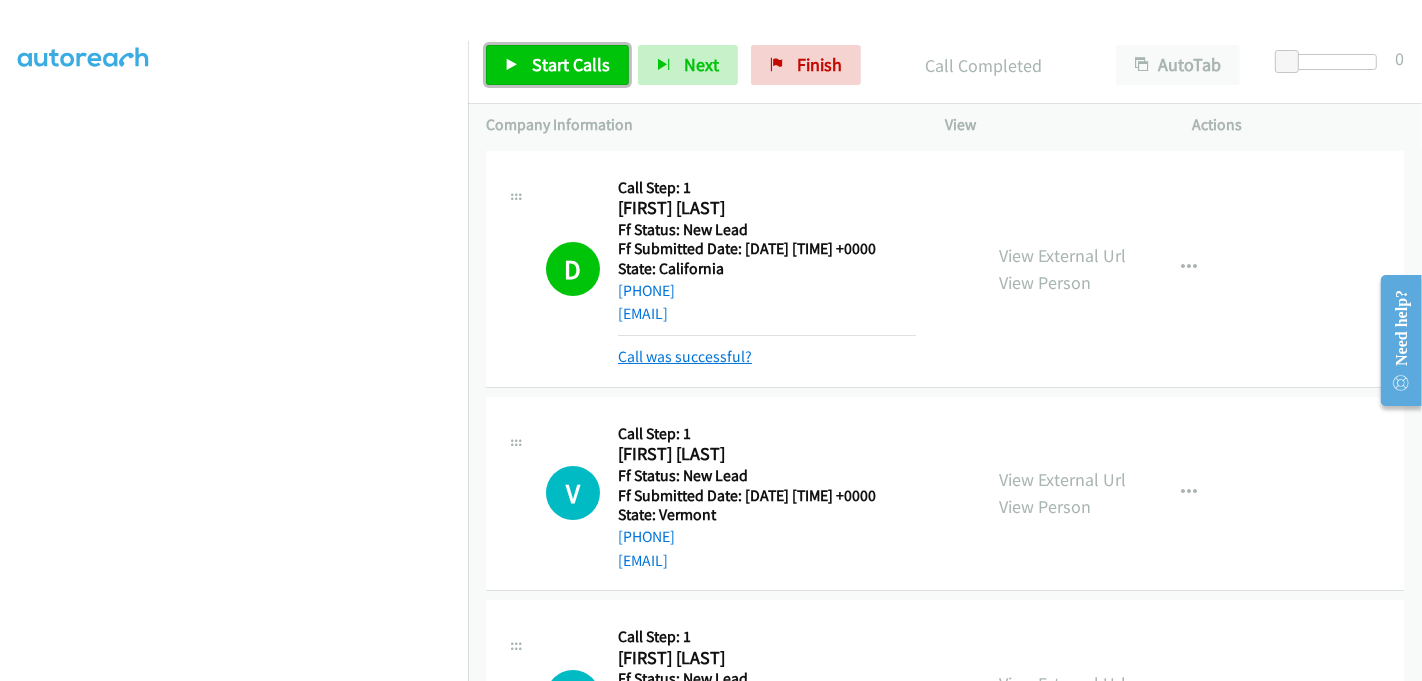 click on "Call was successful?" at bounding box center [685, 356] 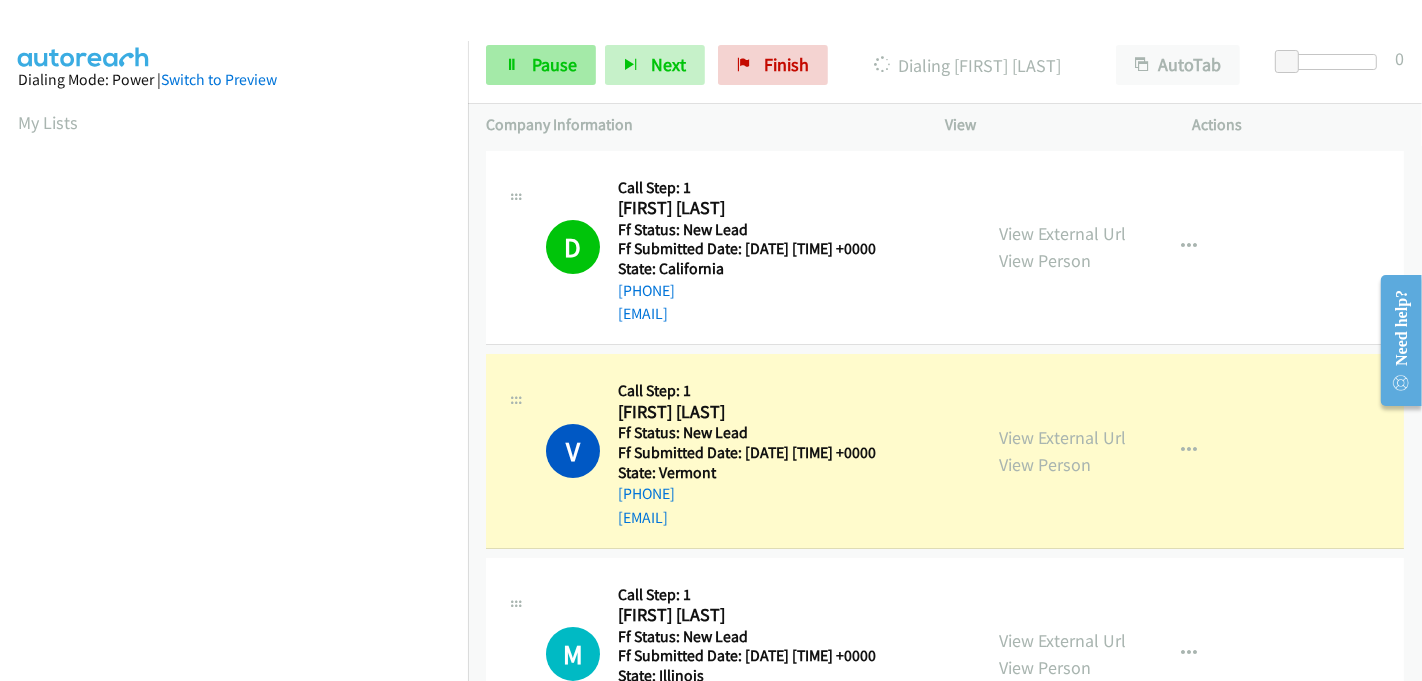scroll, scrollTop: 442, scrollLeft: 0, axis: vertical 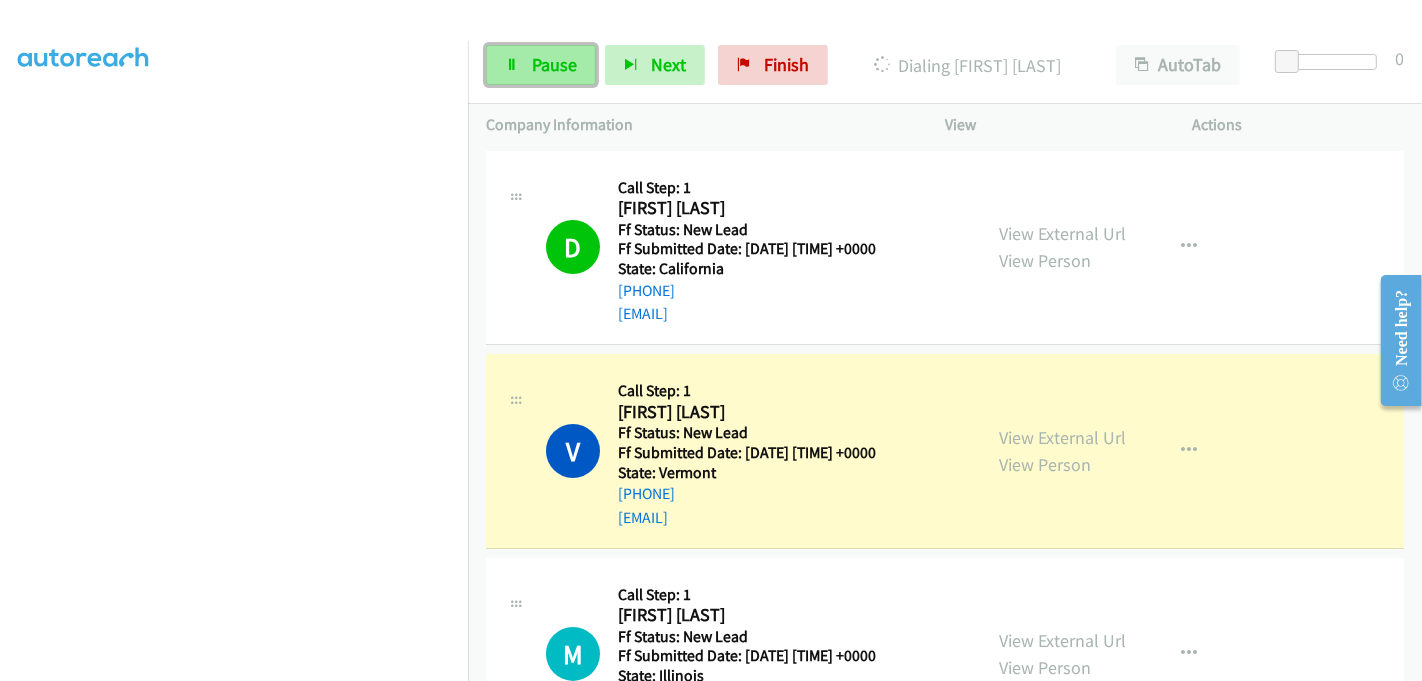 click on "Pause" at bounding box center [554, 64] 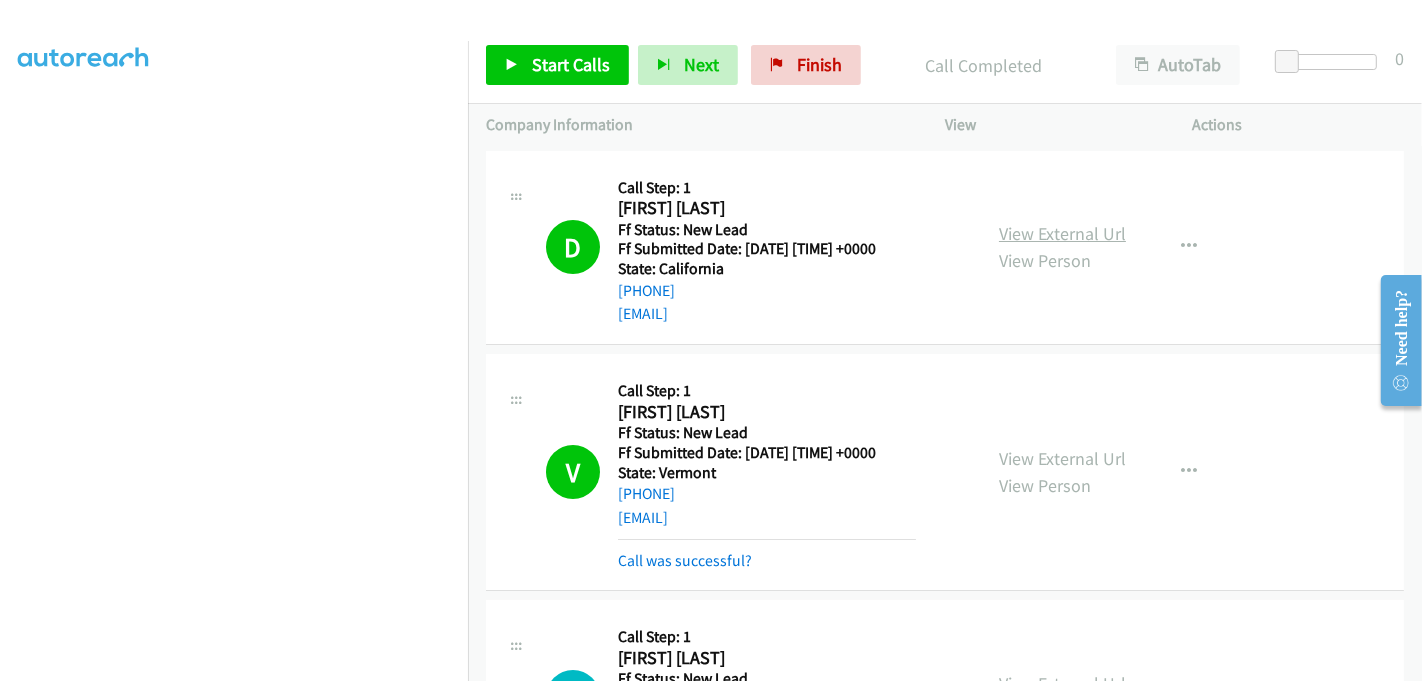 click on "View External Url" at bounding box center (1062, 233) 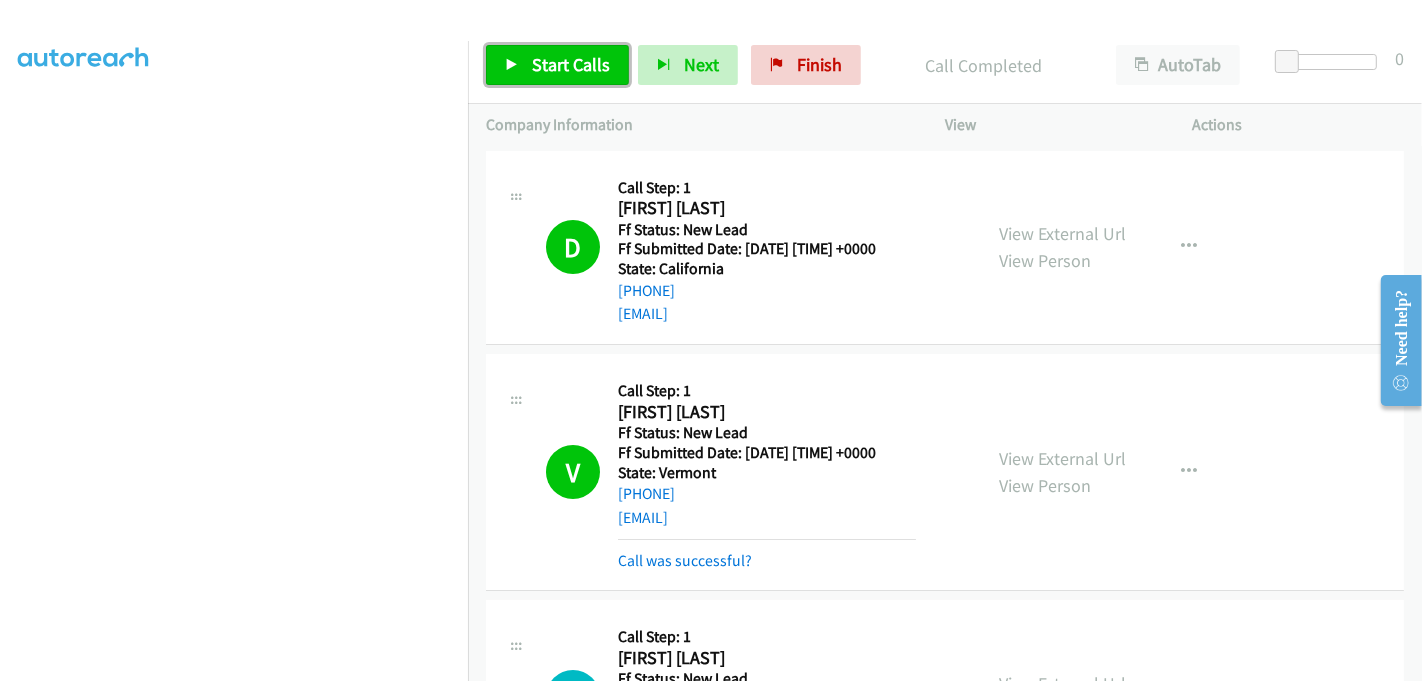 click on "Start Calls" at bounding box center (571, 64) 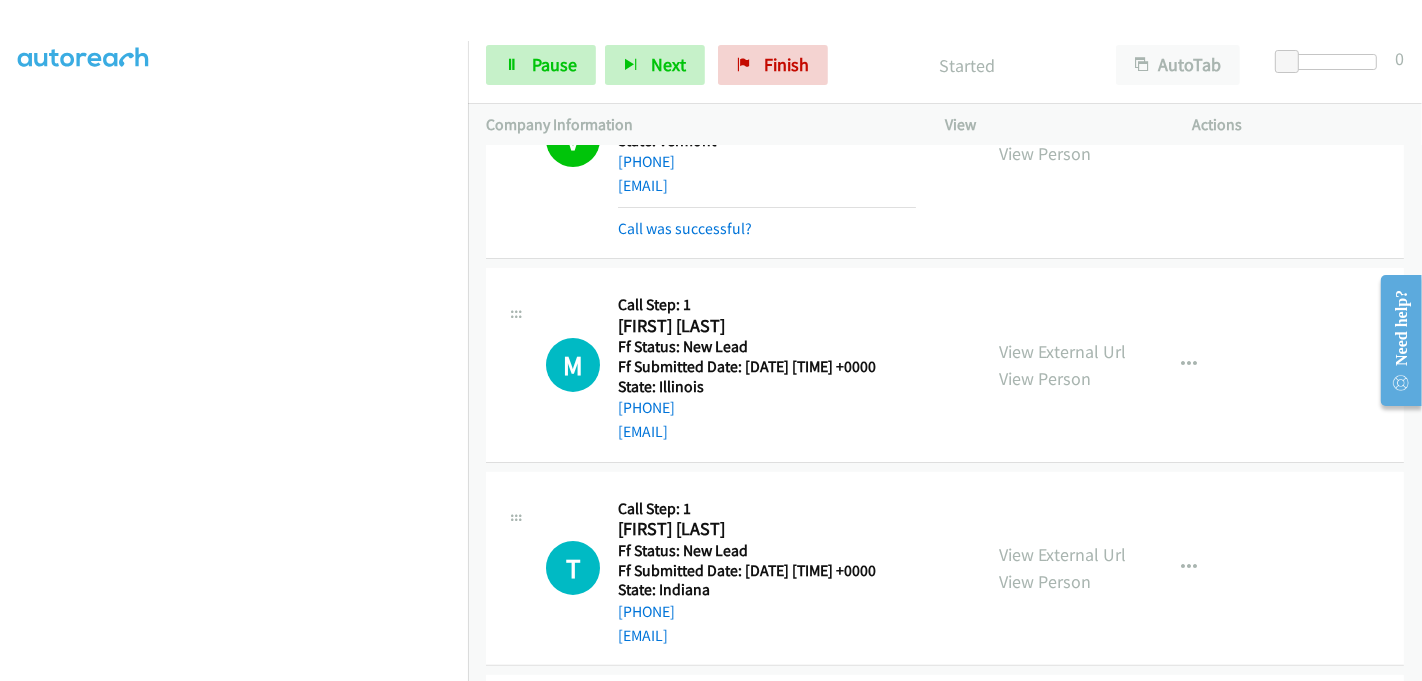 scroll, scrollTop: 333, scrollLeft: 0, axis: vertical 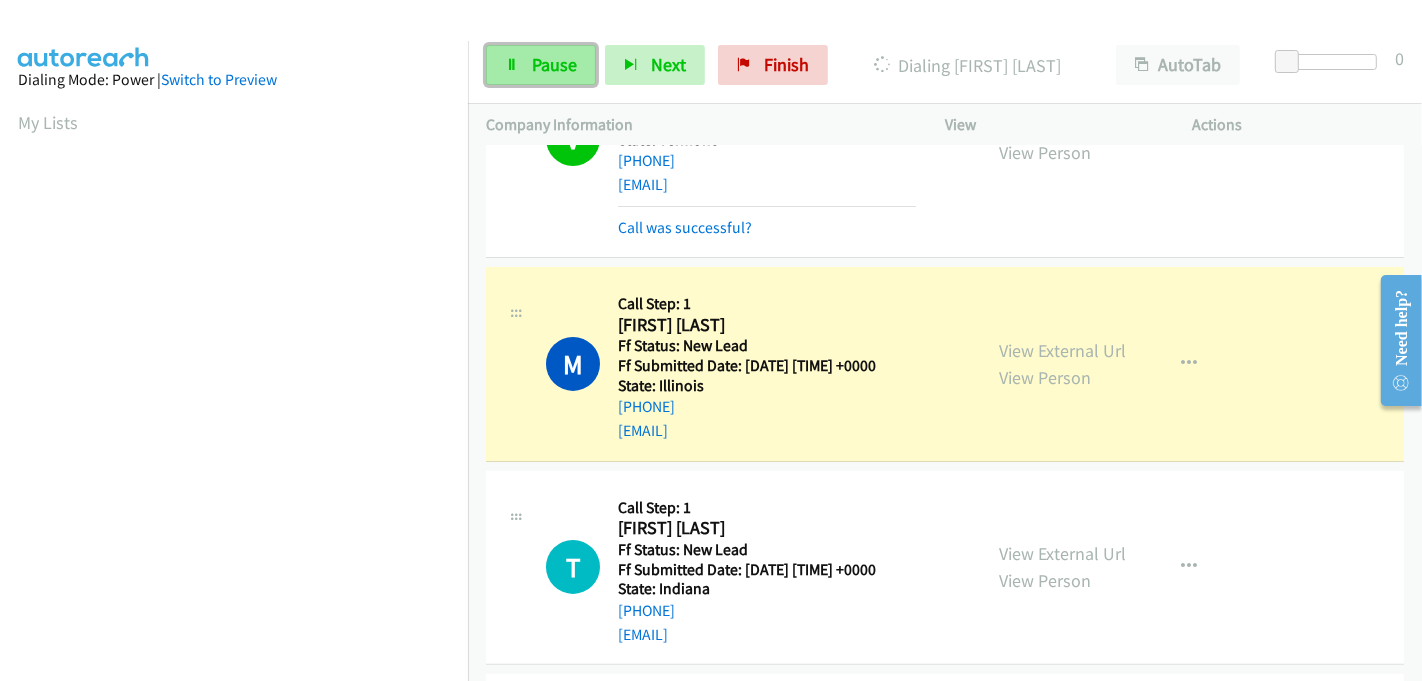 click on "Pause" at bounding box center [554, 64] 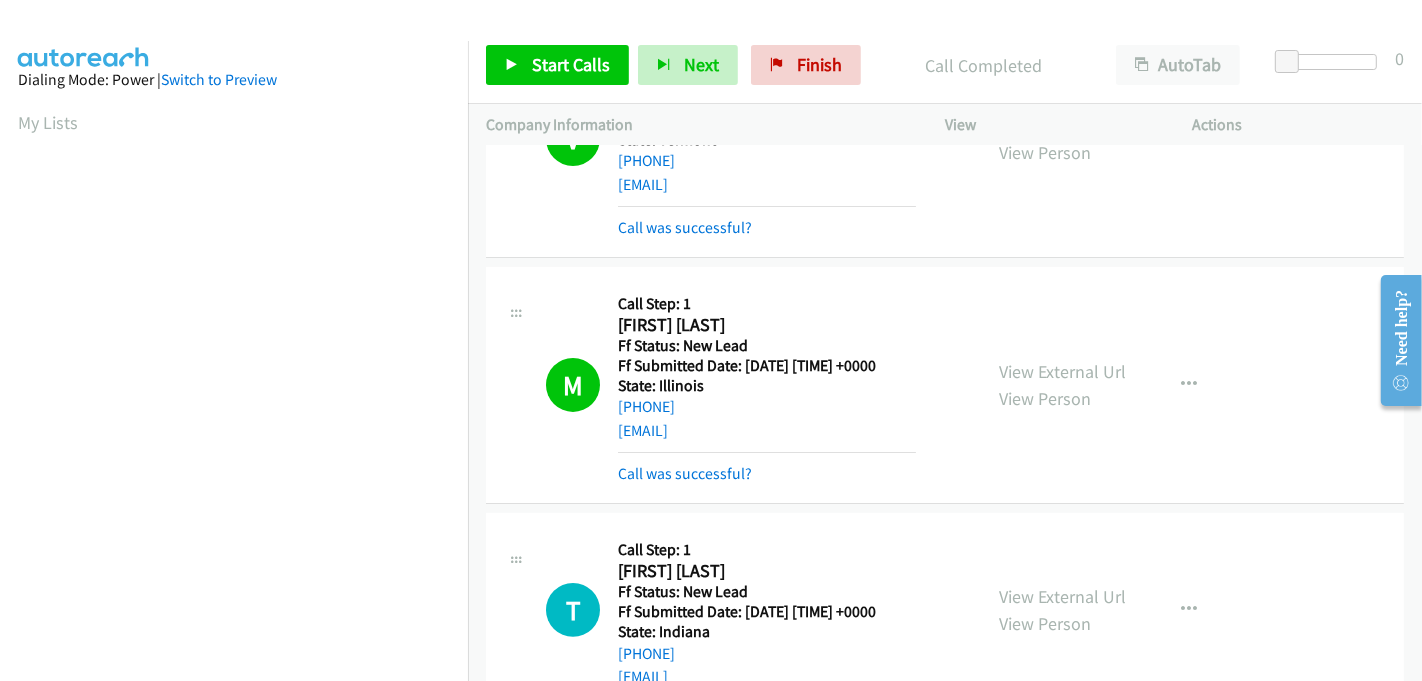 scroll, scrollTop: 442, scrollLeft: 0, axis: vertical 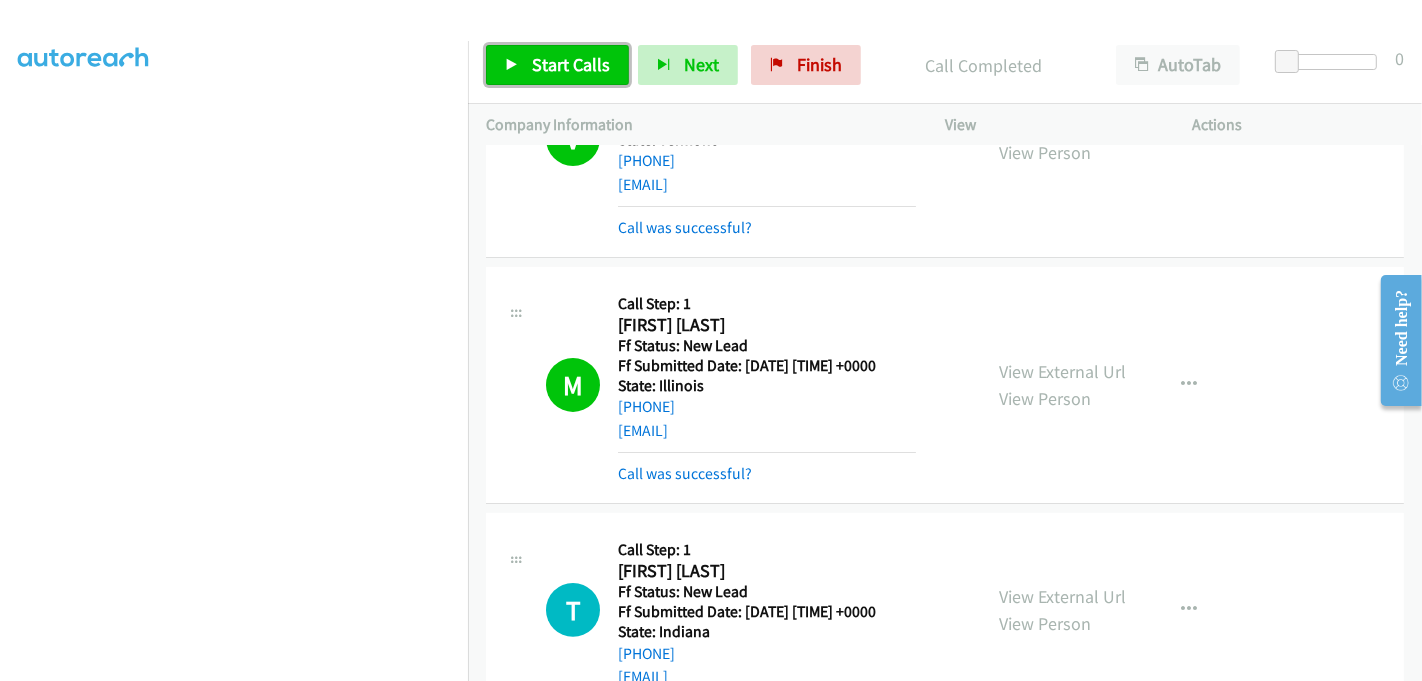 click on "Start Calls" at bounding box center (557, 65) 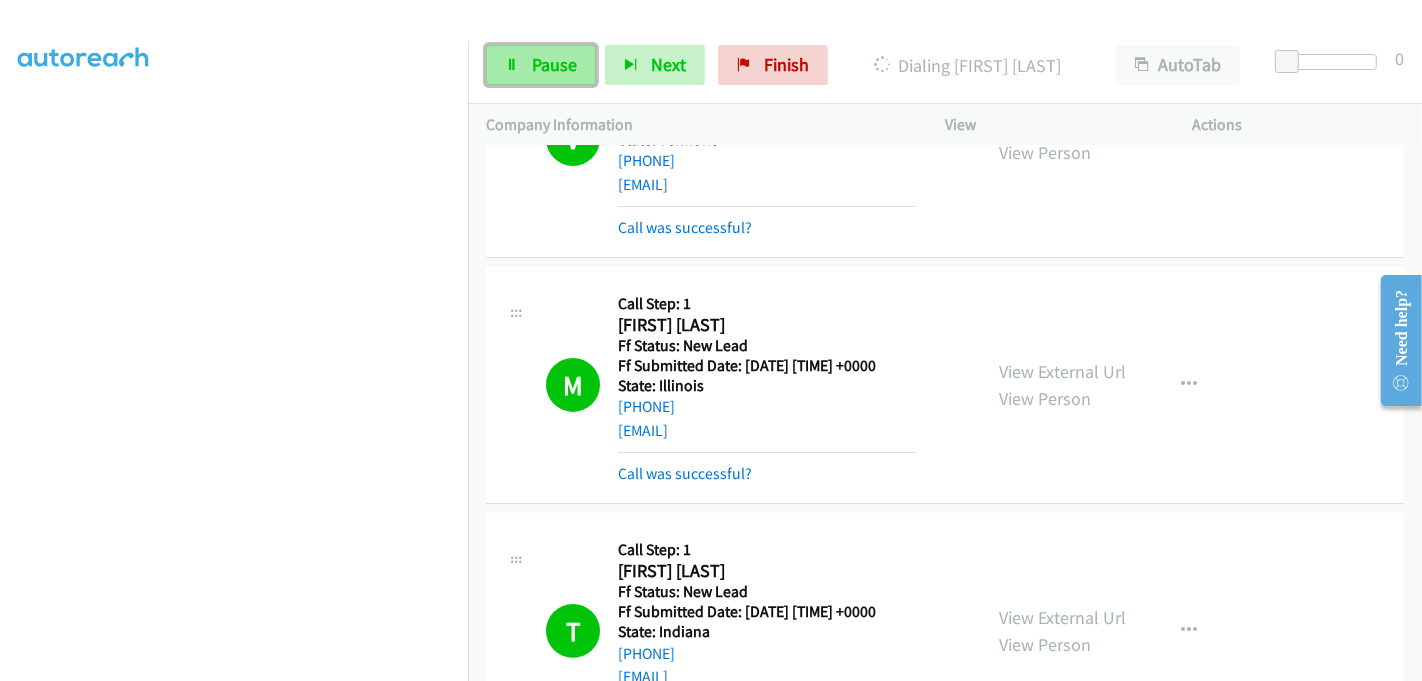 click on "Pause" at bounding box center (554, 64) 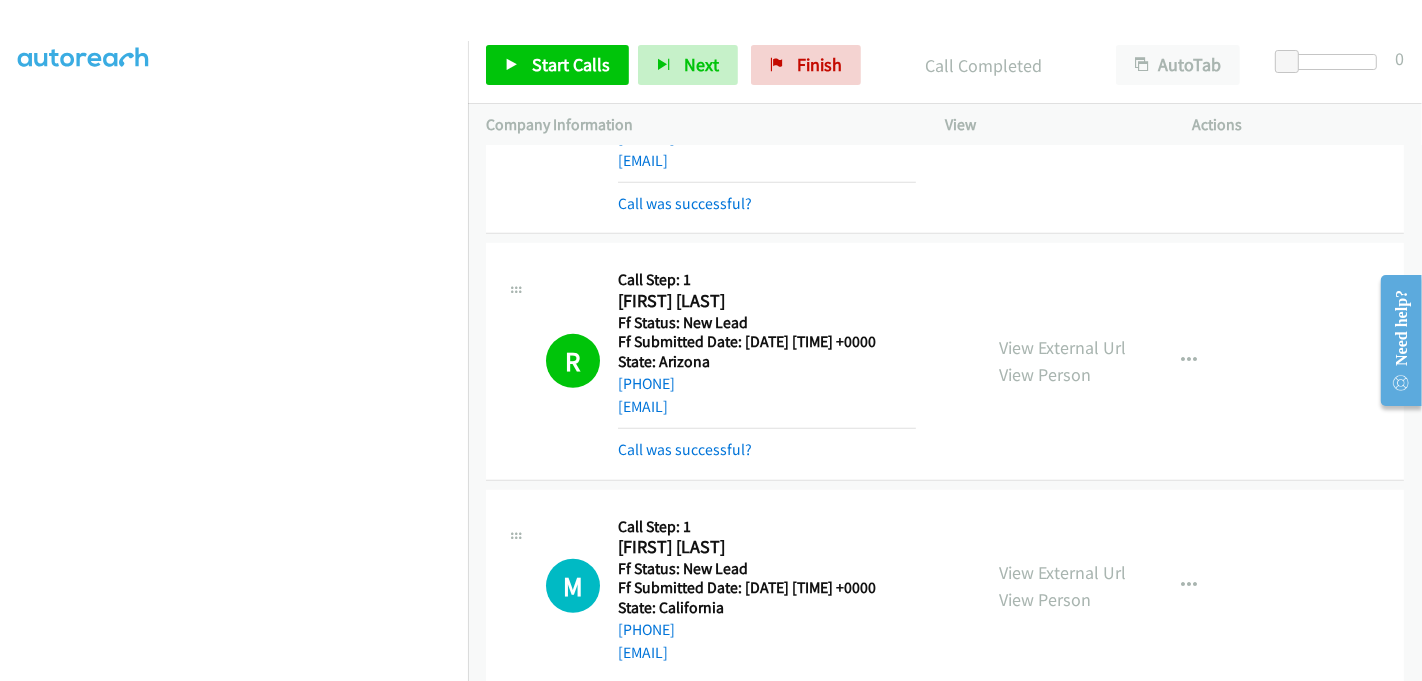 scroll, scrollTop: 1000, scrollLeft: 0, axis: vertical 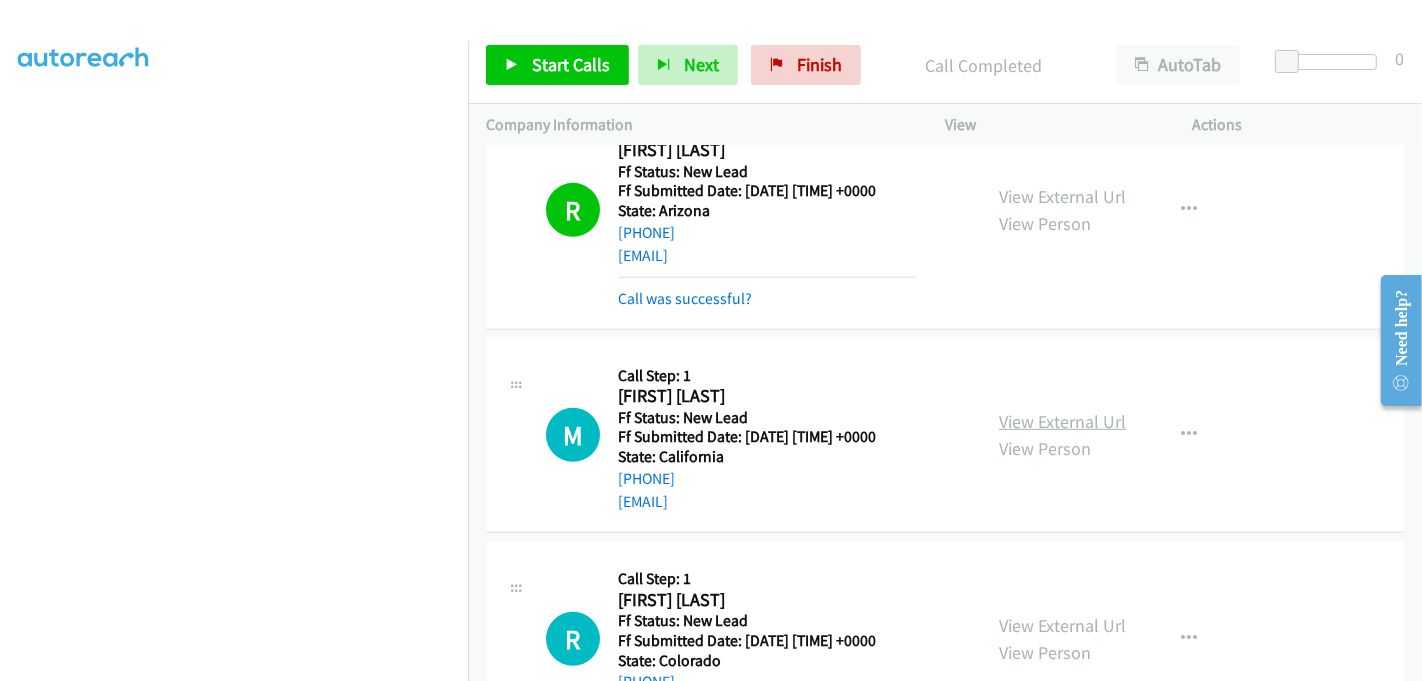 click on "View External Url" at bounding box center [1062, 421] 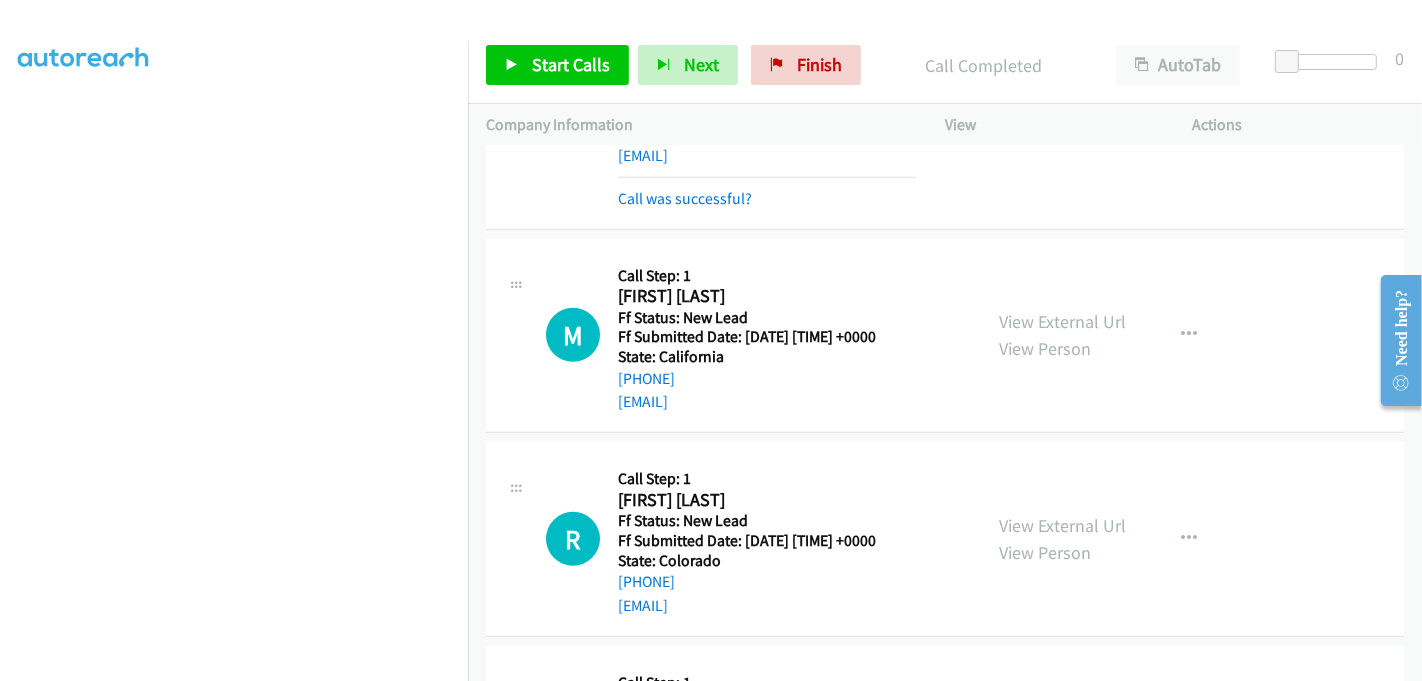 scroll, scrollTop: 1286, scrollLeft: 0, axis: vertical 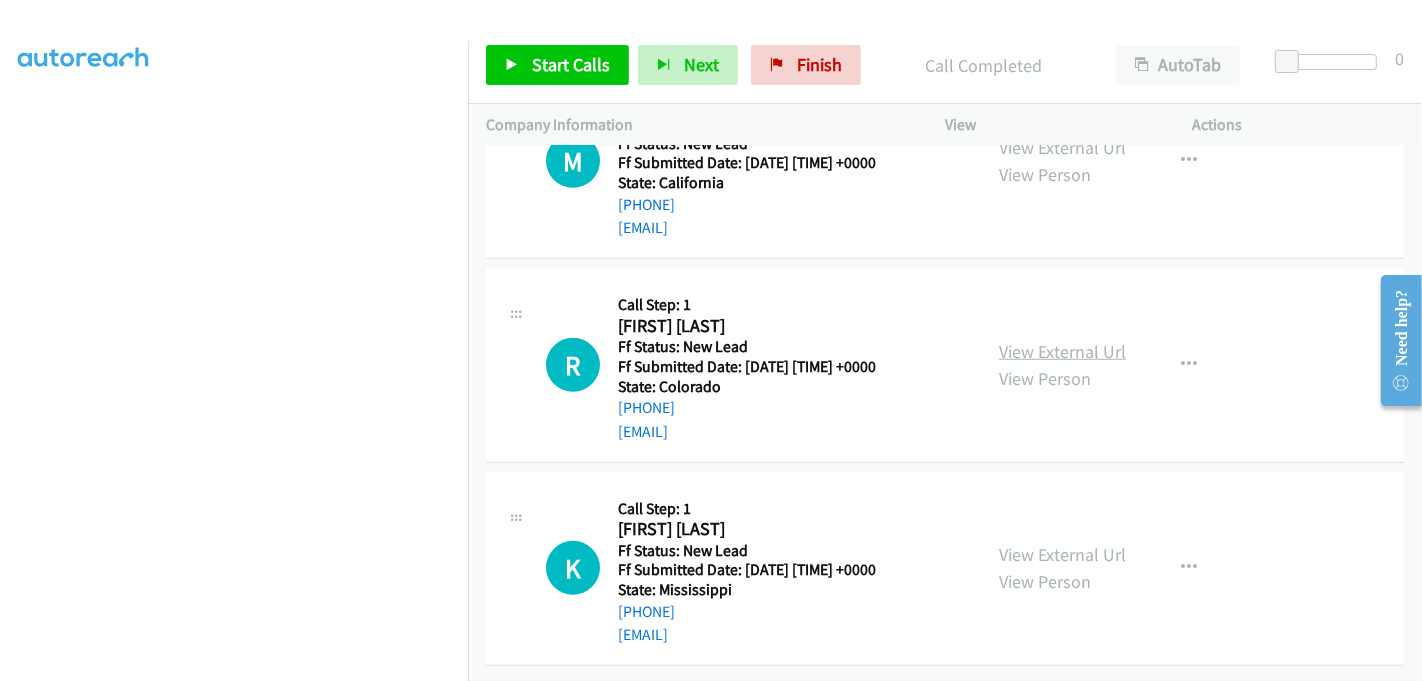 click on "View External Url" at bounding box center [1062, 351] 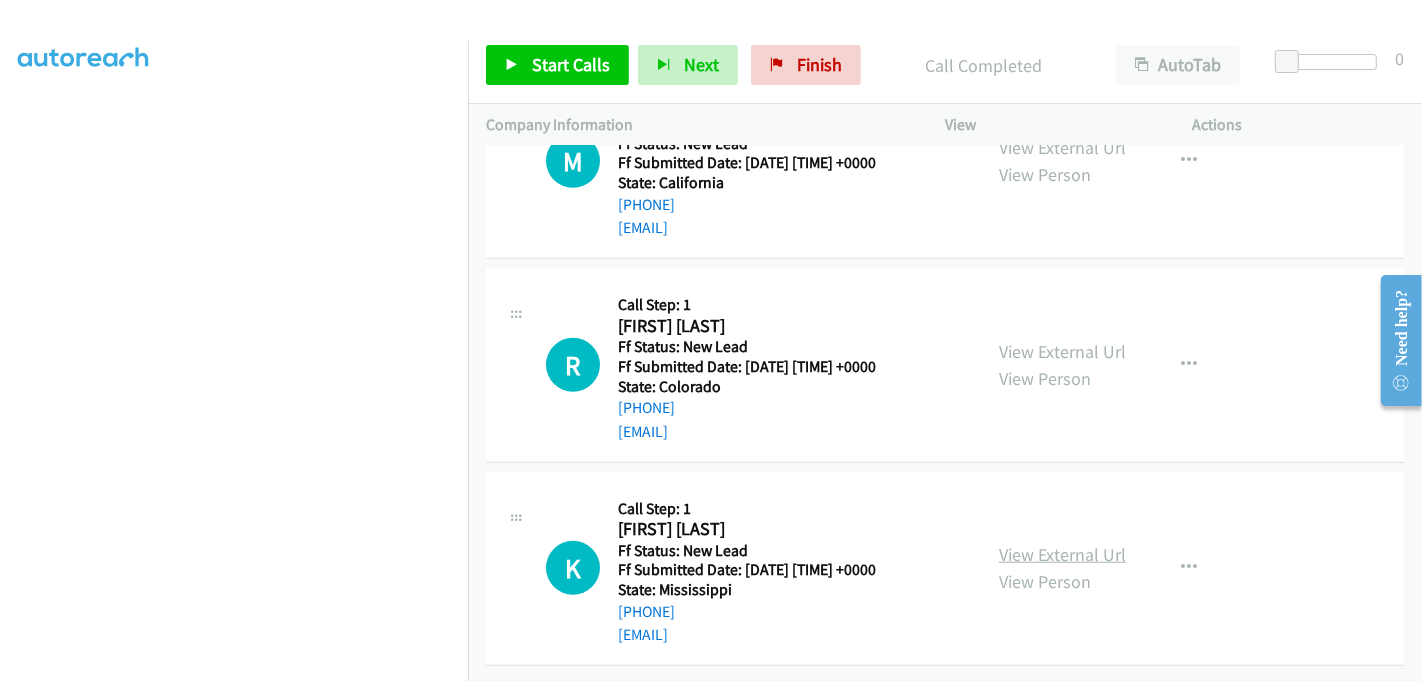 click on "View External Url" at bounding box center (1062, 554) 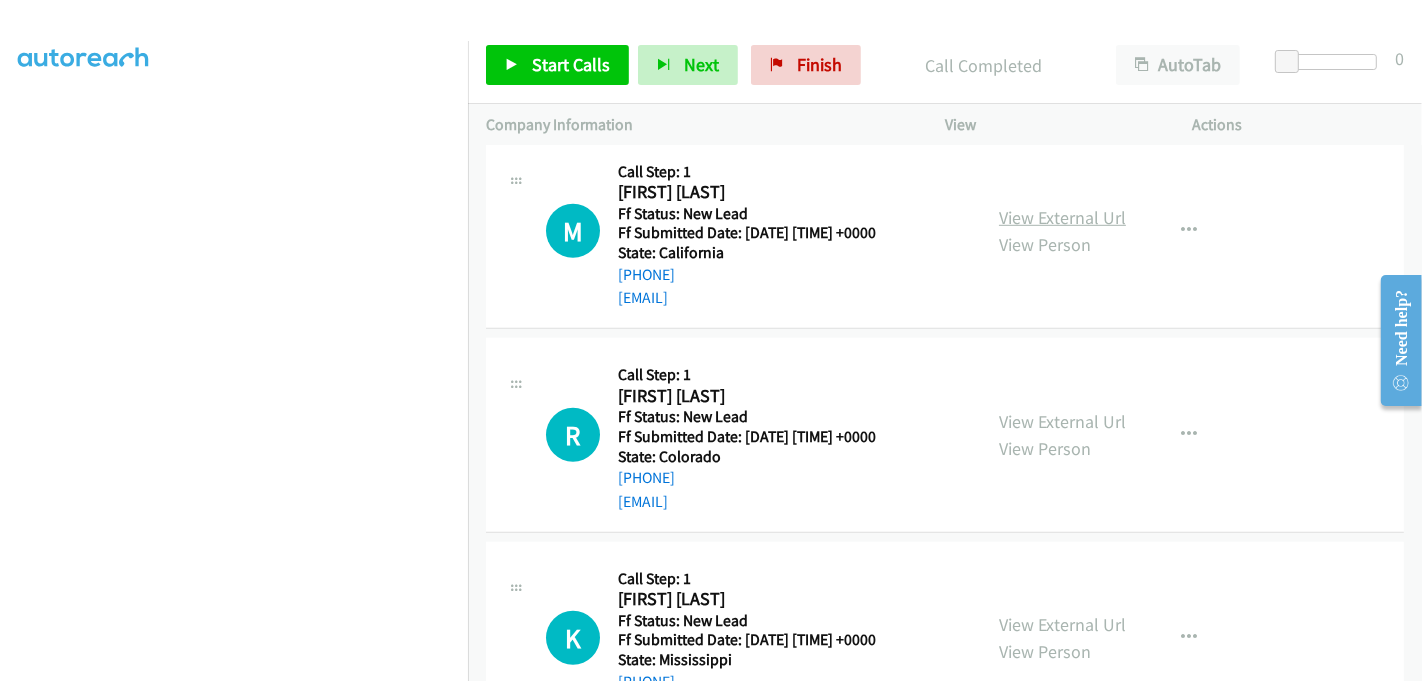 scroll, scrollTop: 1064, scrollLeft: 0, axis: vertical 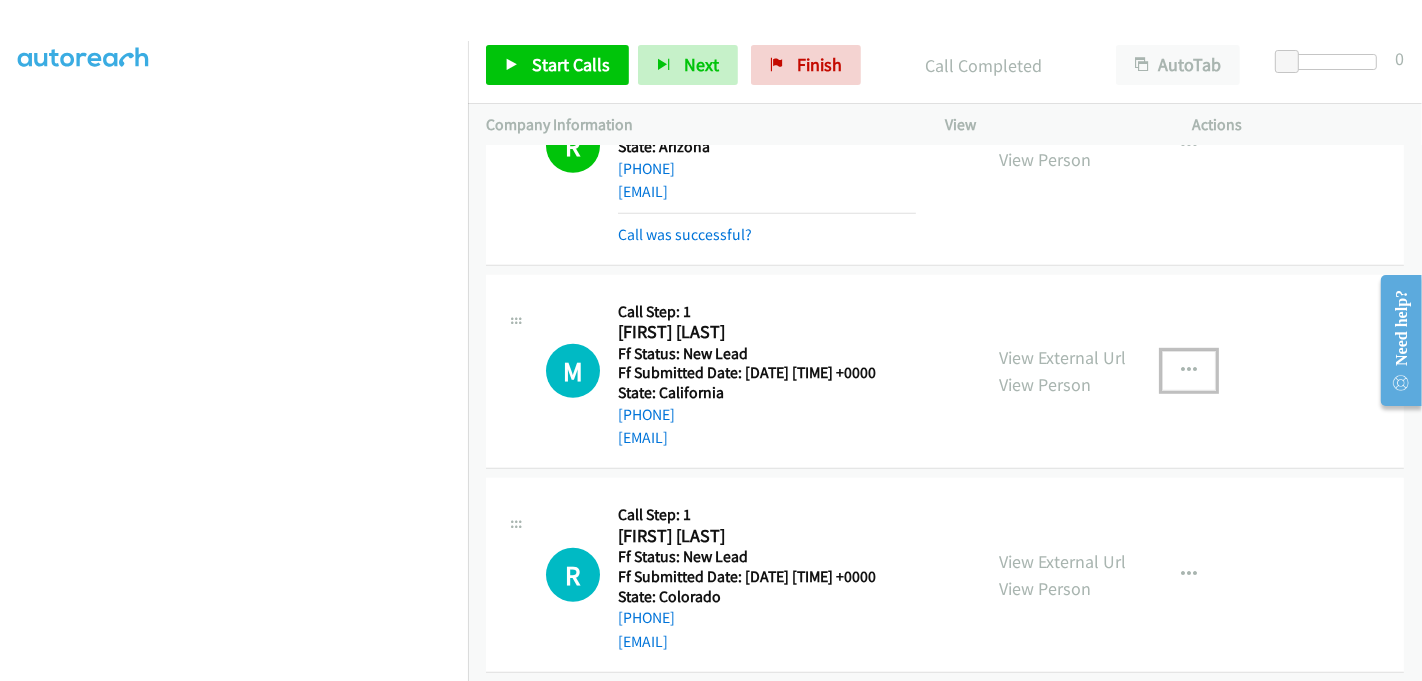 click at bounding box center [1189, 371] 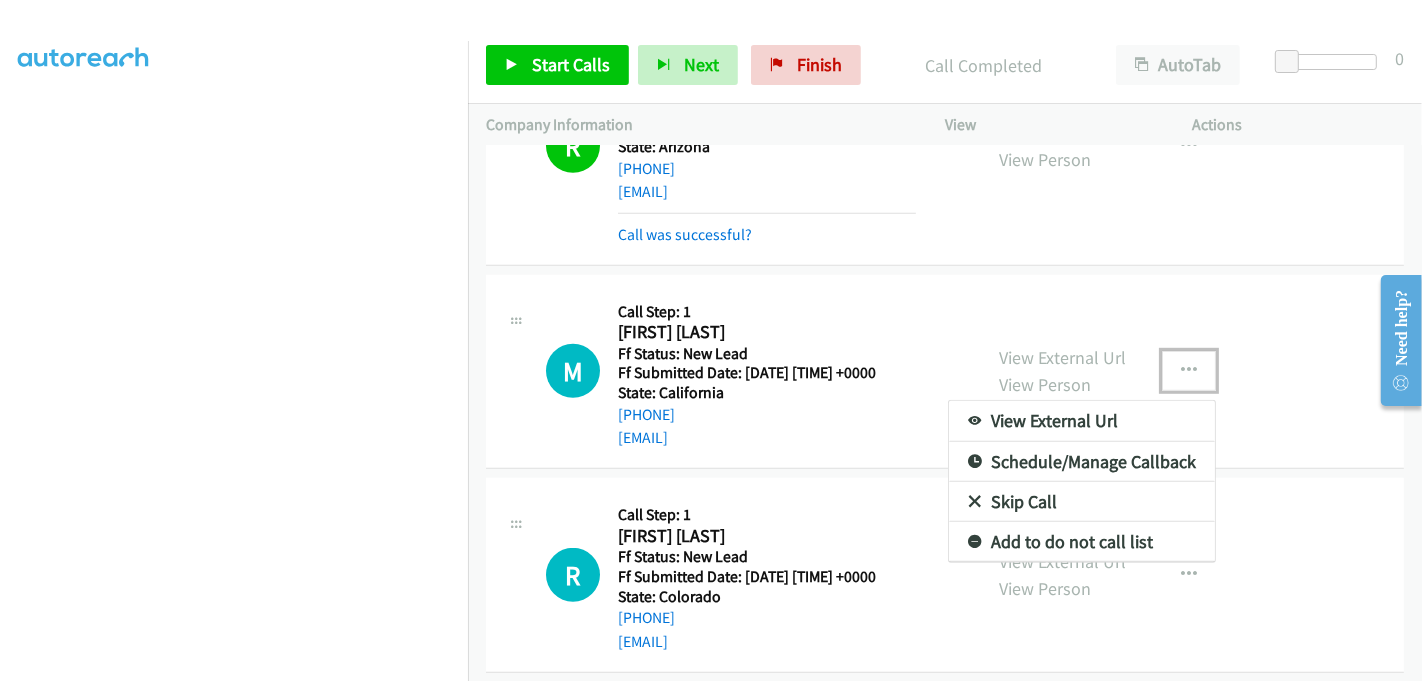 click on "Skip Call" at bounding box center [1082, 502] 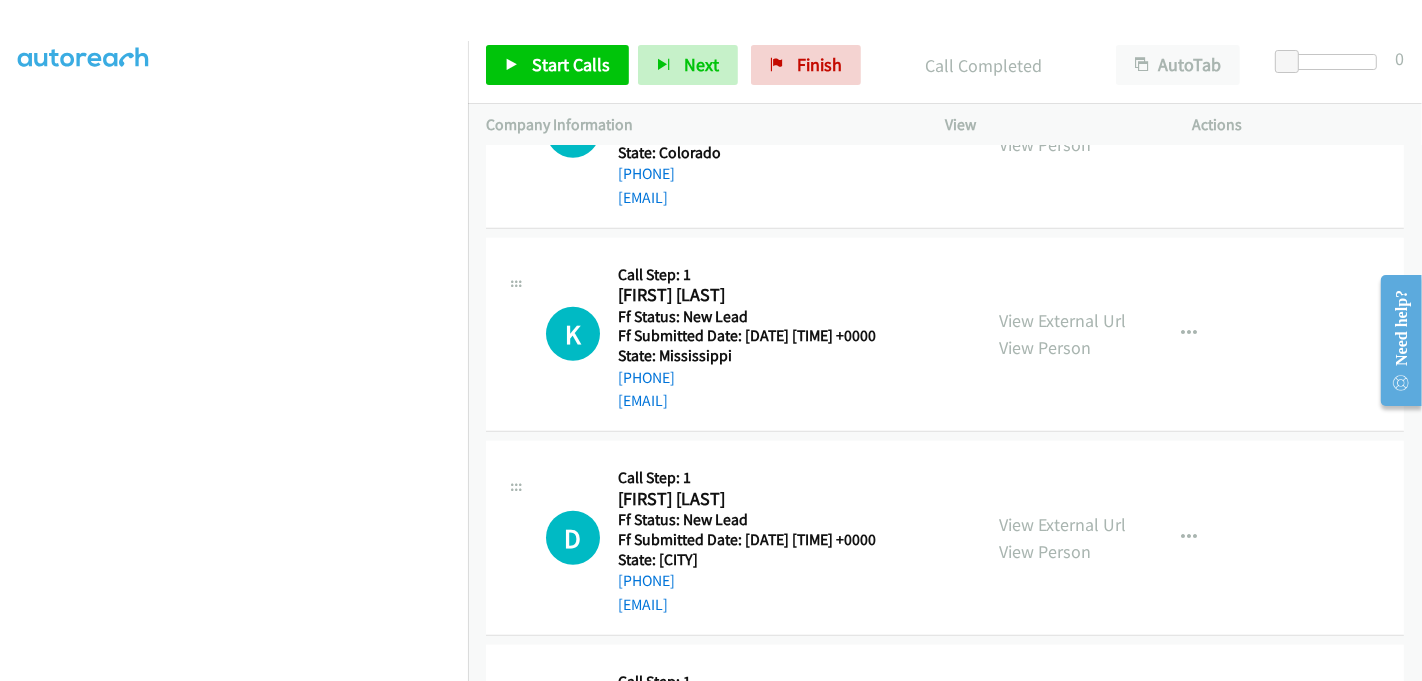 scroll, scrollTop: 1620, scrollLeft: 0, axis: vertical 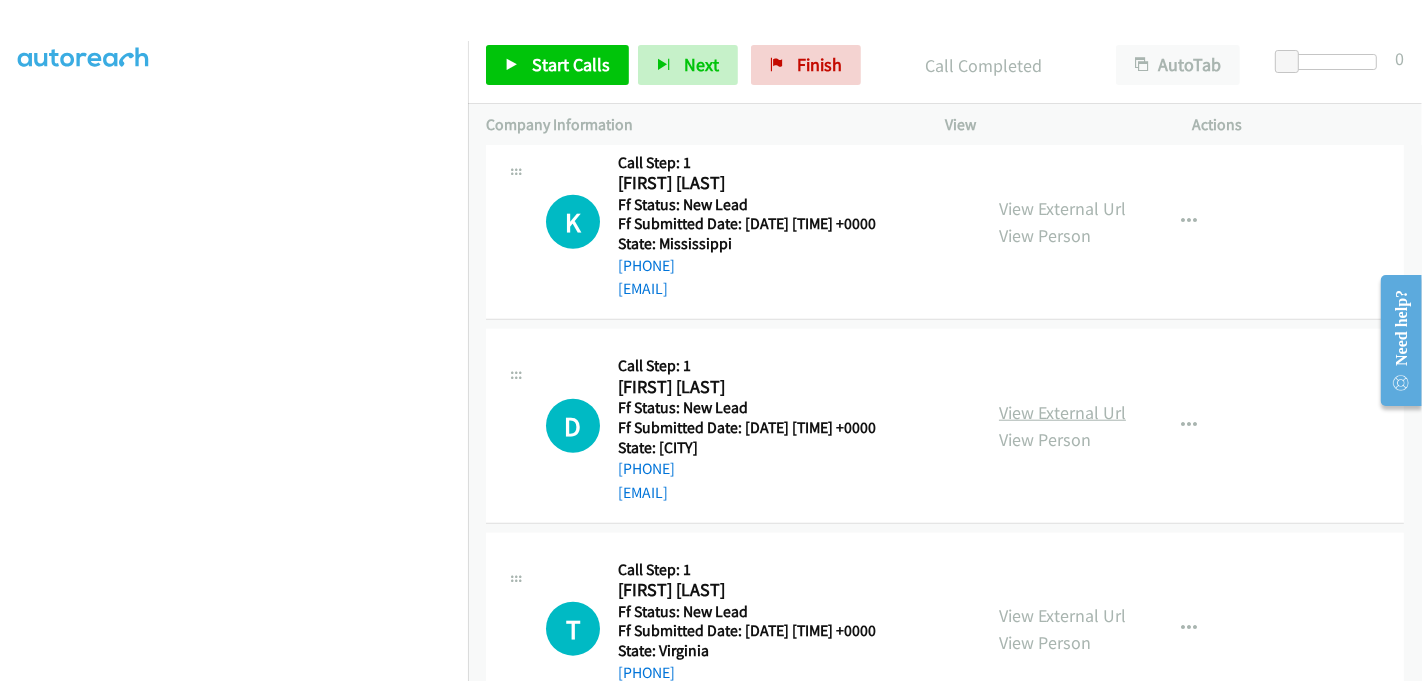 type 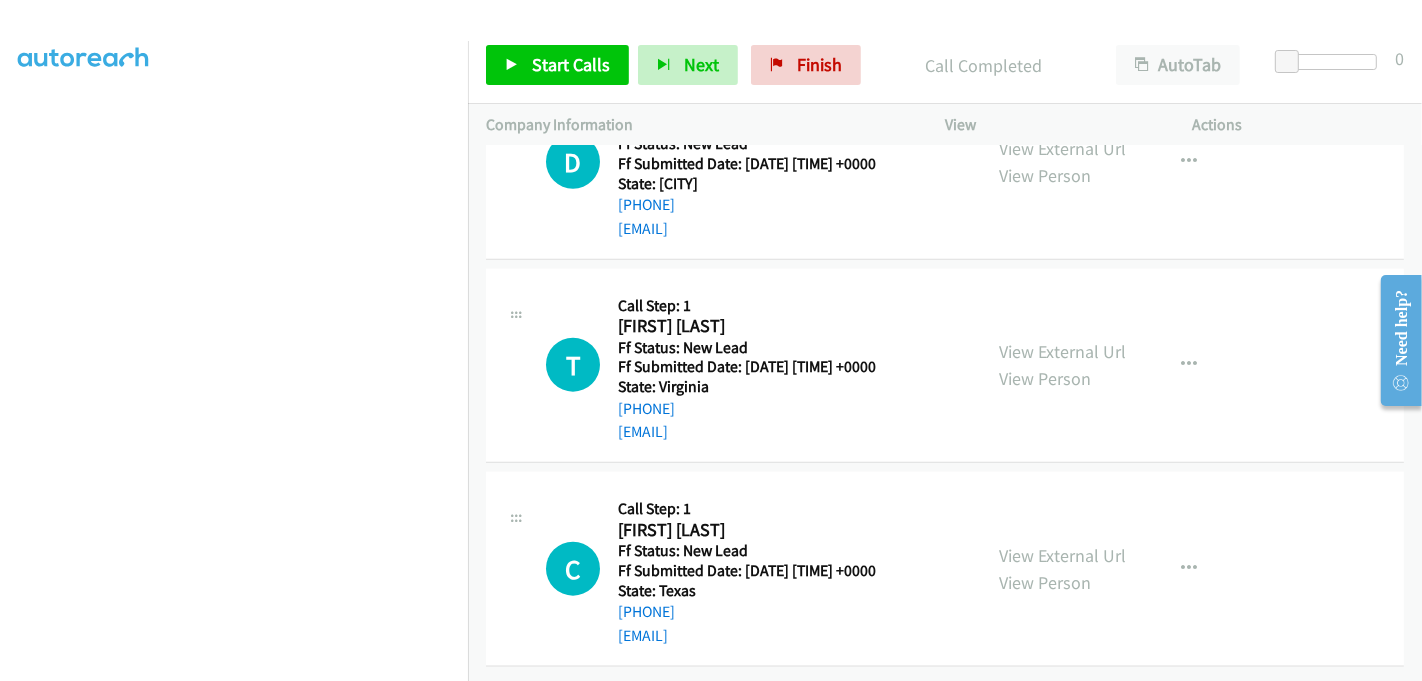 scroll, scrollTop: 1896, scrollLeft: 0, axis: vertical 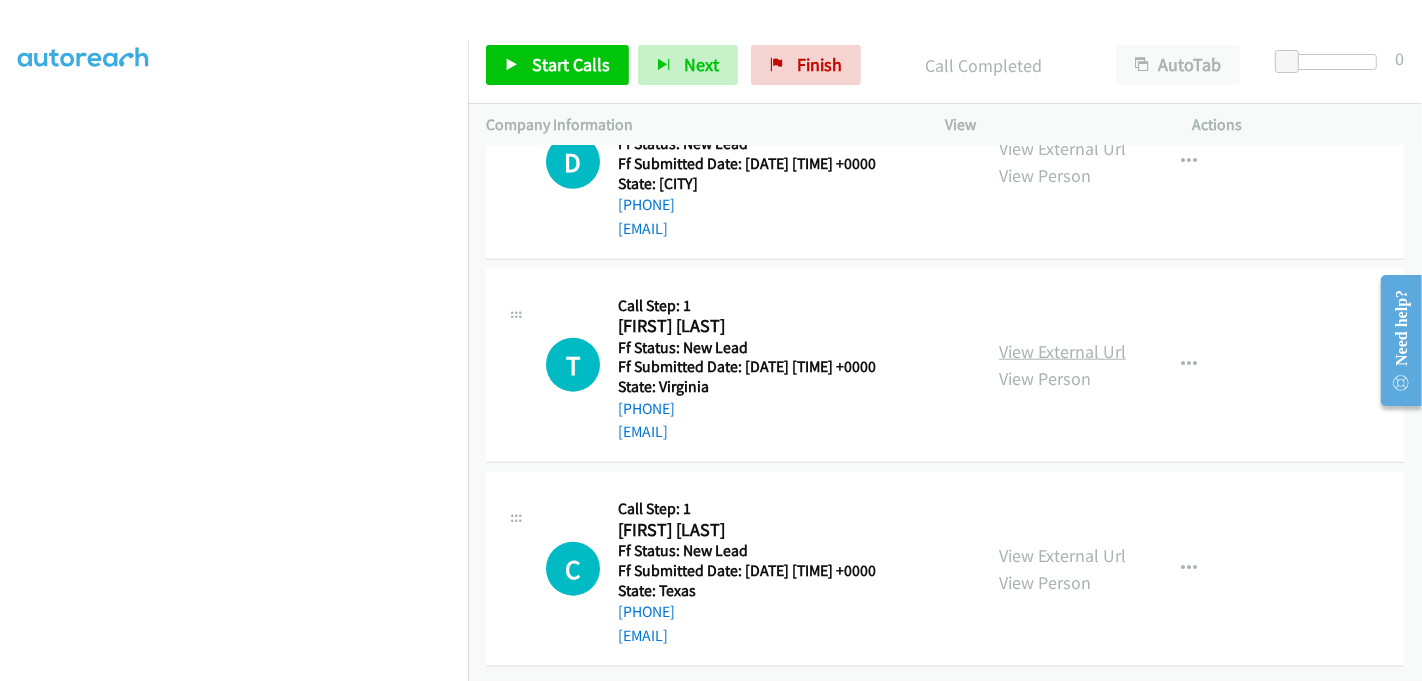 click on "View External Url" at bounding box center (1062, 351) 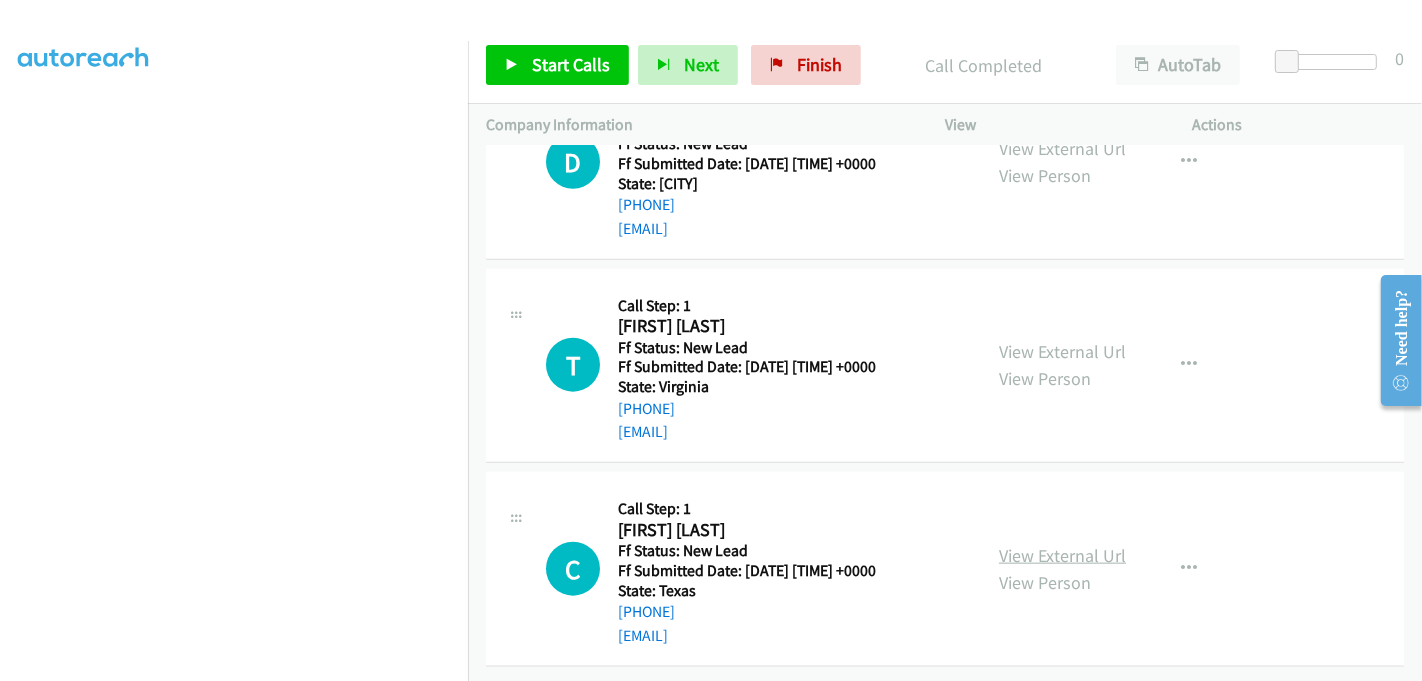 click on "View External Url" at bounding box center [1062, 555] 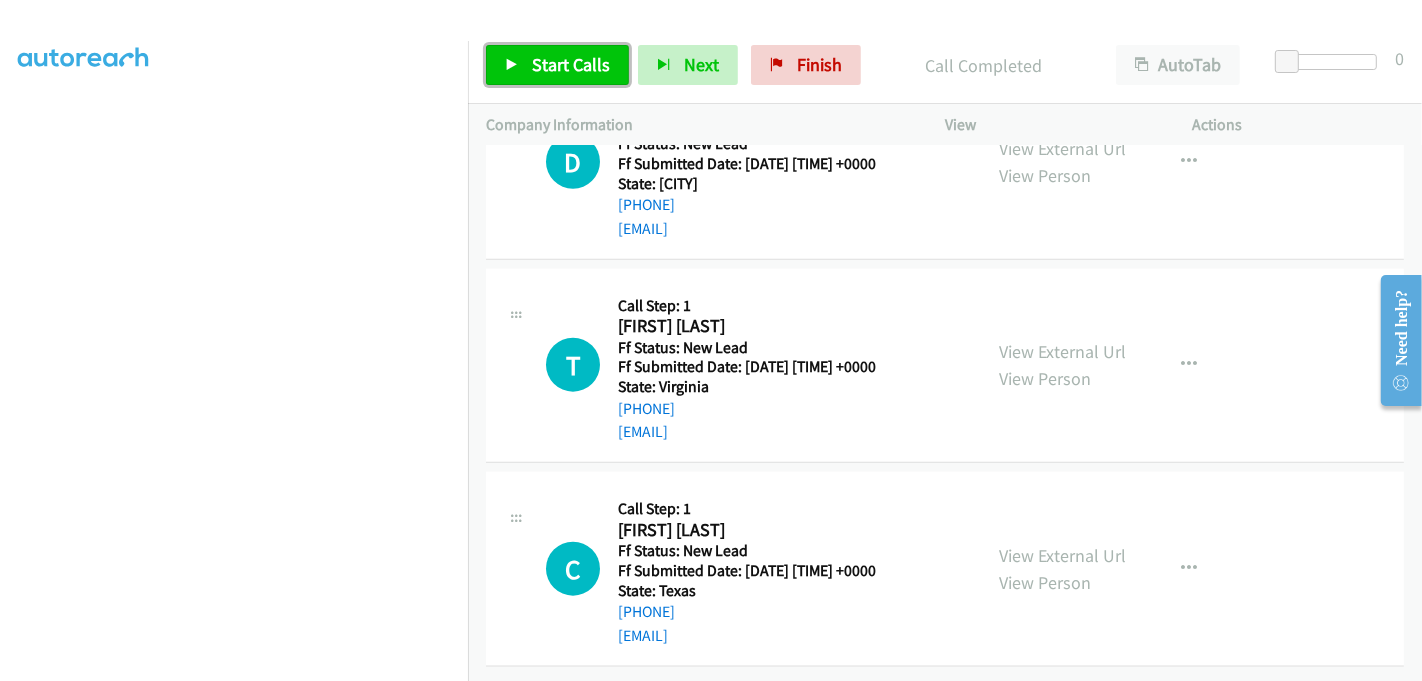 drag, startPoint x: 540, startPoint y: 66, endPoint x: 547, endPoint y: 80, distance: 15.652476 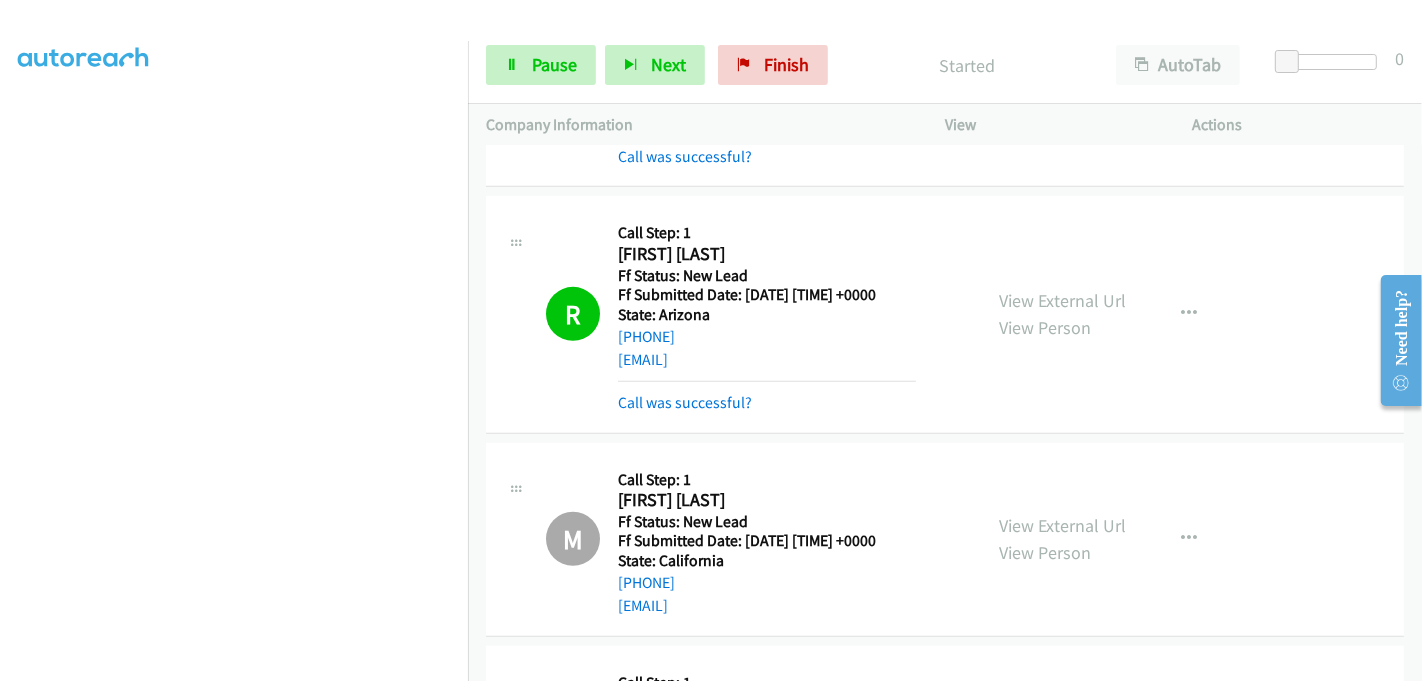 scroll, scrollTop: 1340, scrollLeft: 0, axis: vertical 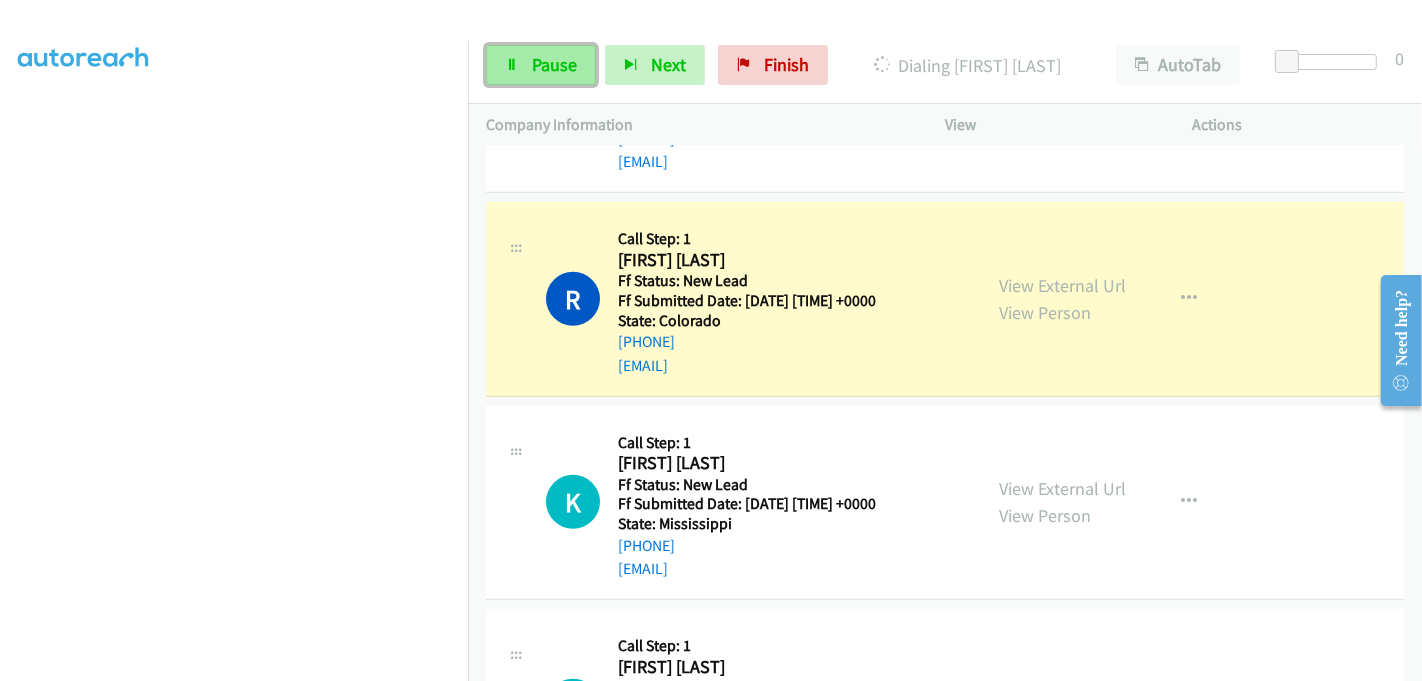 click at bounding box center (512, 66) 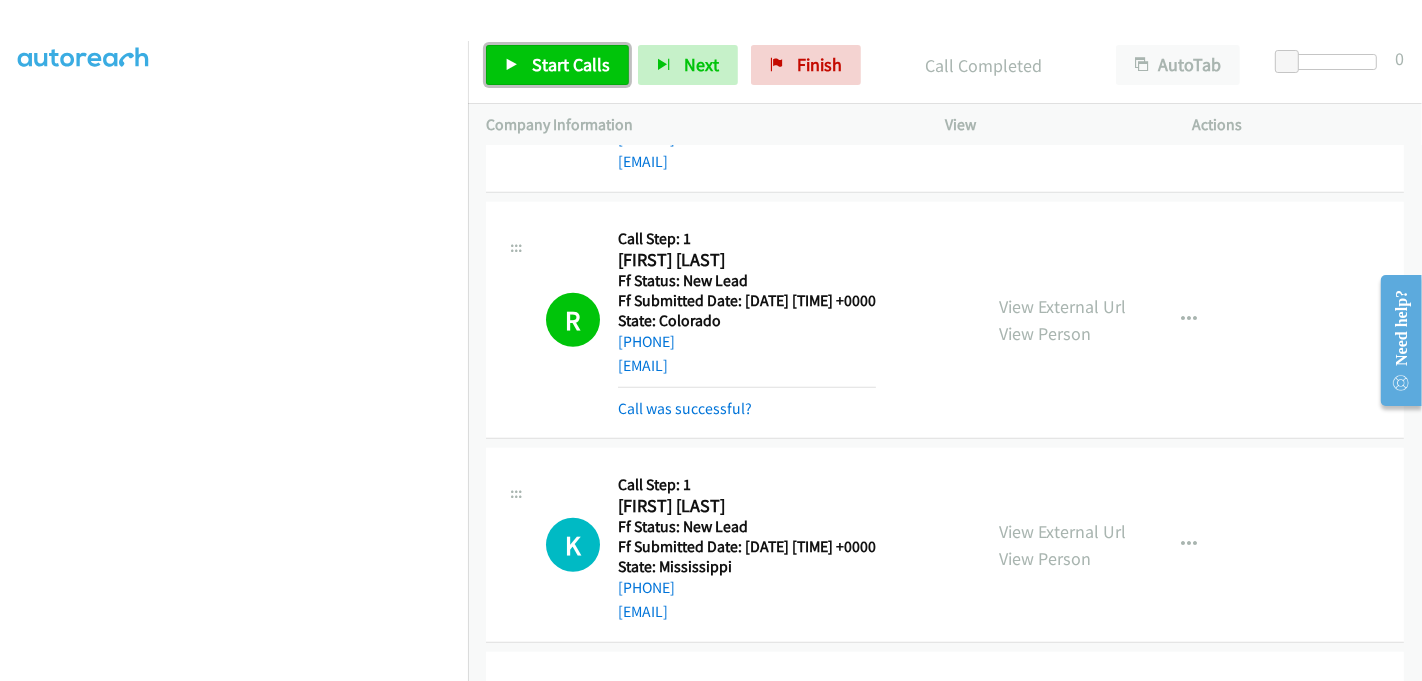 click on "Start Calls" at bounding box center (571, 64) 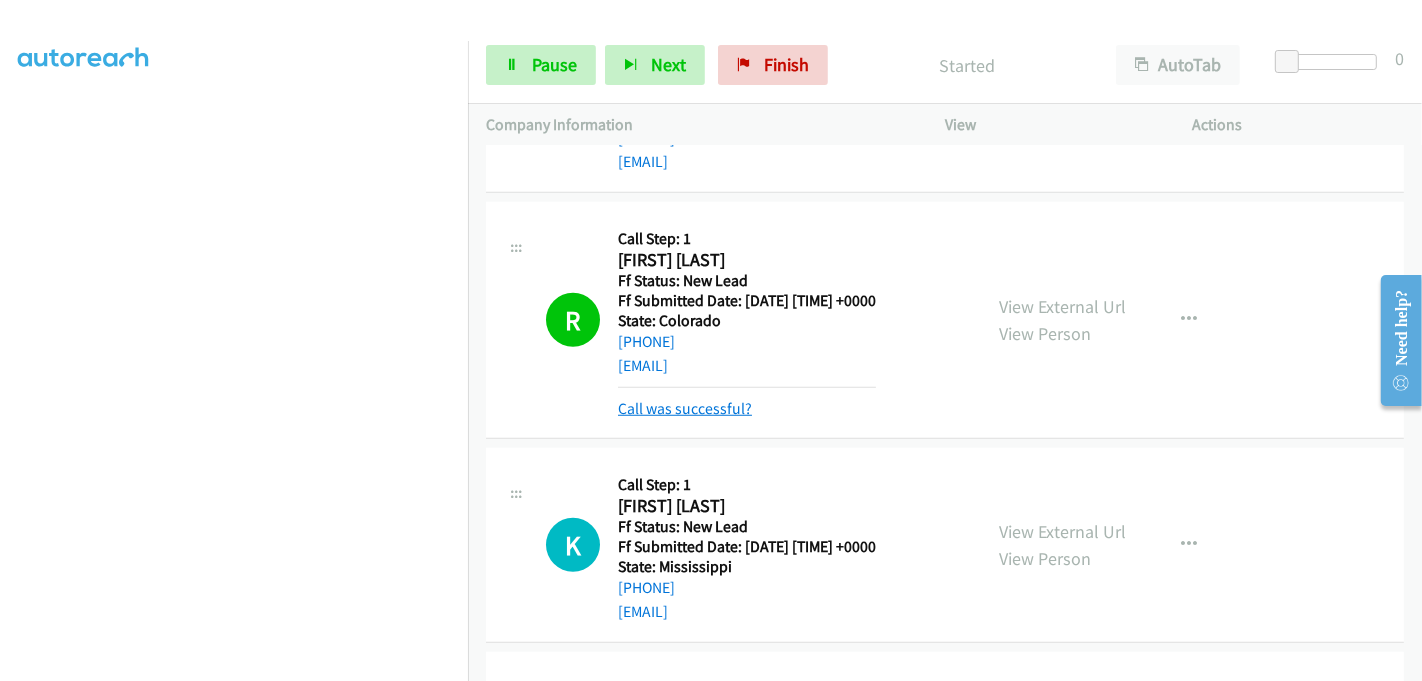 click on "Call was successful?" at bounding box center (685, 408) 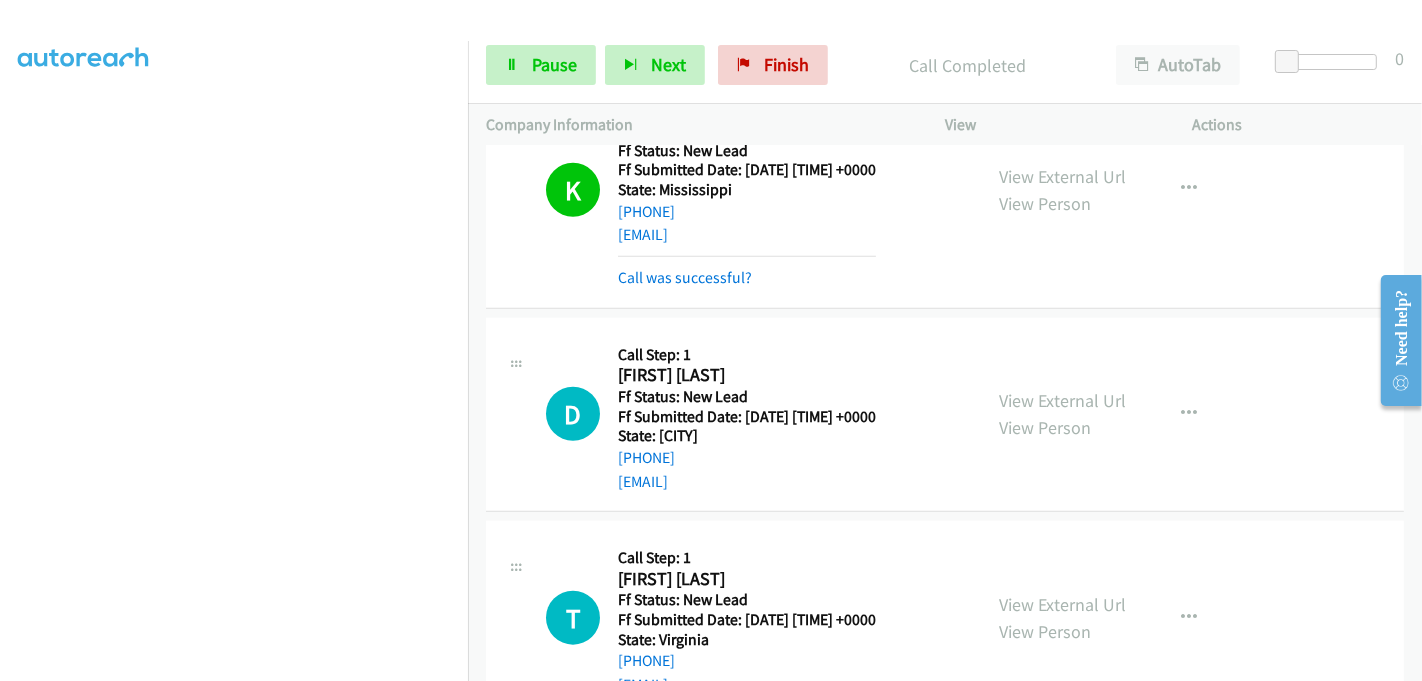 scroll, scrollTop: 1695, scrollLeft: 0, axis: vertical 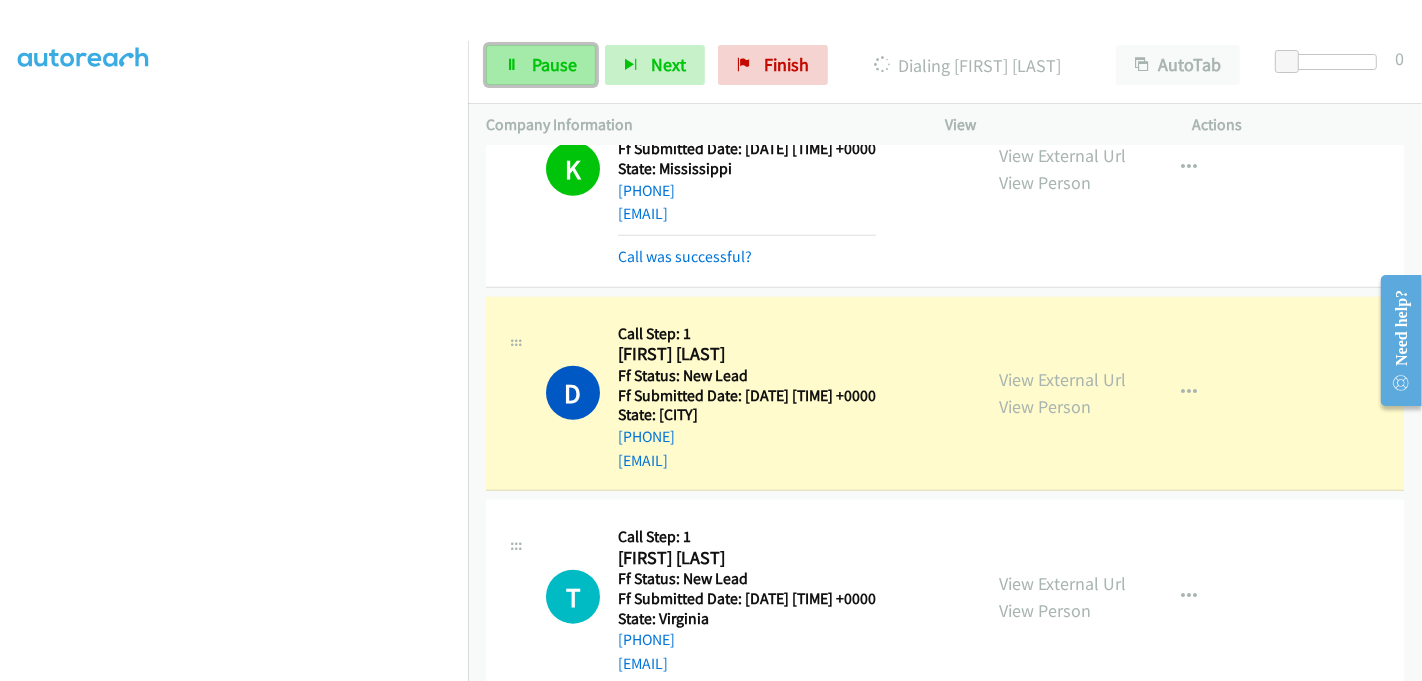 click on "Pause" at bounding box center [554, 64] 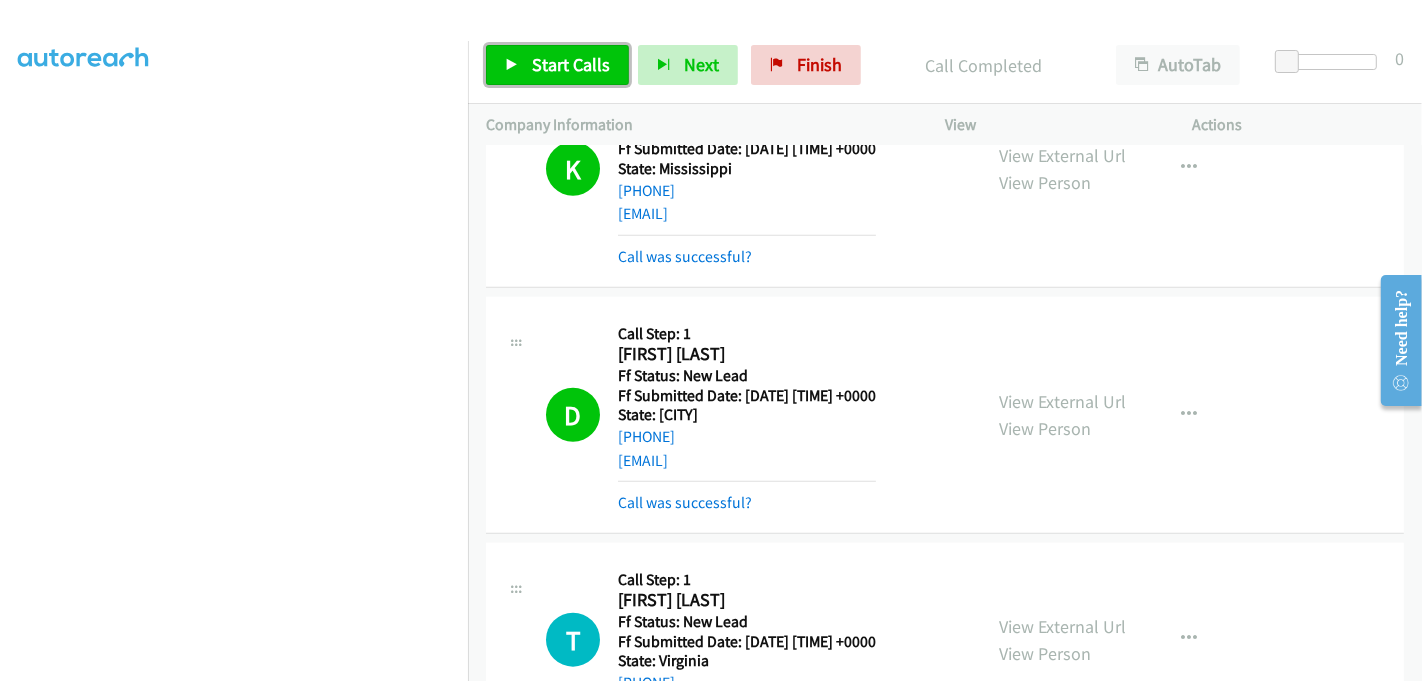 click on "Start Calls" at bounding box center [571, 64] 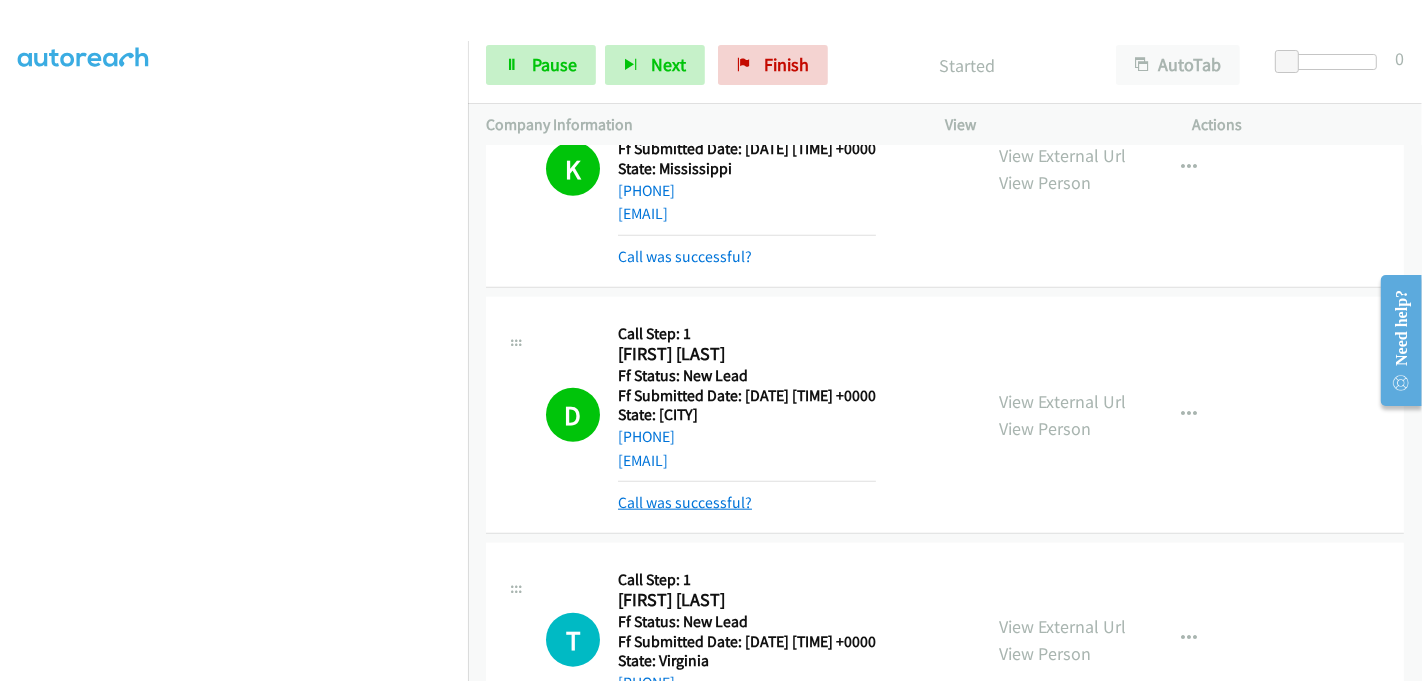 click on "Call was successful?" at bounding box center (685, 502) 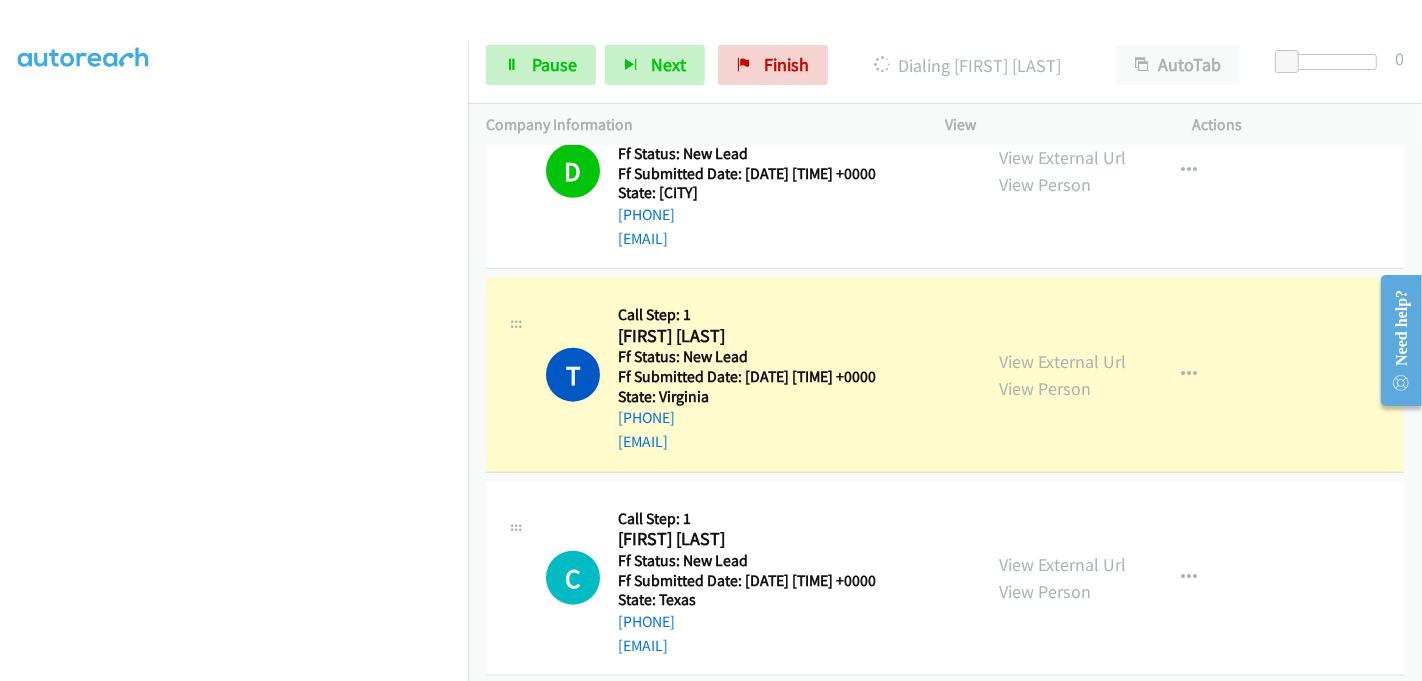 scroll, scrollTop: 2028, scrollLeft: 0, axis: vertical 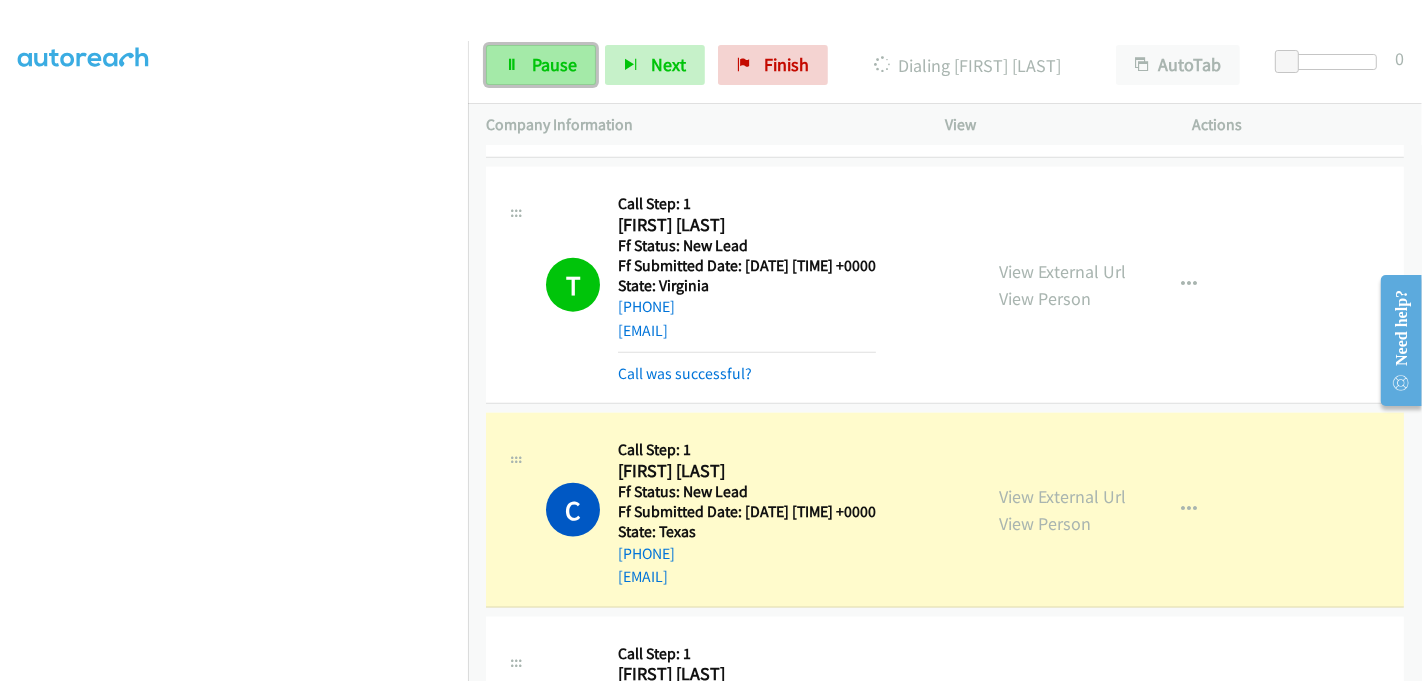 click on "Pause" at bounding box center [541, 65] 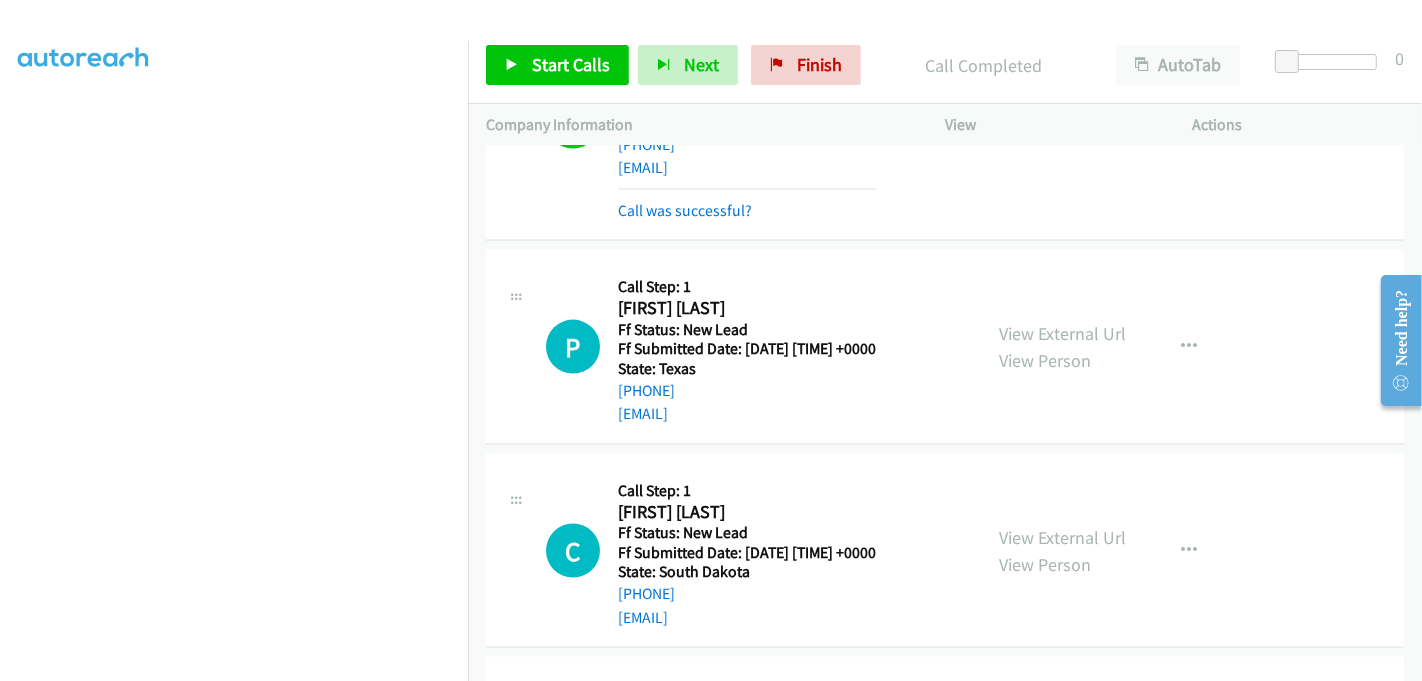 scroll, scrollTop: 2473, scrollLeft: 0, axis: vertical 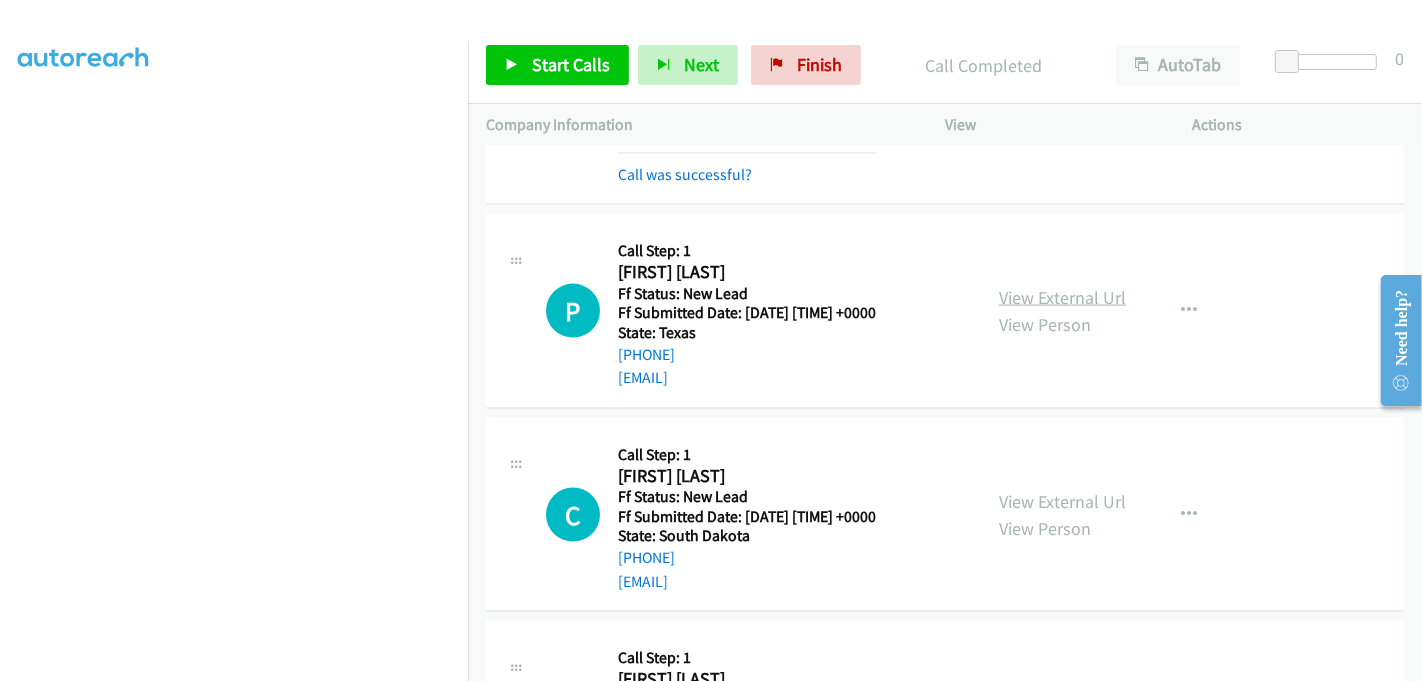 click on "View External Url" at bounding box center [1062, 297] 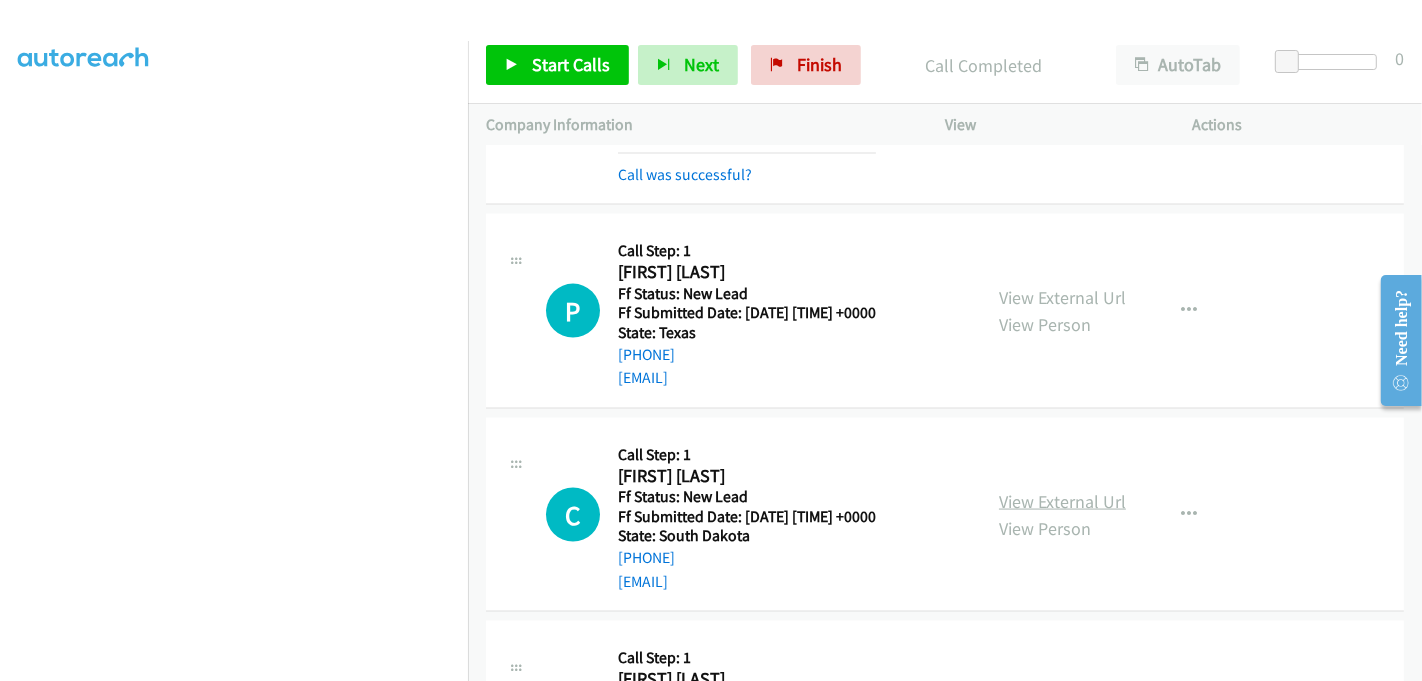 click on "View External Url" at bounding box center (1062, 501) 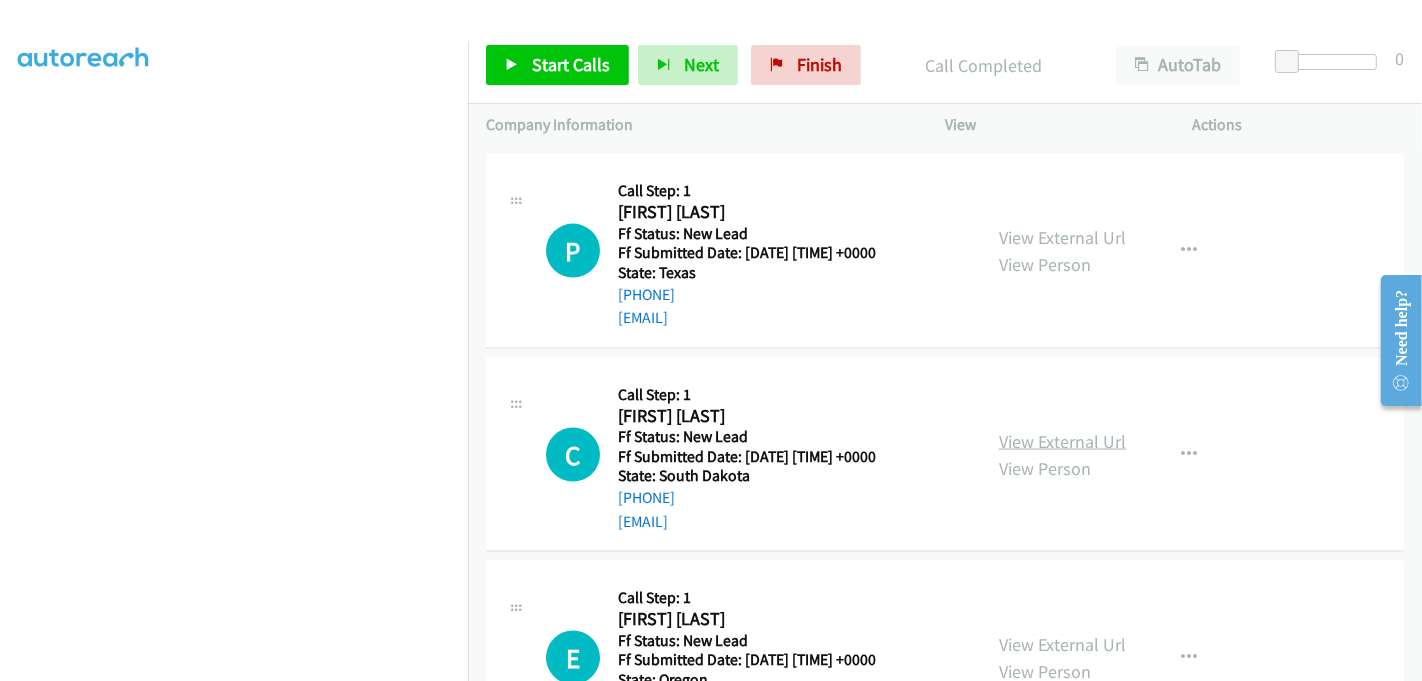 scroll, scrollTop: 2632, scrollLeft: 0, axis: vertical 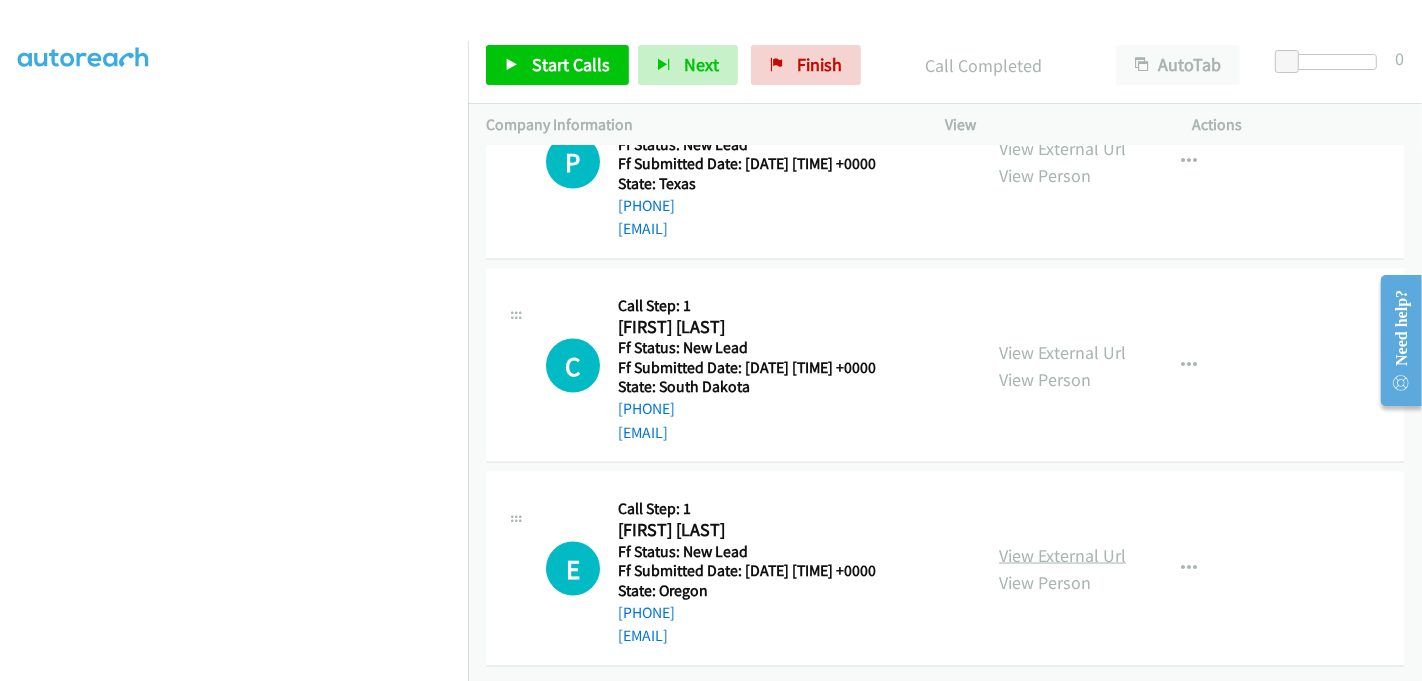 click on "View External Url" at bounding box center [1062, 555] 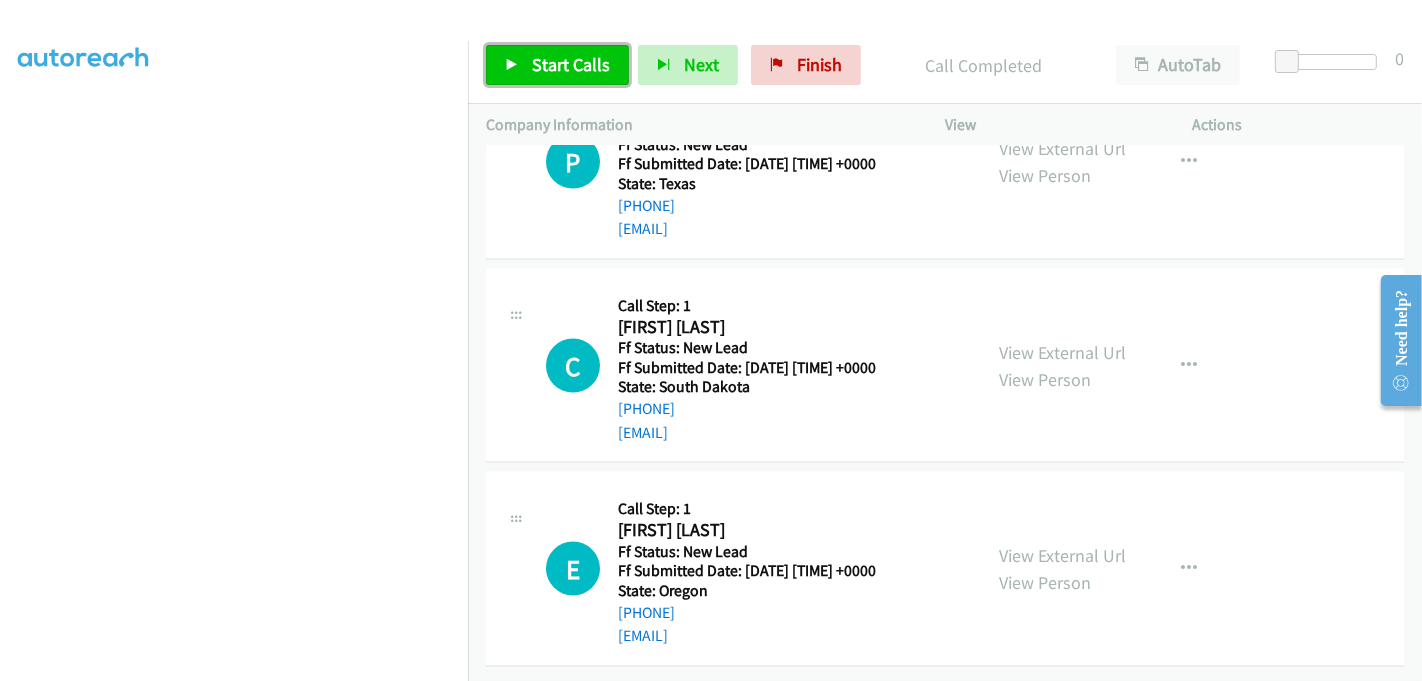 click on "Start Calls" at bounding box center [571, 64] 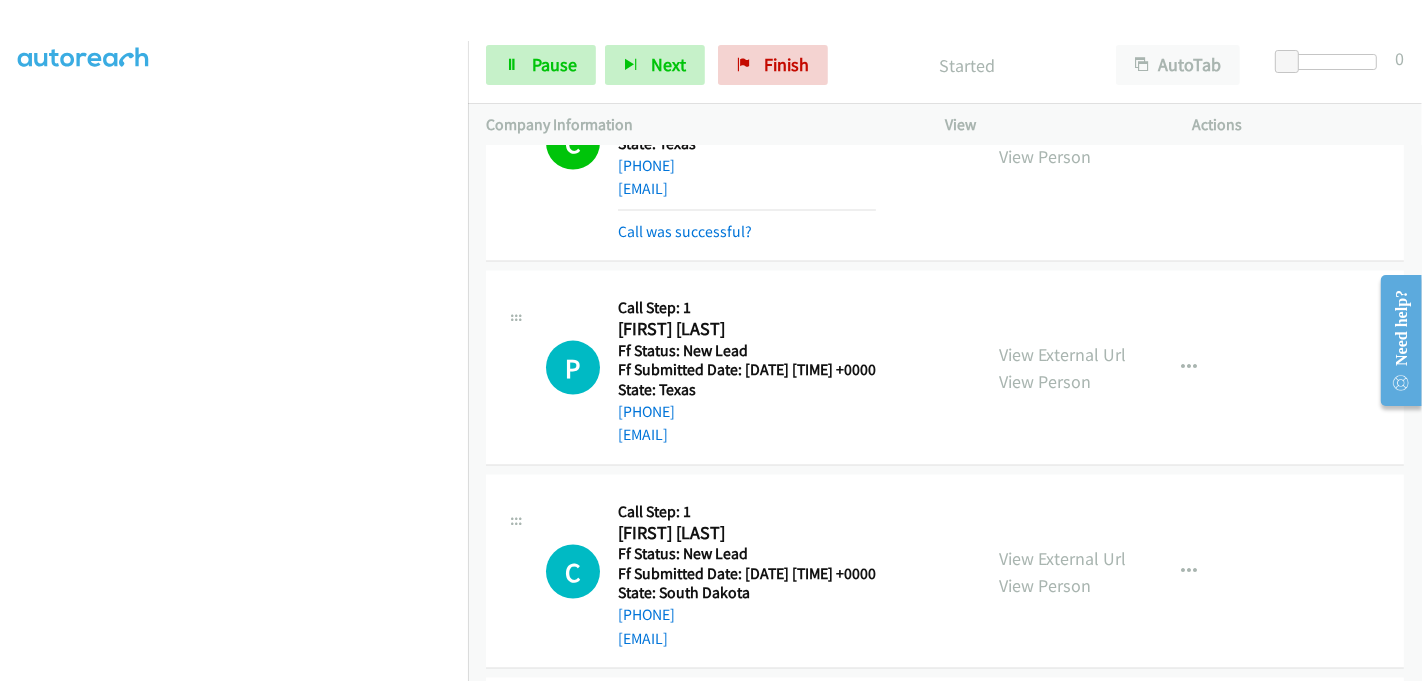 scroll, scrollTop: 2410, scrollLeft: 0, axis: vertical 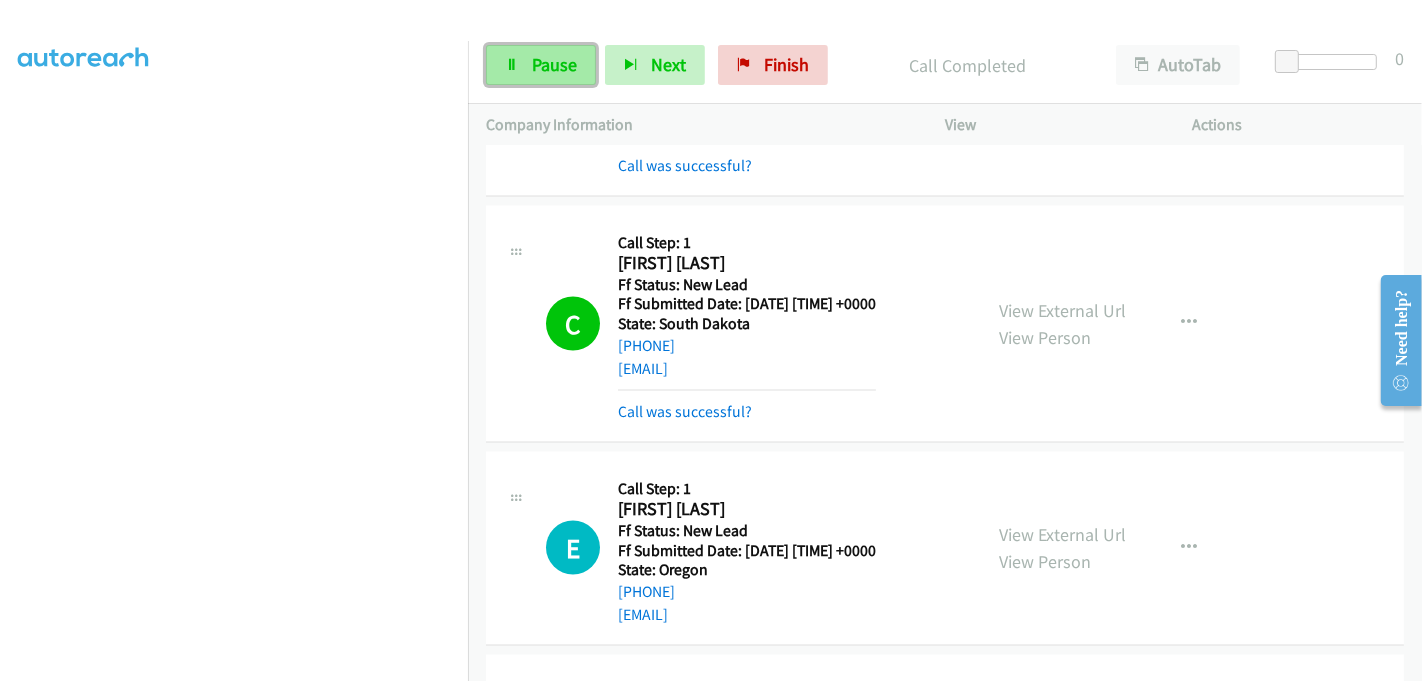 click on "Pause" at bounding box center (554, 64) 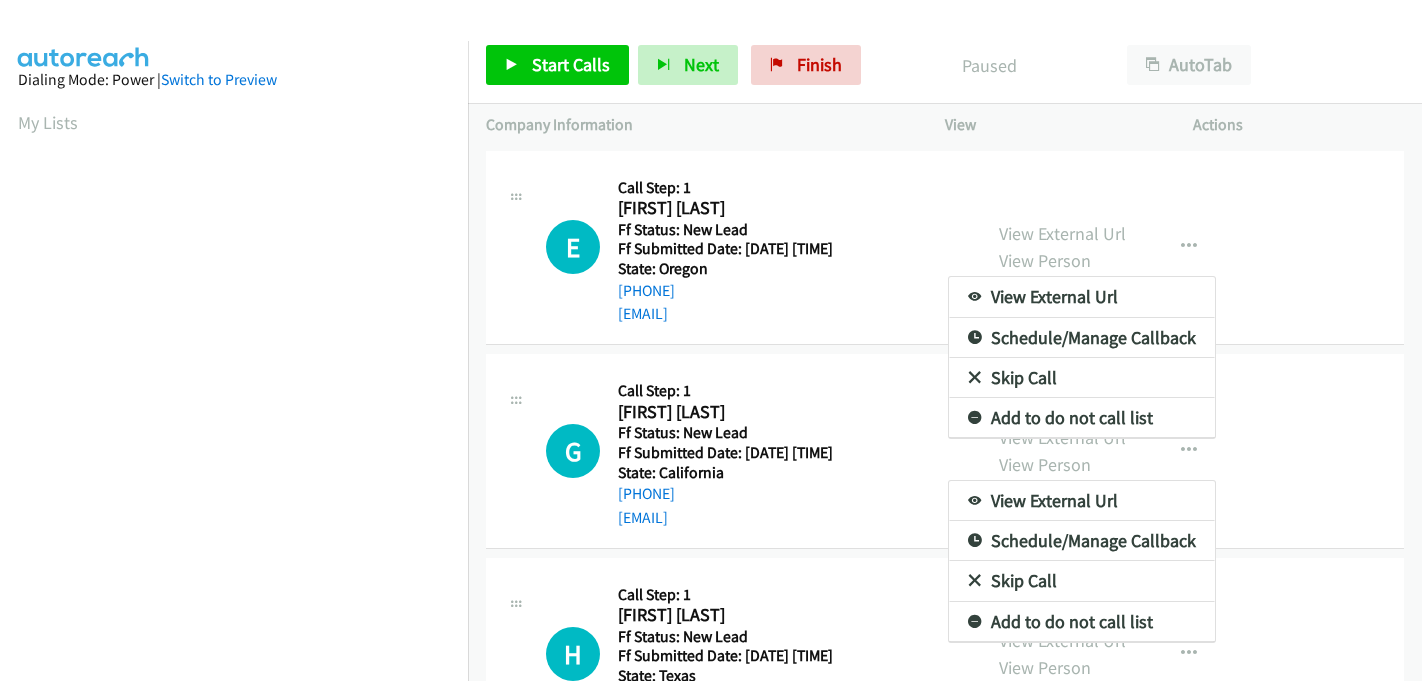 scroll, scrollTop: 0, scrollLeft: 0, axis: both 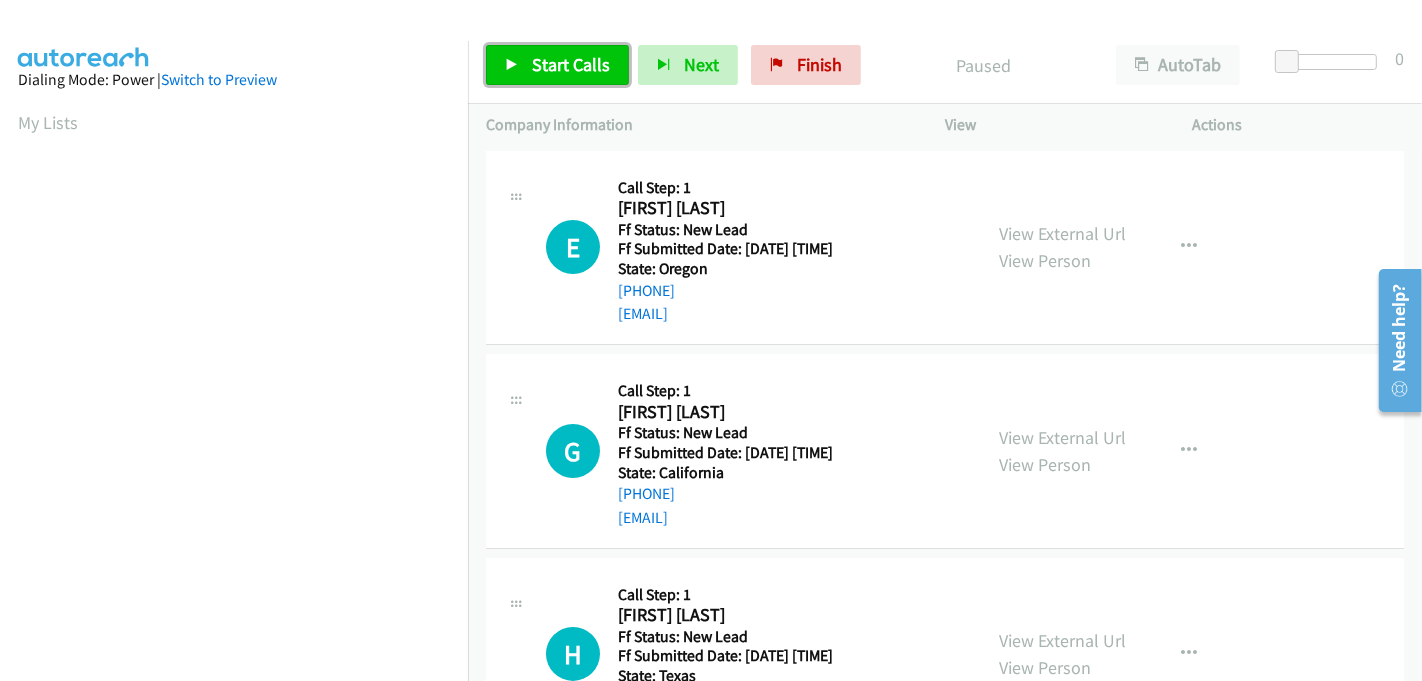 click on "Start Calls" at bounding box center (571, 64) 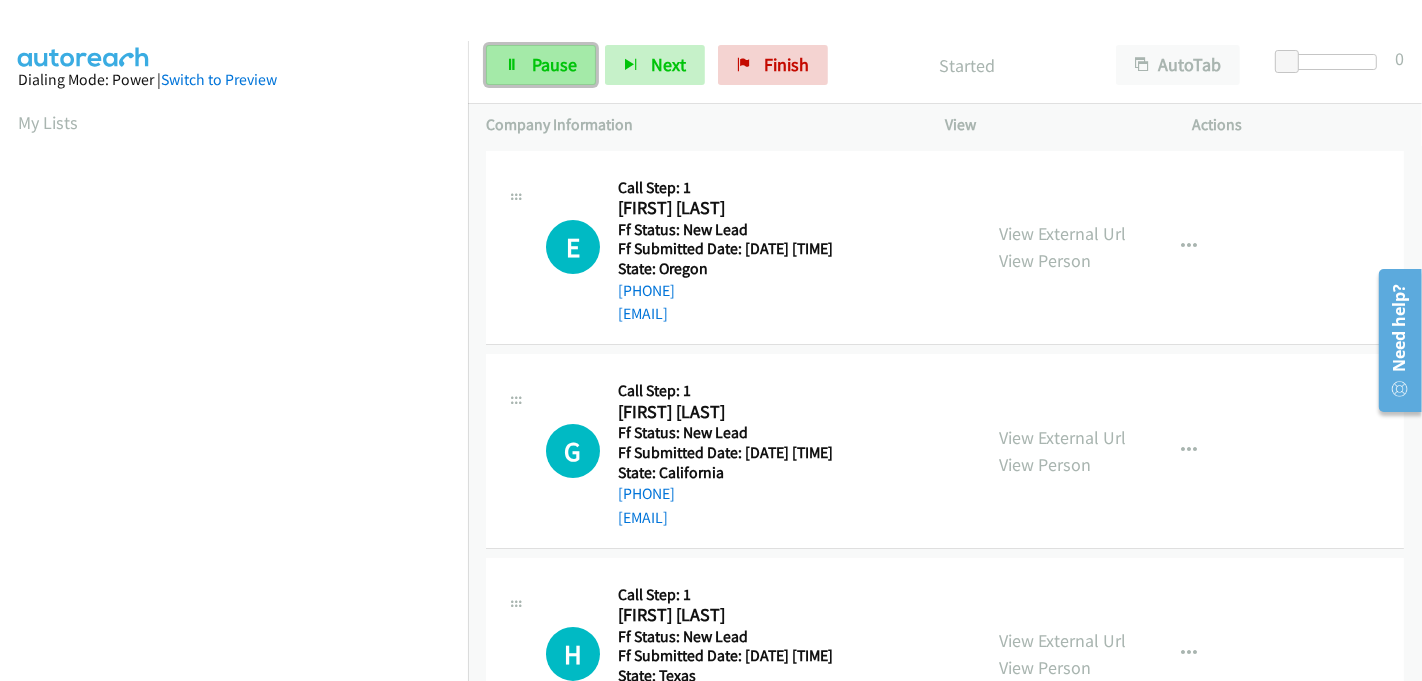 click on "Pause" at bounding box center [554, 64] 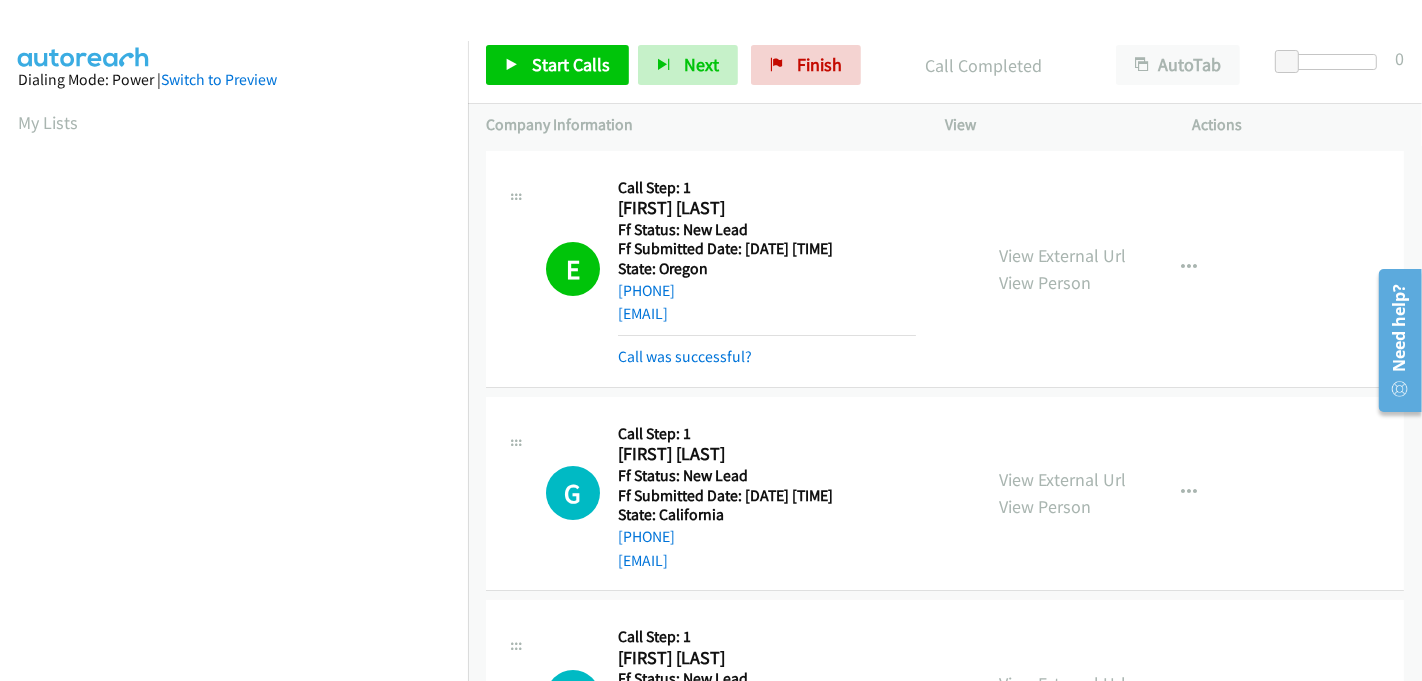 scroll, scrollTop: 442, scrollLeft: 0, axis: vertical 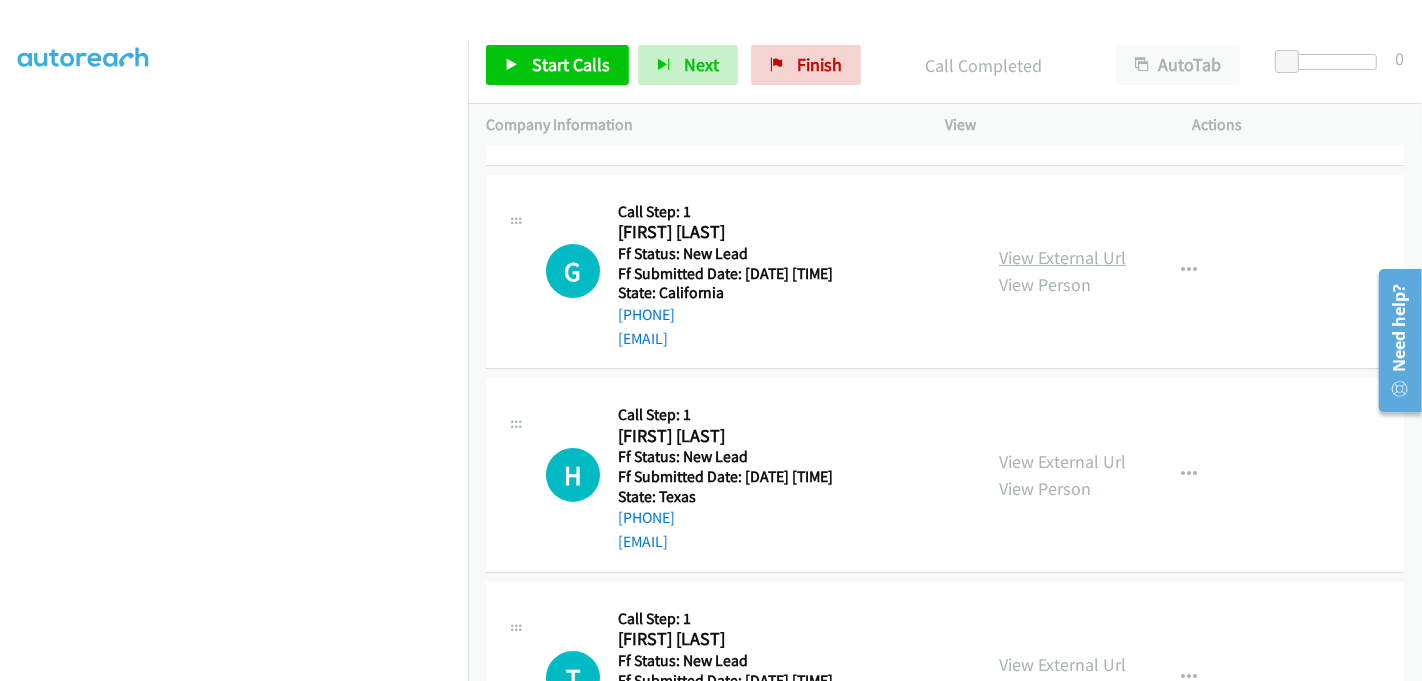 click on "View External Url" at bounding box center (1062, 257) 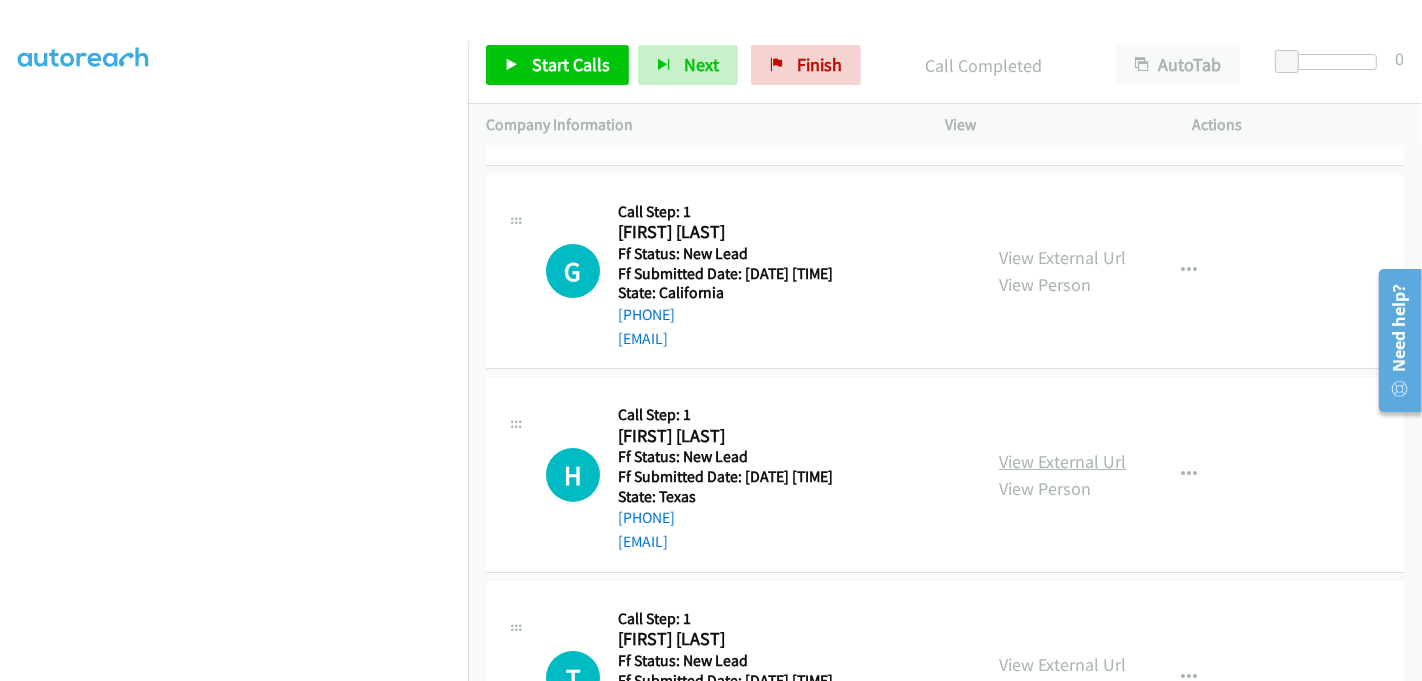 click on "View External Url" at bounding box center (1062, 461) 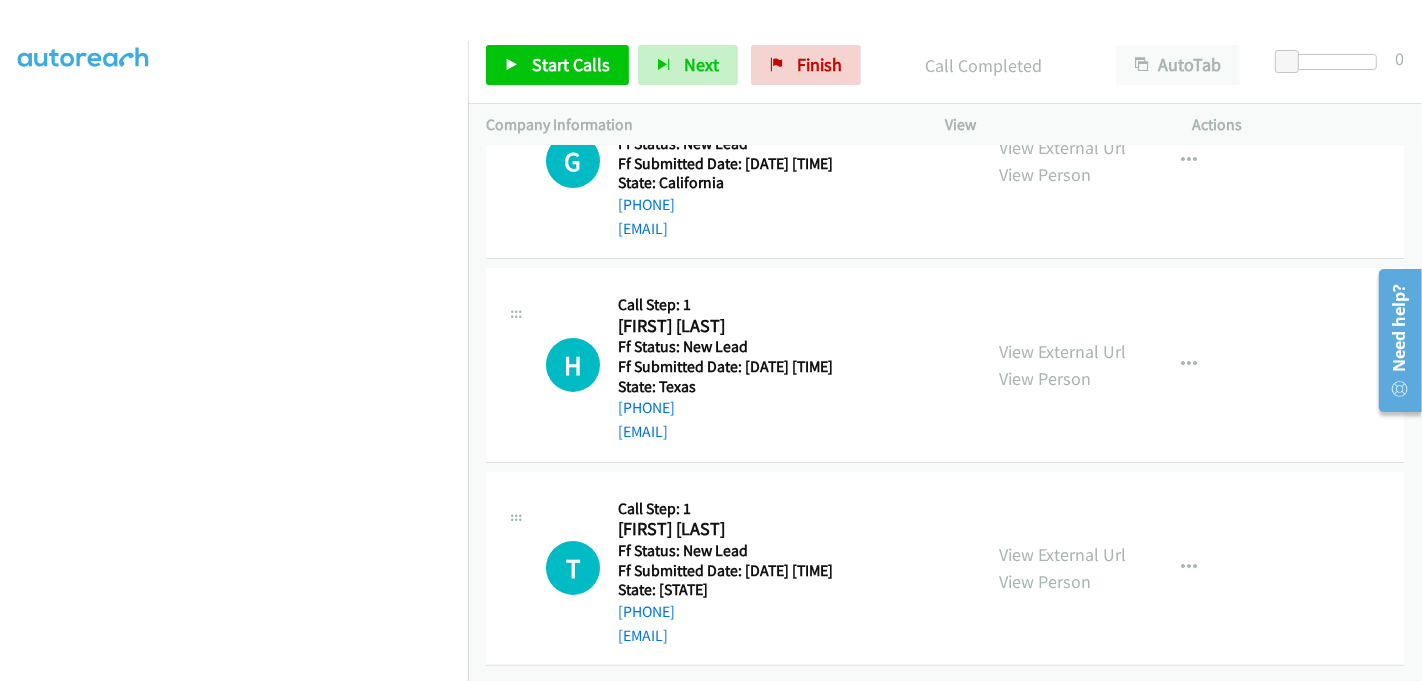scroll, scrollTop: 346, scrollLeft: 0, axis: vertical 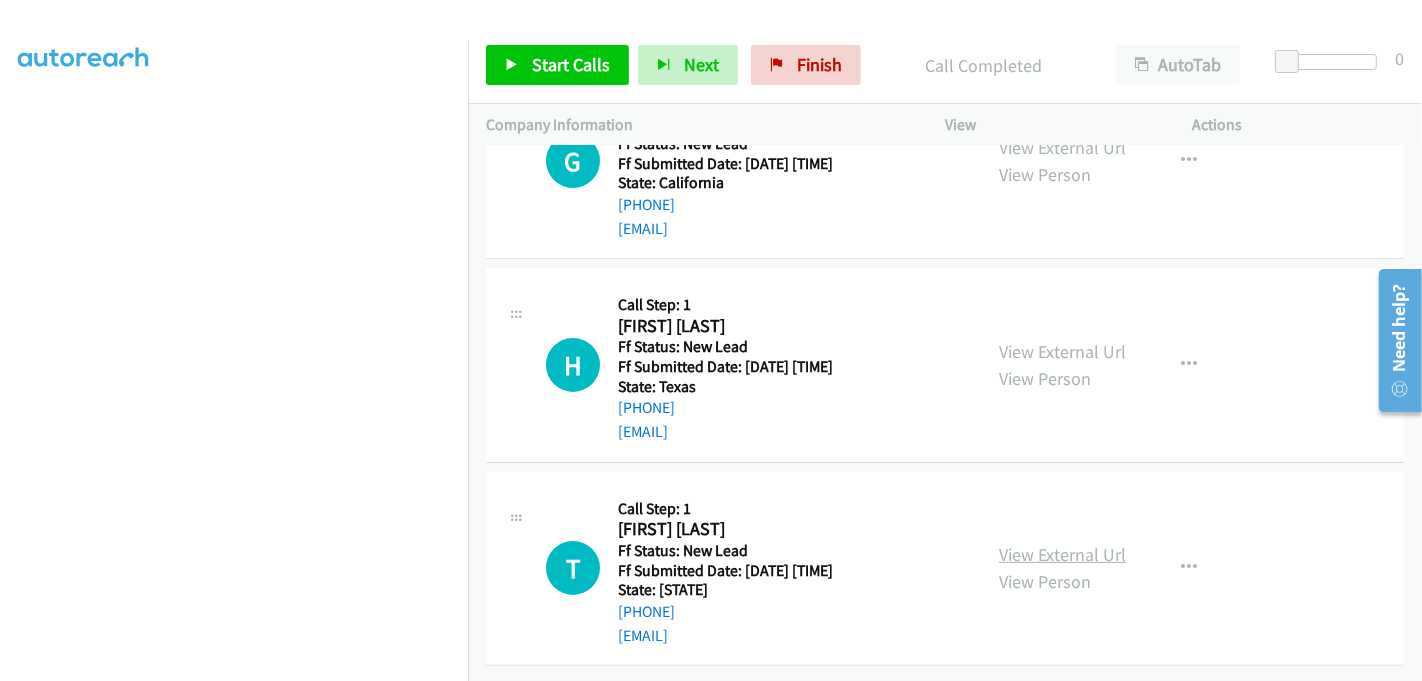 click on "View External Url" at bounding box center (1062, 554) 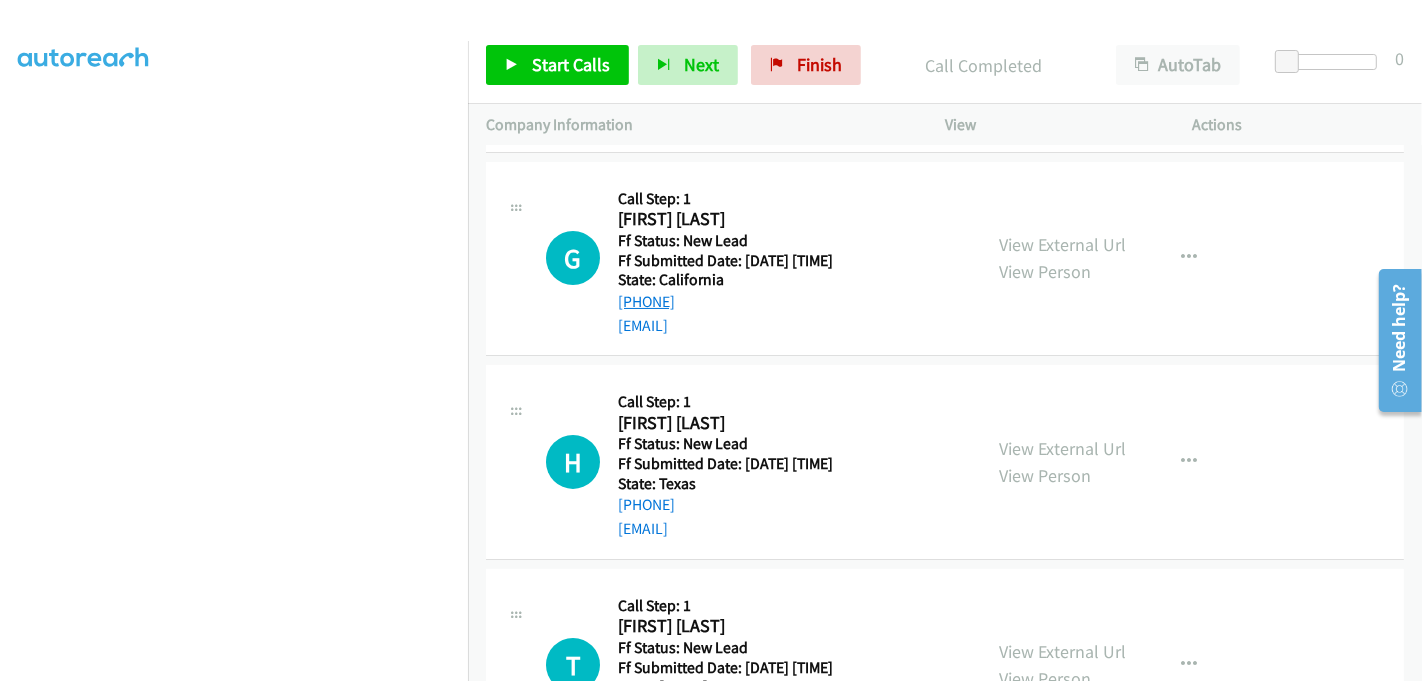 scroll, scrollTop: 346, scrollLeft: 0, axis: vertical 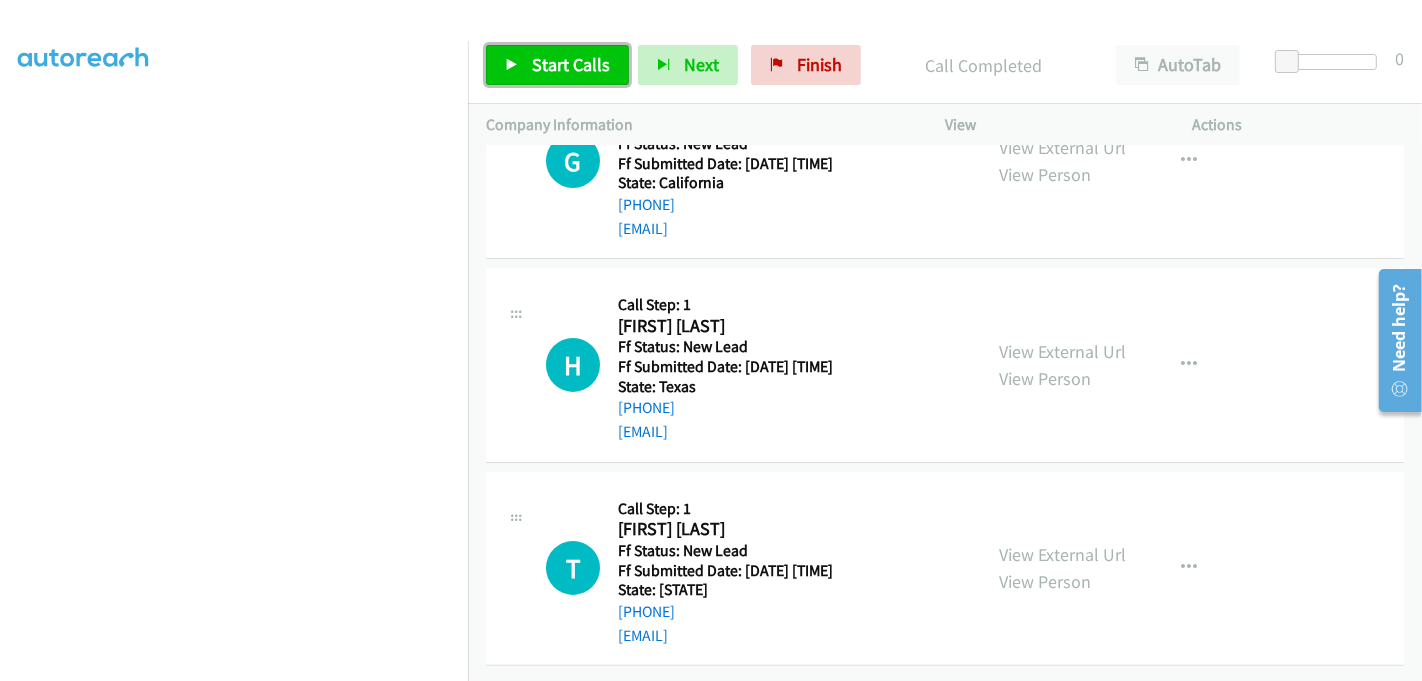 click on "Start Calls" at bounding box center [571, 64] 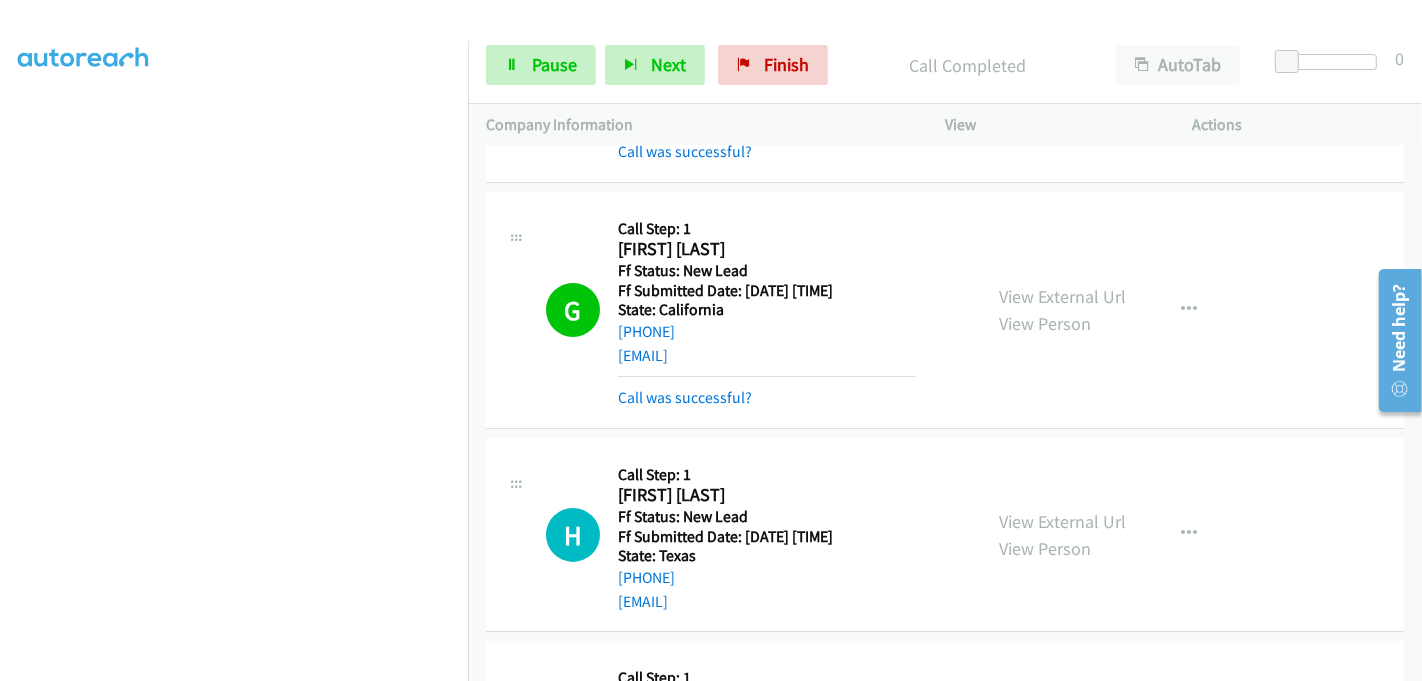 scroll, scrollTop: 346, scrollLeft: 0, axis: vertical 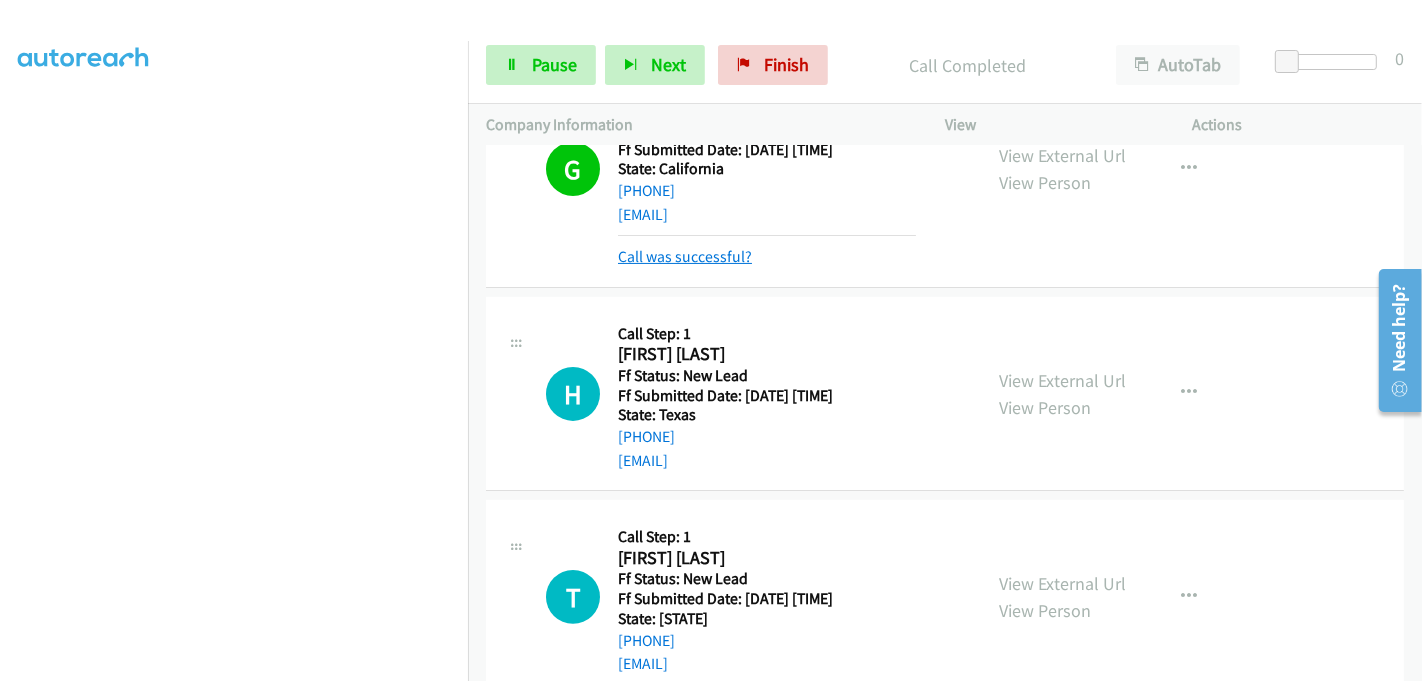 click on "Call was successful?" at bounding box center (685, 256) 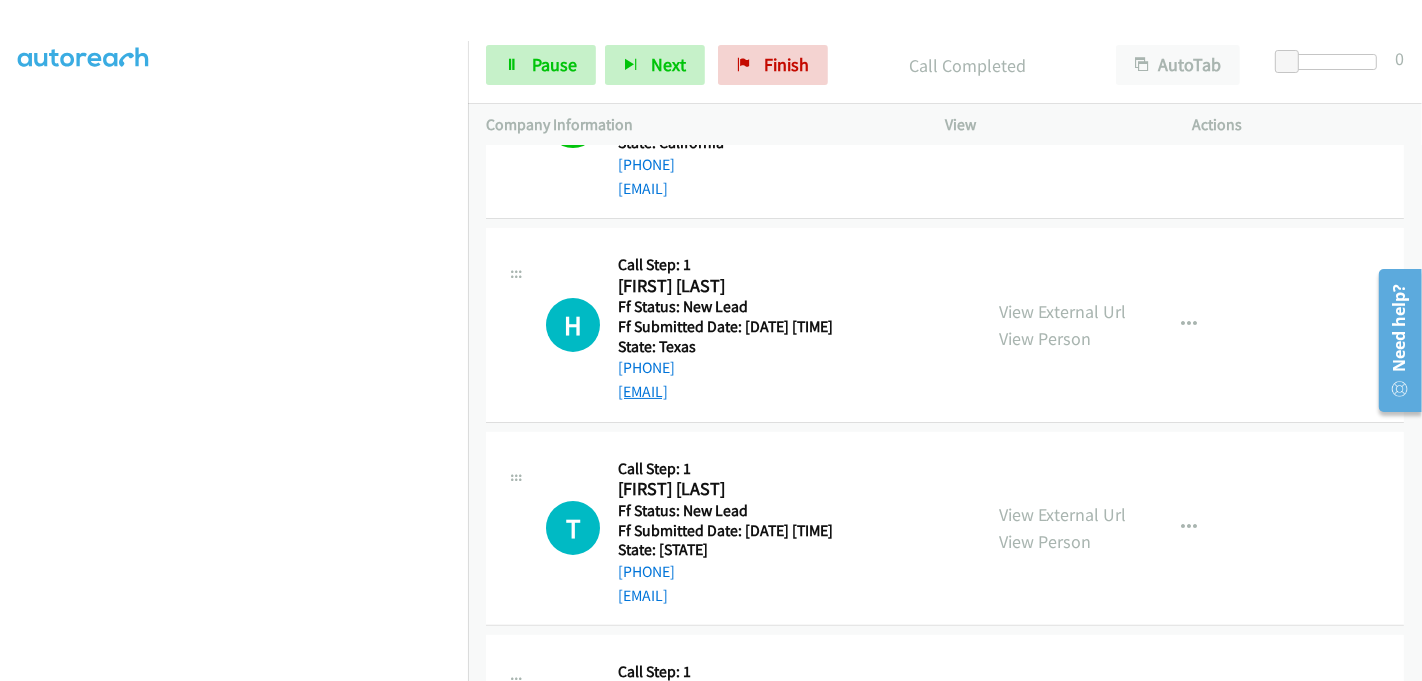 scroll, scrollTop: 437, scrollLeft: 0, axis: vertical 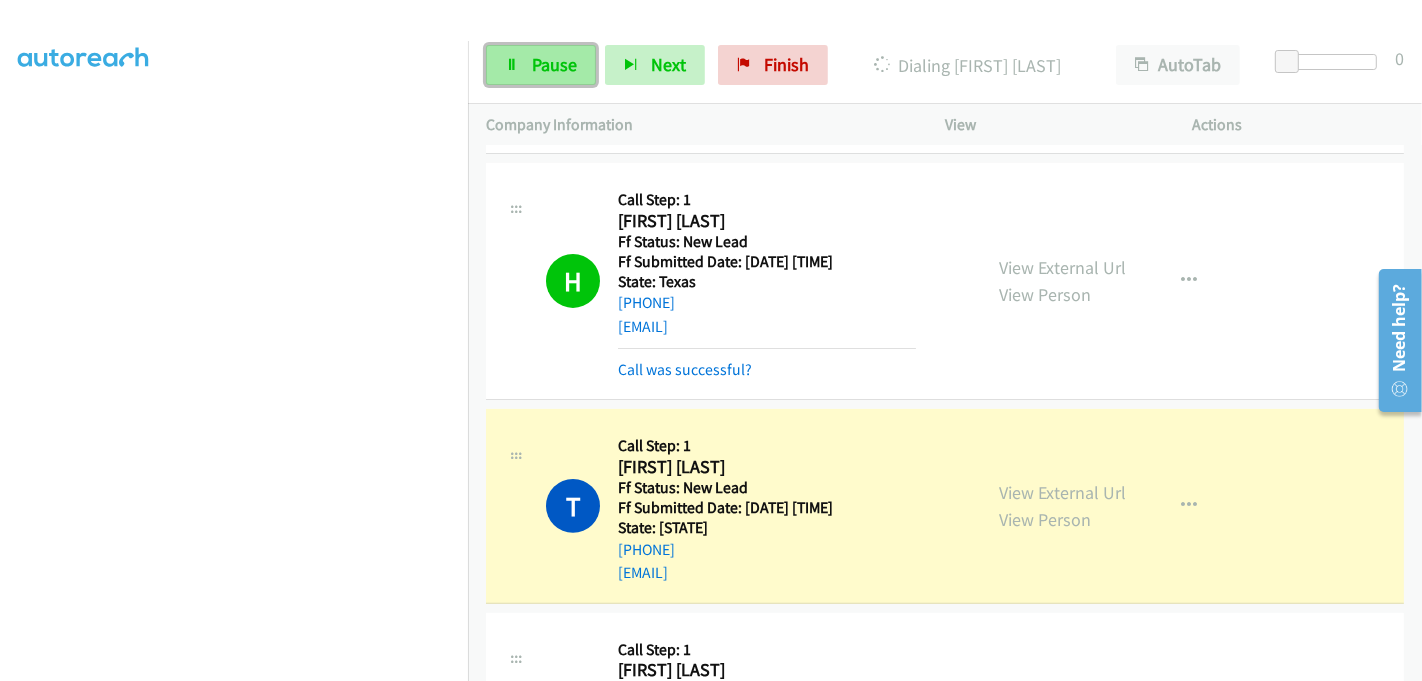 click on "Pause" at bounding box center (541, 65) 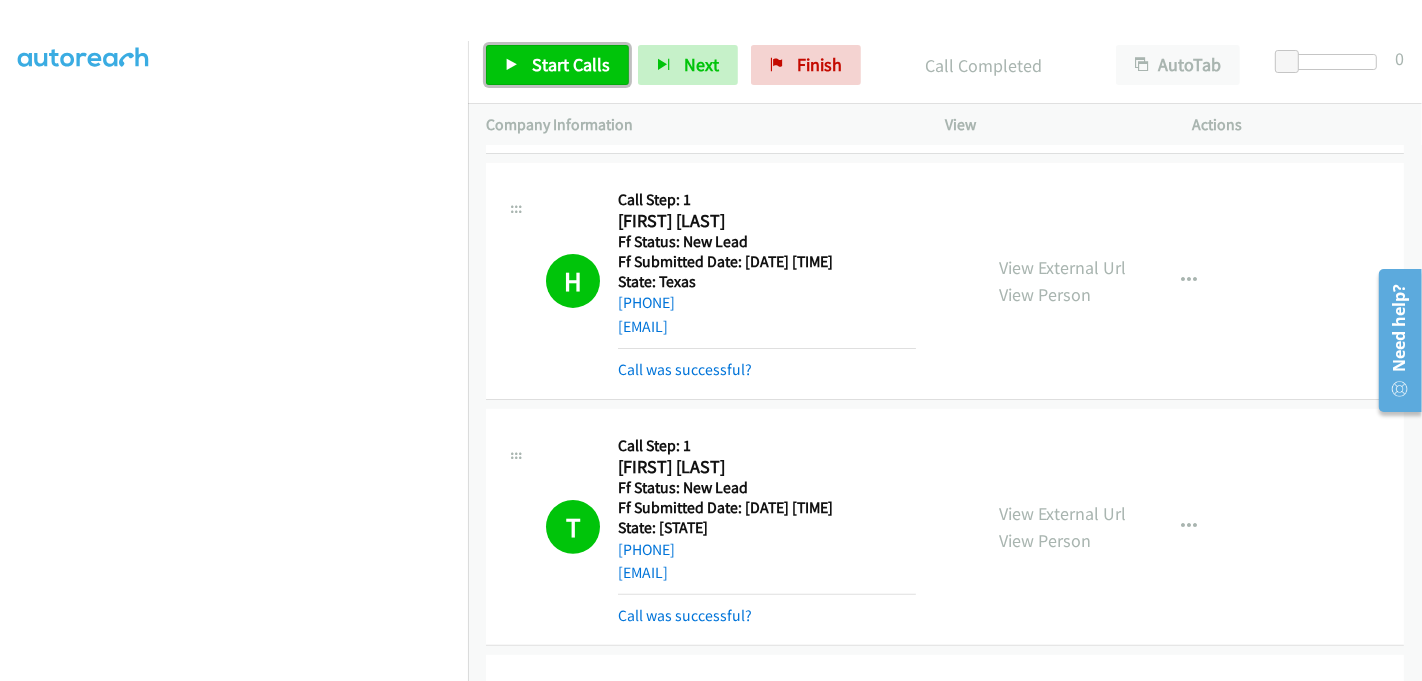 click on "Start Calls" at bounding box center (571, 64) 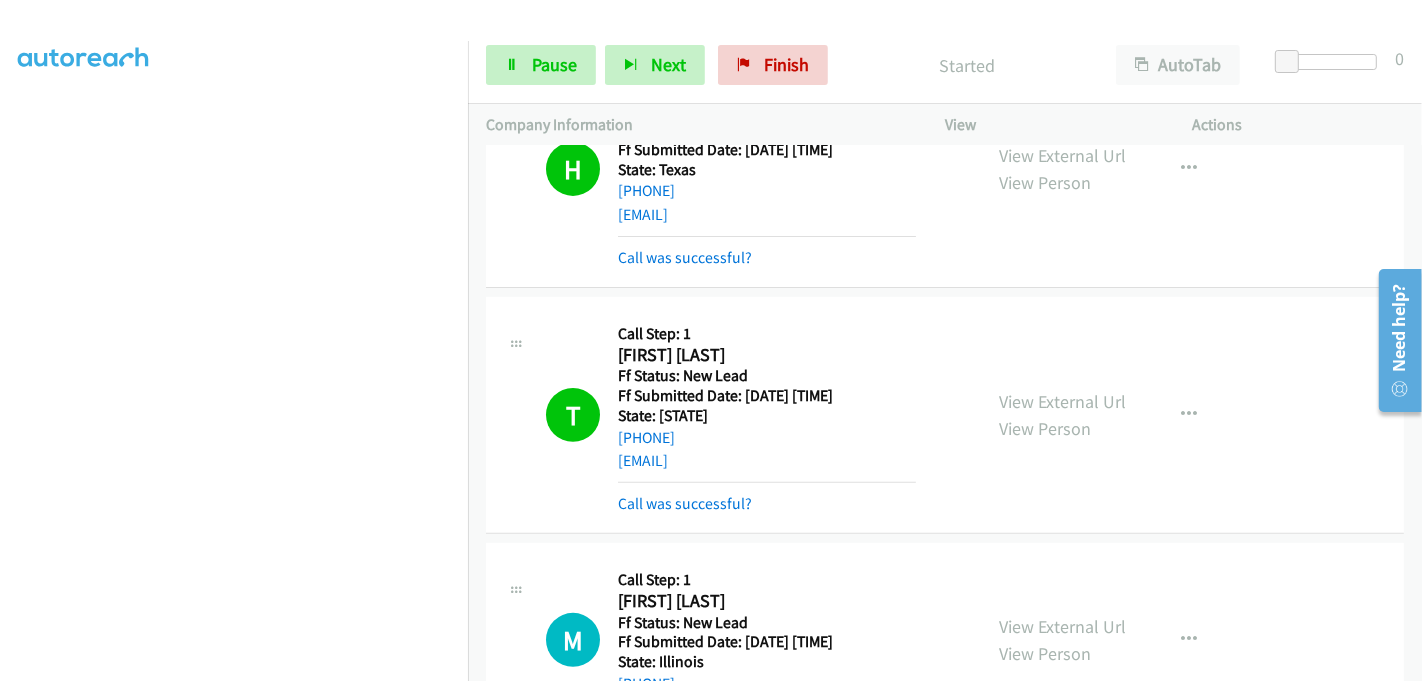 scroll, scrollTop: 659, scrollLeft: 0, axis: vertical 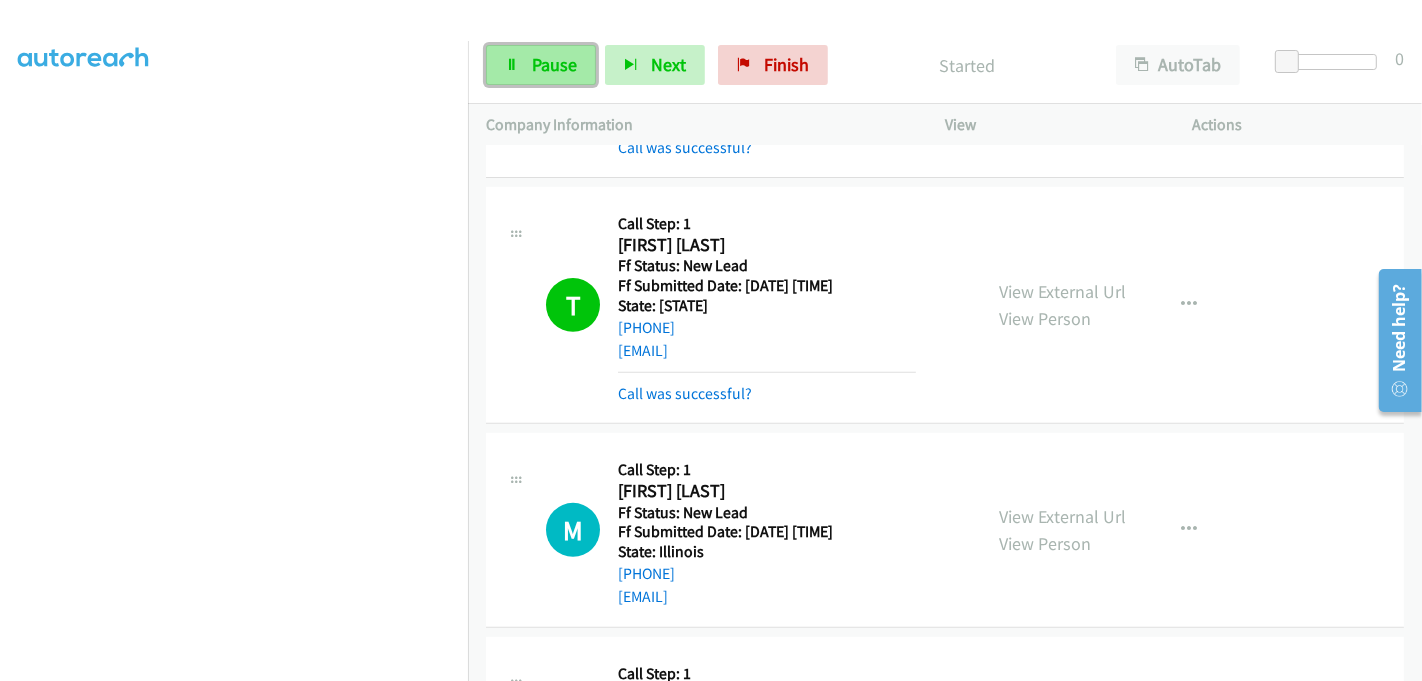 click on "Pause" at bounding box center [554, 64] 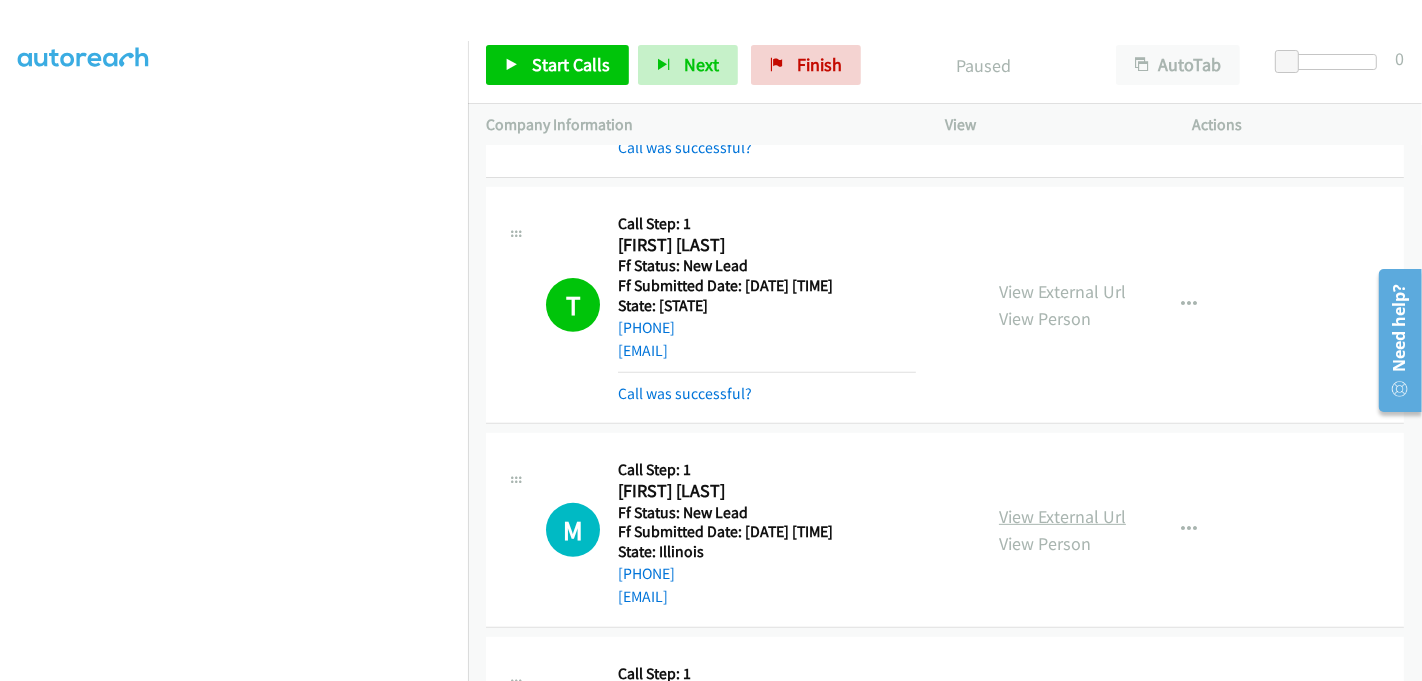 click on "View External Url" at bounding box center (1062, 516) 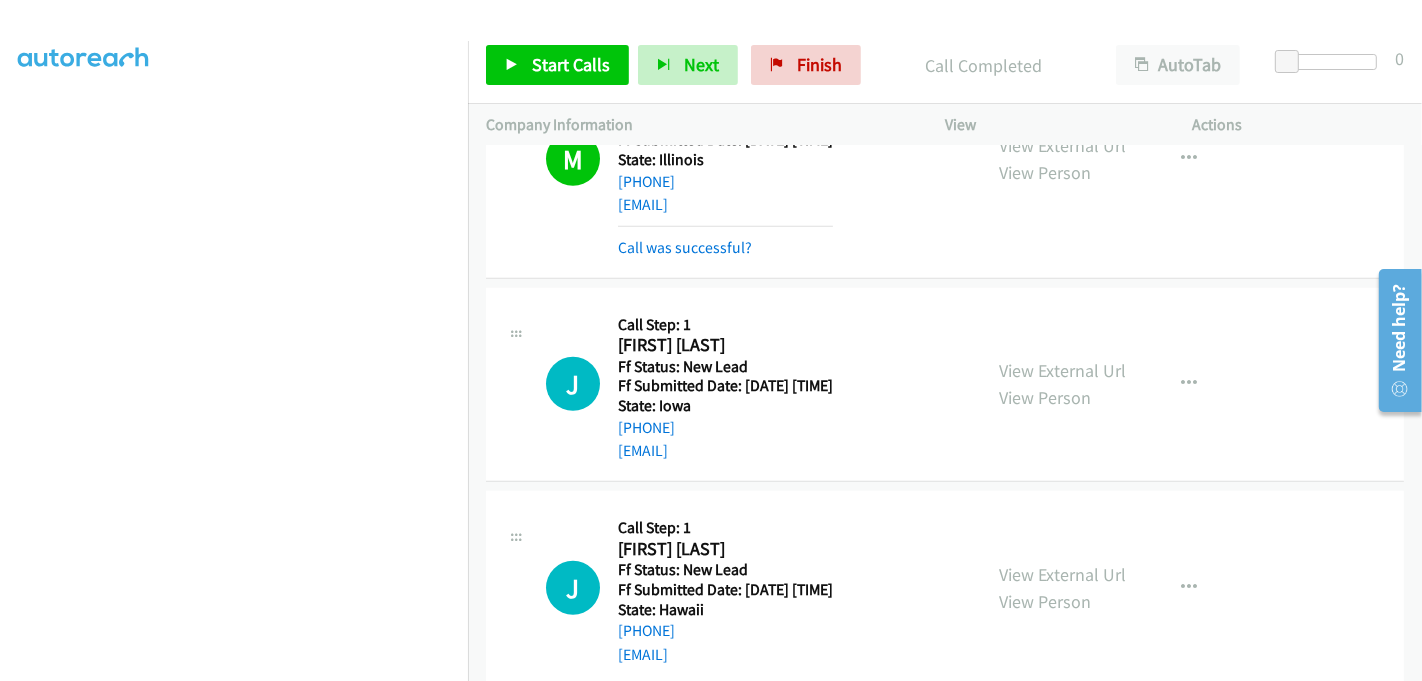 scroll, scrollTop: 1082, scrollLeft: 0, axis: vertical 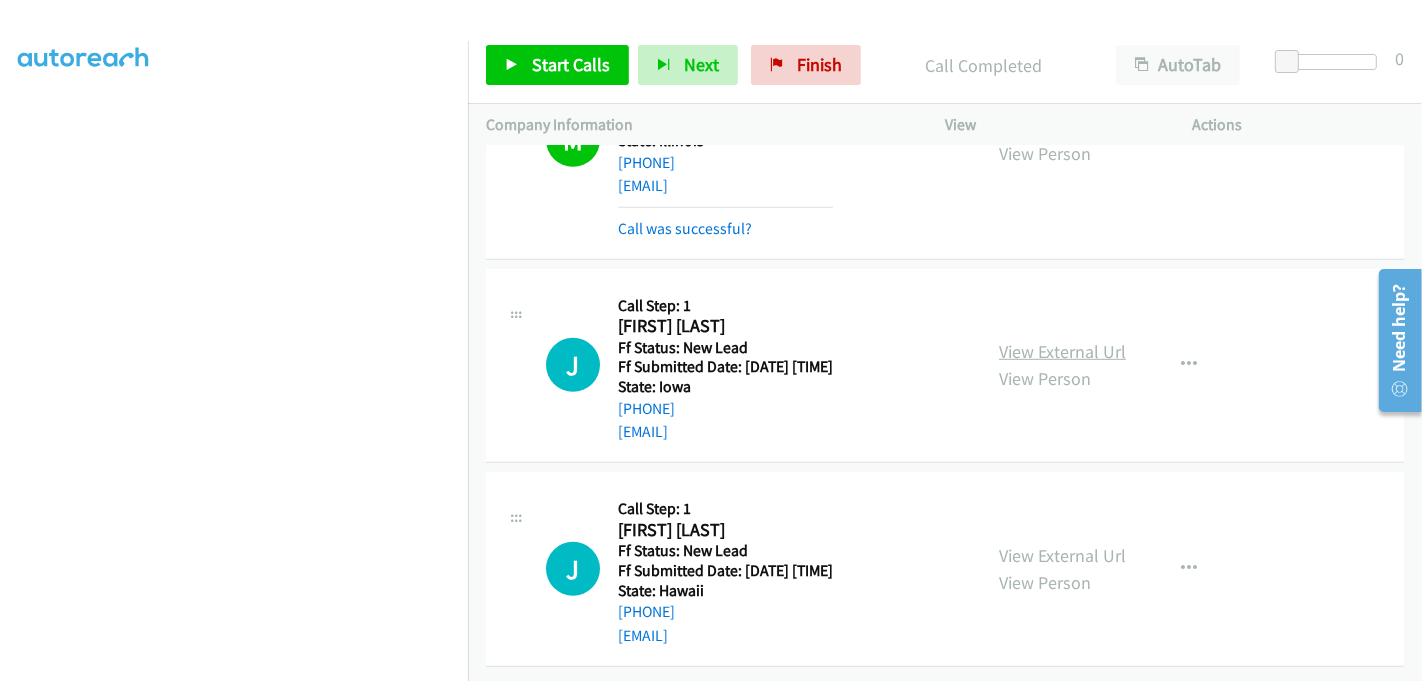 click on "View External Url" at bounding box center [1062, 351] 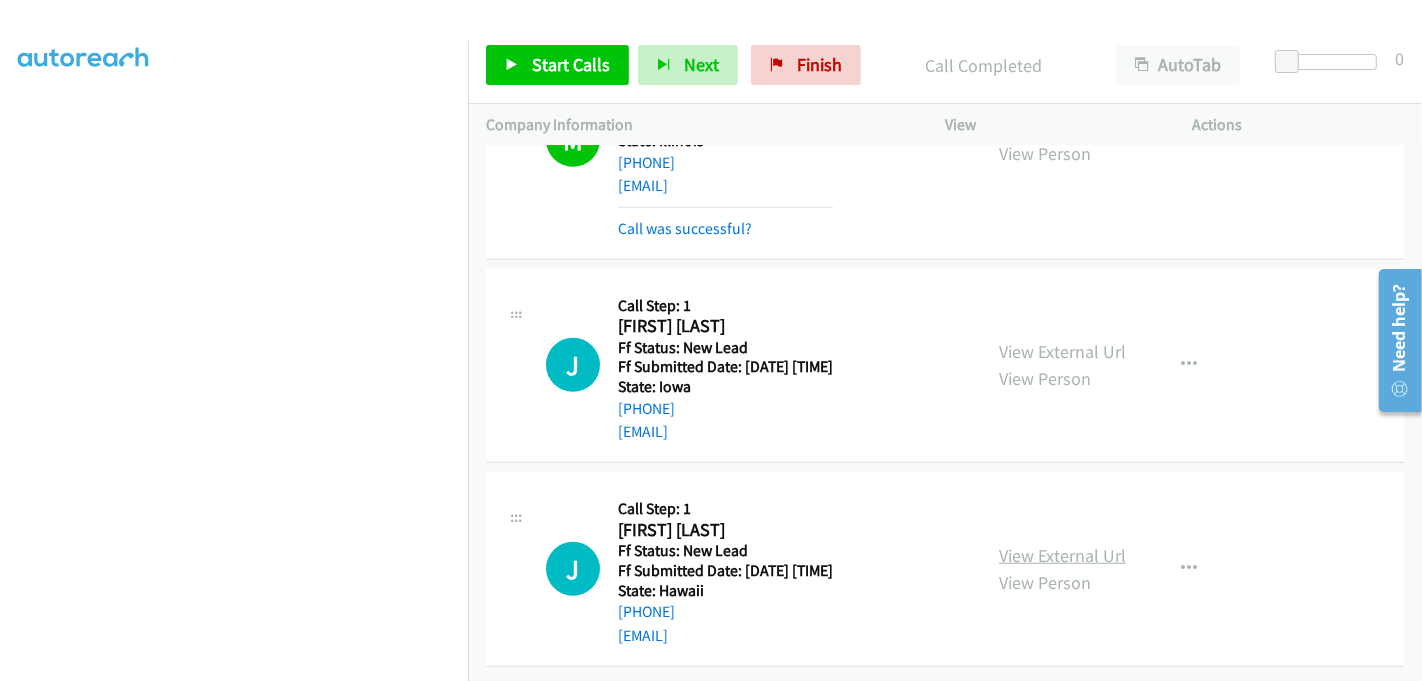 click on "View External Url" at bounding box center [1062, 555] 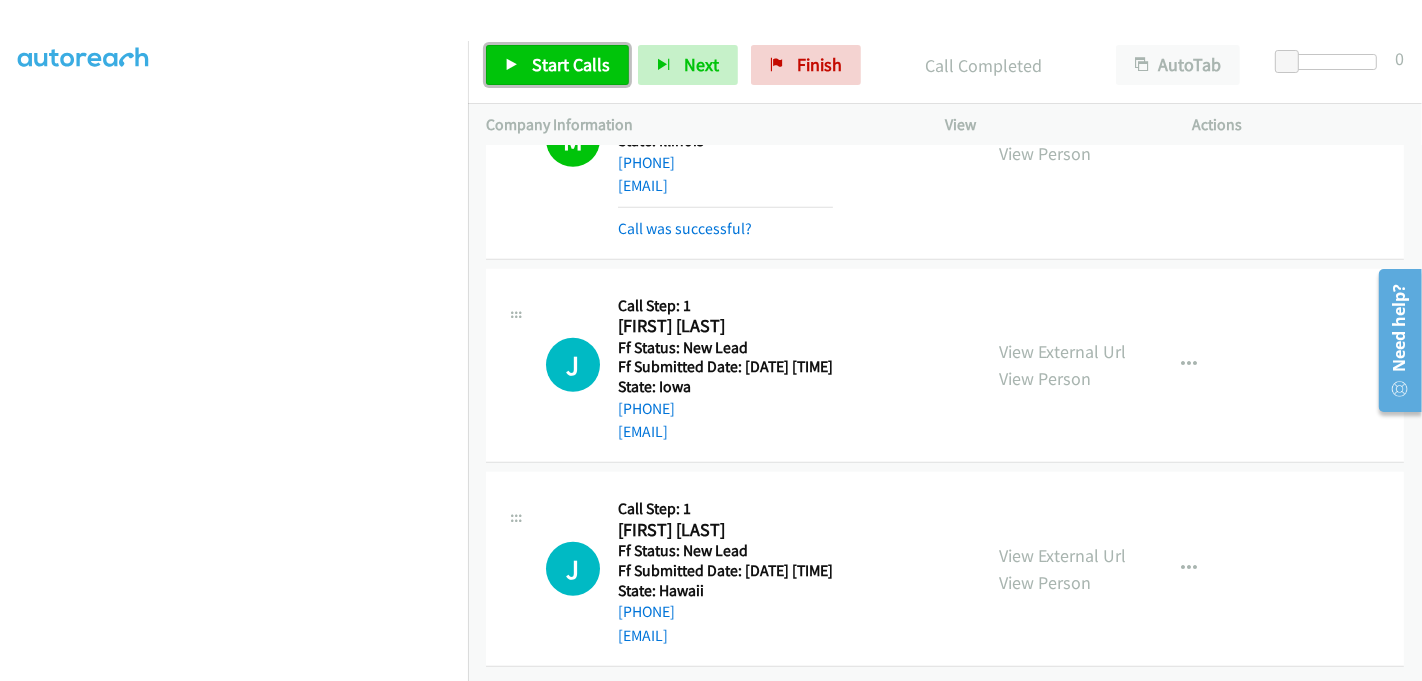 click on "Start Calls" at bounding box center [557, 65] 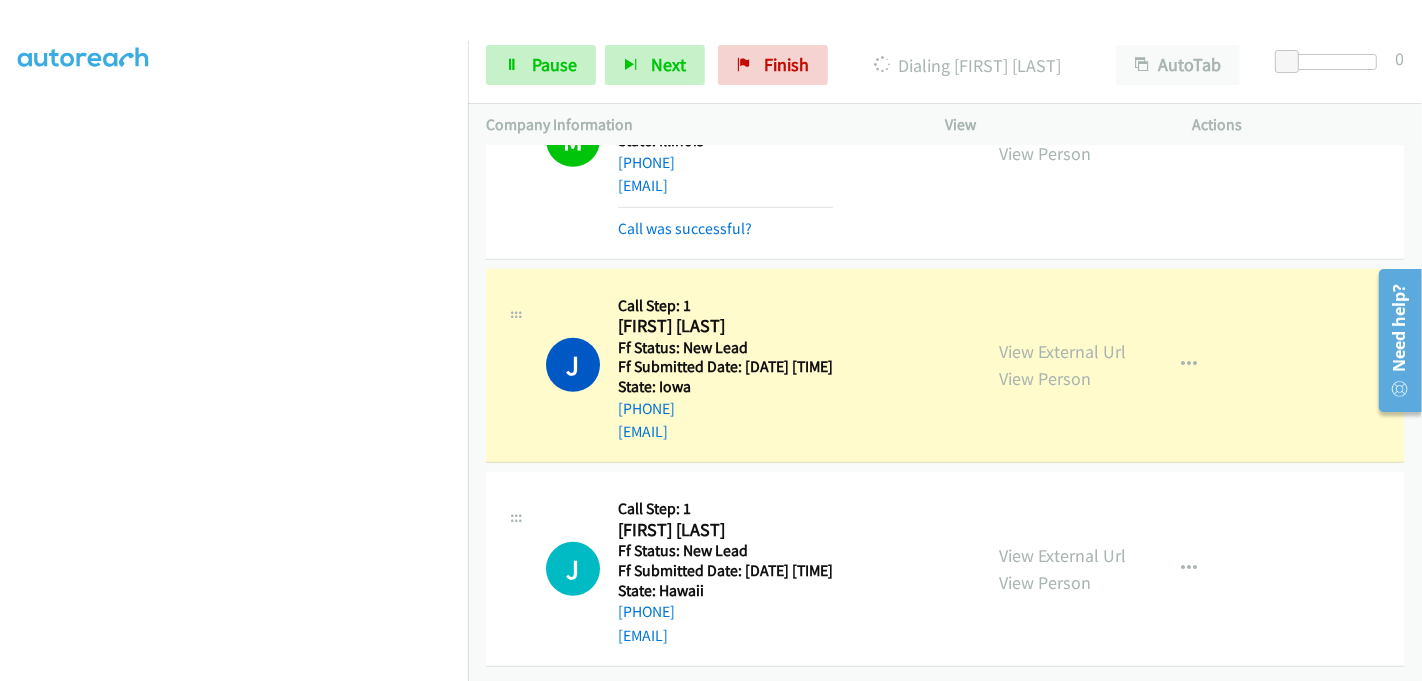 scroll, scrollTop: 442, scrollLeft: 0, axis: vertical 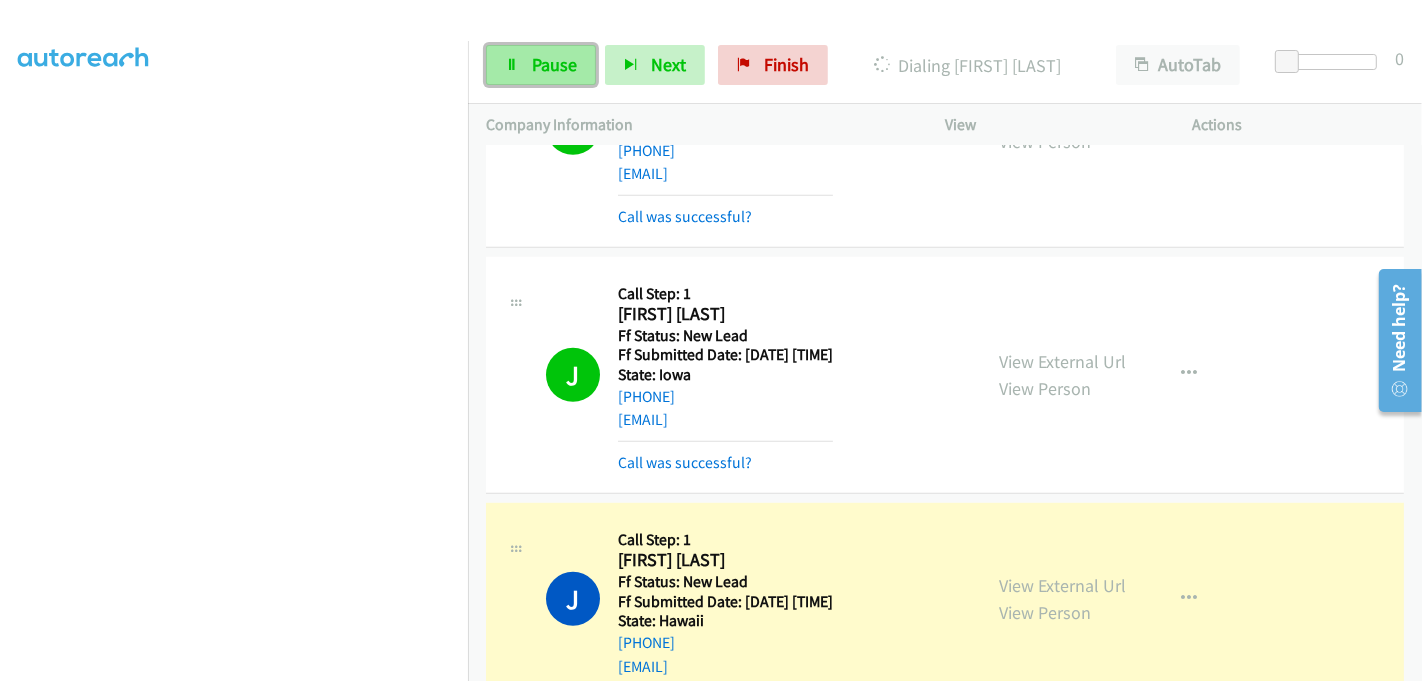 click on "Pause" at bounding box center (554, 64) 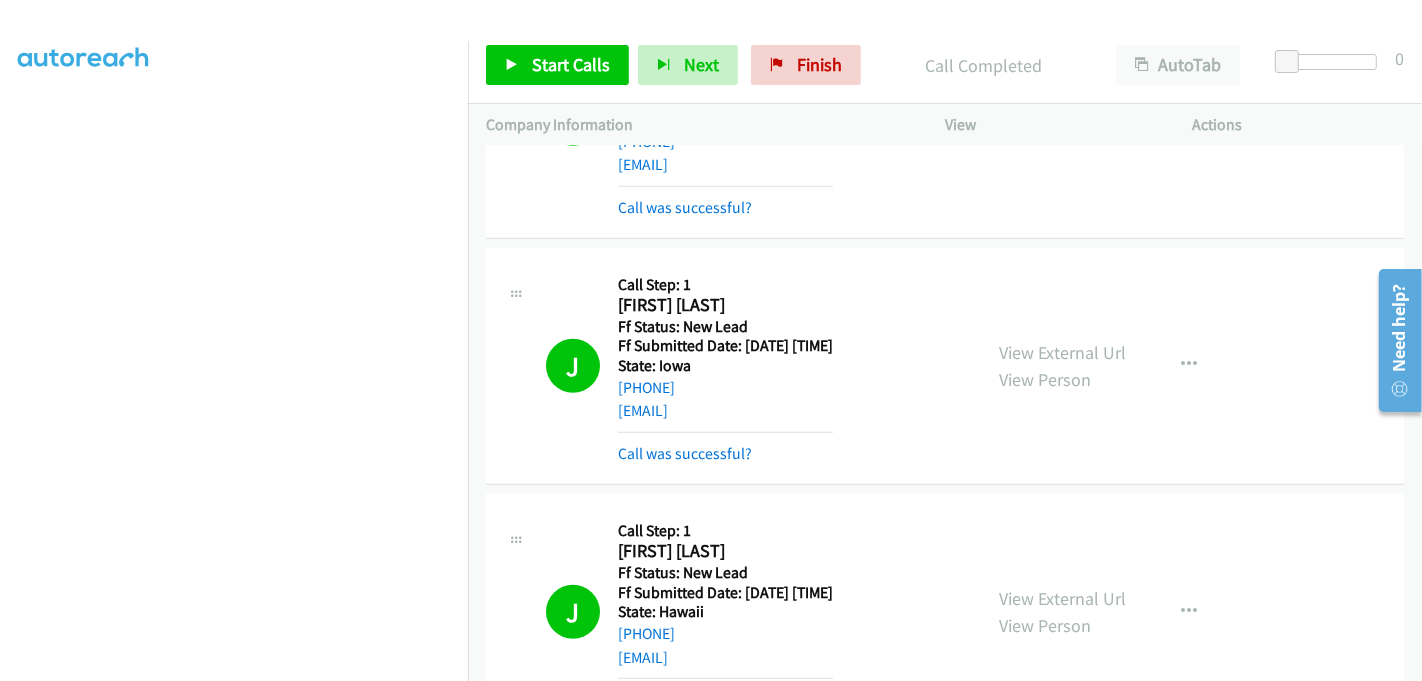 scroll, scrollTop: 1258, scrollLeft: 0, axis: vertical 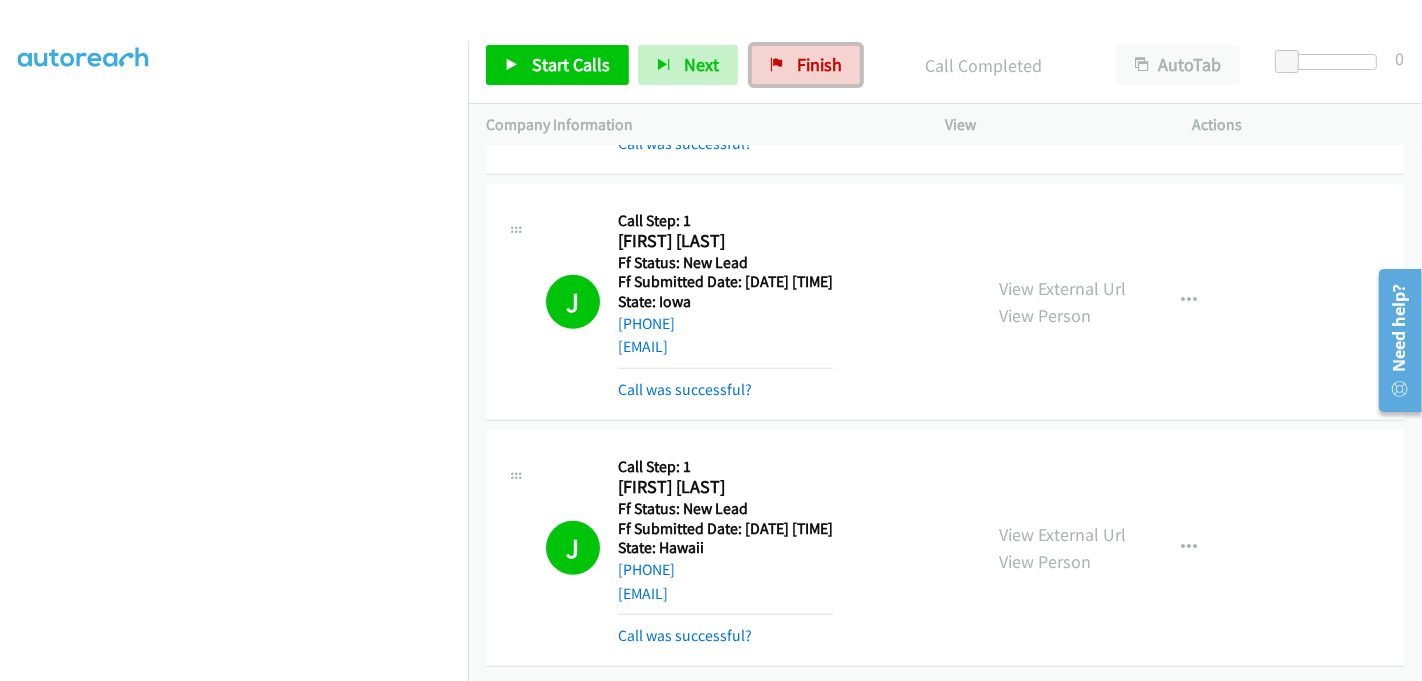 drag, startPoint x: 801, startPoint y: 59, endPoint x: 908, endPoint y: 48, distance: 107.563934 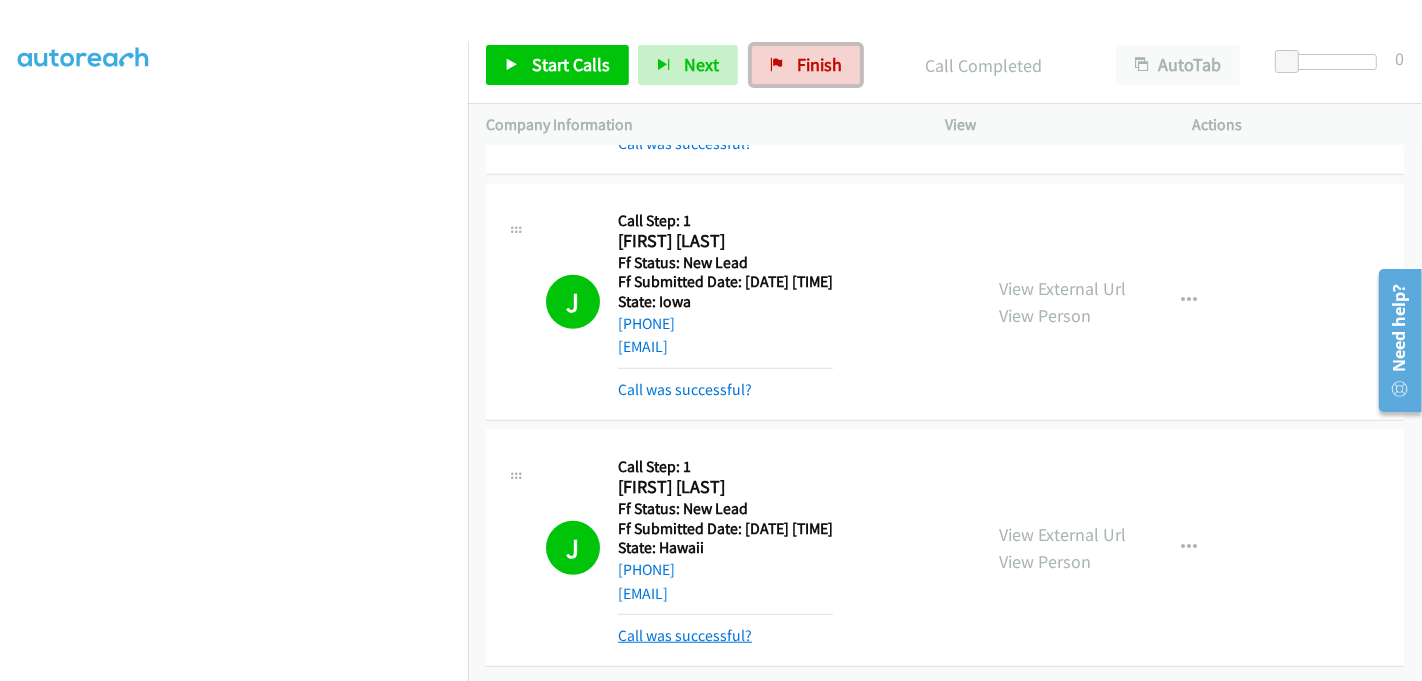 click on "Call was successful?" at bounding box center [685, 635] 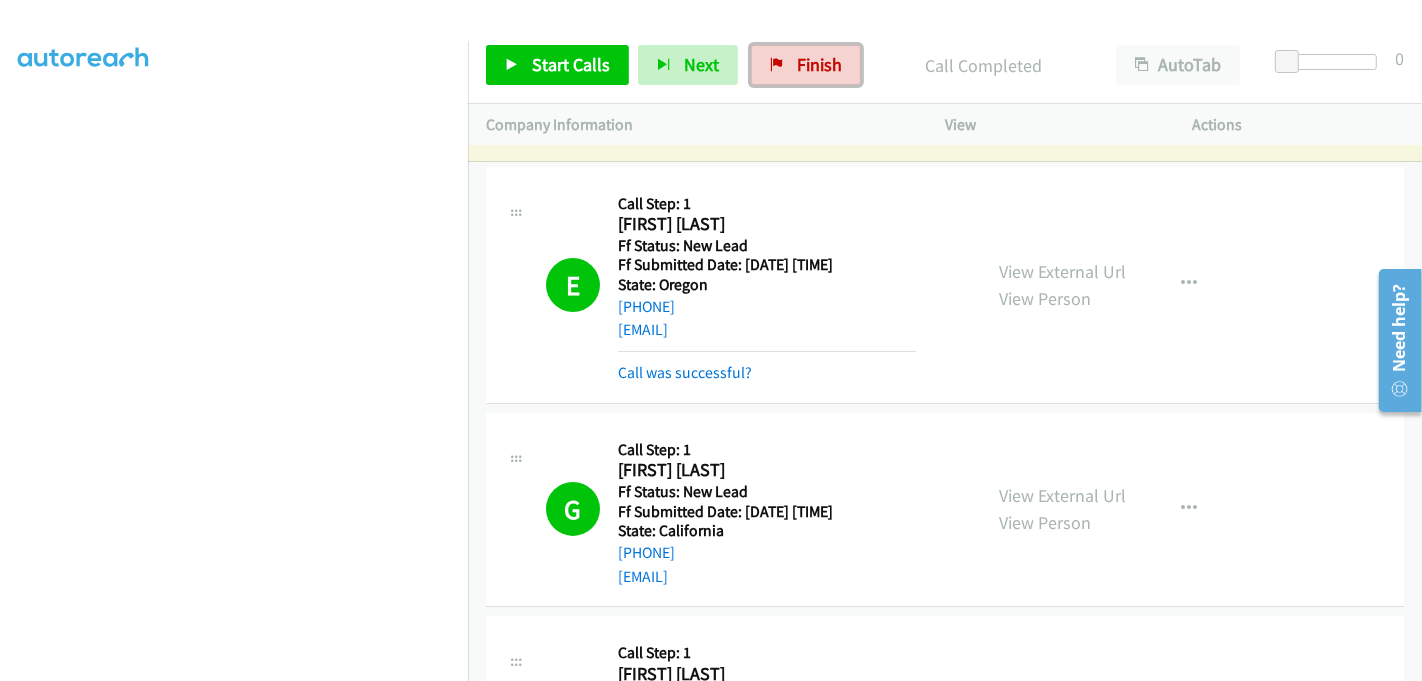 scroll, scrollTop: 0, scrollLeft: 0, axis: both 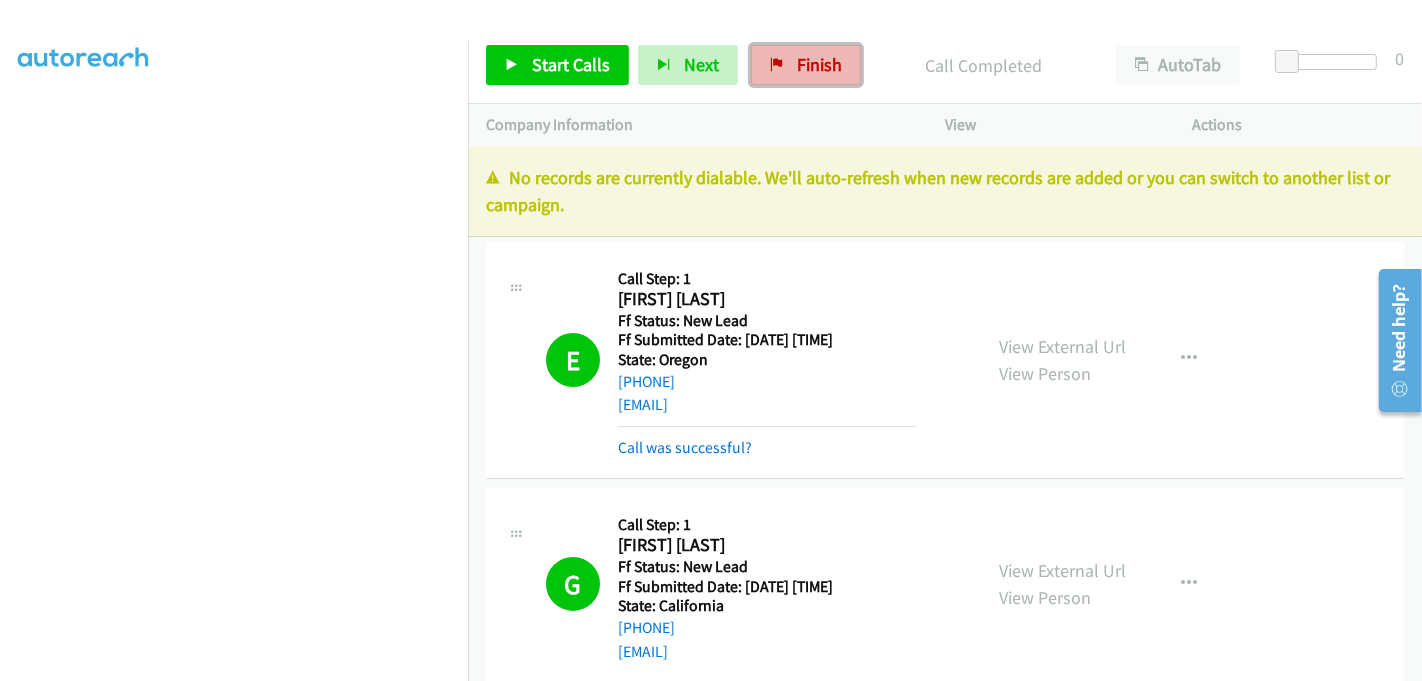 click on "Finish" at bounding box center (819, 64) 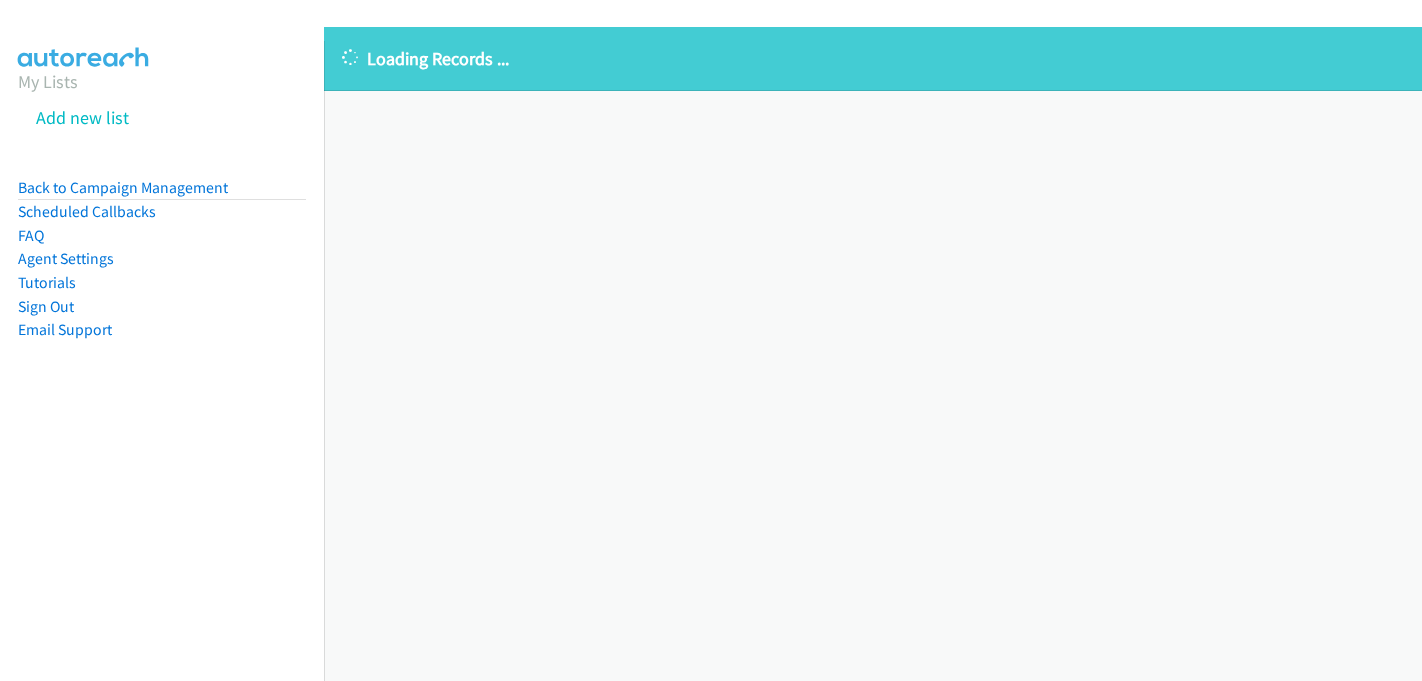 scroll, scrollTop: 0, scrollLeft: 0, axis: both 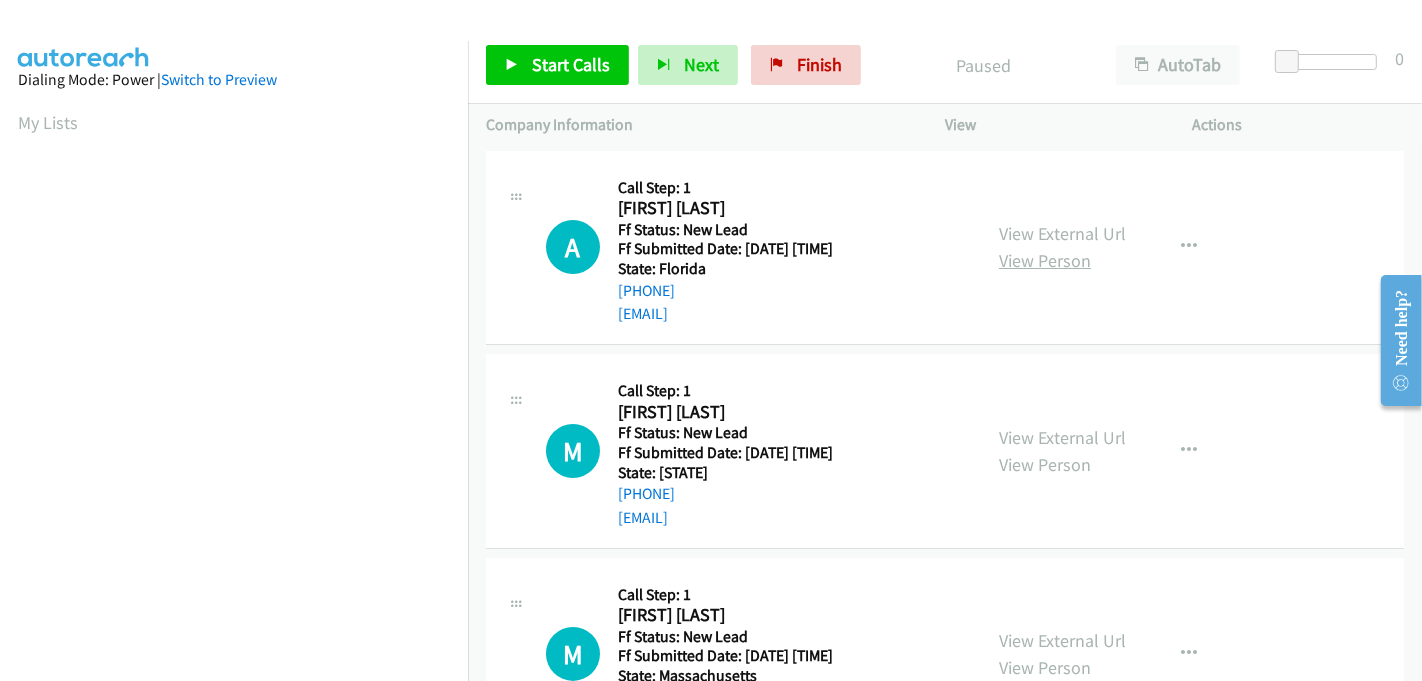 drag, startPoint x: 1060, startPoint y: 239, endPoint x: 1068, endPoint y: 251, distance: 14.422205 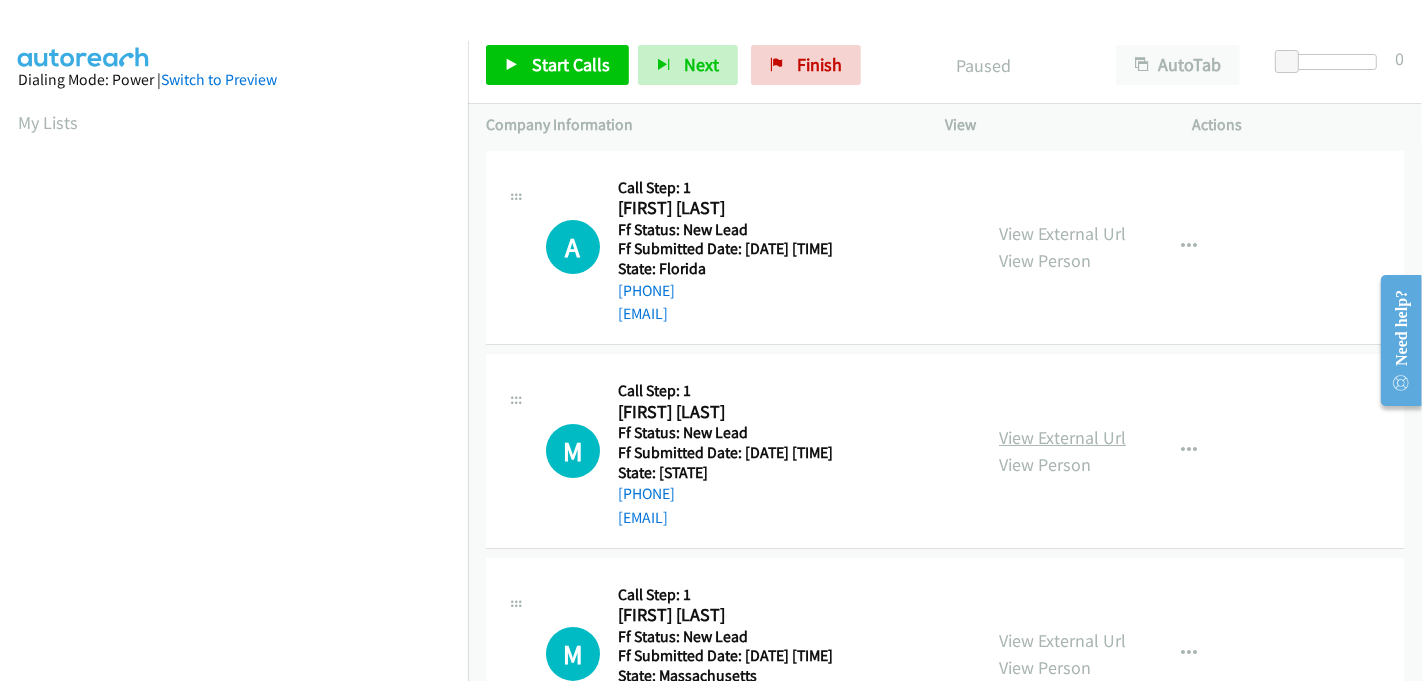 click on "View External Url" at bounding box center [1062, 437] 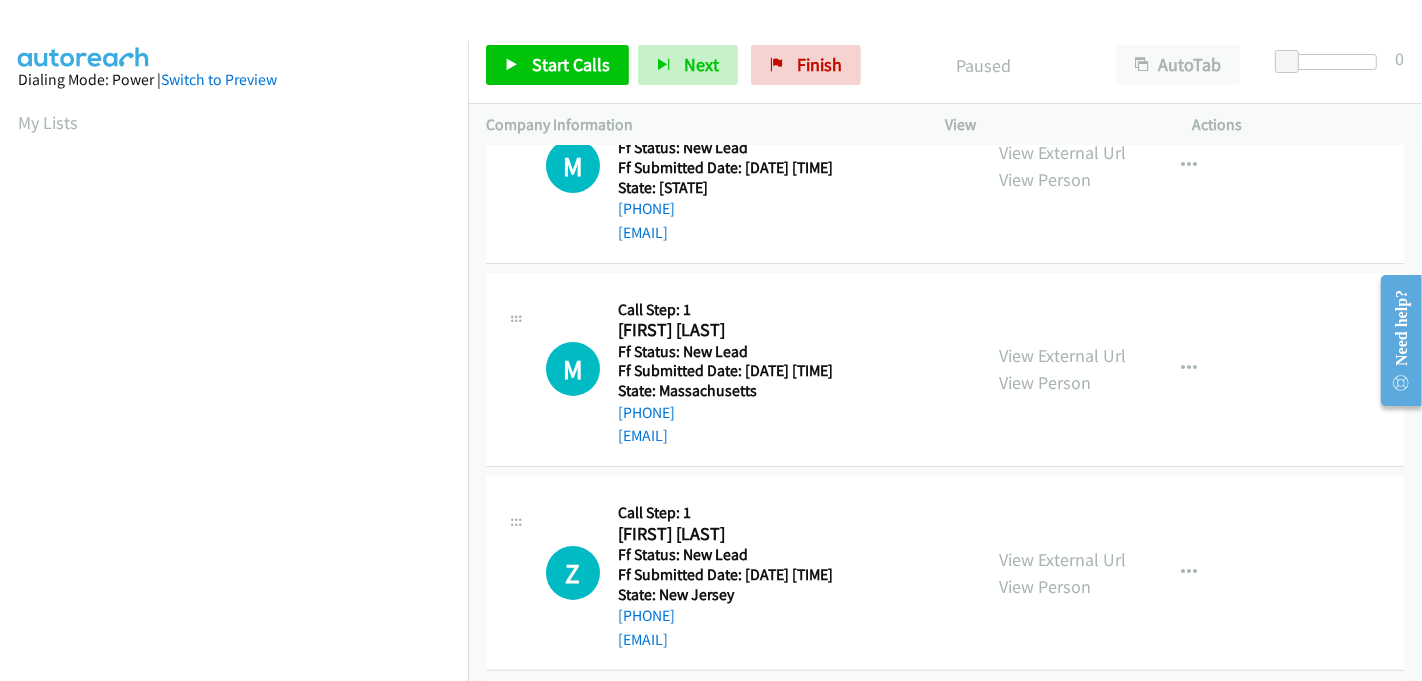 scroll, scrollTop: 333, scrollLeft: 0, axis: vertical 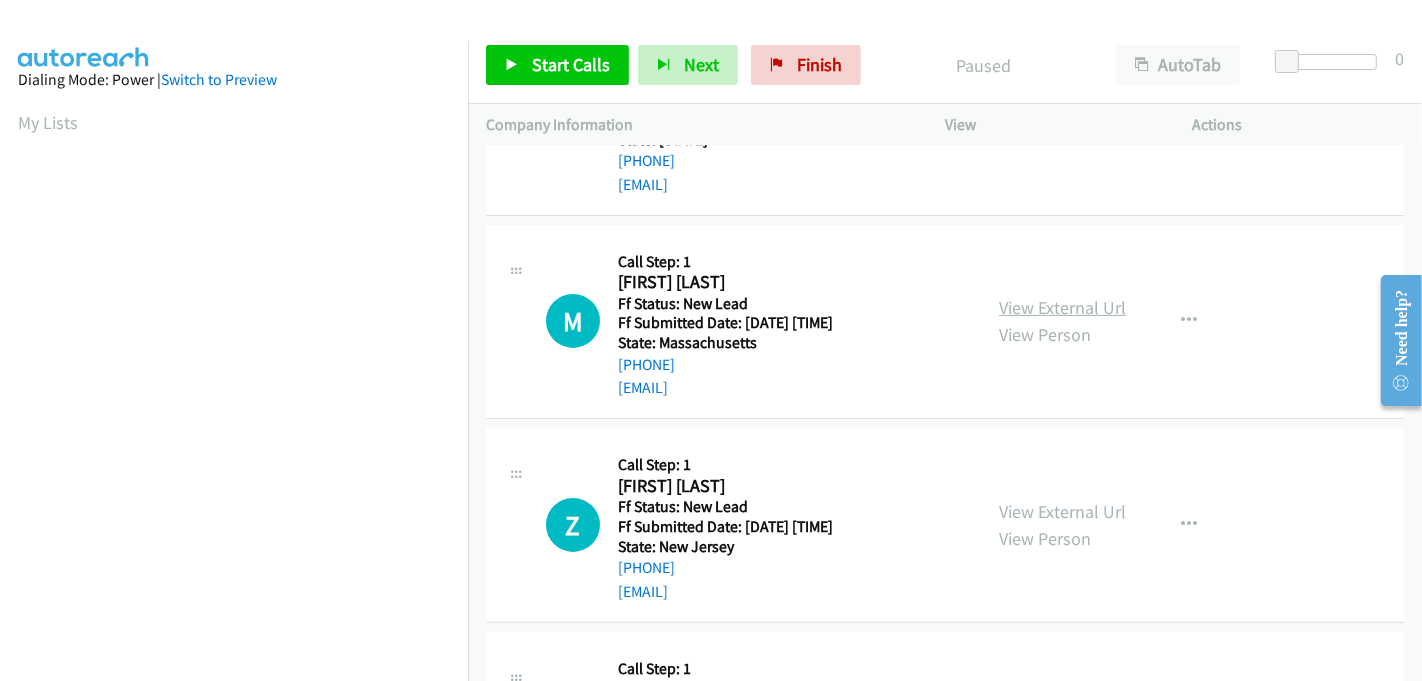 click on "View External Url" at bounding box center [1062, 307] 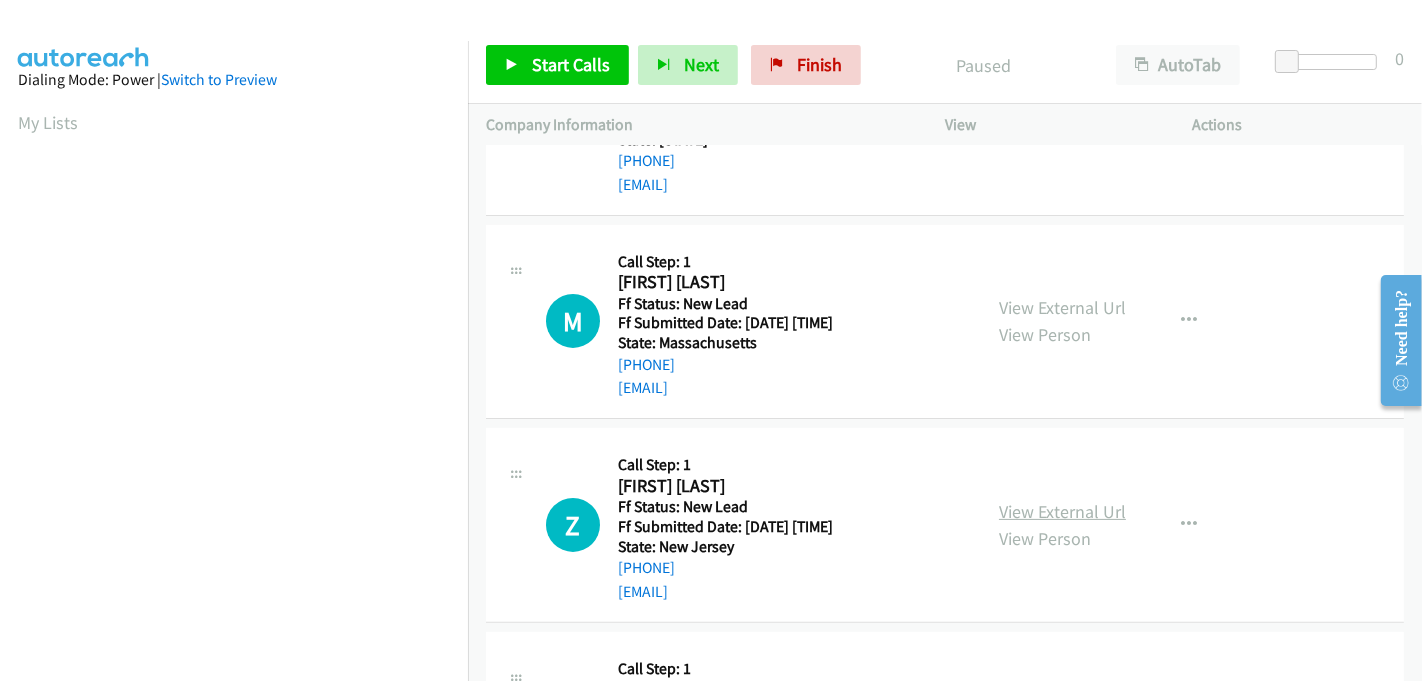 click on "View External Url" at bounding box center (1062, 511) 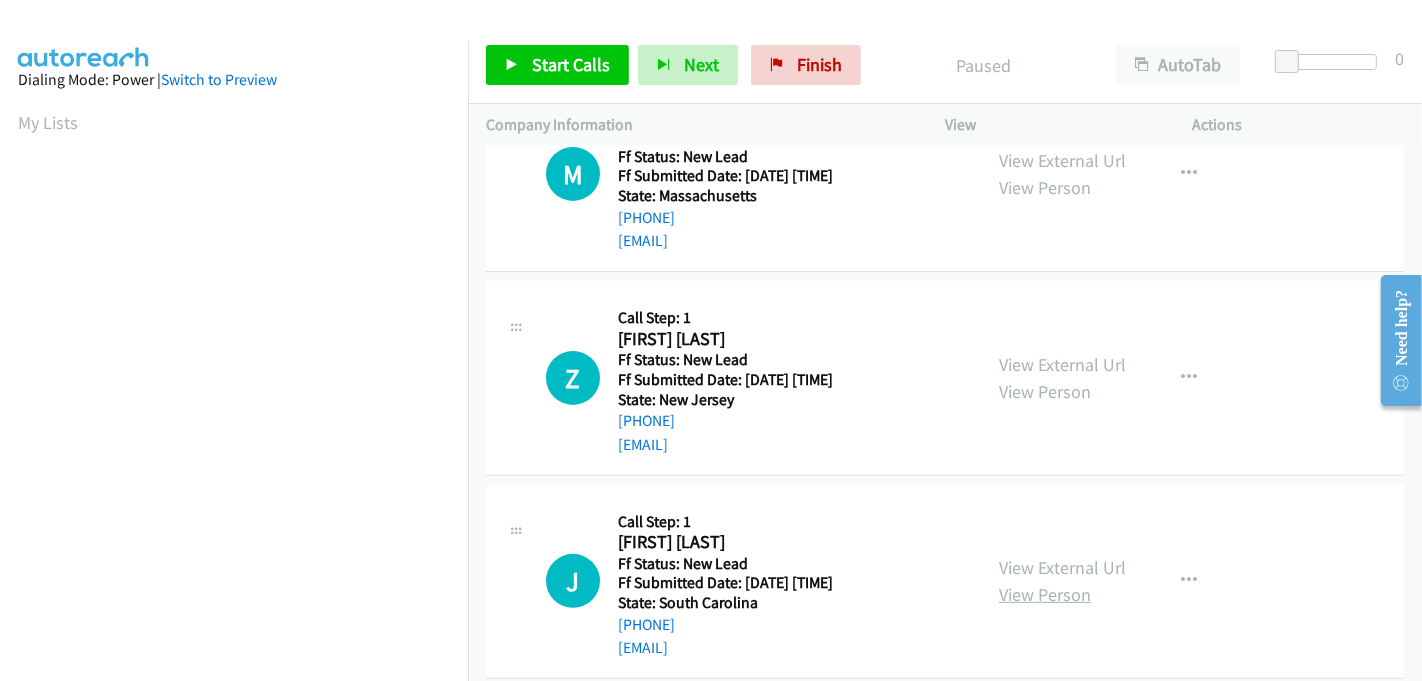 scroll, scrollTop: 666, scrollLeft: 0, axis: vertical 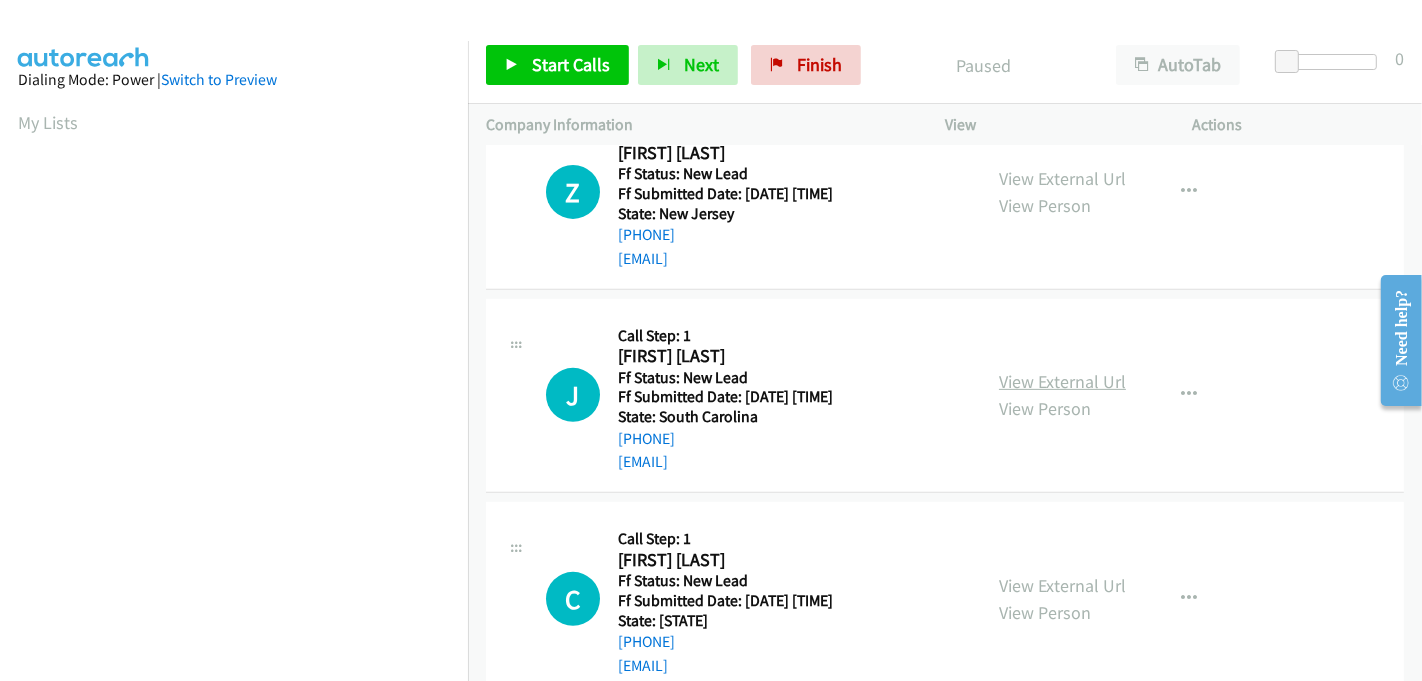 click on "View External Url" at bounding box center (1062, 381) 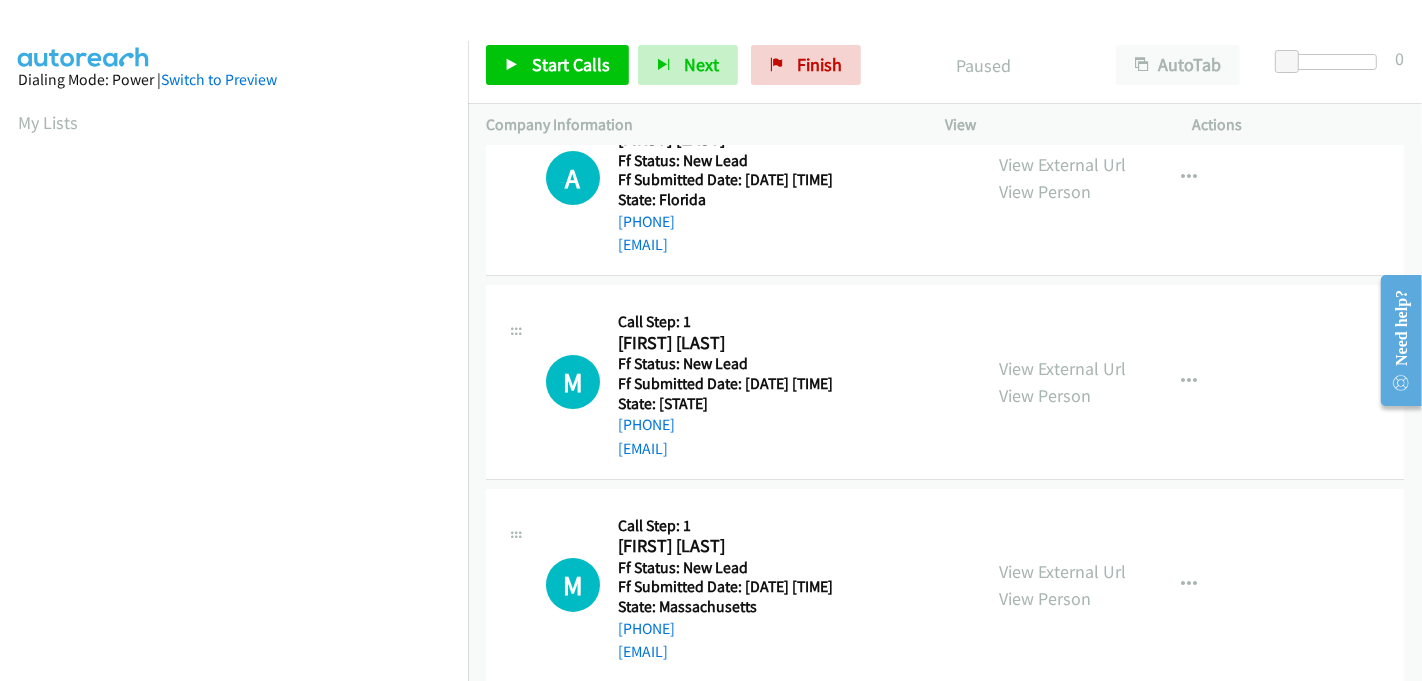 scroll, scrollTop: 0, scrollLeft: 0, axis: both 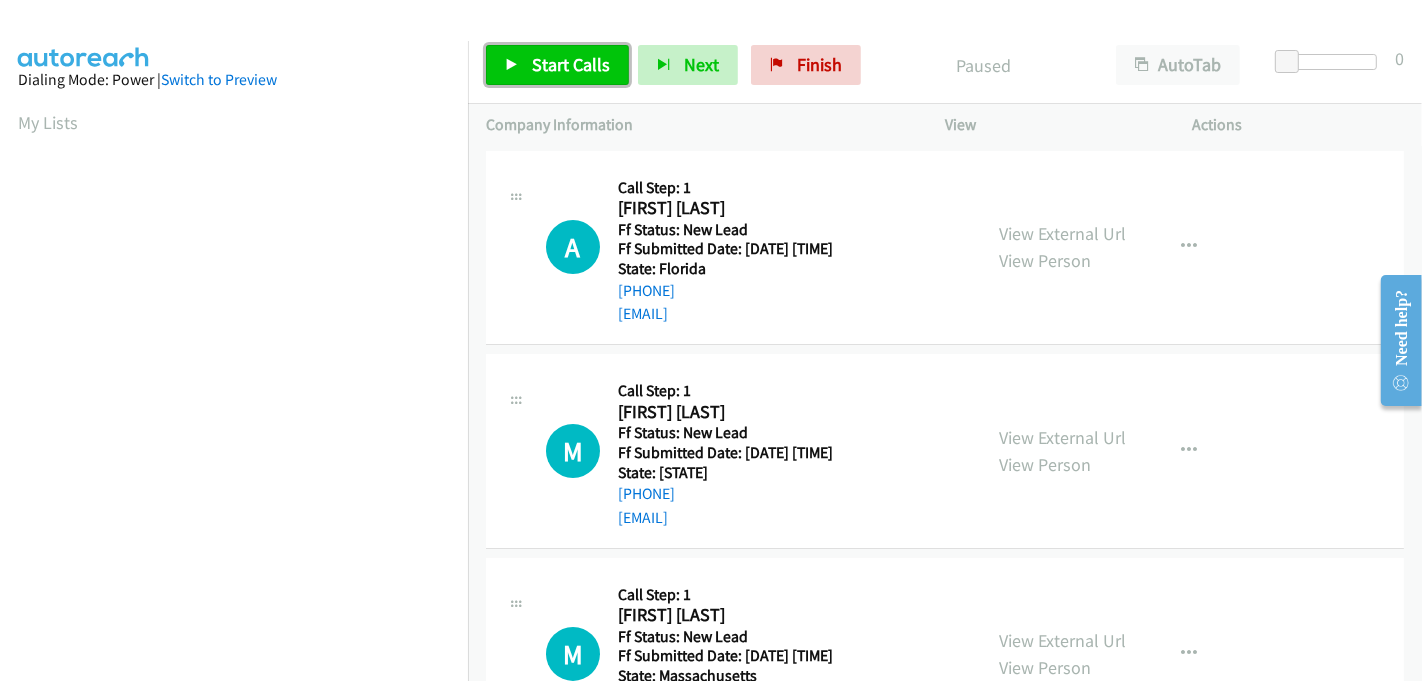 click on "Start Calls" at bounding box center [571, 64] 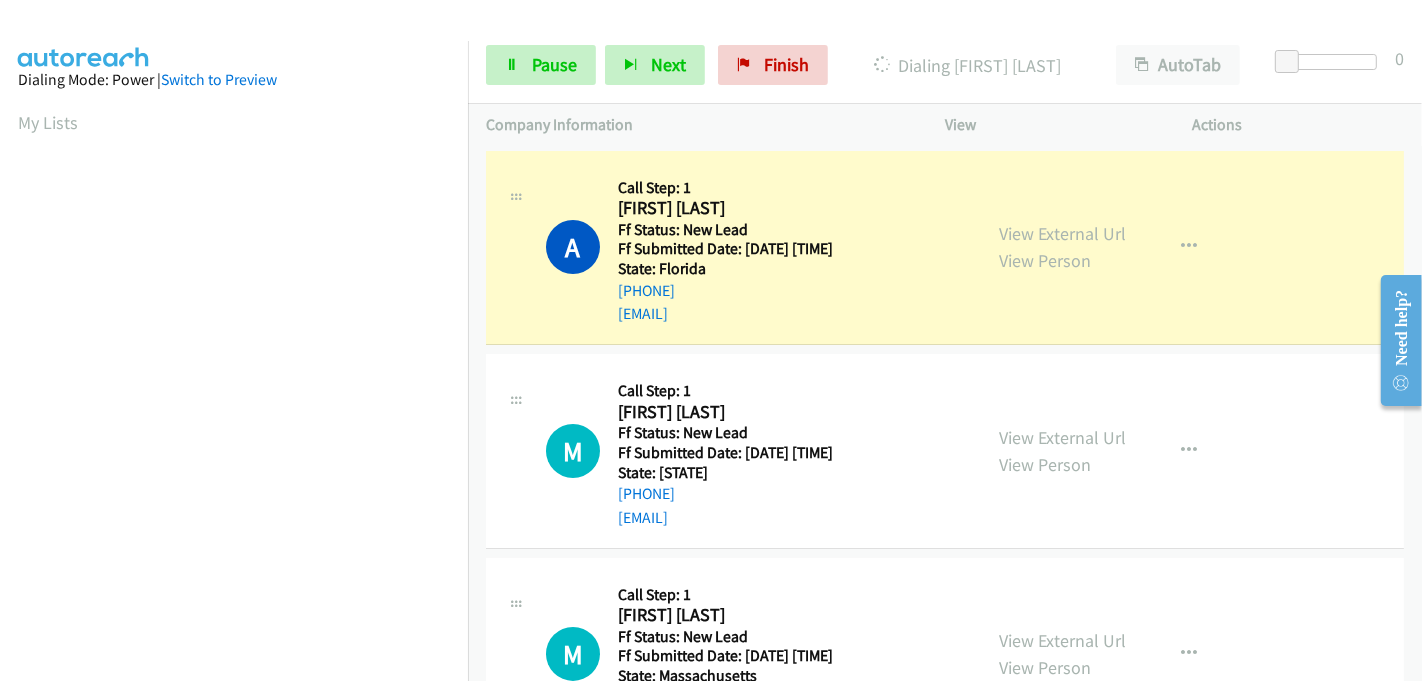 scroll, scrollTop: 442, scrollLeft: 0, axis: vertical 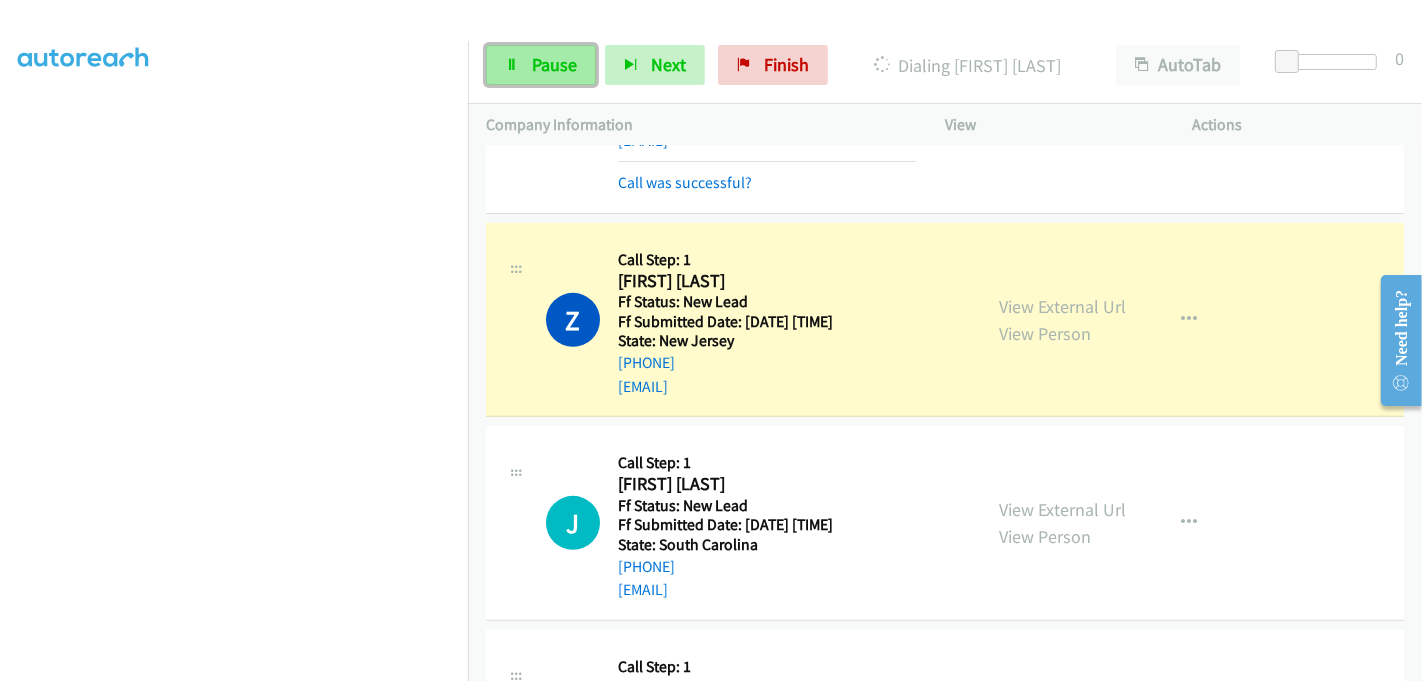 click on "Pause" at bounding box center [554, 64] 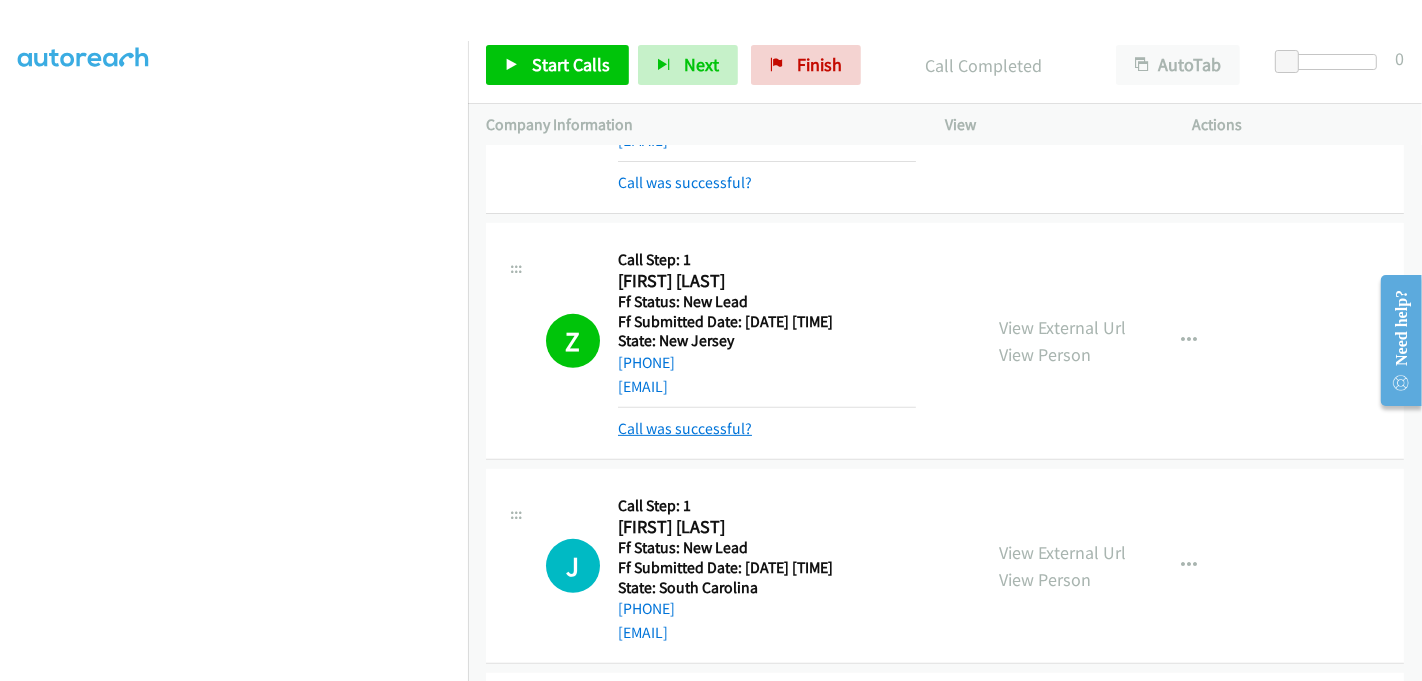 click on "Call was successful?" at bounding box center [685, 428] 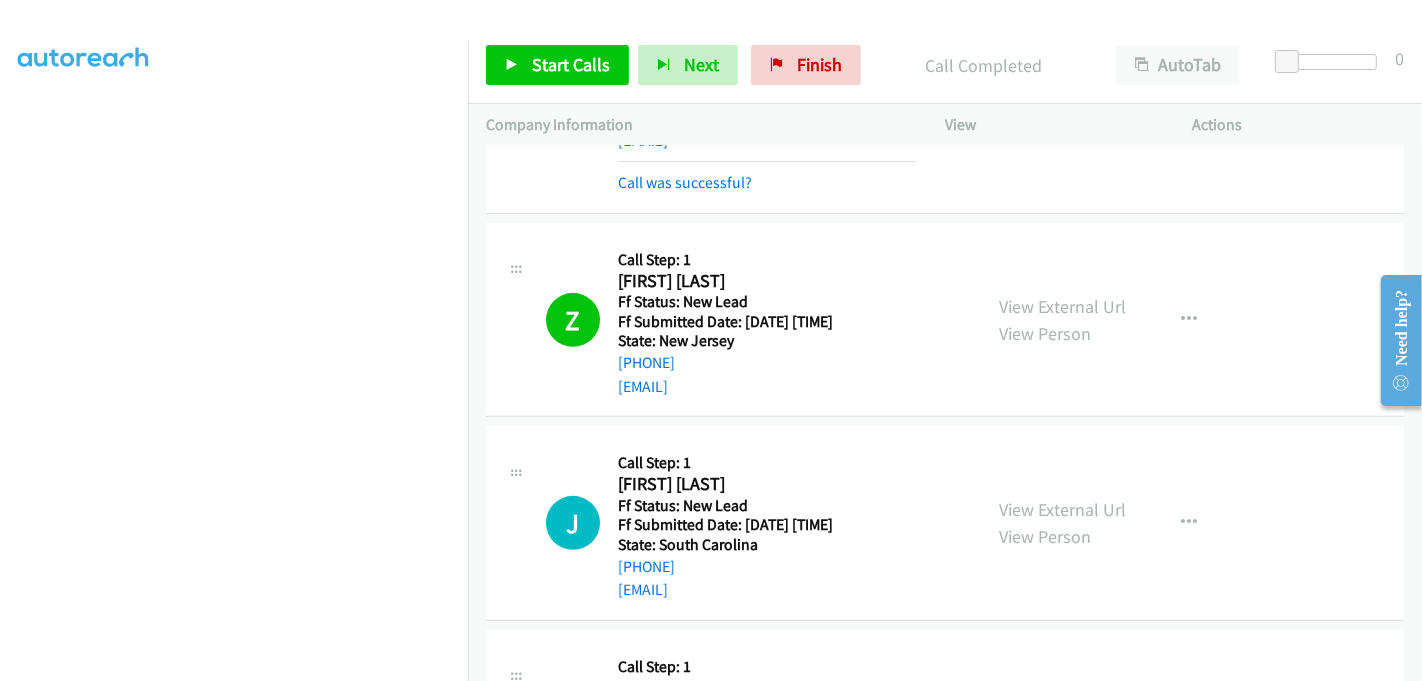 click at bounding box center (702, 38) 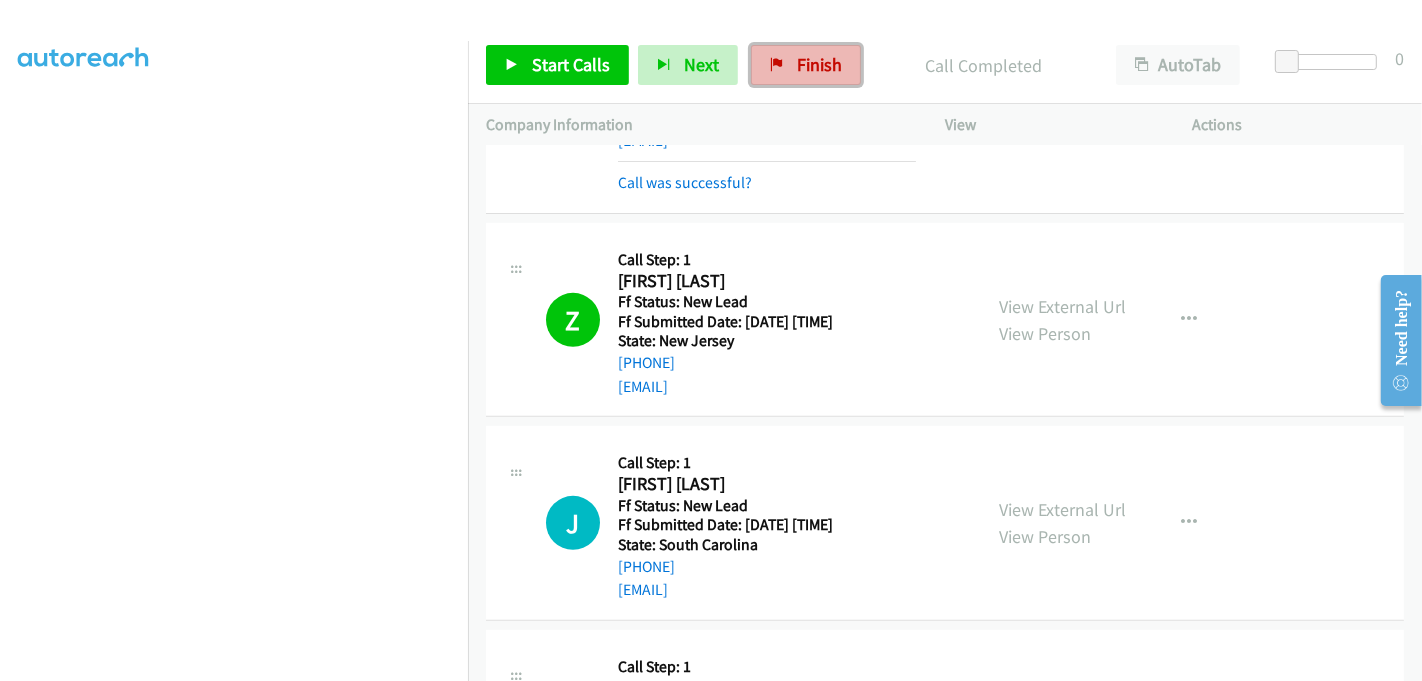drag, startPoint x: 794, startPoint y: 67, endPoint x: 793, endPoint y: 45, distance: 22.022715 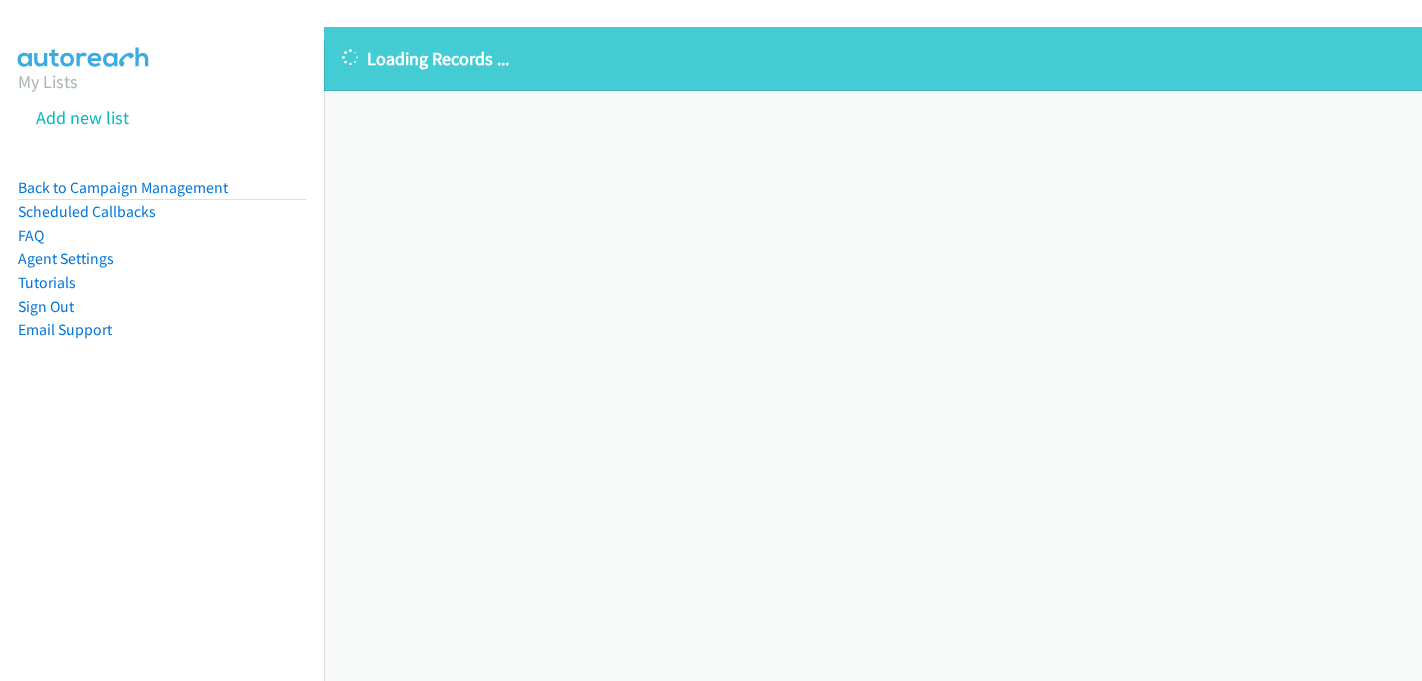 scroll, scrollTop: 0, scrollLeft: 0, axis: both 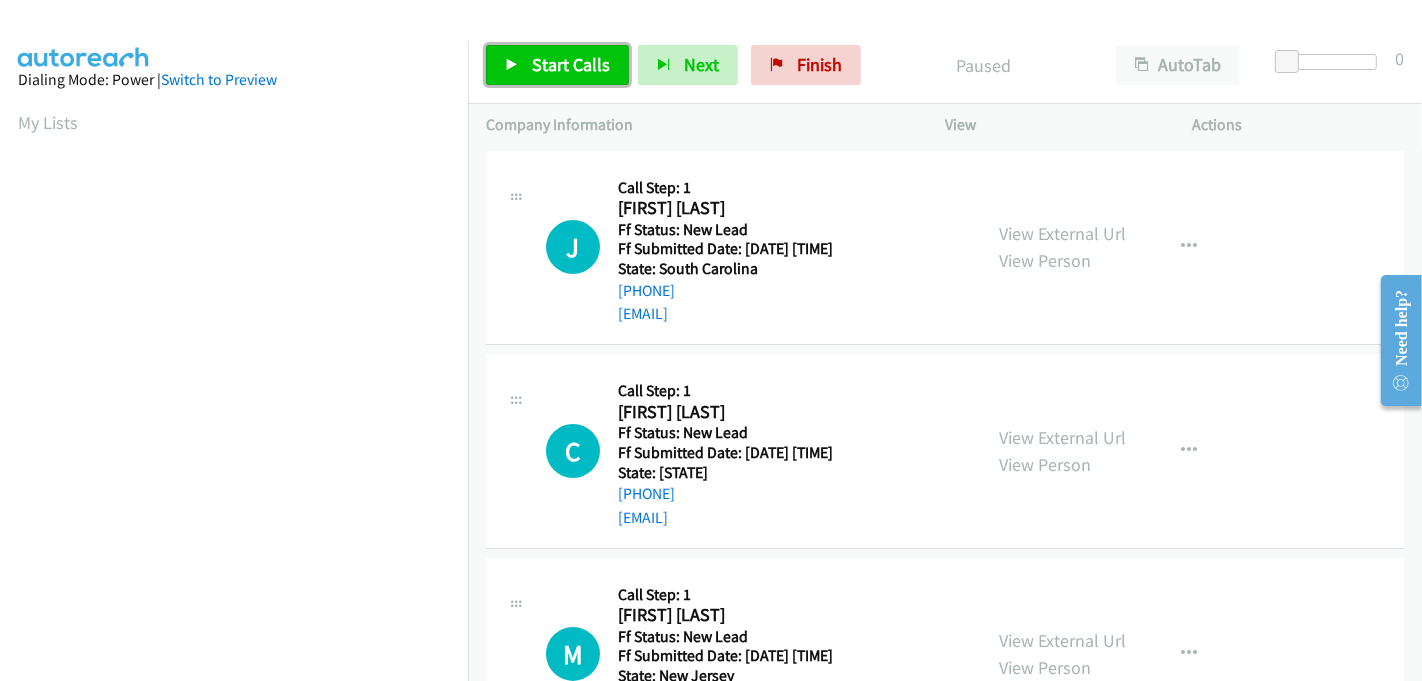 click on "Start Calls" at bounding box center [571, 64] 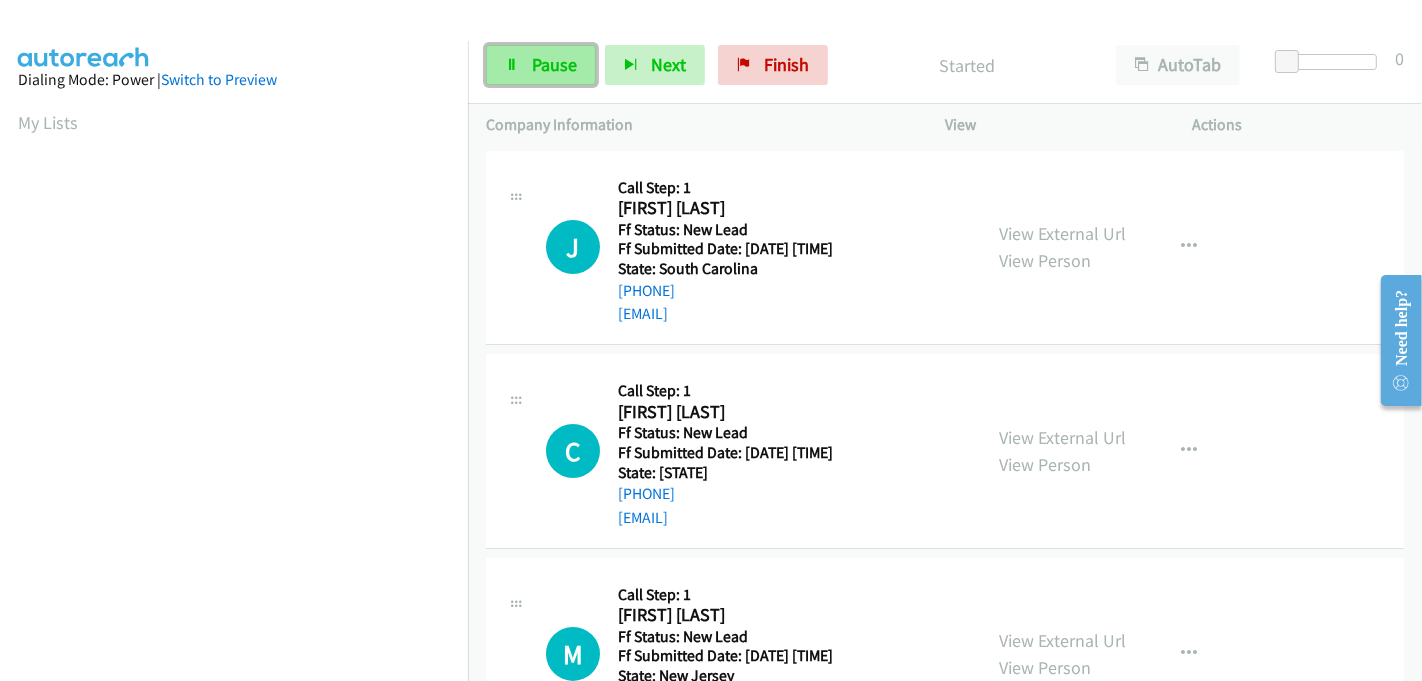 click on "Pause" at bounding box center [554, 64] 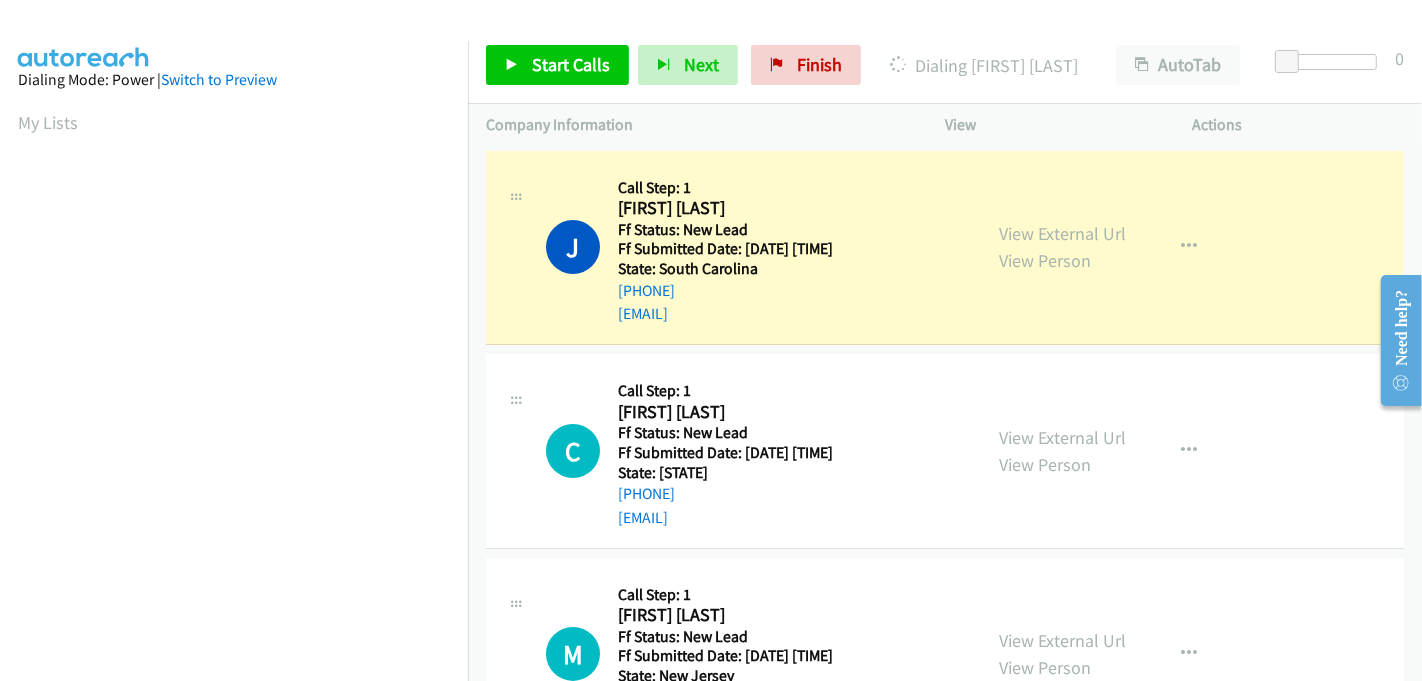 scroll, scrollTop: 442, scrollLeft: 0, axis: vertical 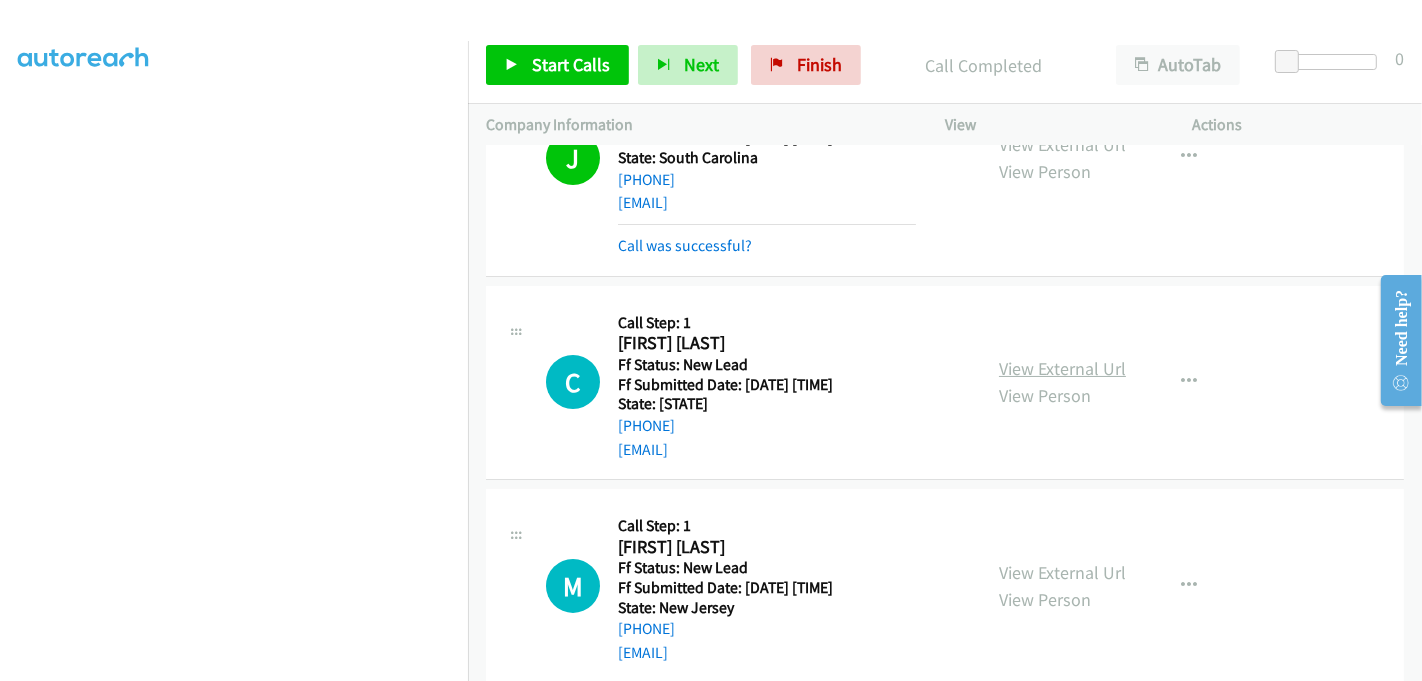 click on "View External Url" at bounding box center [1062, 368] 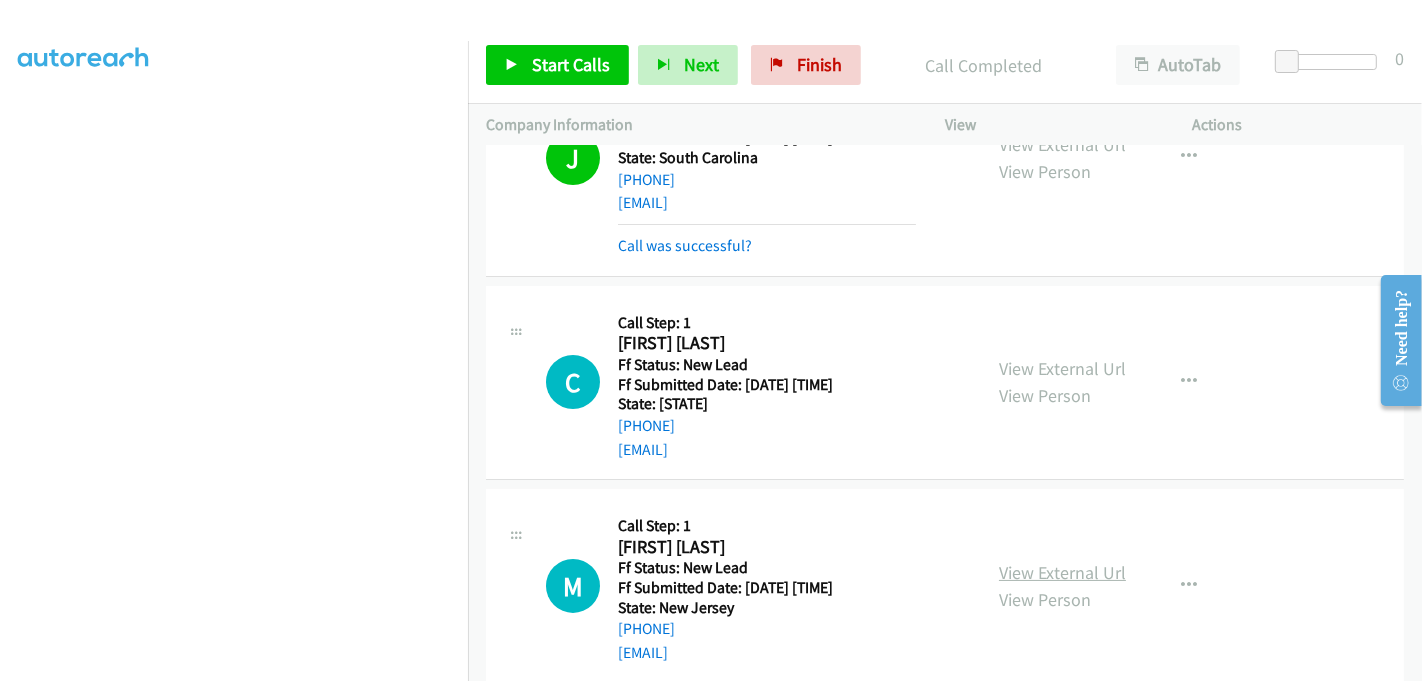 click on "View External Url" at bounding box center [1062, 572] 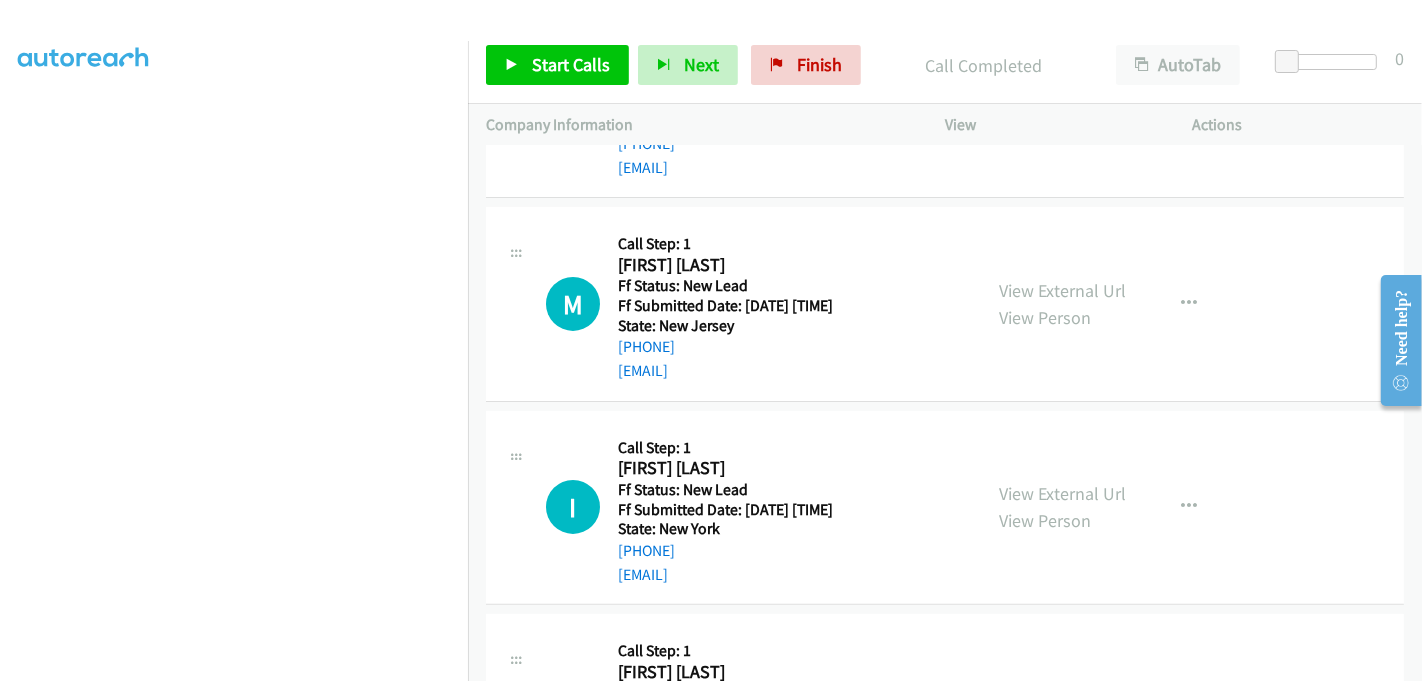 scroll, scrollTop: 444, scrollLeft: 0, axis: vertical 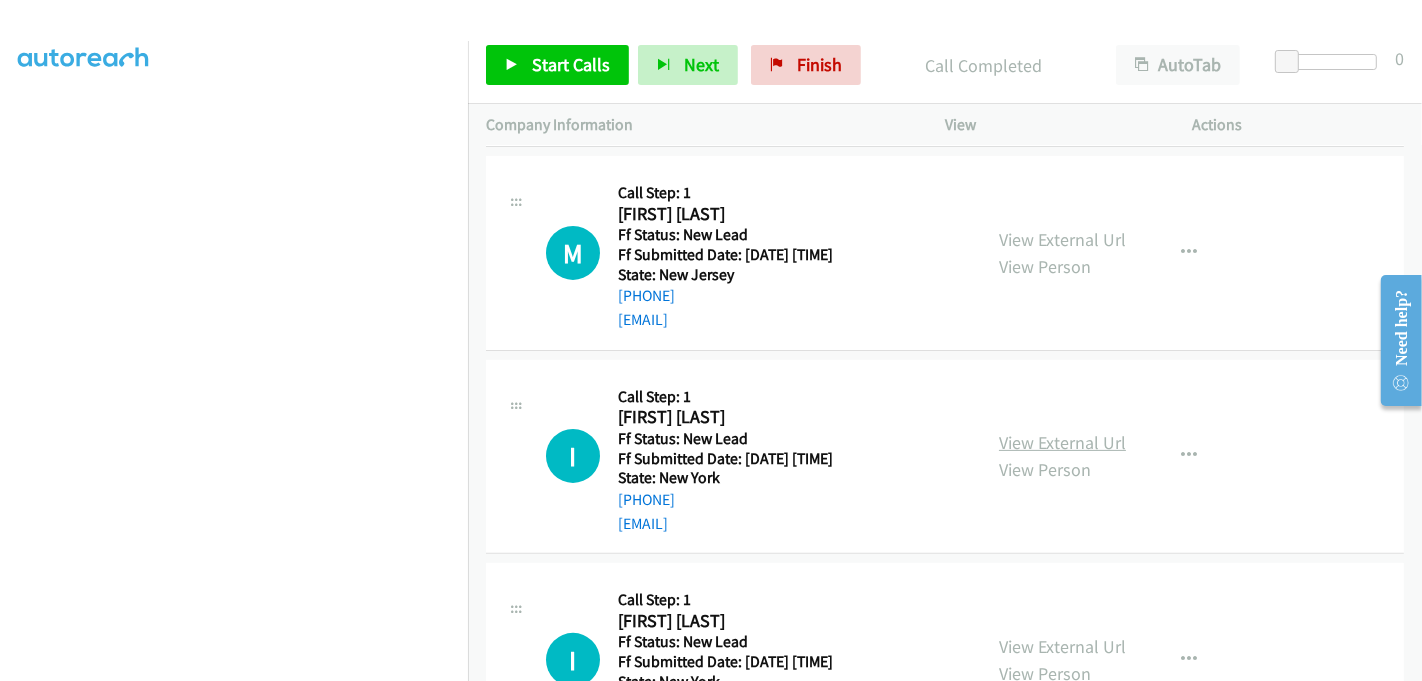 click on "View External Url" at bounding box center (1062, 442) 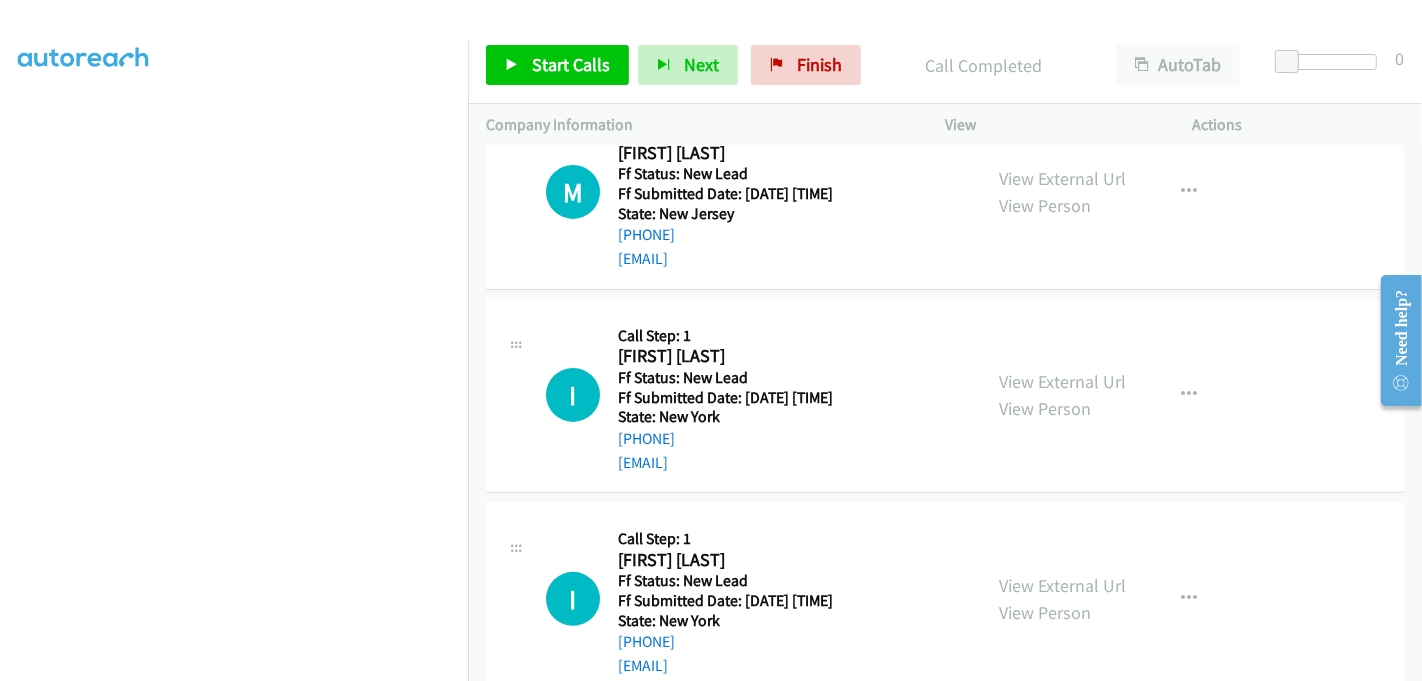 scroll, scrollTop: 666, scrollLeft: 0, axis: vertical 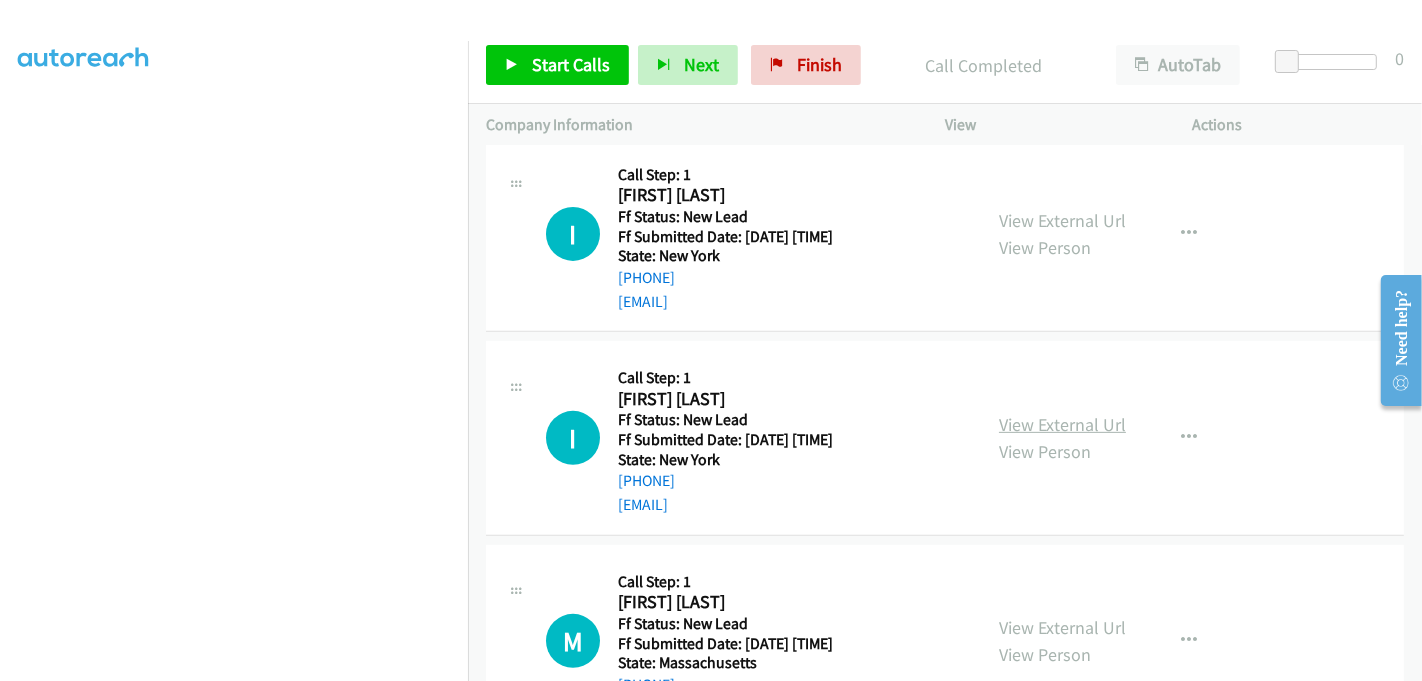 click on "View External Url" at bounding box center [1062, 424] 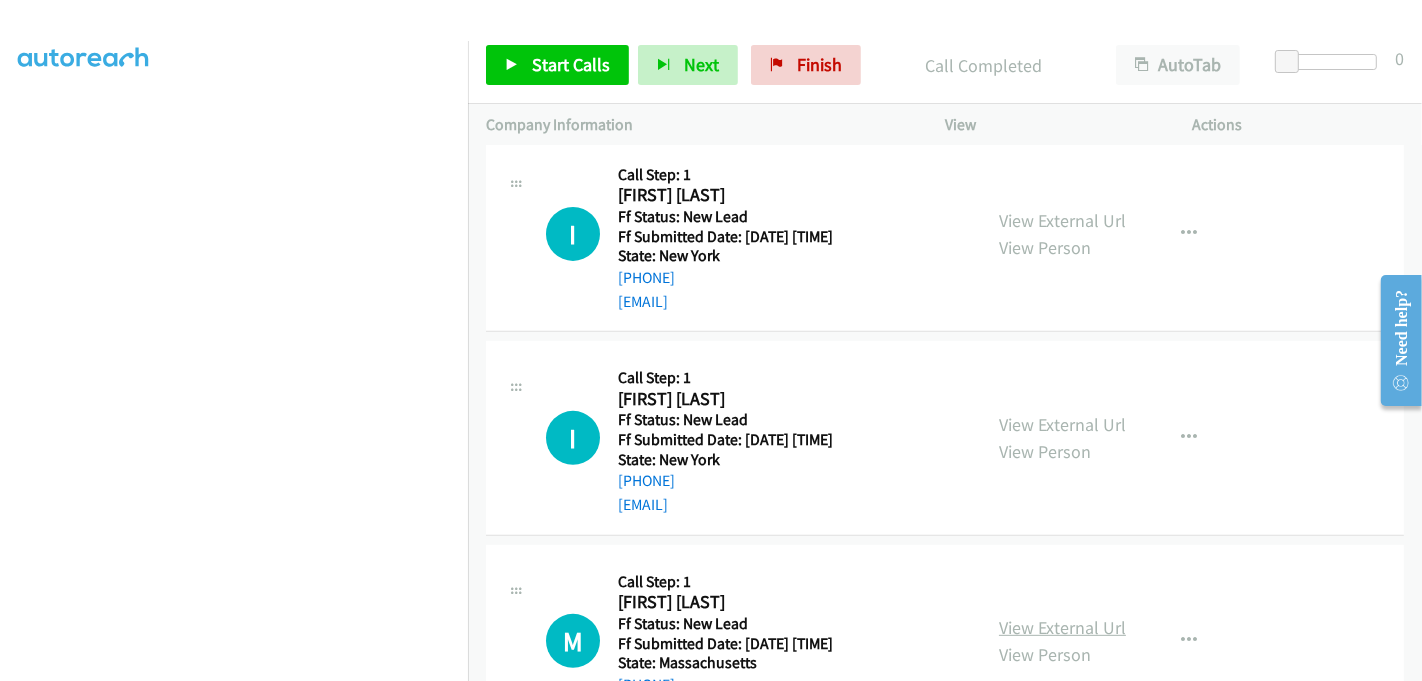 click on "View External Url" at bounding box center [1062, 627] 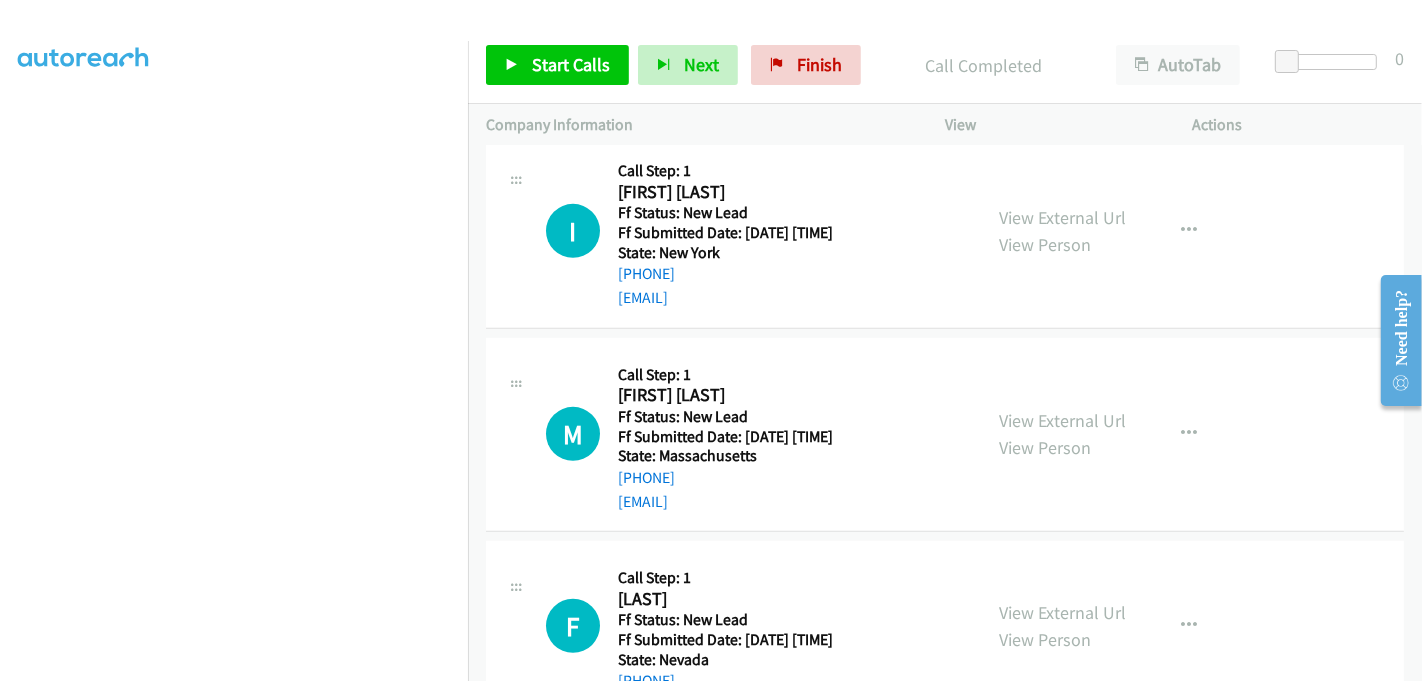 scroll, scrollTop: 888, scrollLeft: 0, axis: vertical 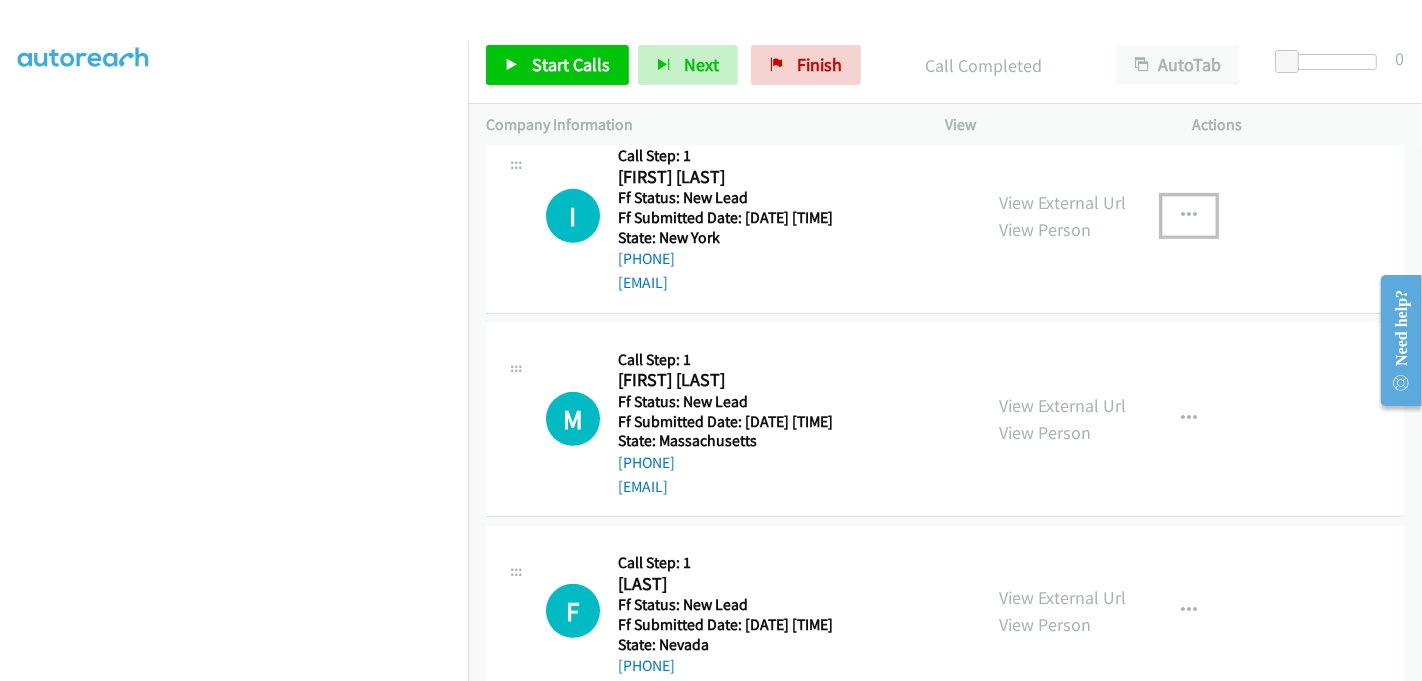 click at bounding box center [1189, 216] 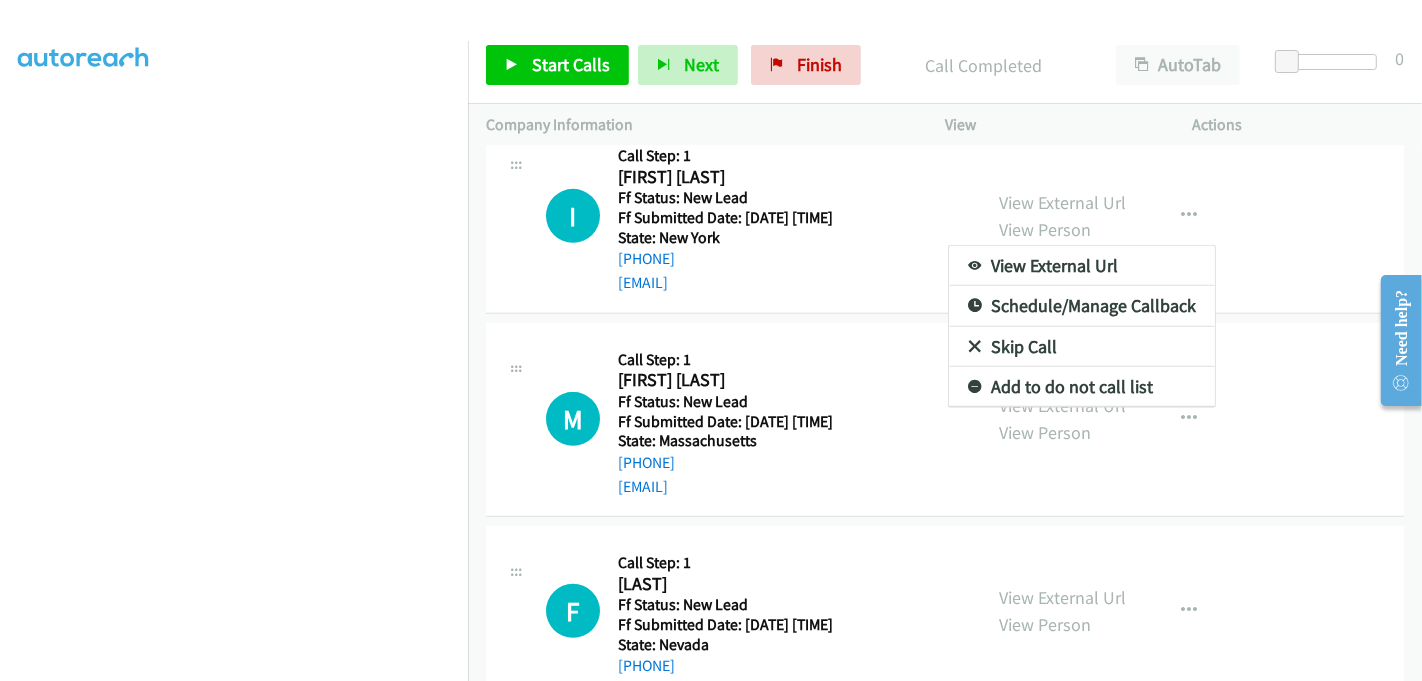 click at bounding box center [711, 340] 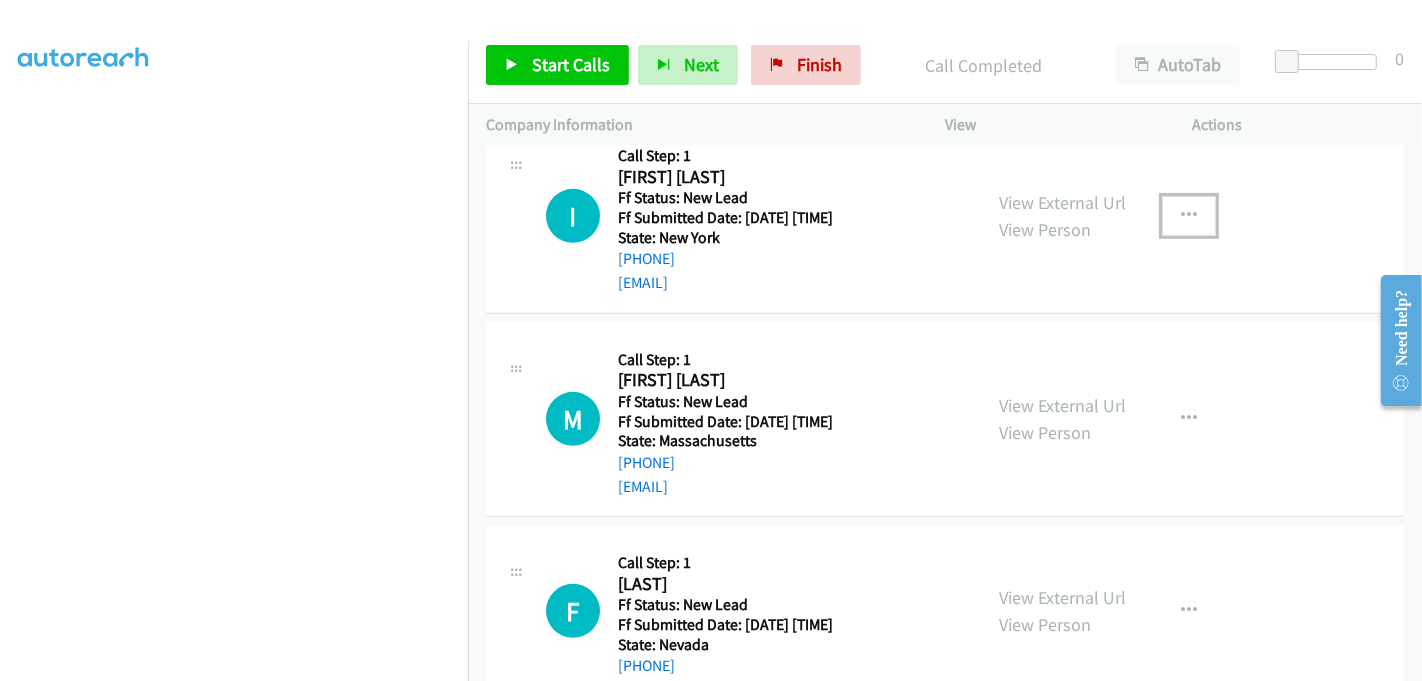 click at bounding box center [1189, 216] 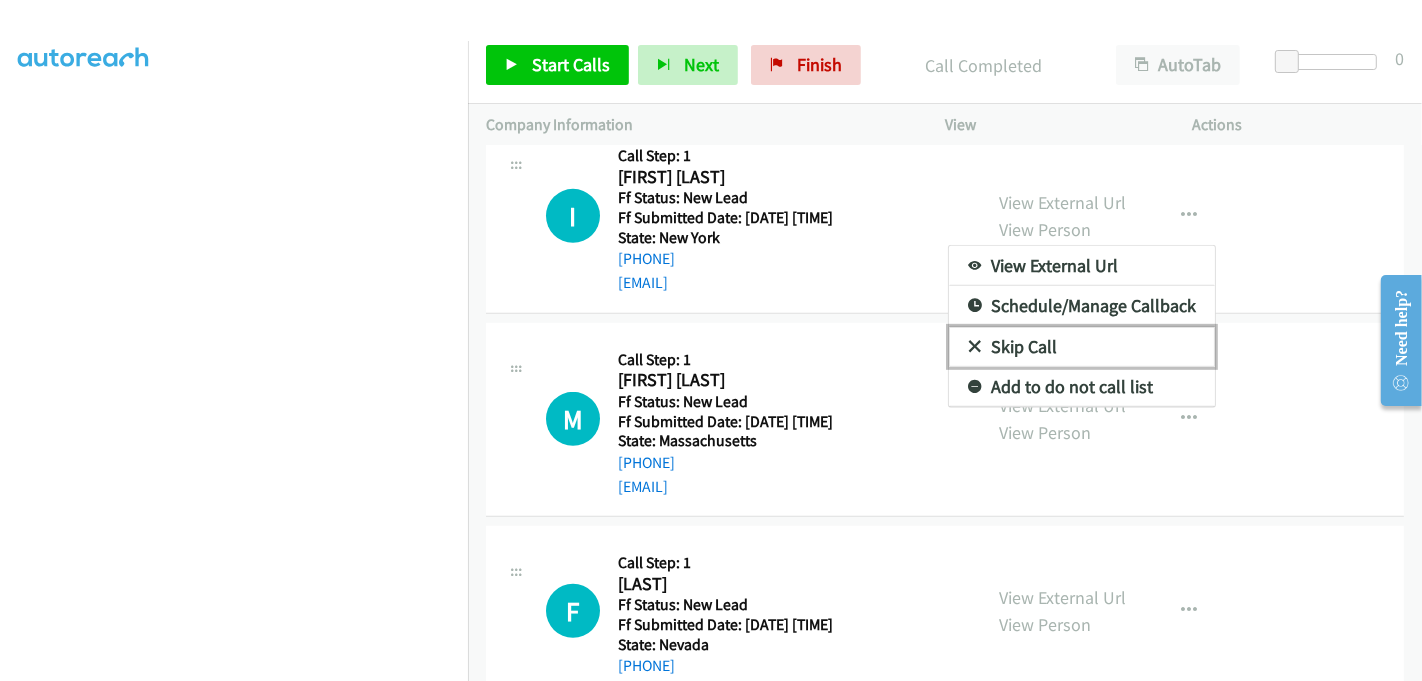 click on "Skip Call" at bounding box center (1082, 347) 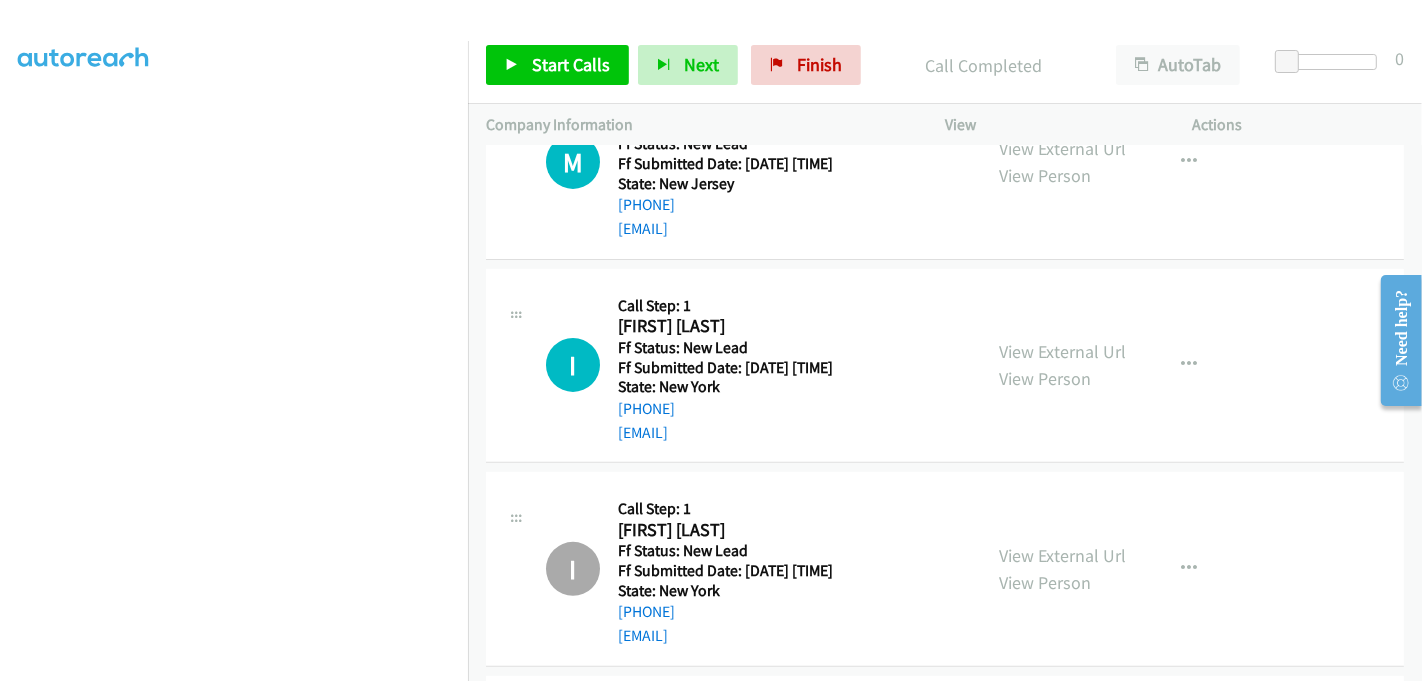 scroll, scrollTop: 555, scrollLeft: 0, axis: vertical 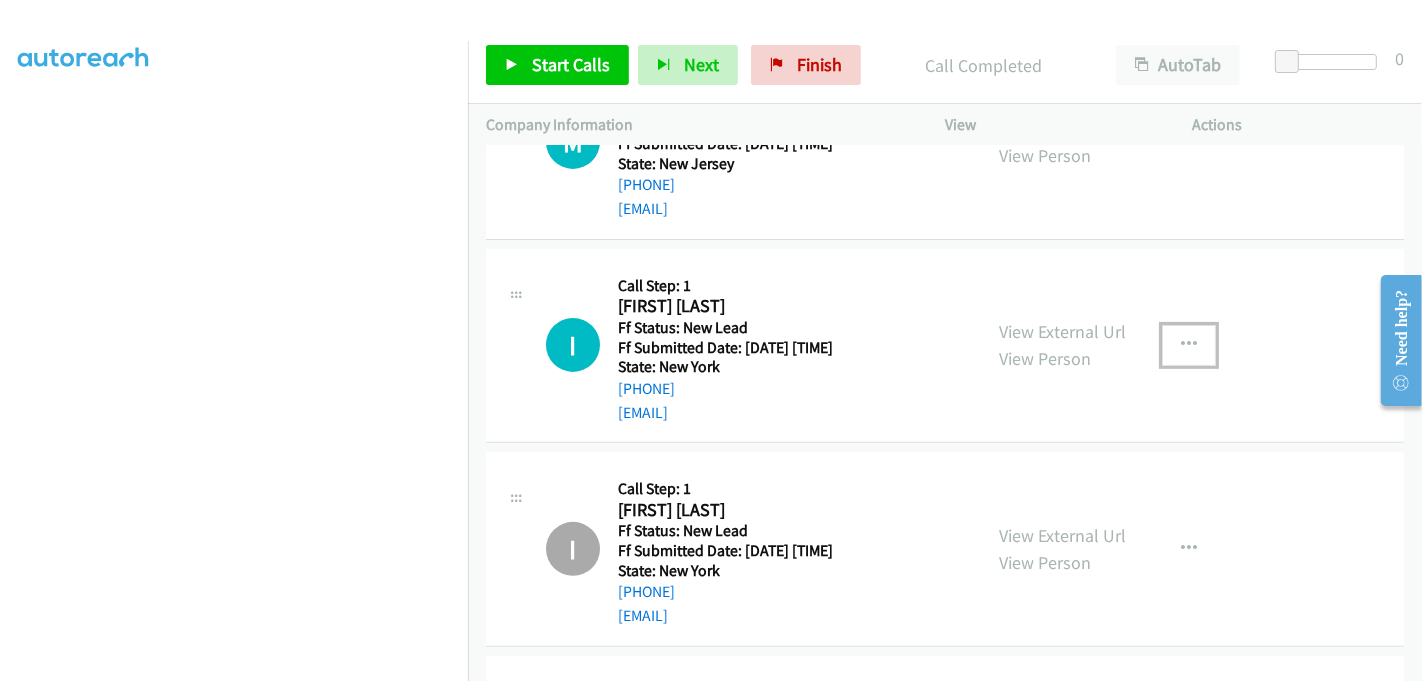 click at bounding box center (1189, 345) 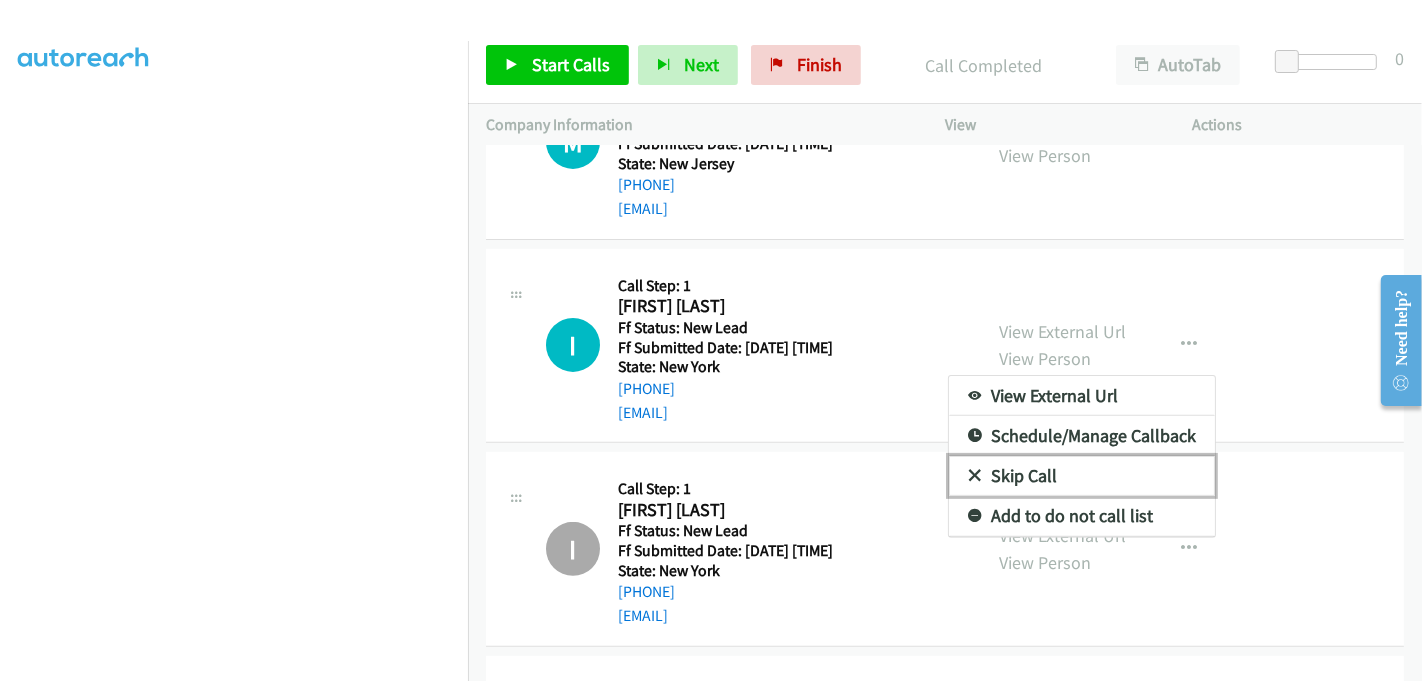 click on "Skip Call" at bounding box center (1082, 476) 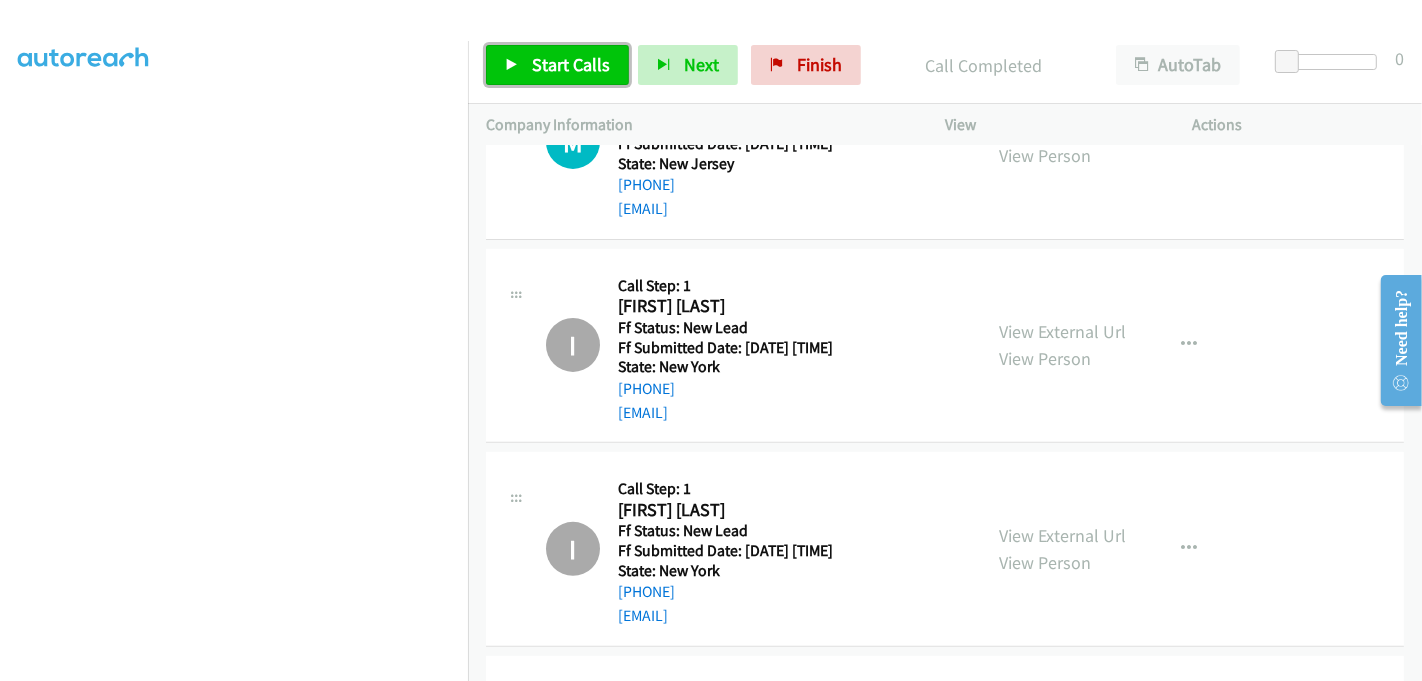 click on "Start Calls" at bounding box center [571, 64] 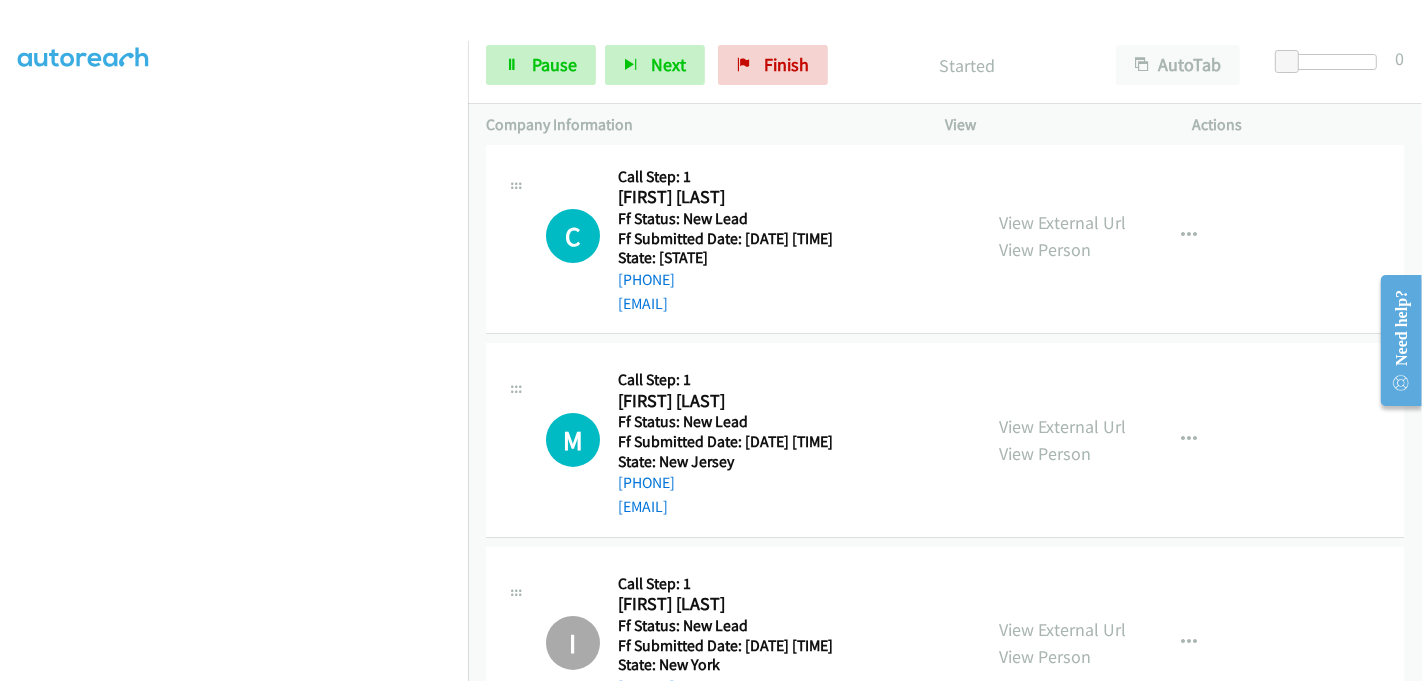 scroll, scrollTop: 222, scrollLeft: 0, axis: vertical 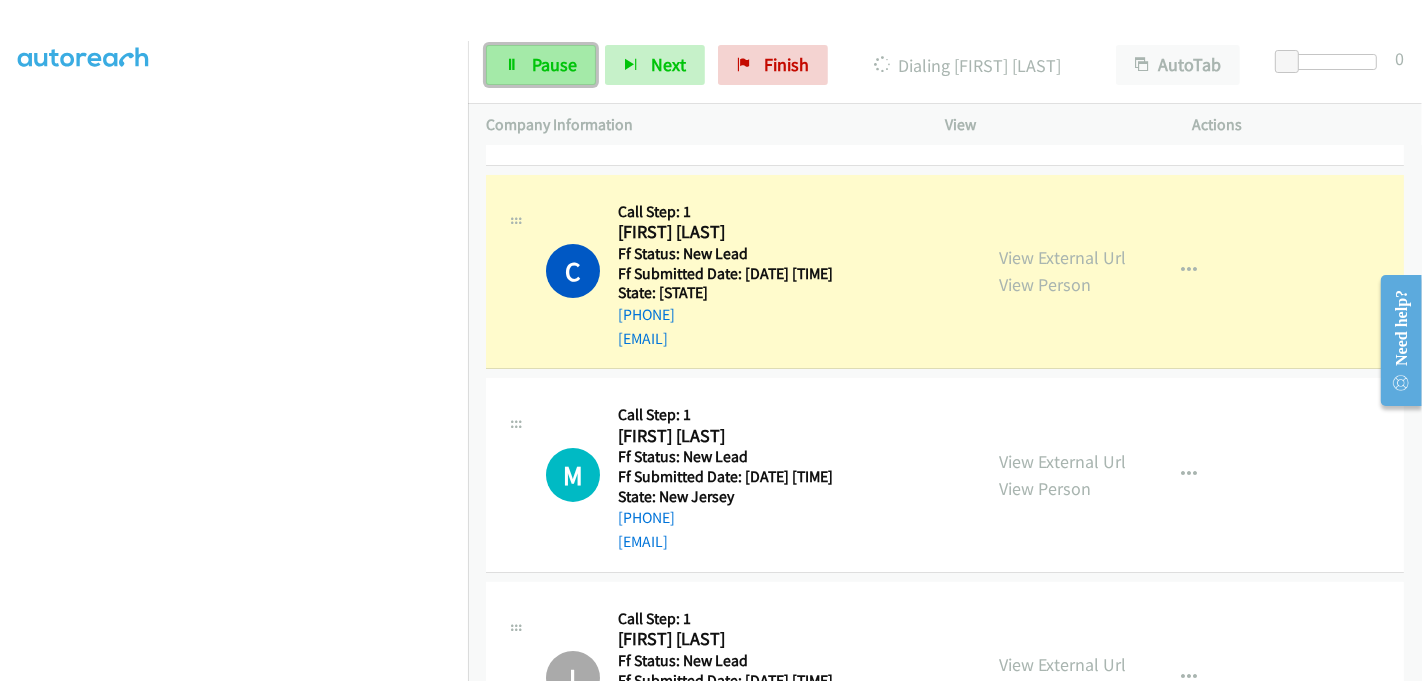 click on "Pause" at bounding box center (554, 64) 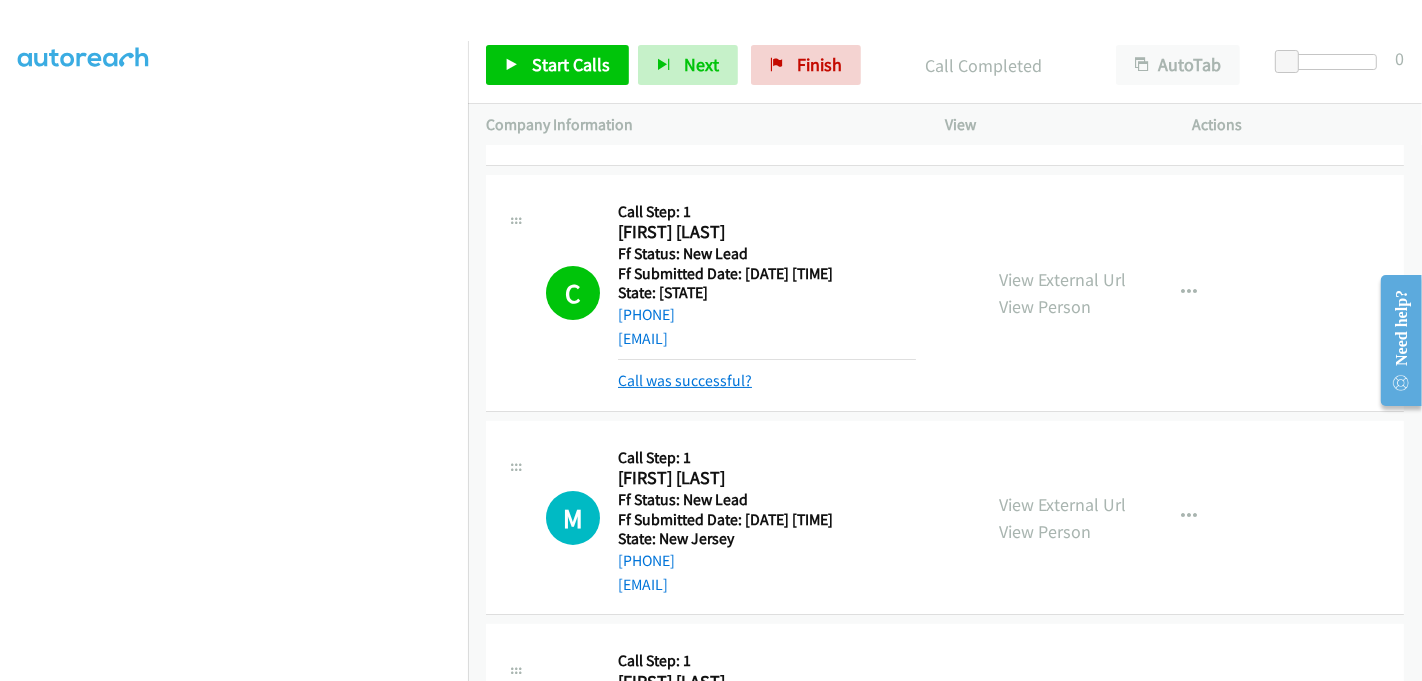click on "Call was successful?" at bounding box center (685, 380) 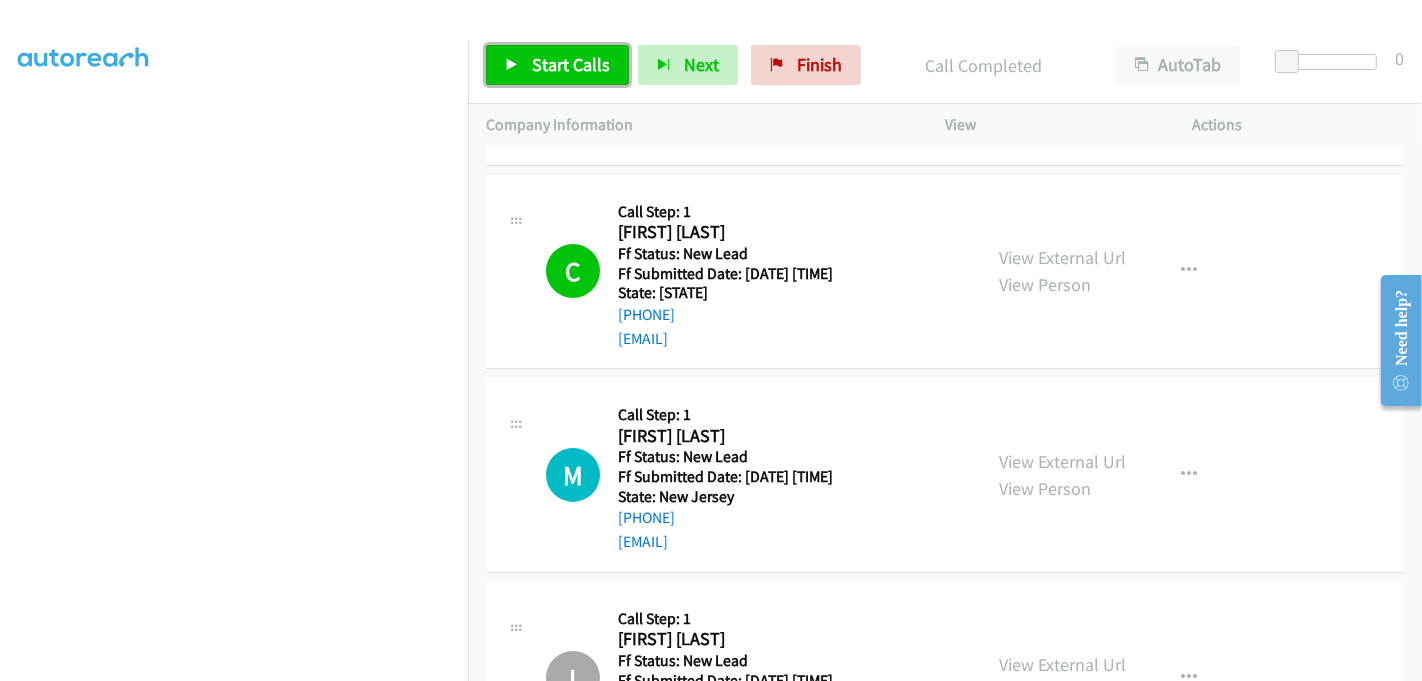 click on "Start Calls" at bounding box center [571, 64] 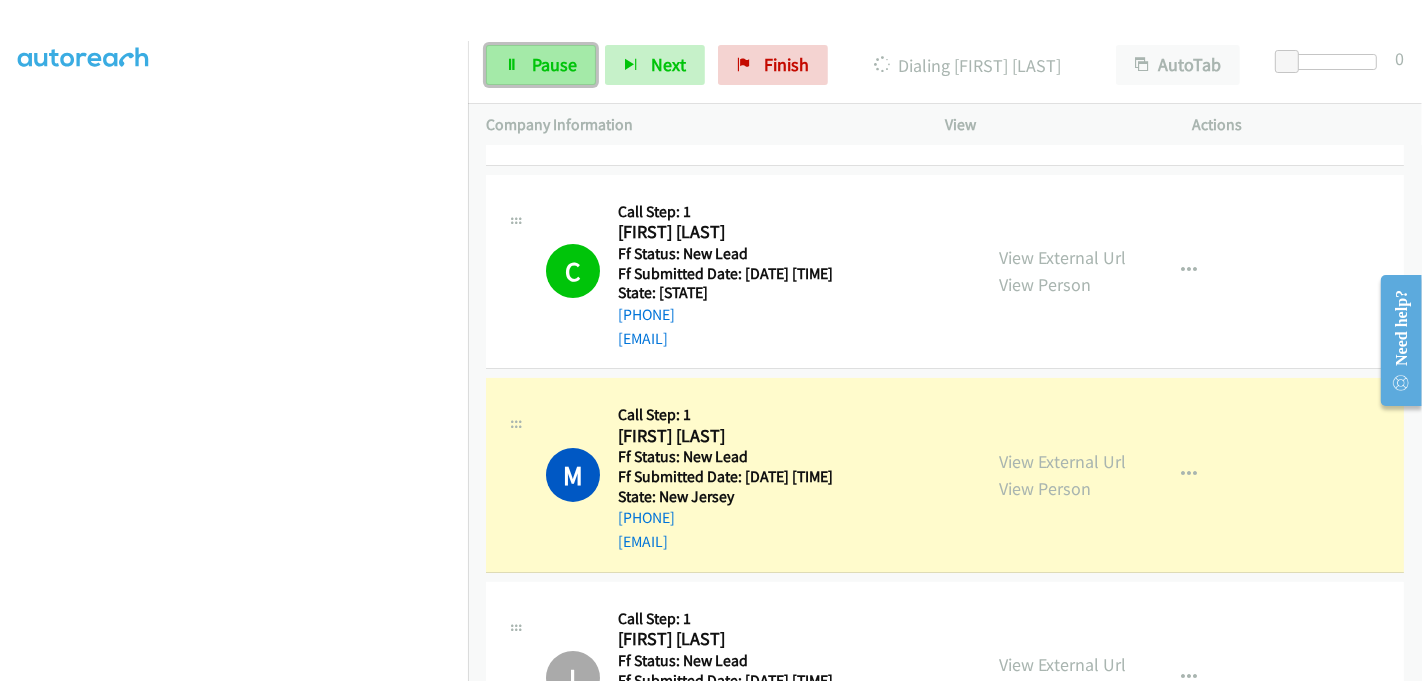 click on "Pause" at bounding box center [554, 64] 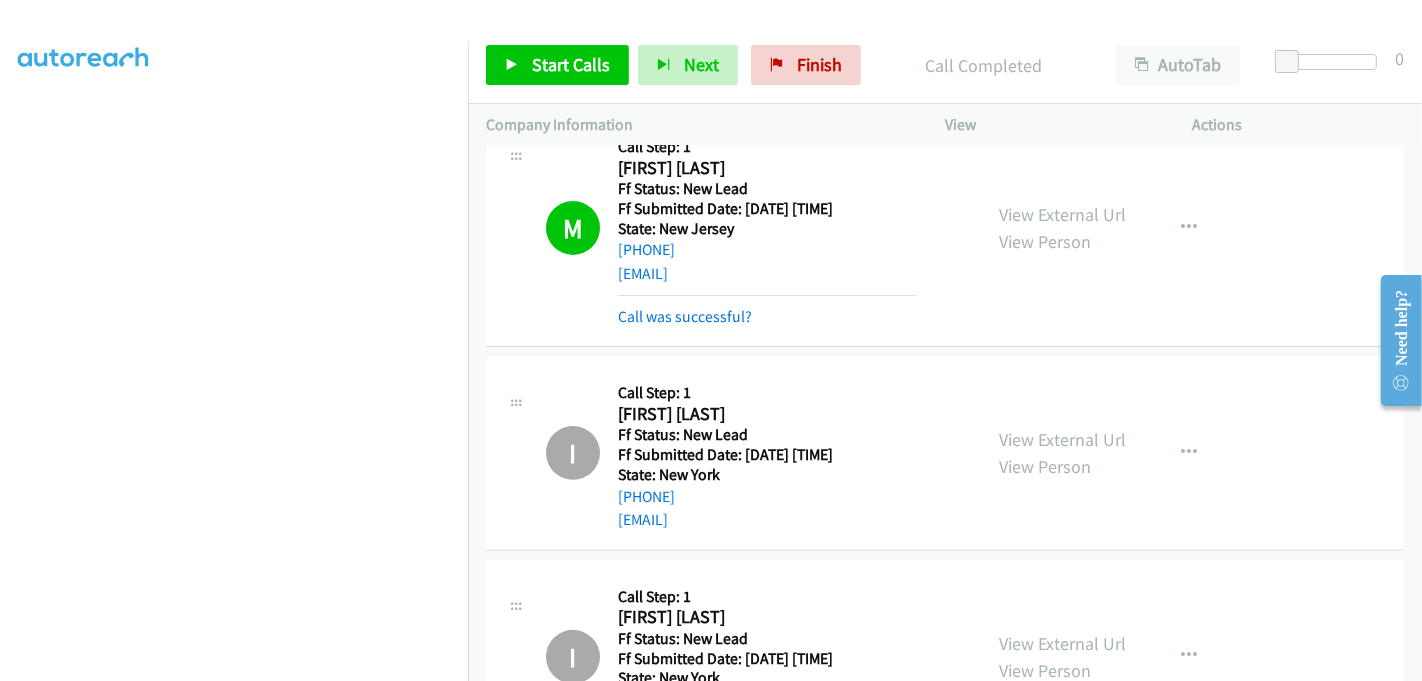 scroll, scrollTop: 333, scrollLeft: 0, axis: vertical 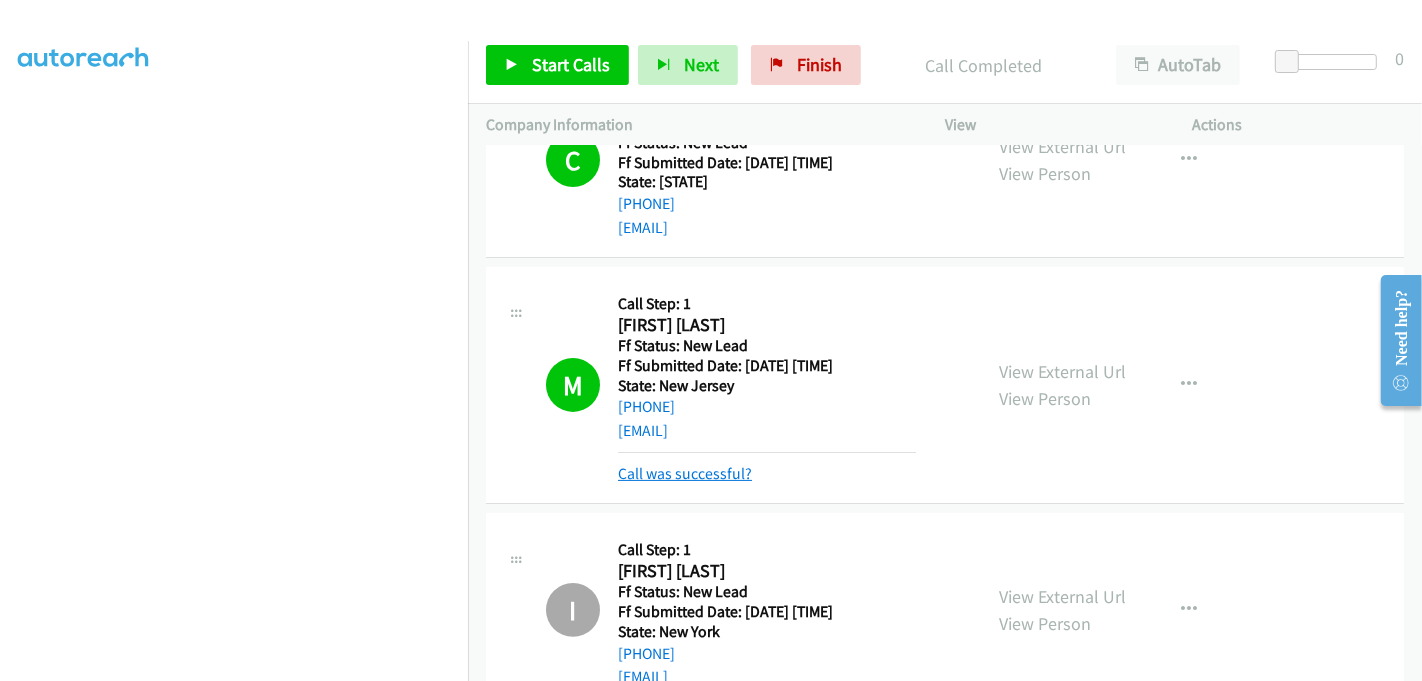 click on "Call was successful?" at bounding box center [685, 473] 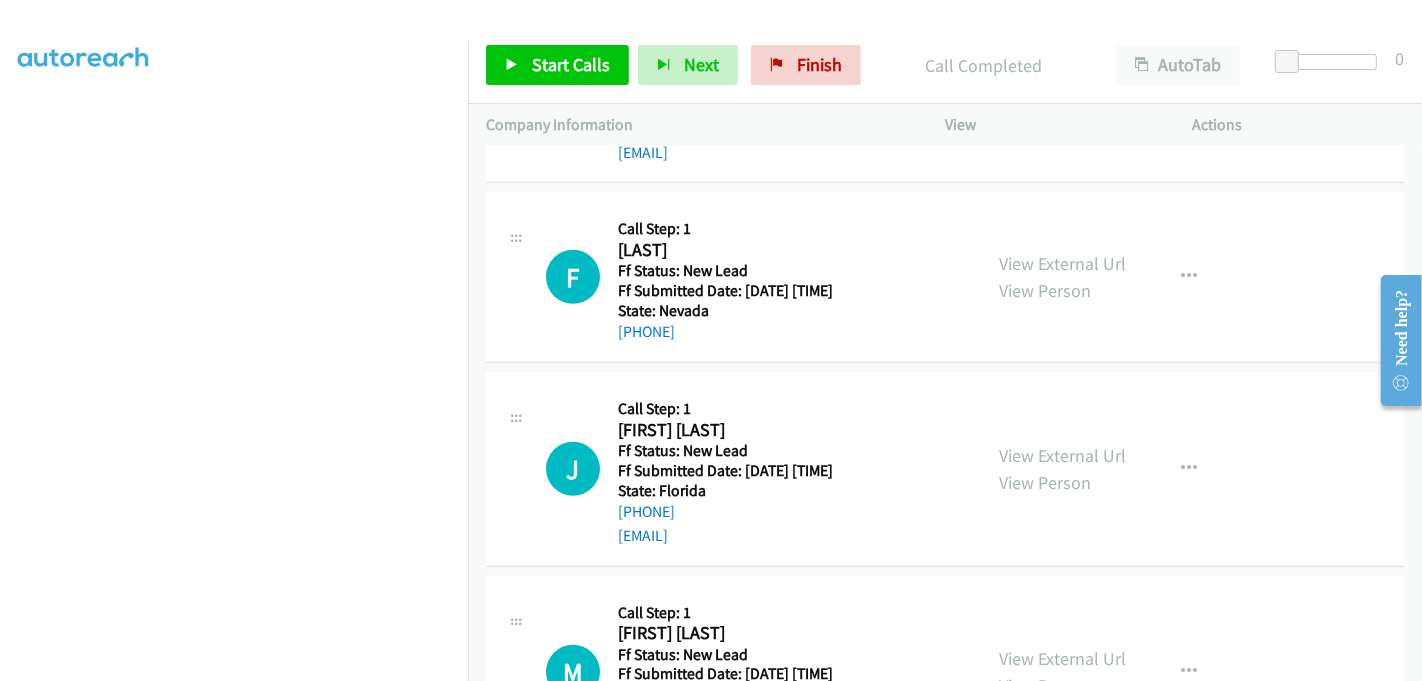 scroll, scrollTop: 1000, scrollLeft: 0, axis: vertical 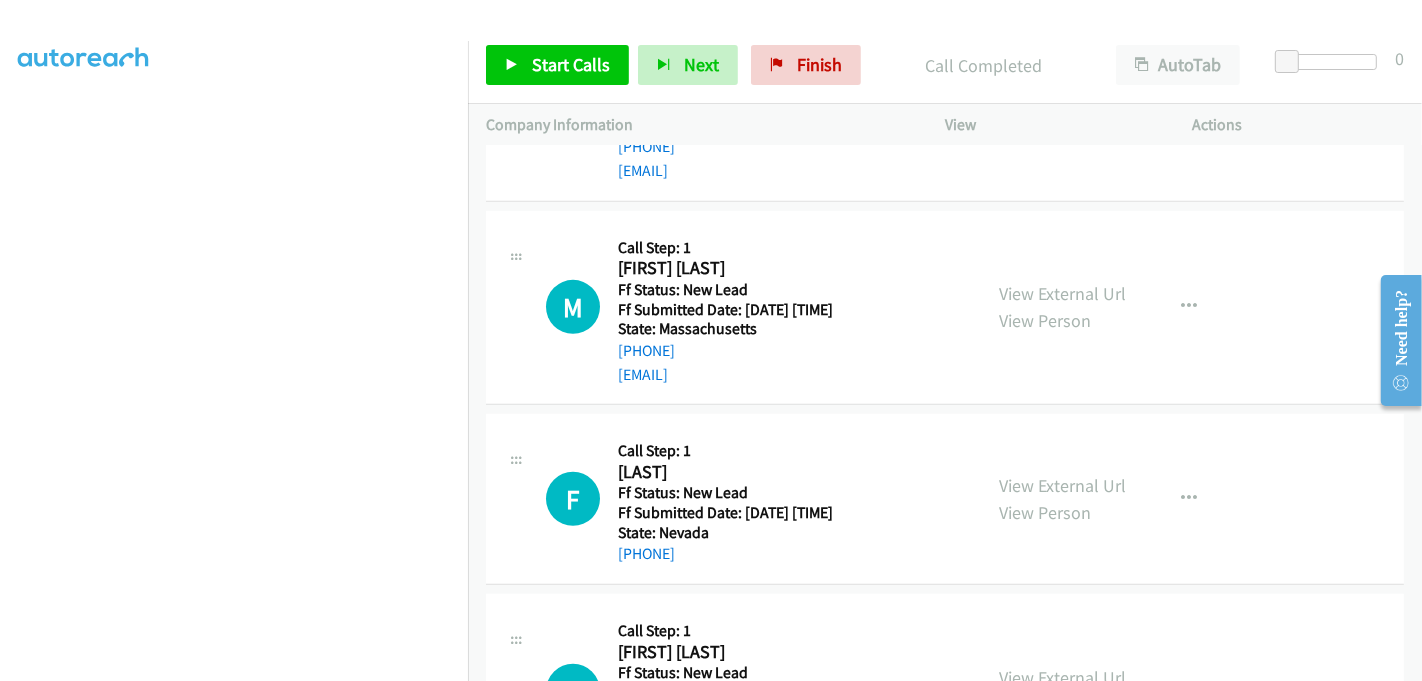 click on "View External Url
View Person
View External Url
Email
Schedule/Manage Callback
Skip Call
Add to do not call list" at bounding box center (1114, 308) 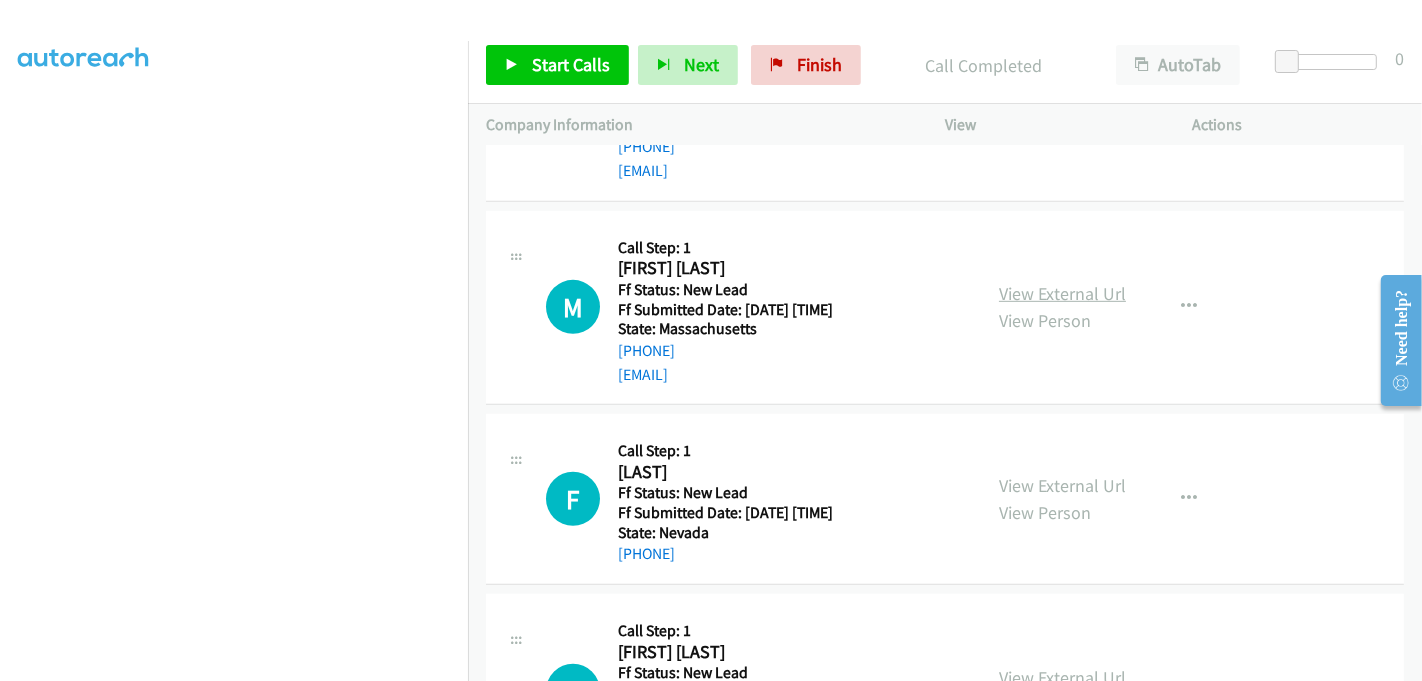 click on "View External Url" at bounding box center [1062, 293] 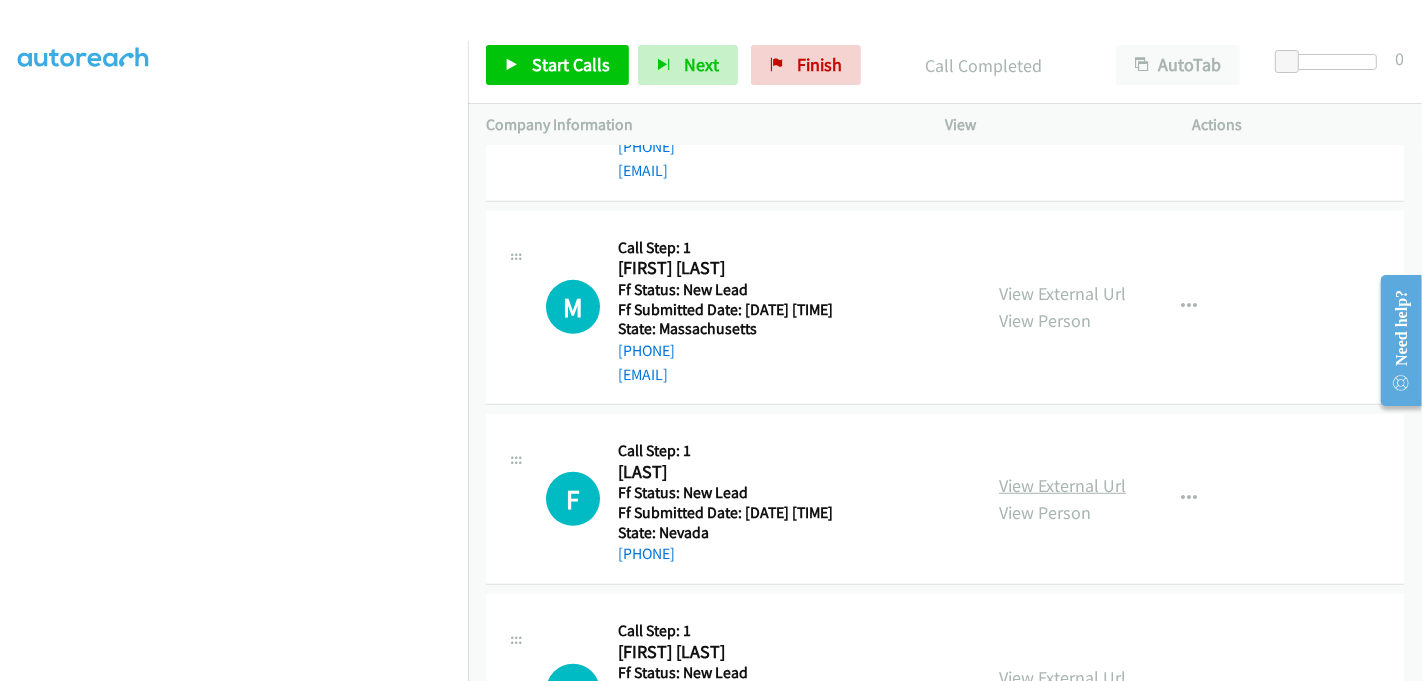 click on "View External Url" at bounding box center [1062, 485] 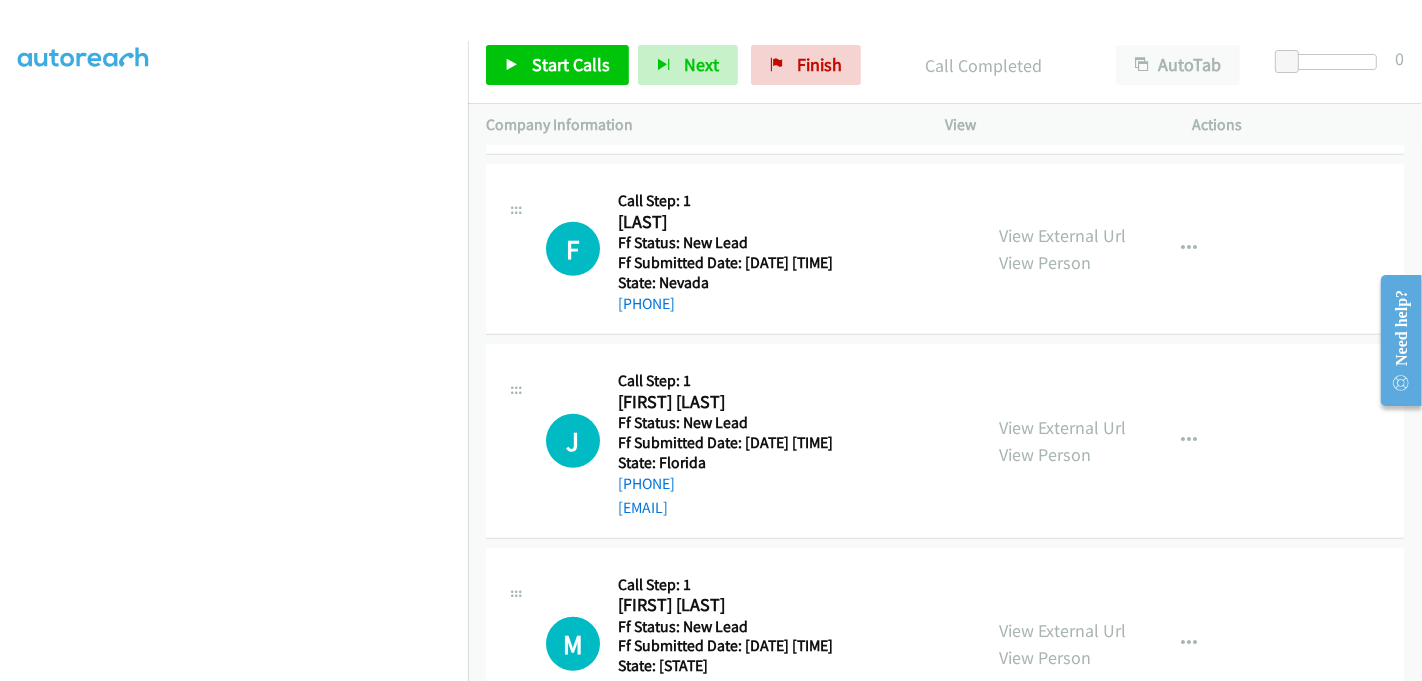scroll, scrollTop: 1333, scrollLeft: 0, axis: vertical 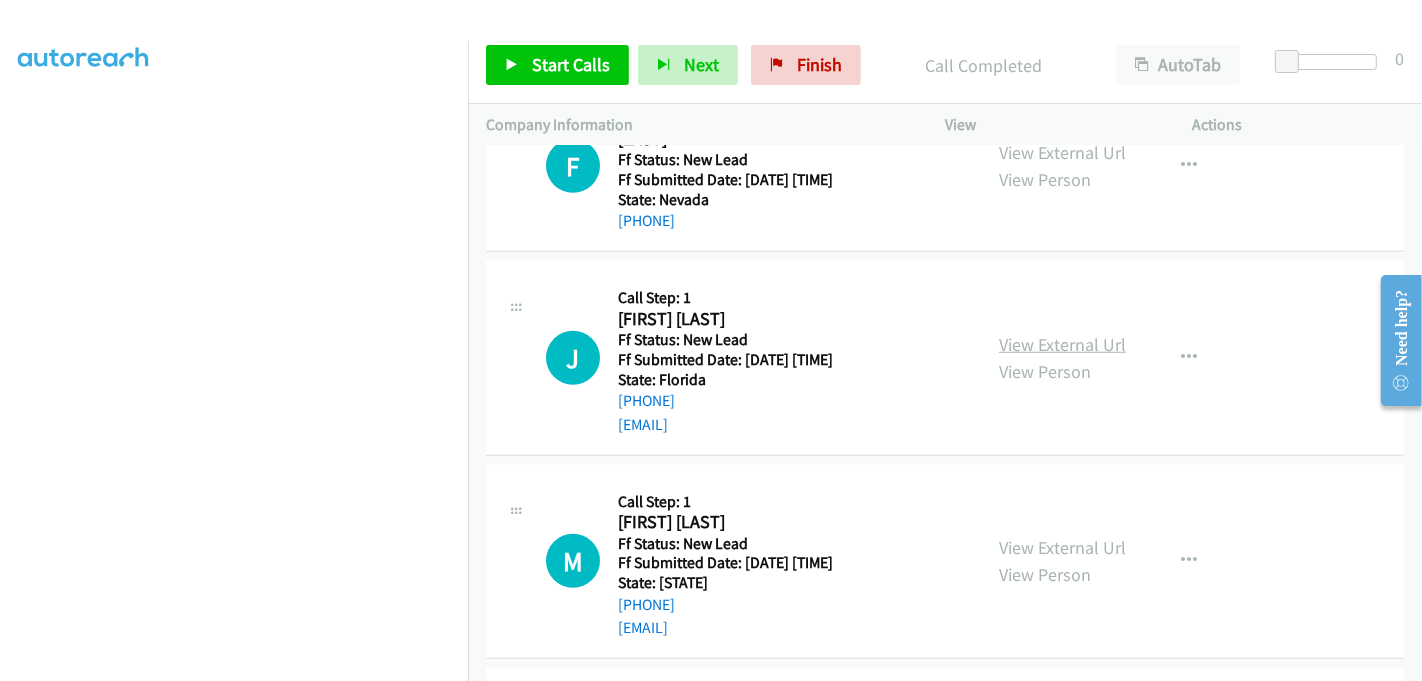 click on "View External Url" at bounding box center (1062, 344) 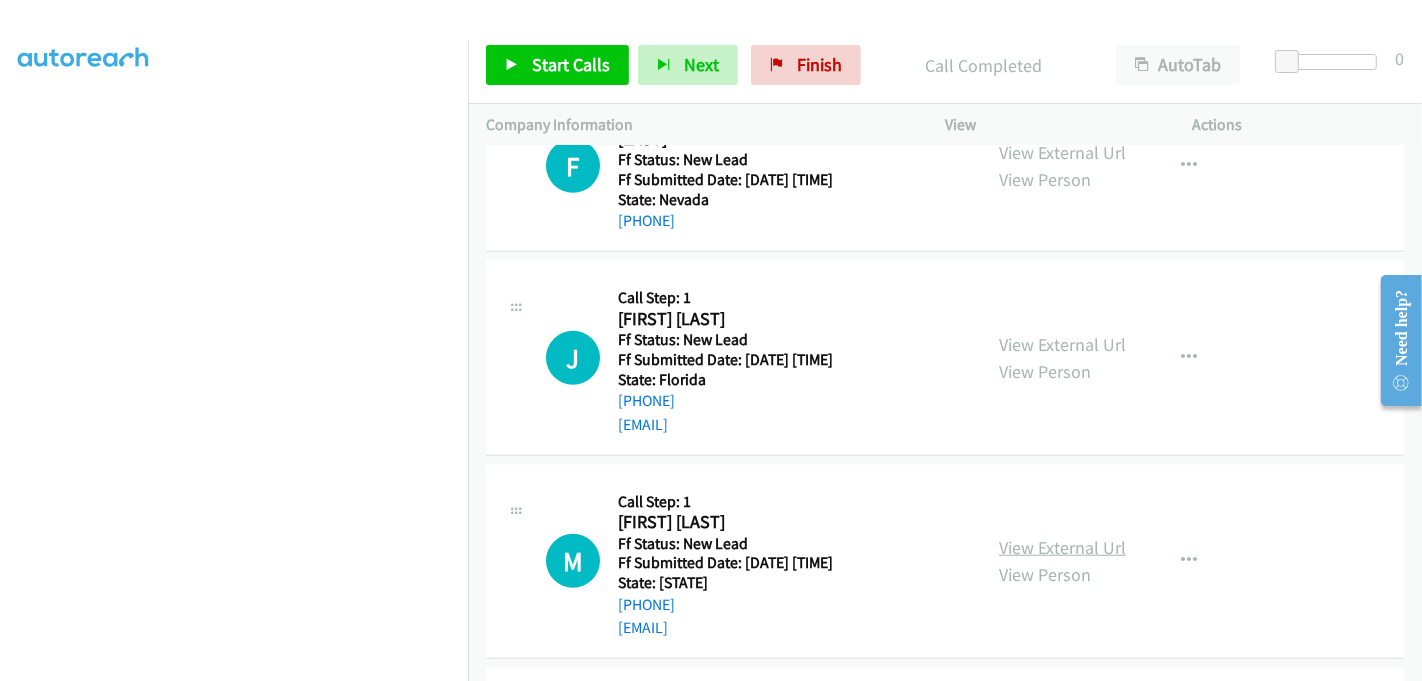 click on "View External Url" at bounding box center [1062, 547] 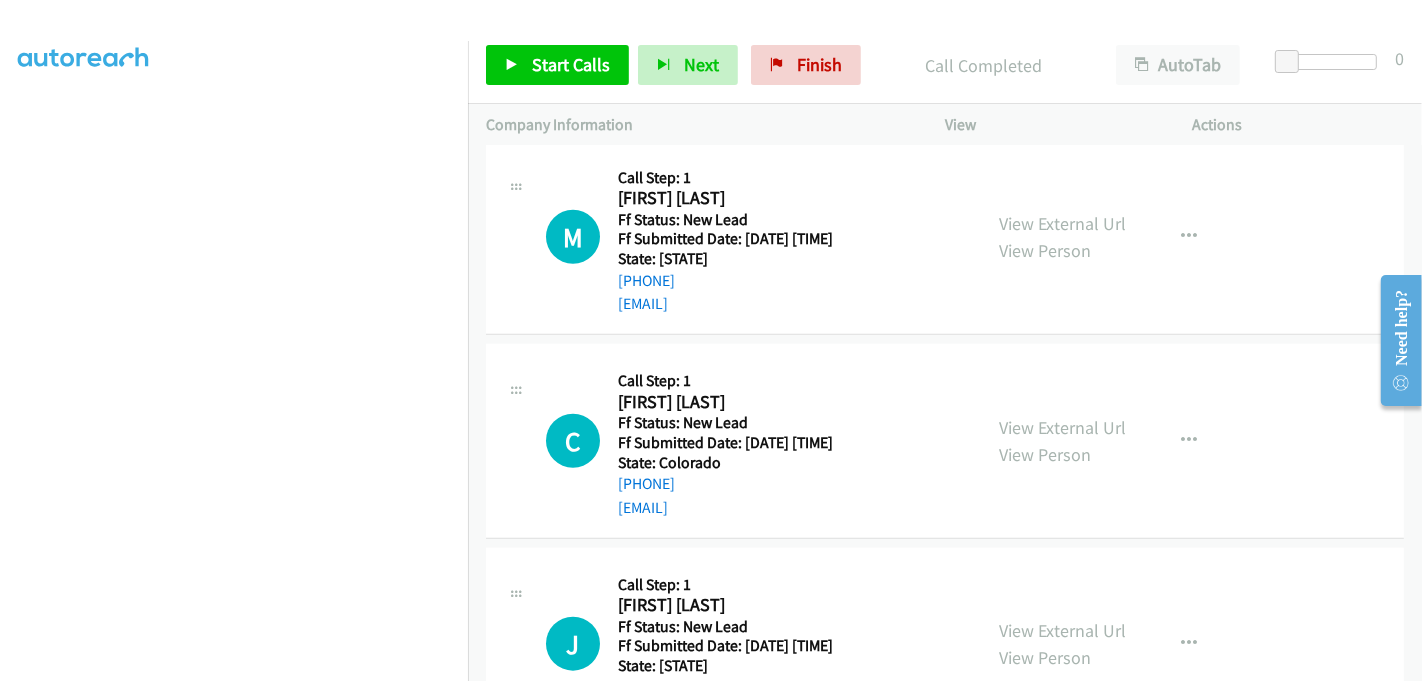 scroll, scrollTop: 1666, scrollLeft: 0, axis: vertical 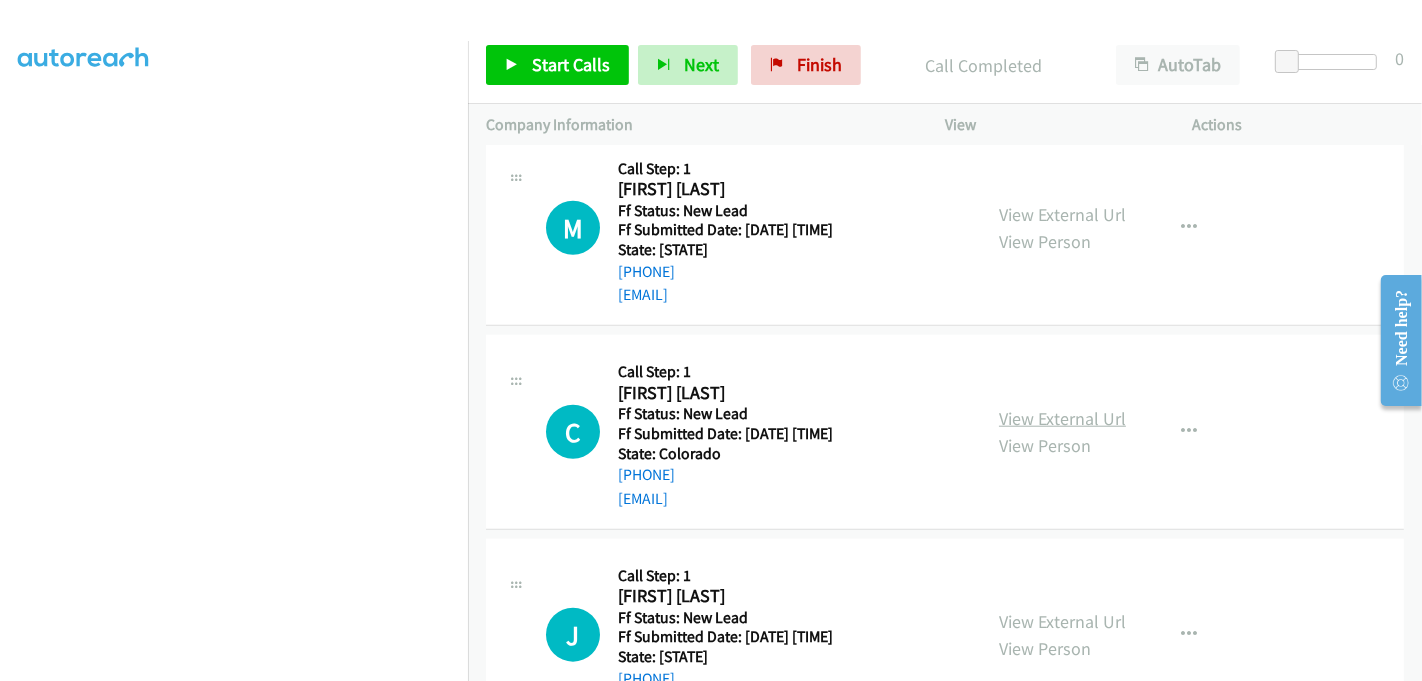 click on "View External Url" at bounding box center (1062, 418) 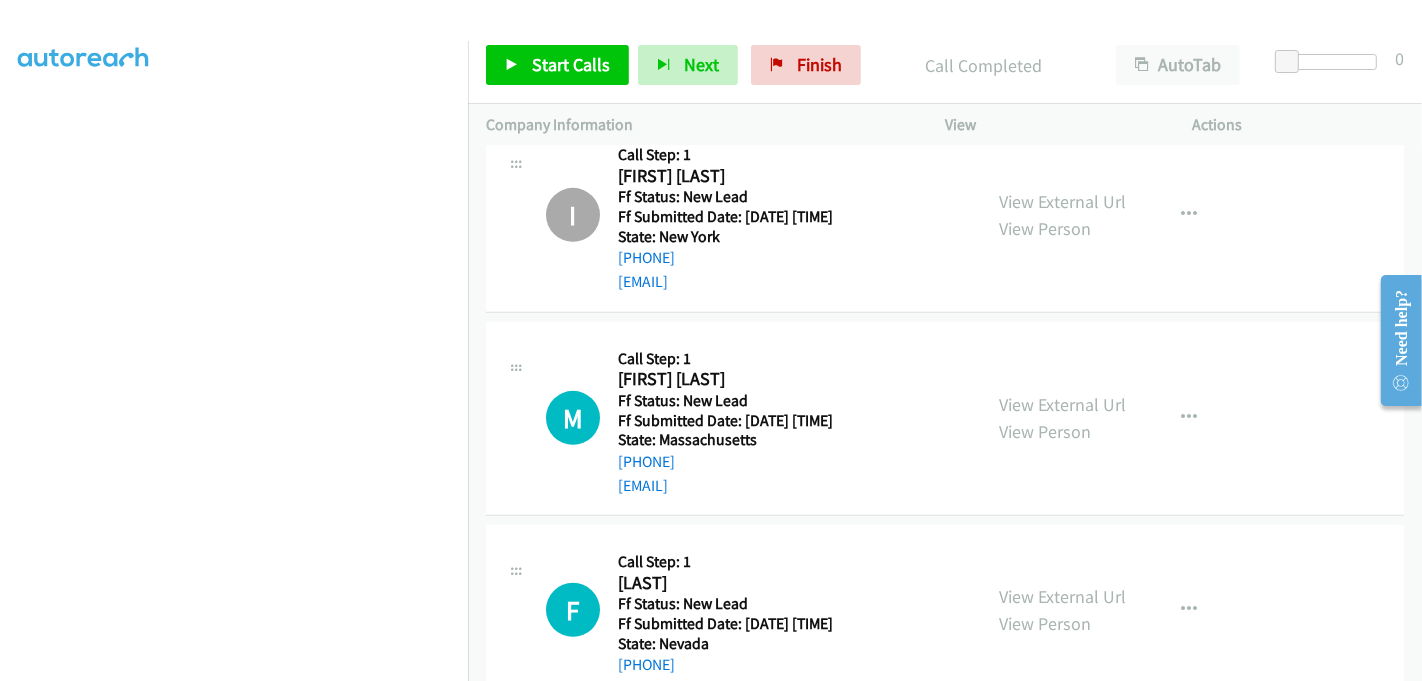 scroll, scrollTop: 1000, scrollLeft: 0, axis: vertical 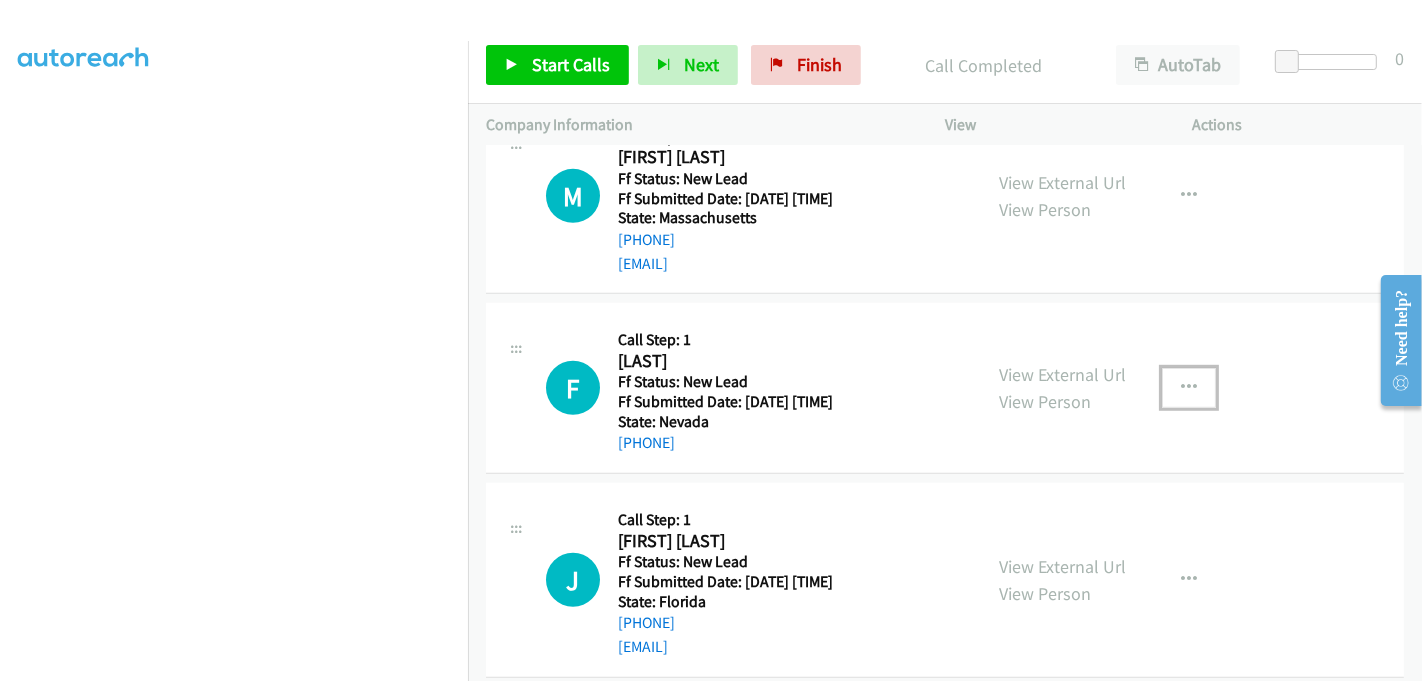 click at bounding box center (1189, 388) 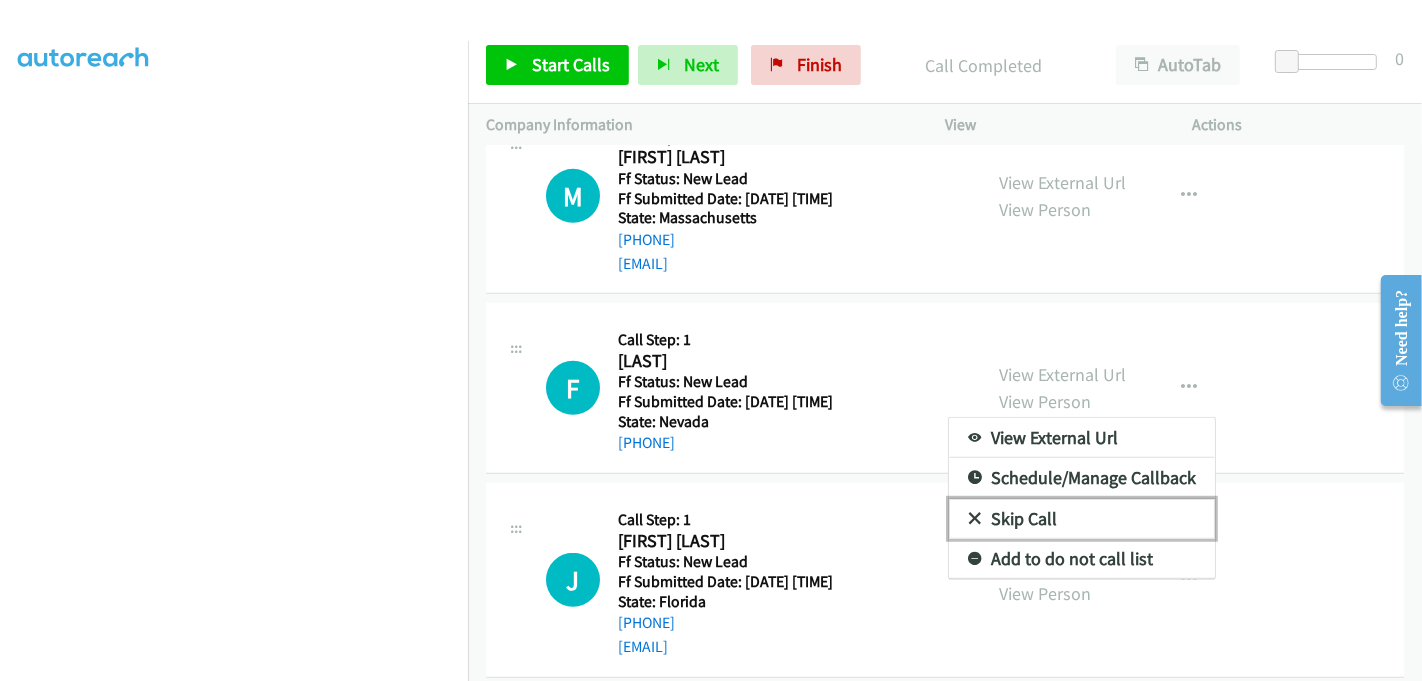 click on "Skip Call" at bounding box center [1082, 519] 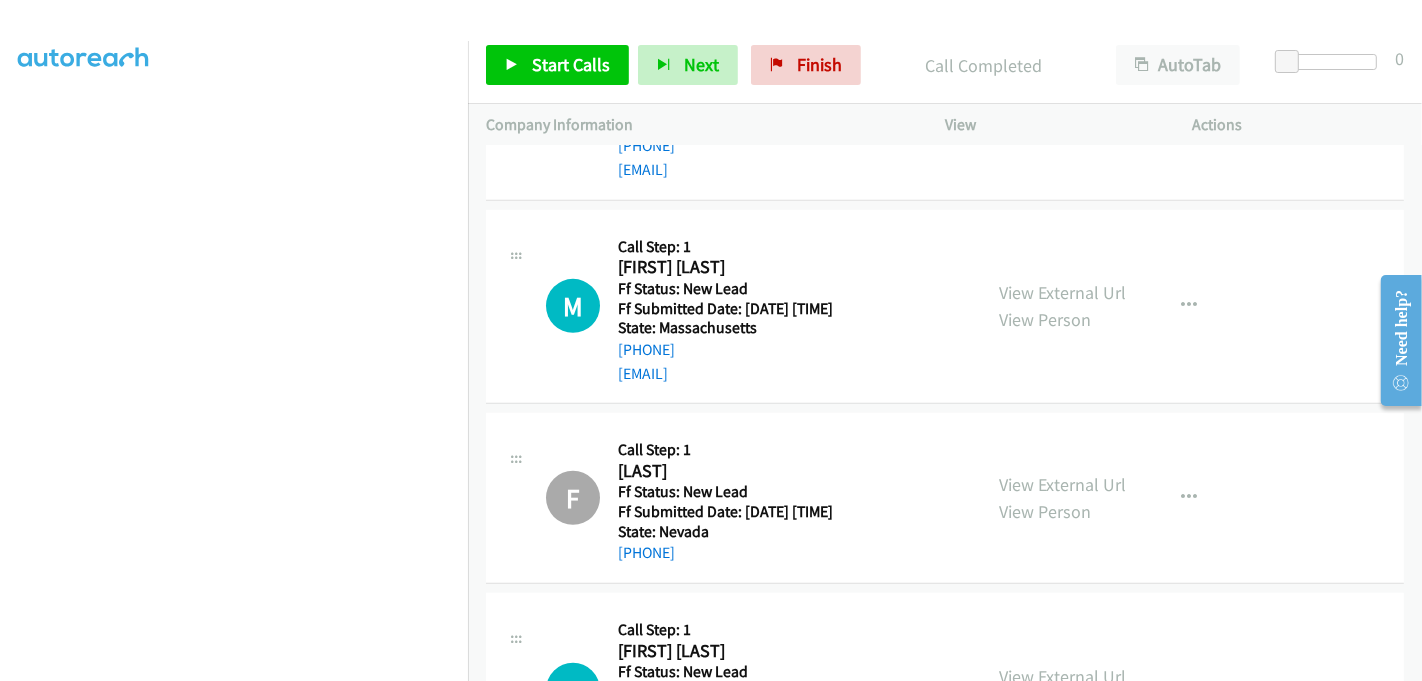 scroll, scrollTop: 1000, scrollLeft: 0, axis: vertical 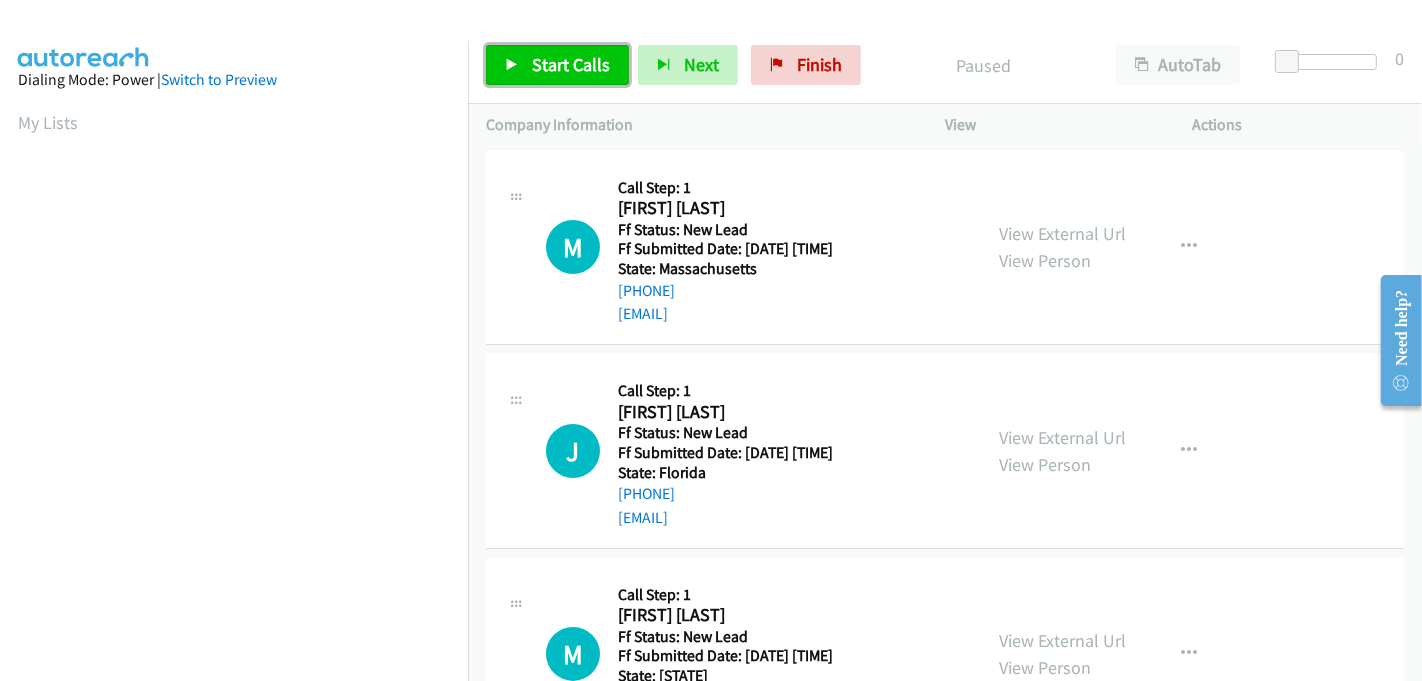 click on "Start Calls" at bounding box center [571, 64] 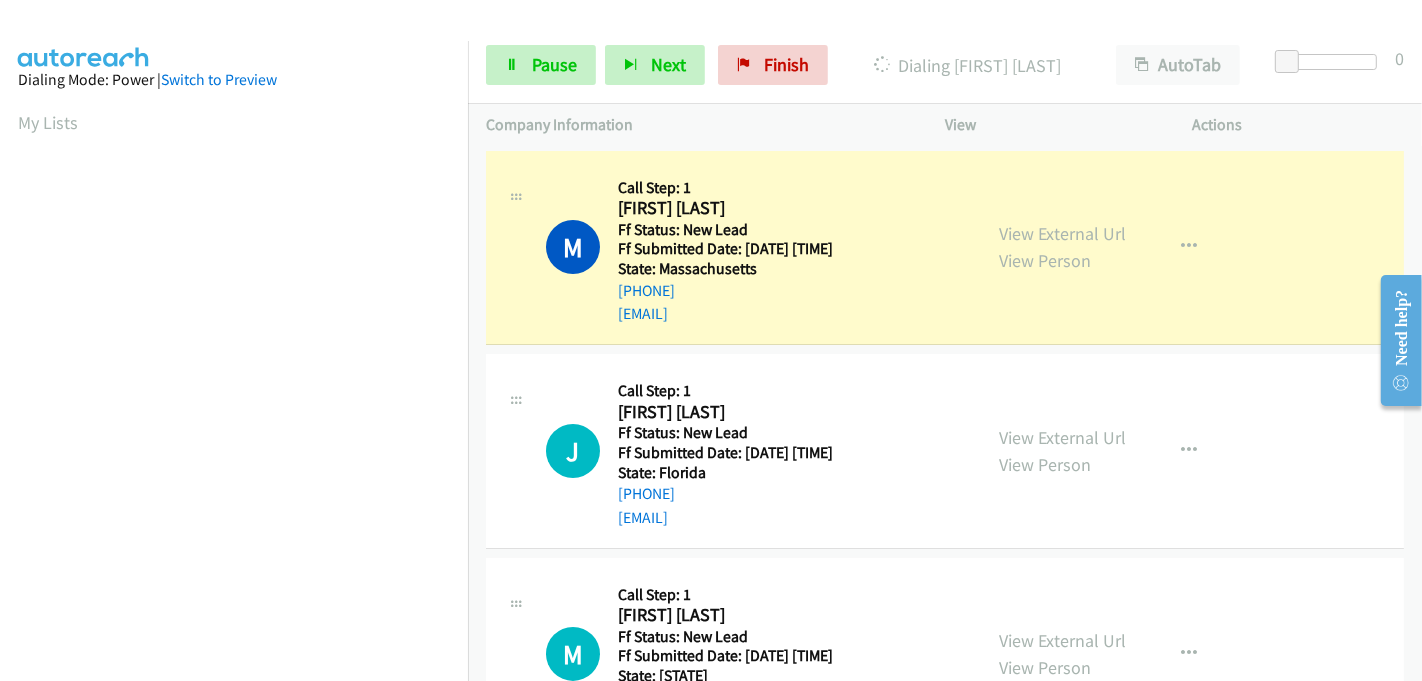 scroll, scrollTop: 442, scrollLeft: 0, axis: vertical 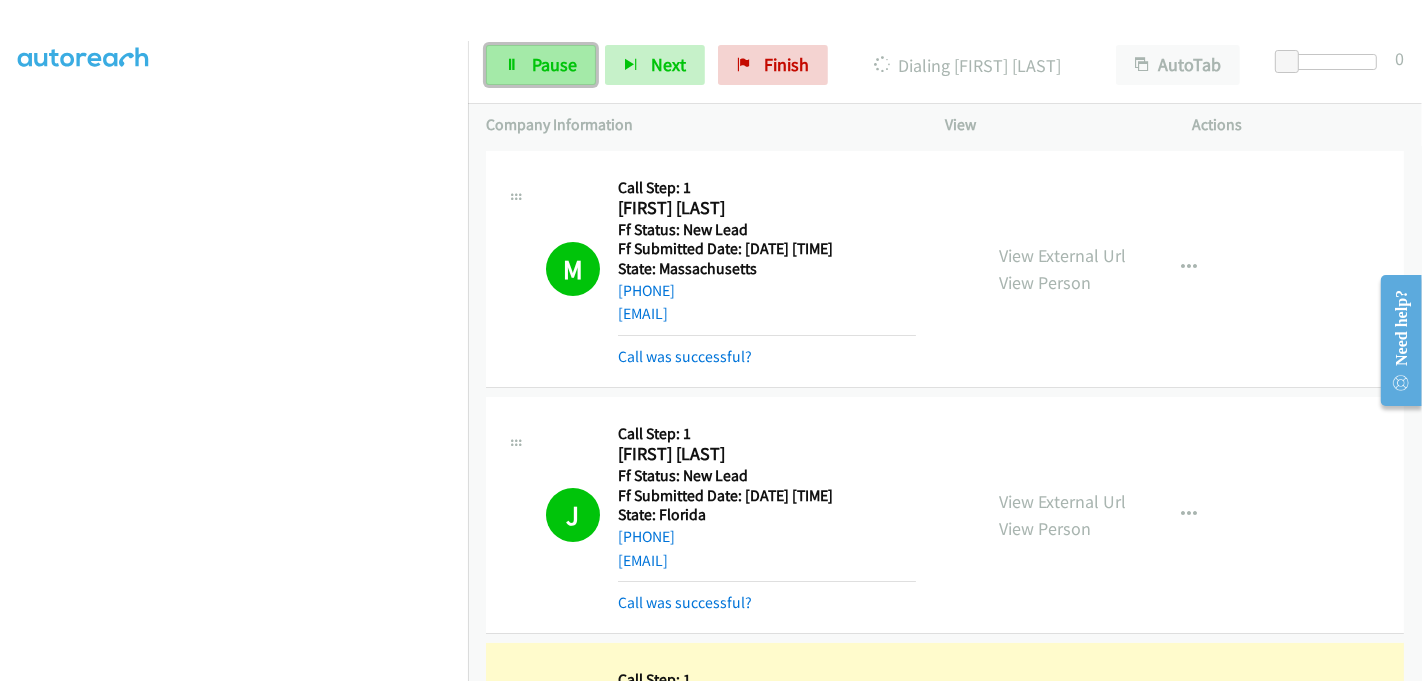 click on "Pause" at bounding box center [554, 64] 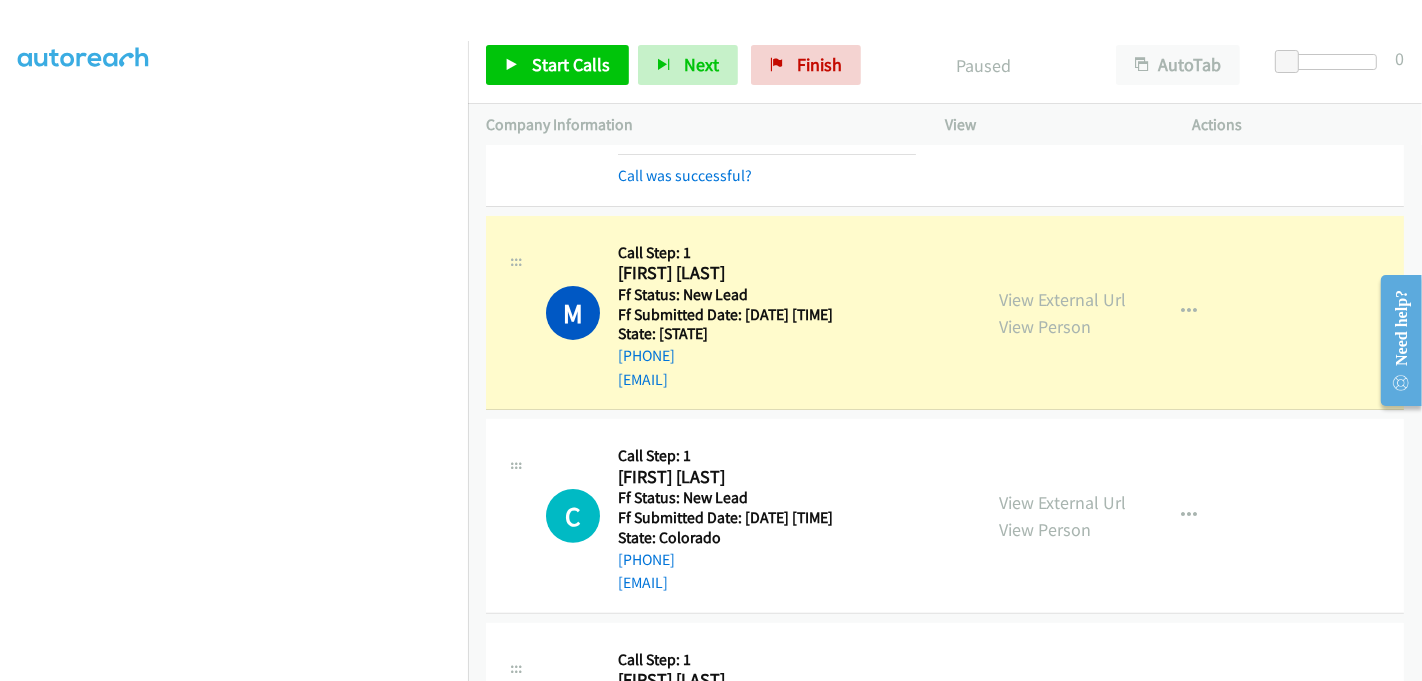 scroll, scrollTop: 555, scrollLeft: 0, axis: vertical 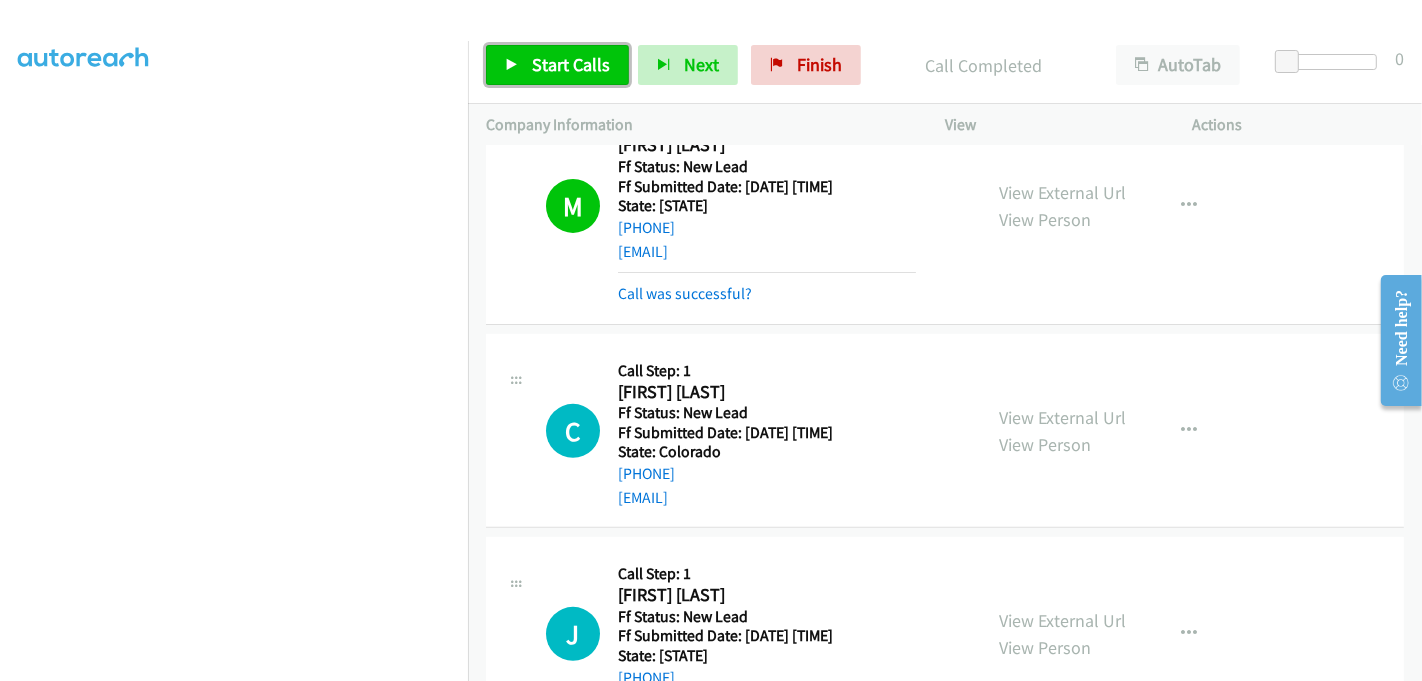 click on "Start Calls" at bounding box center (557, 65) 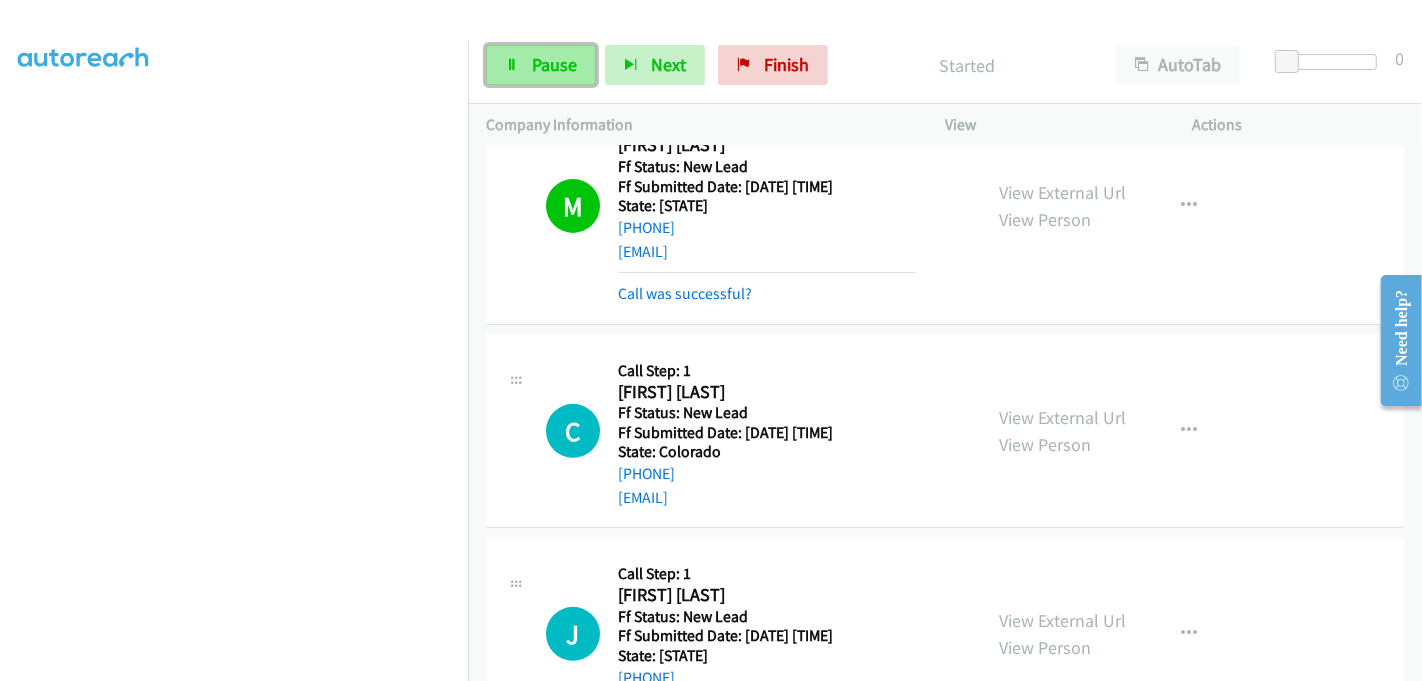 click on "Pause" at bounding box center [554, 64] 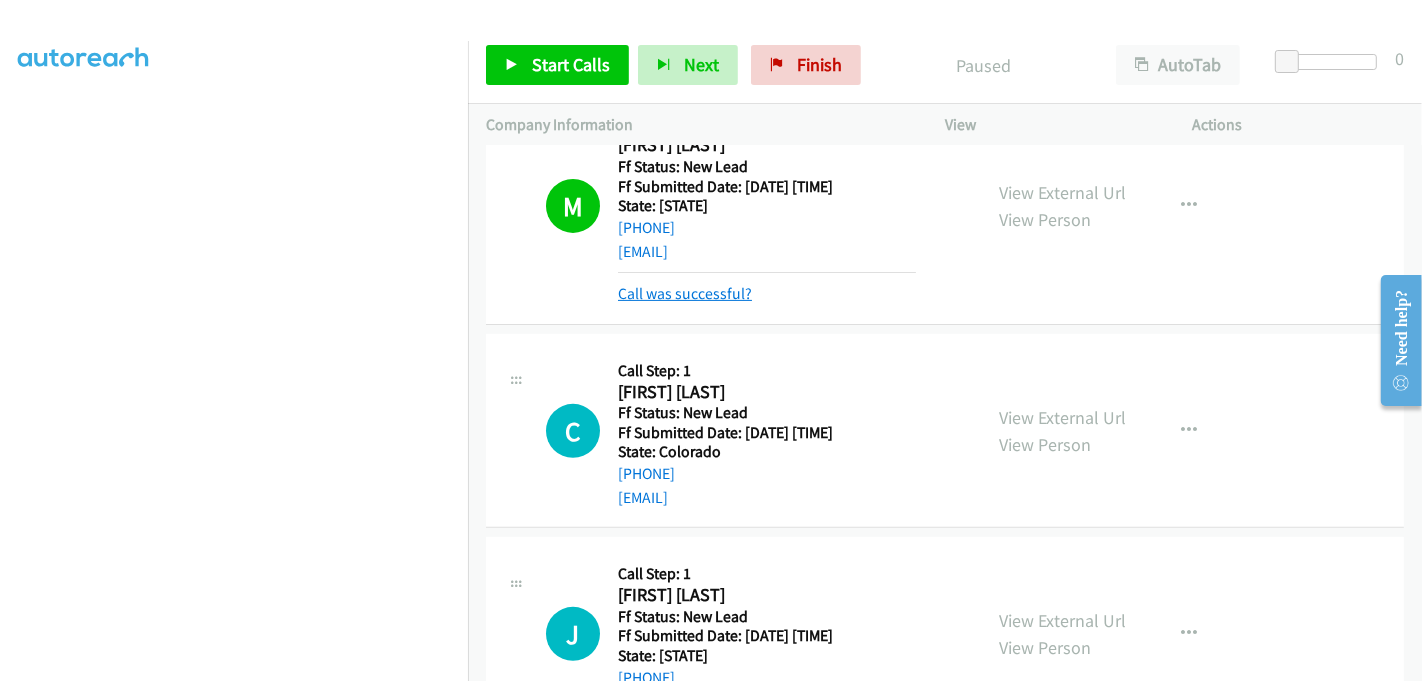 click on "Call was successful?" at bounding box center [685, 293] 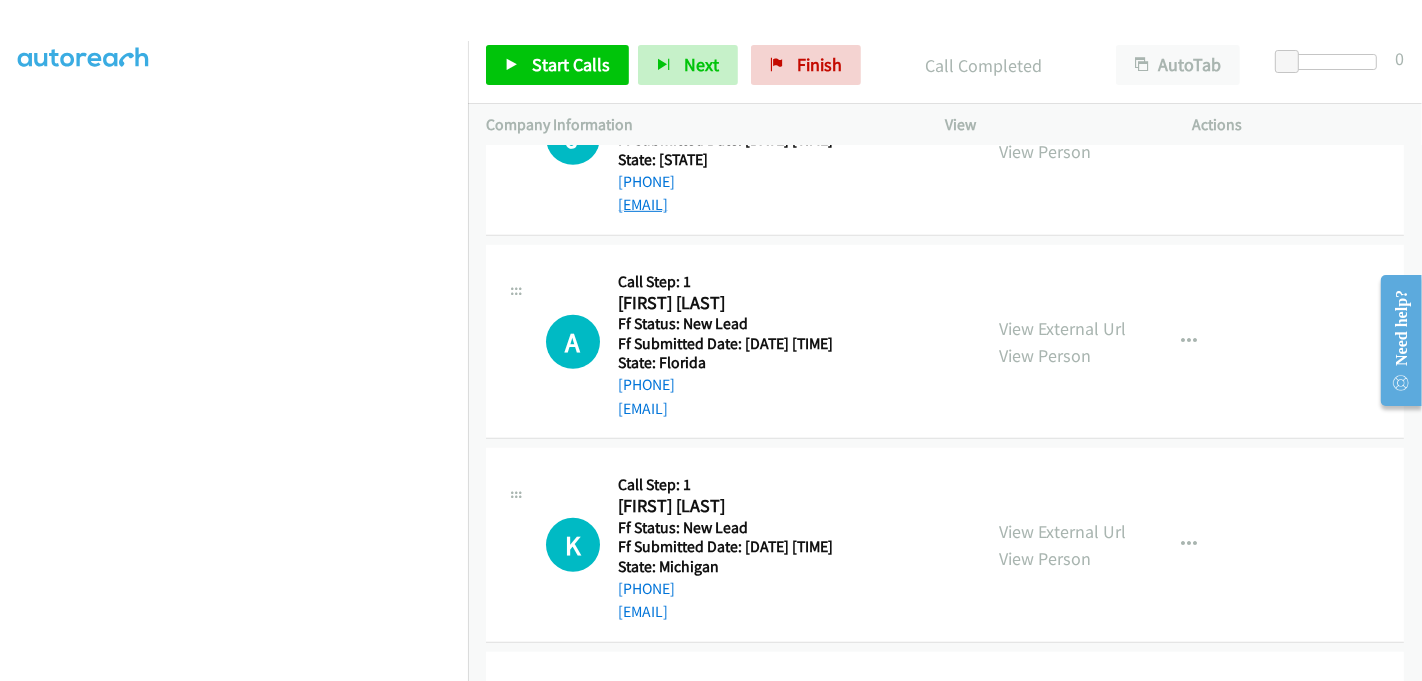 scroll, scrollTop: 911, scrollLeft: 0, axis: vertical 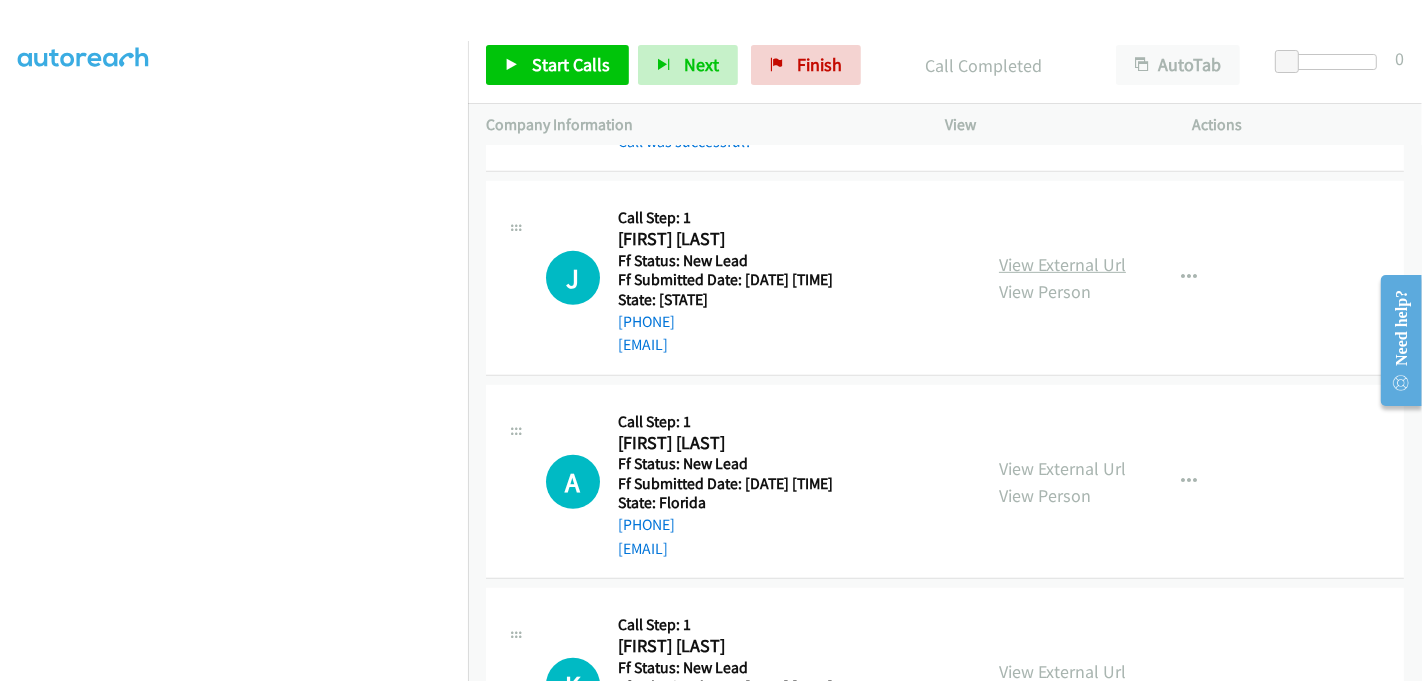 click on "View External Url" at bounding box center [1062, 264] 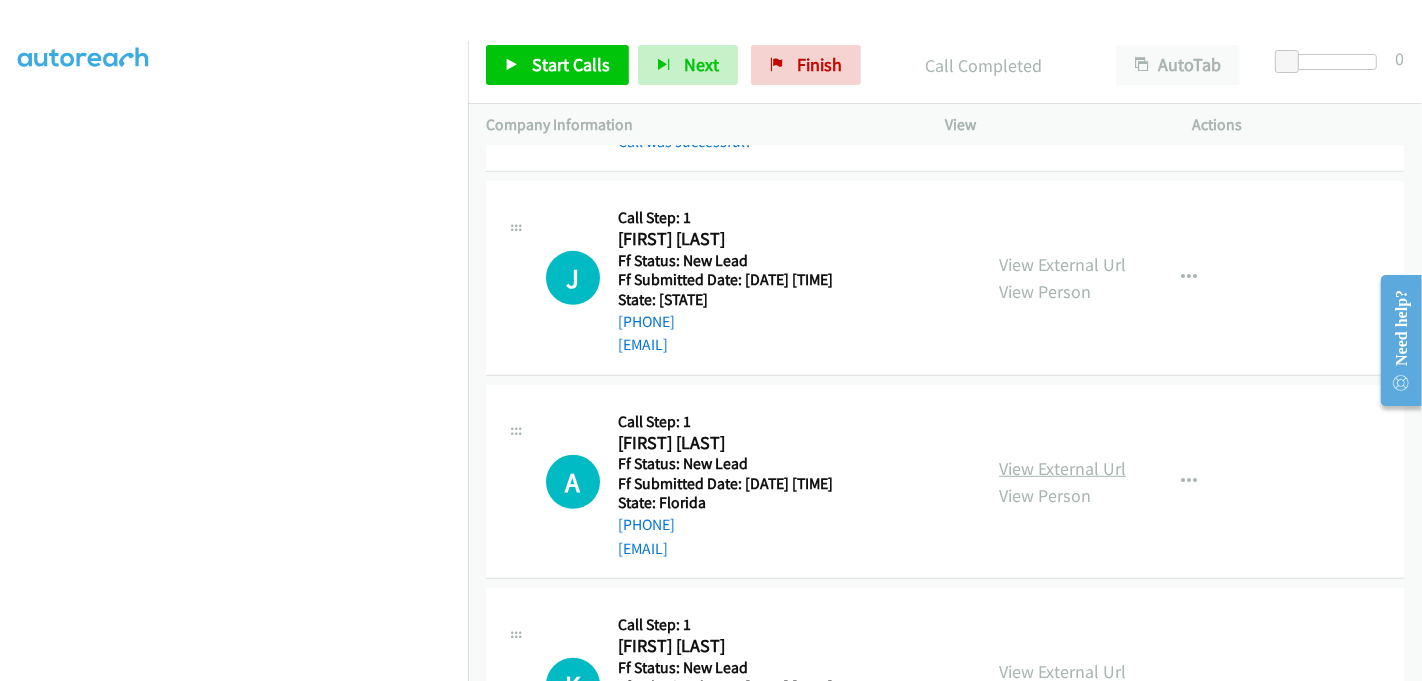 click on "View External Url" at bounding box center (1062, 468) 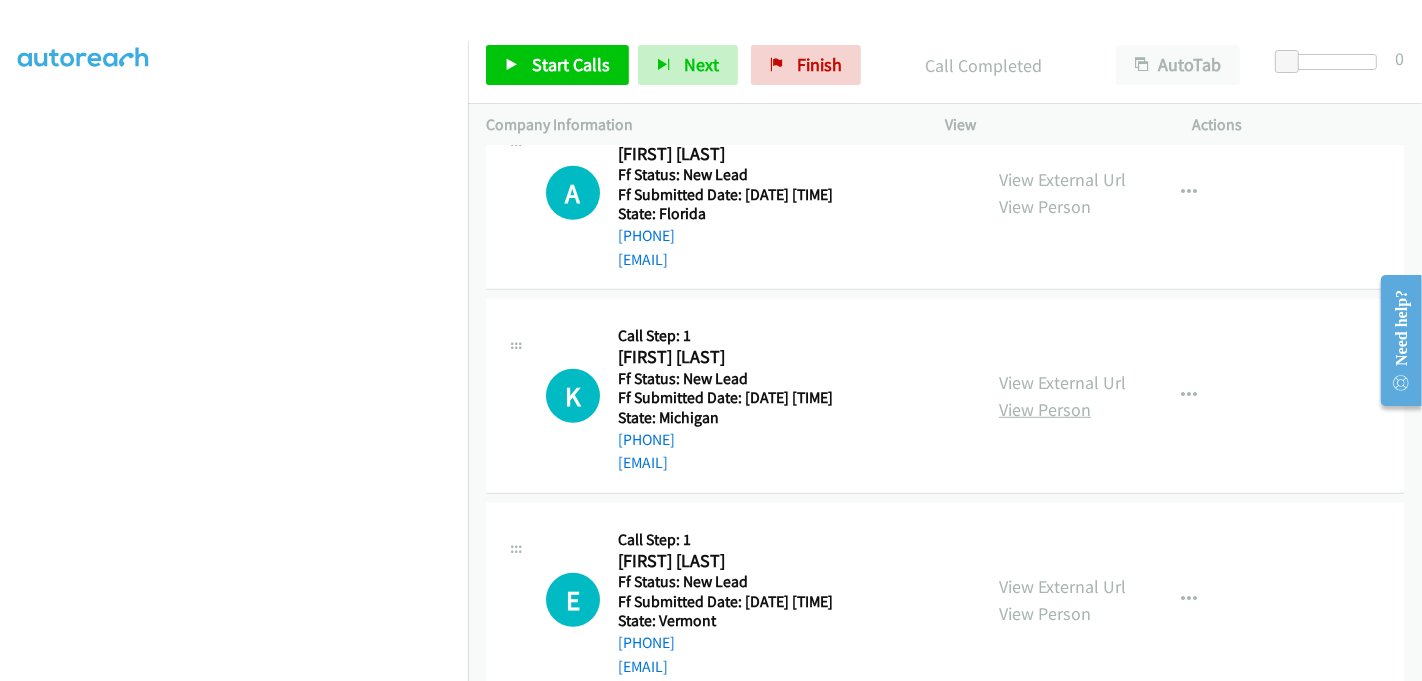 scroll, scrollTop: 1244, scrollLeft: 0, axis: vertical 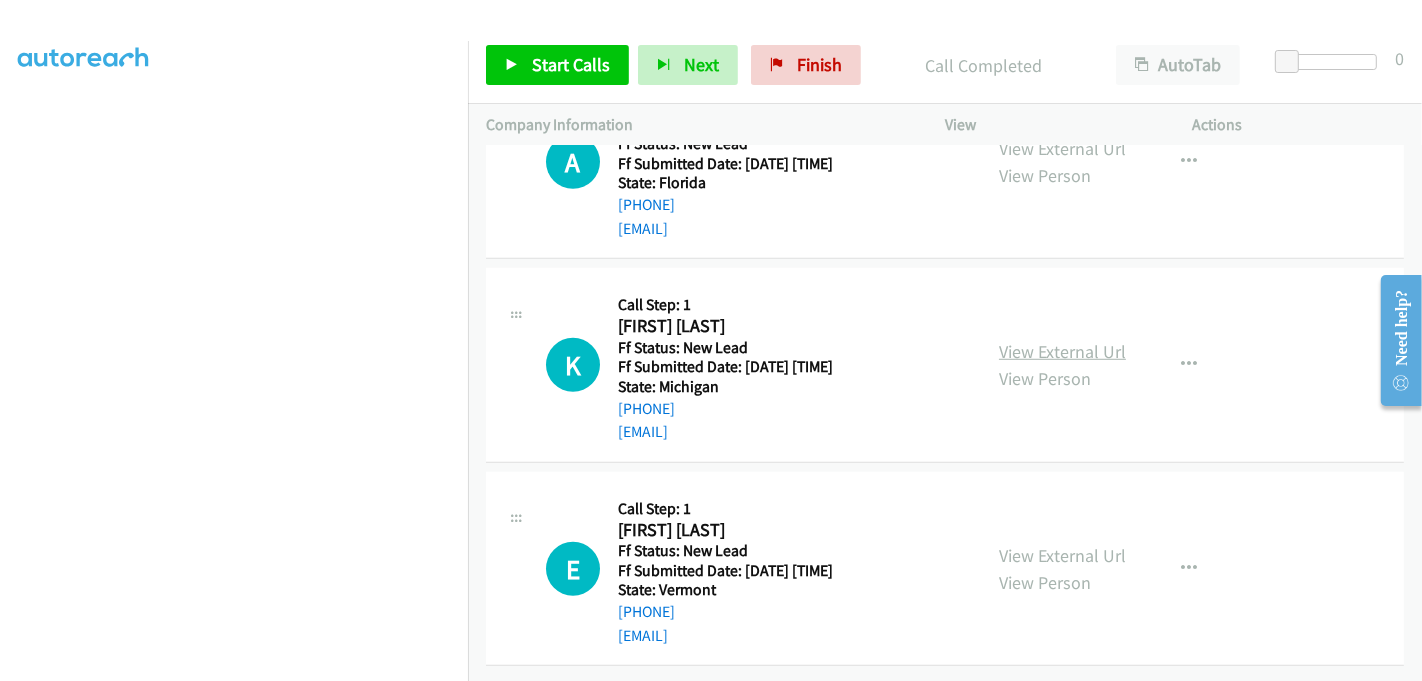 click on "View External Url" at bounding box center [1062, 351] 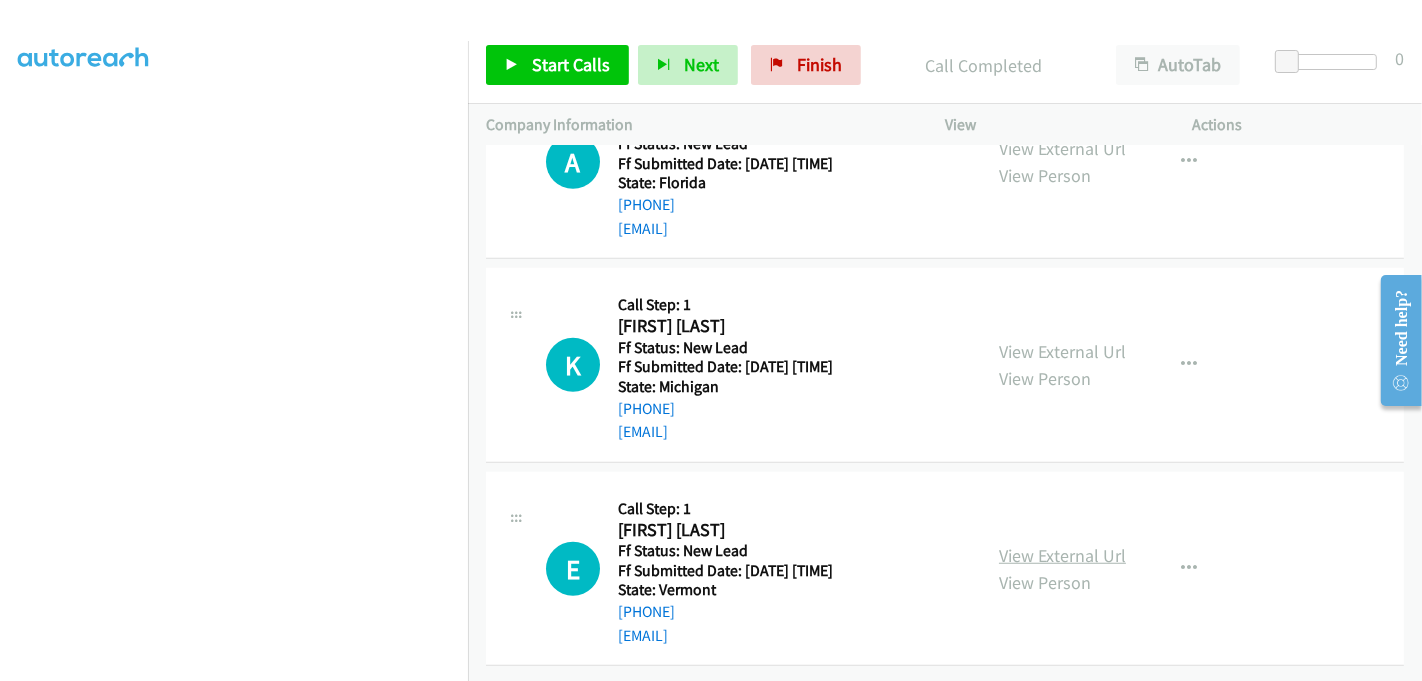 click on "View External Url" at bounding box center (1062, 555) 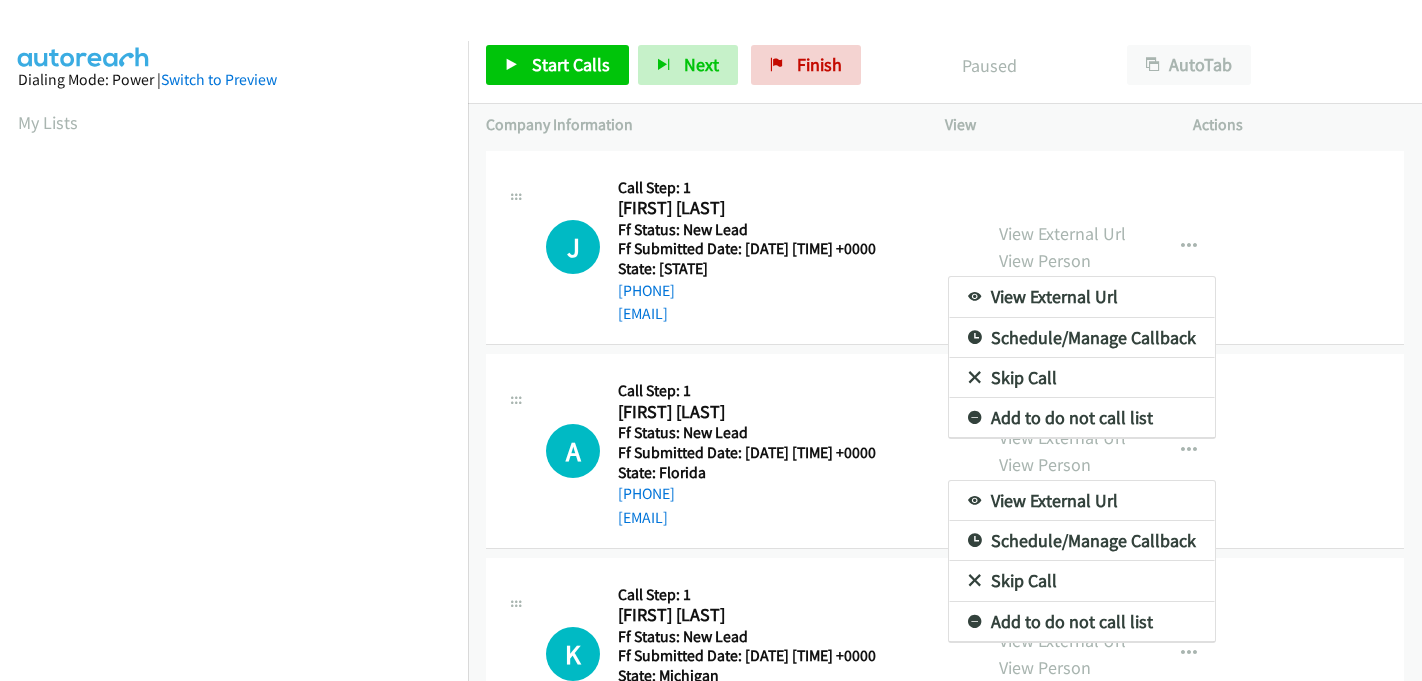 scroll, scrollTop: 0, scrollLeft: 0, axis: both 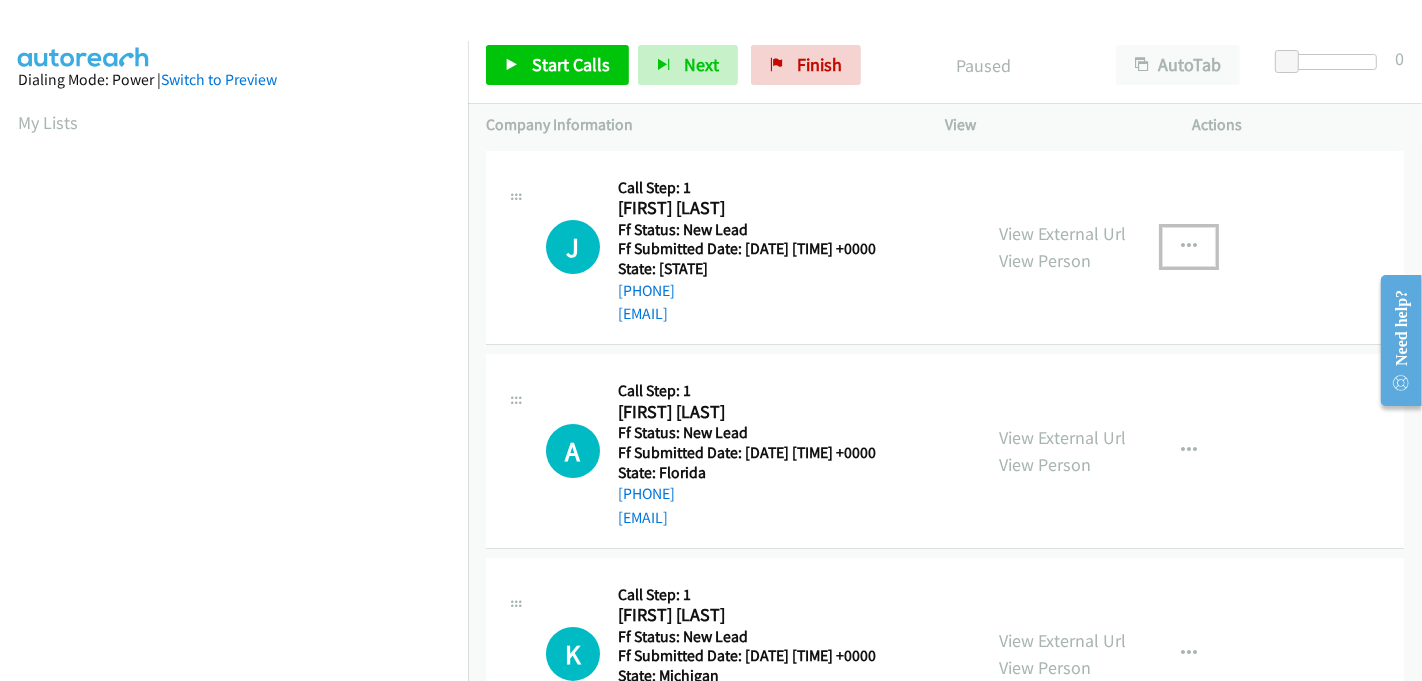 click at bounding box center [1189, 247] 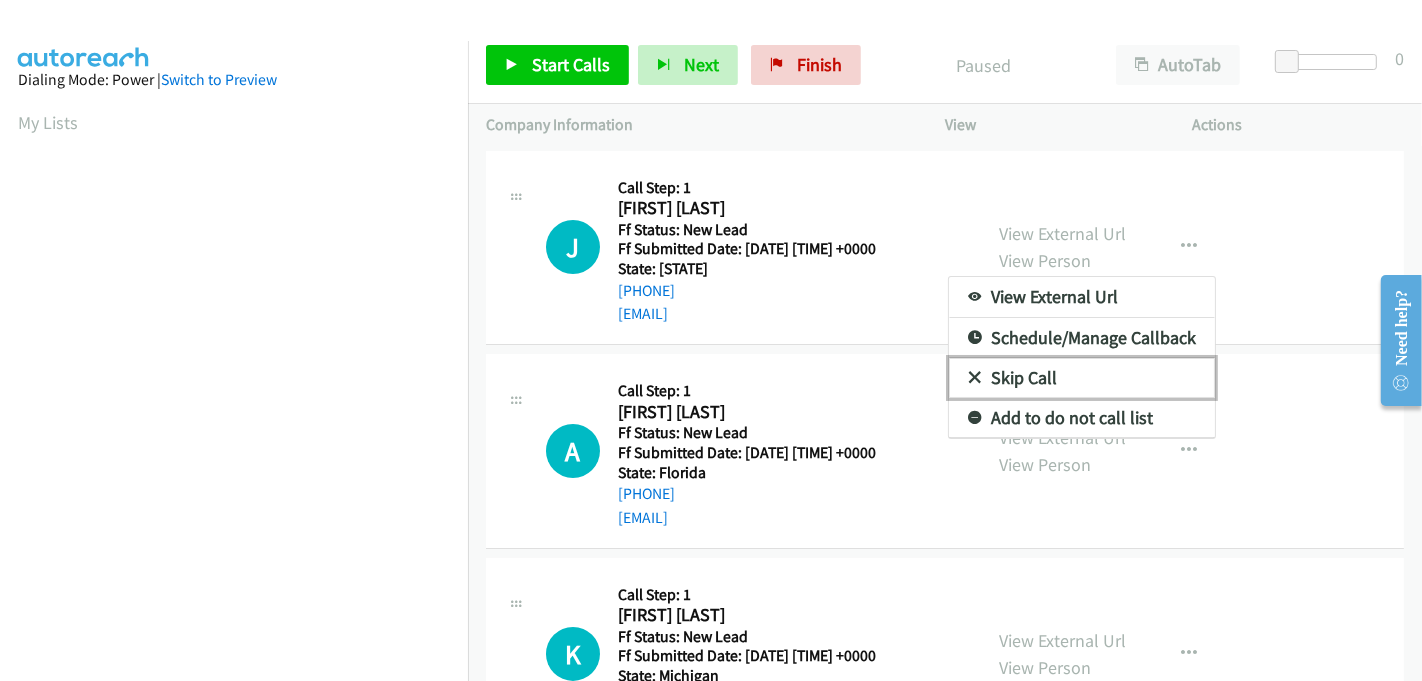 click on "Skip Call" at bounding box center (1082, 378) 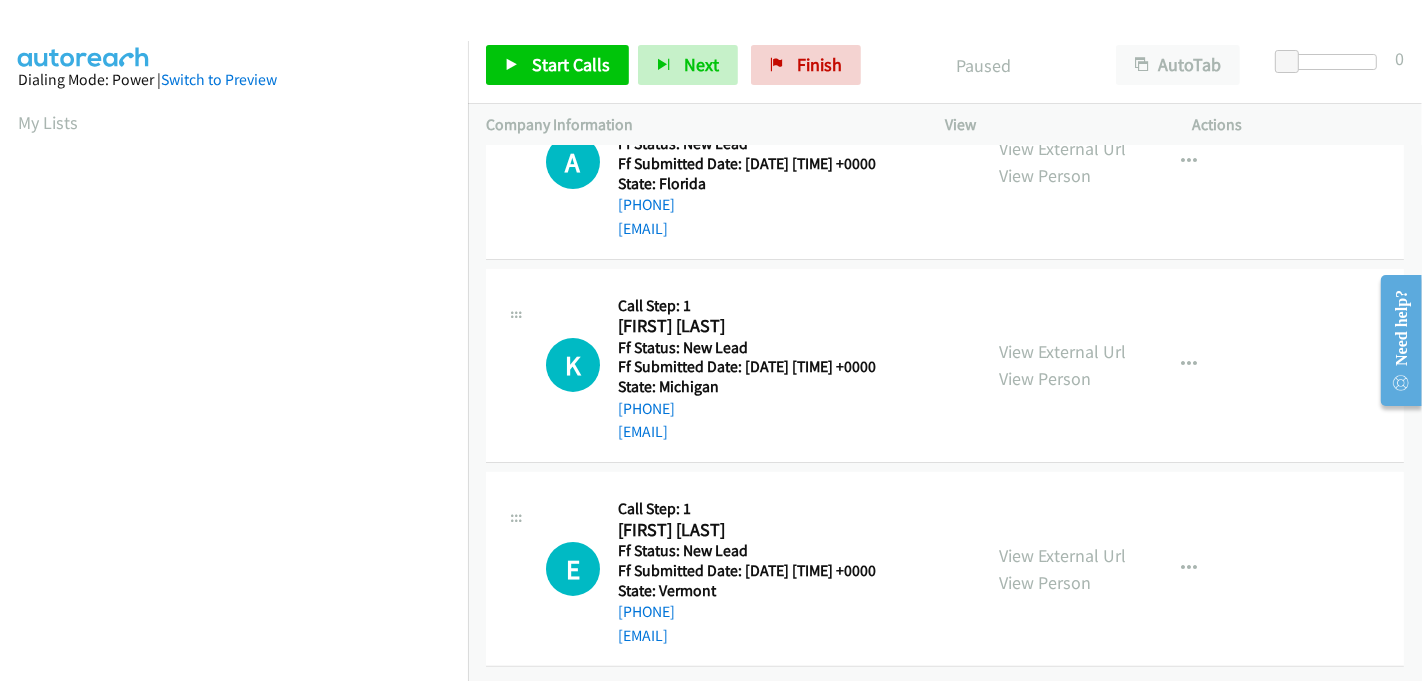 scroll, scrollTop: 304, scrollLeft: 0, axis: vertical 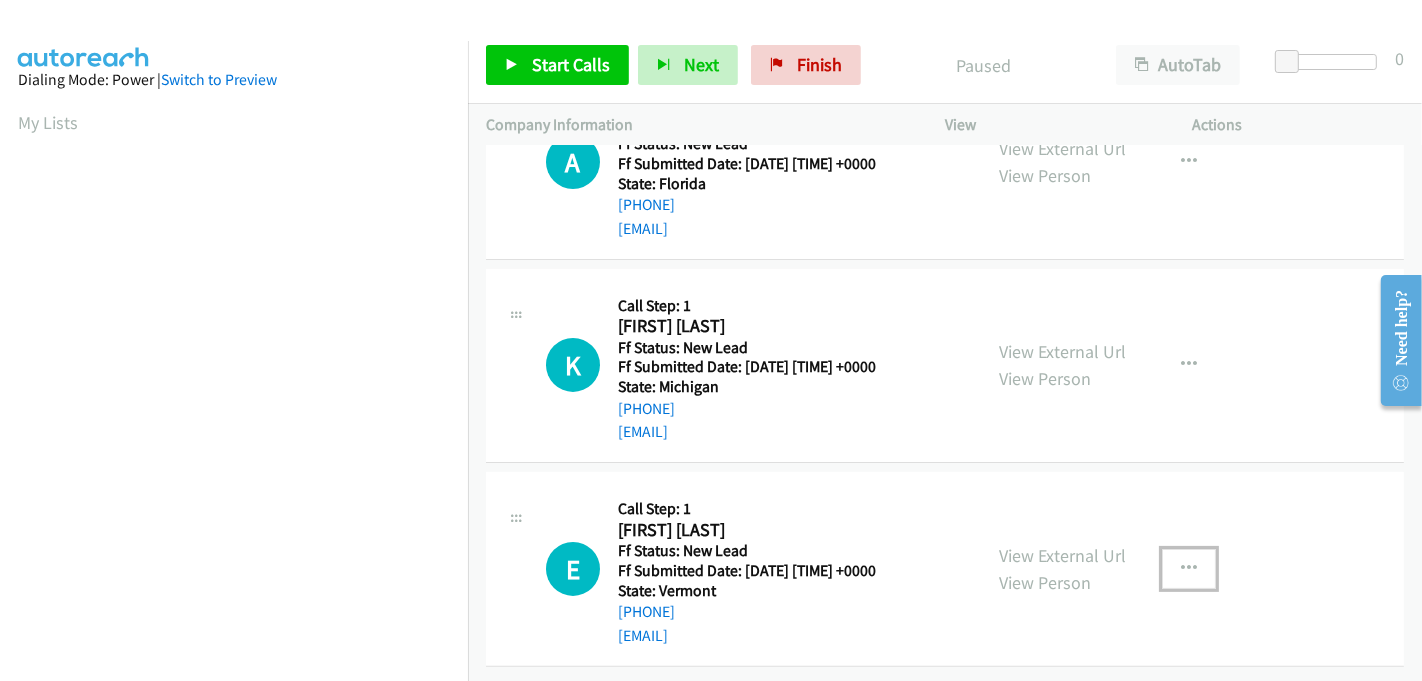 click at bounding box center (1189, 569) 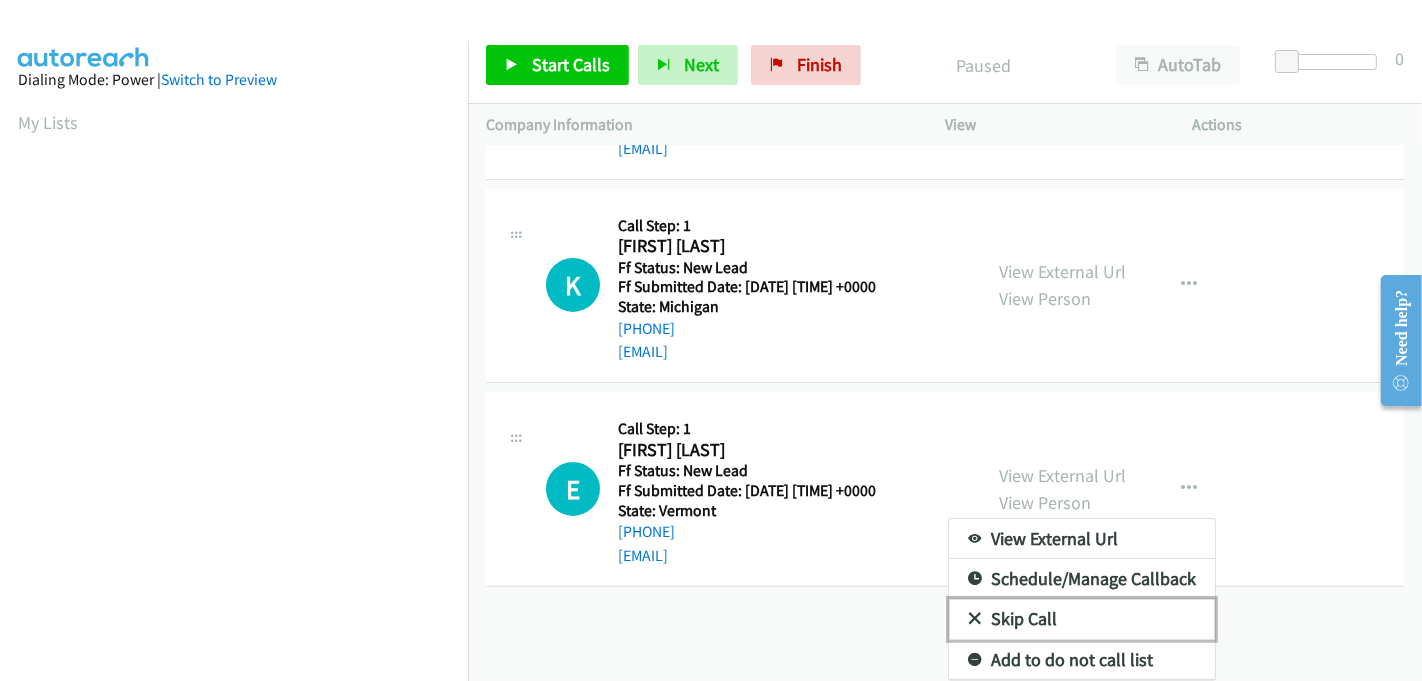 click on "Skip Call" at bounding box center (1082, 619) 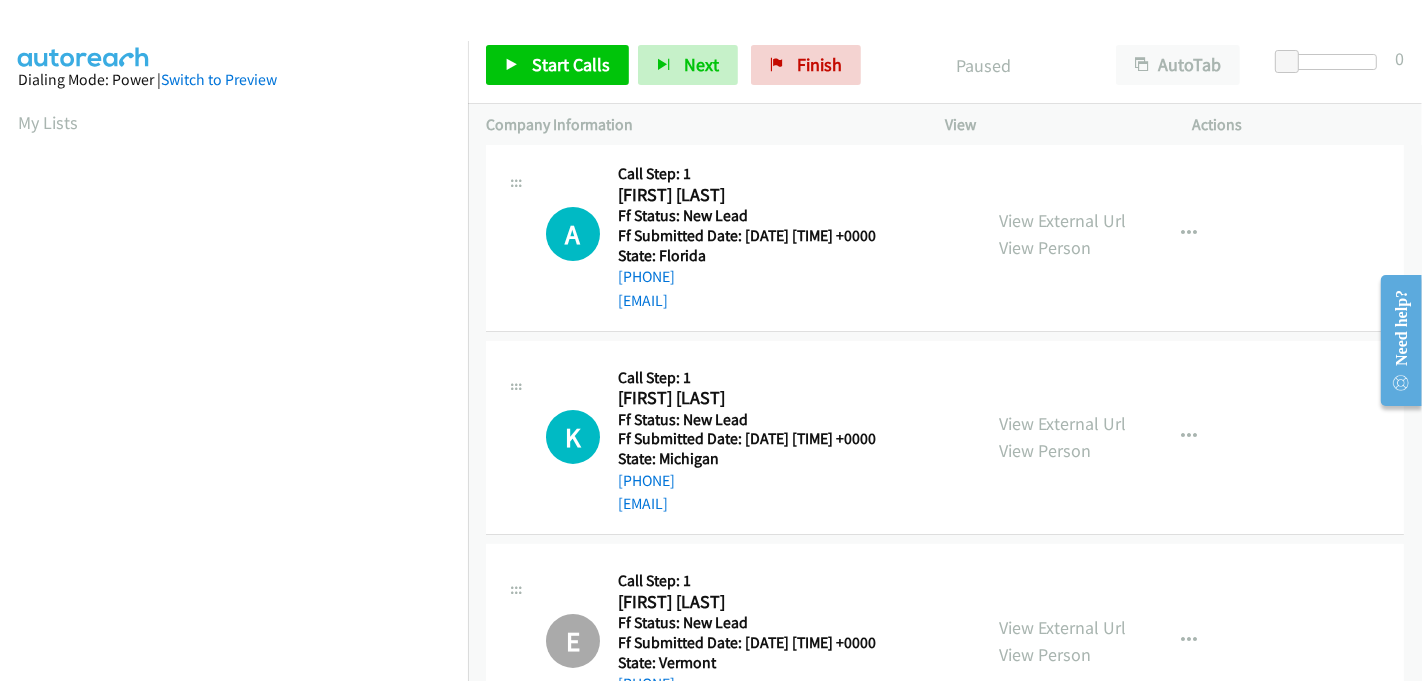 scroll, scrollTop: 82, scrollLeft: 0, axis: vertical 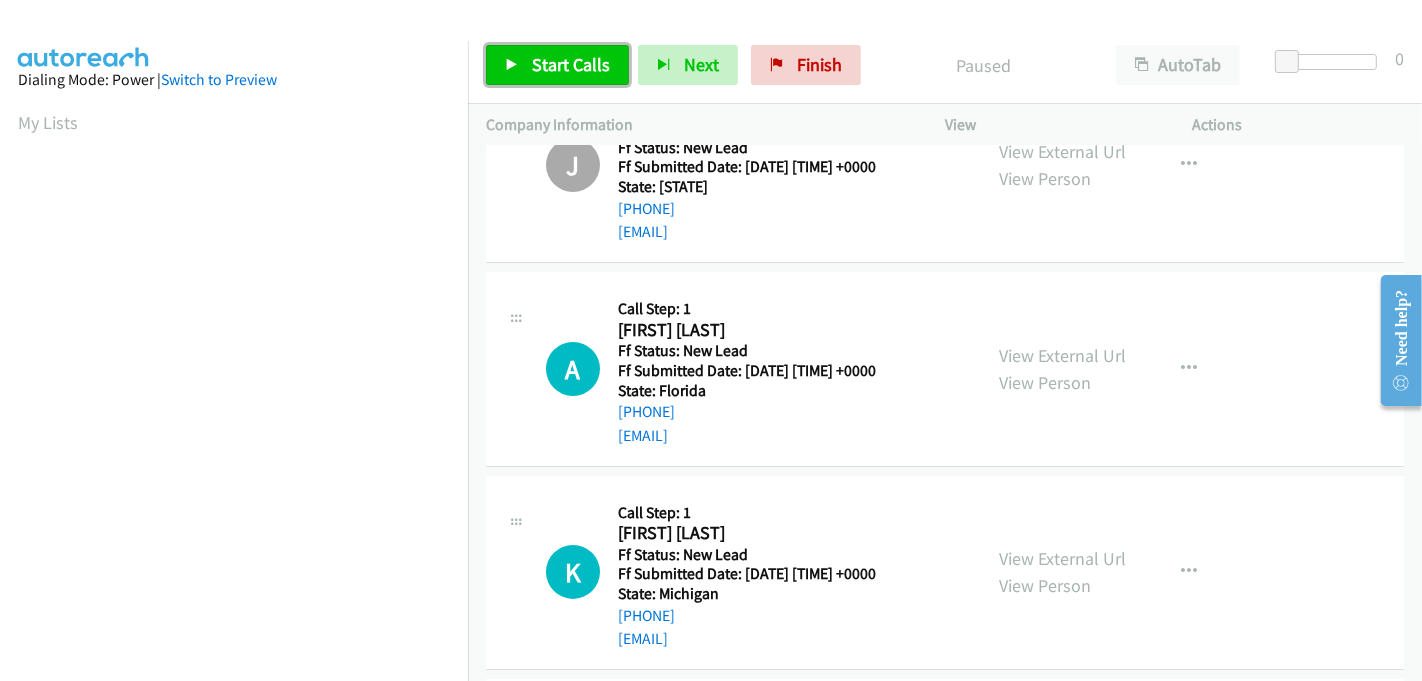 click on "Start Calls" at bounding box center (571, 64) 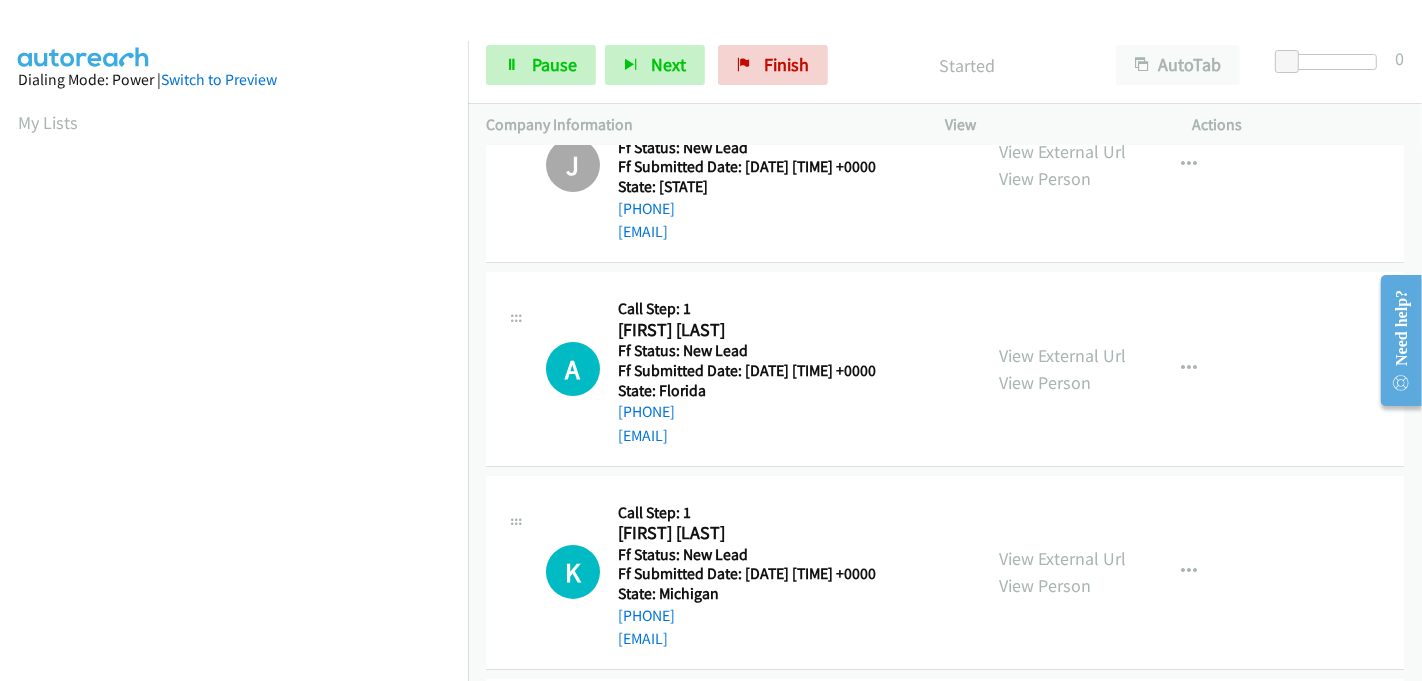 scroll, scrollTop: 193, scrollLeft: 0, axis: vertical 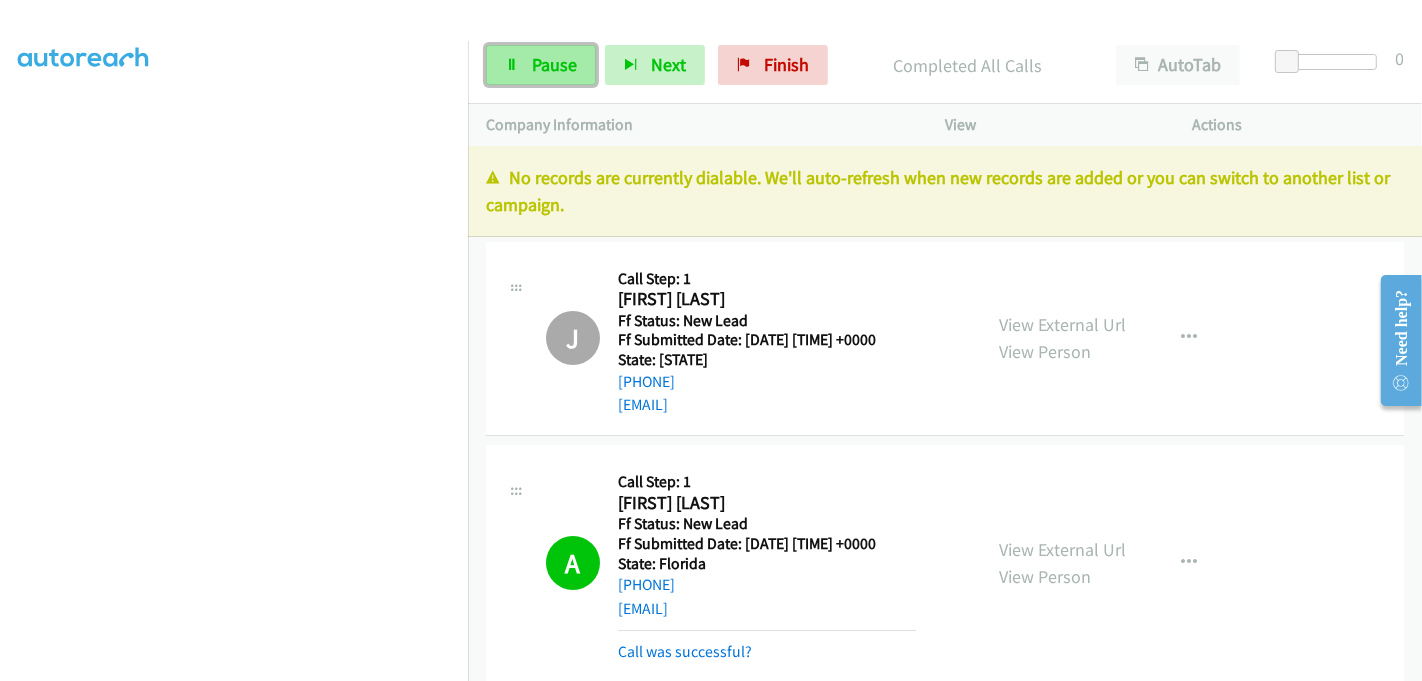 click on "Pause" at bounding box center [554, 64] 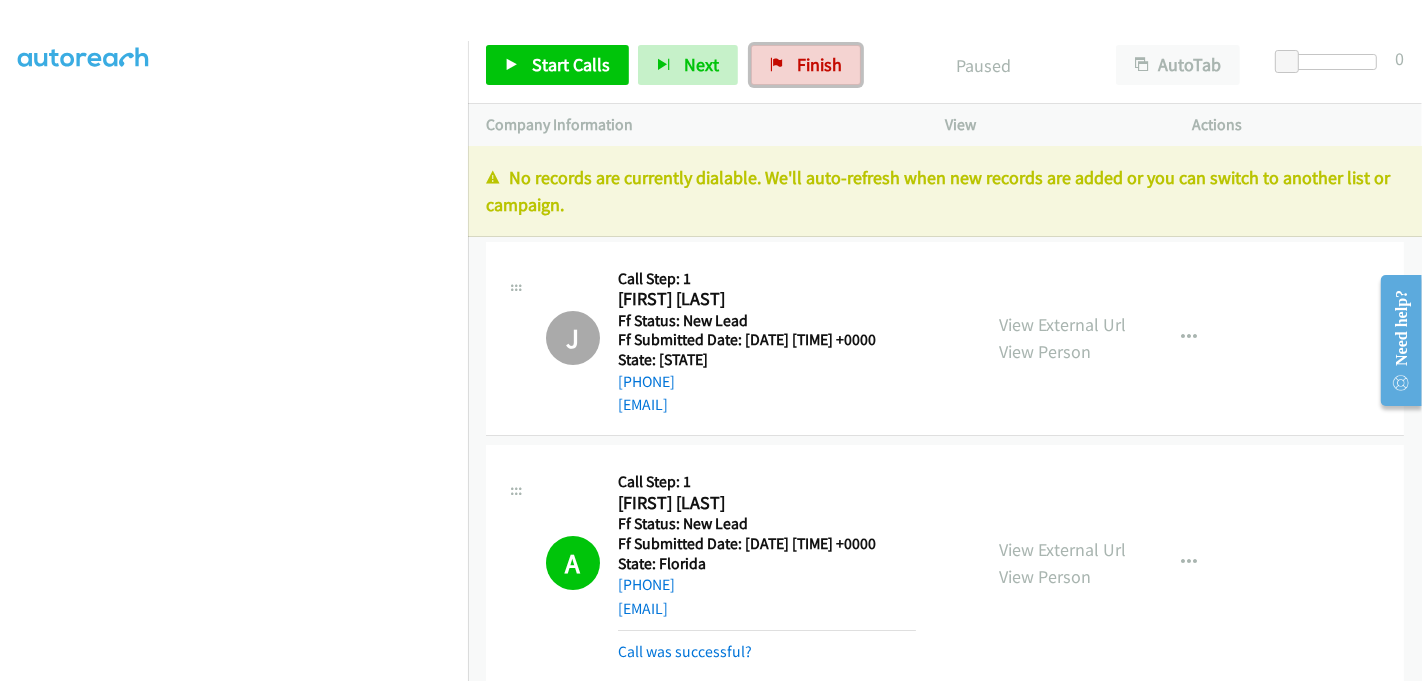 click on "Finish" at bounding box center (806, 65) 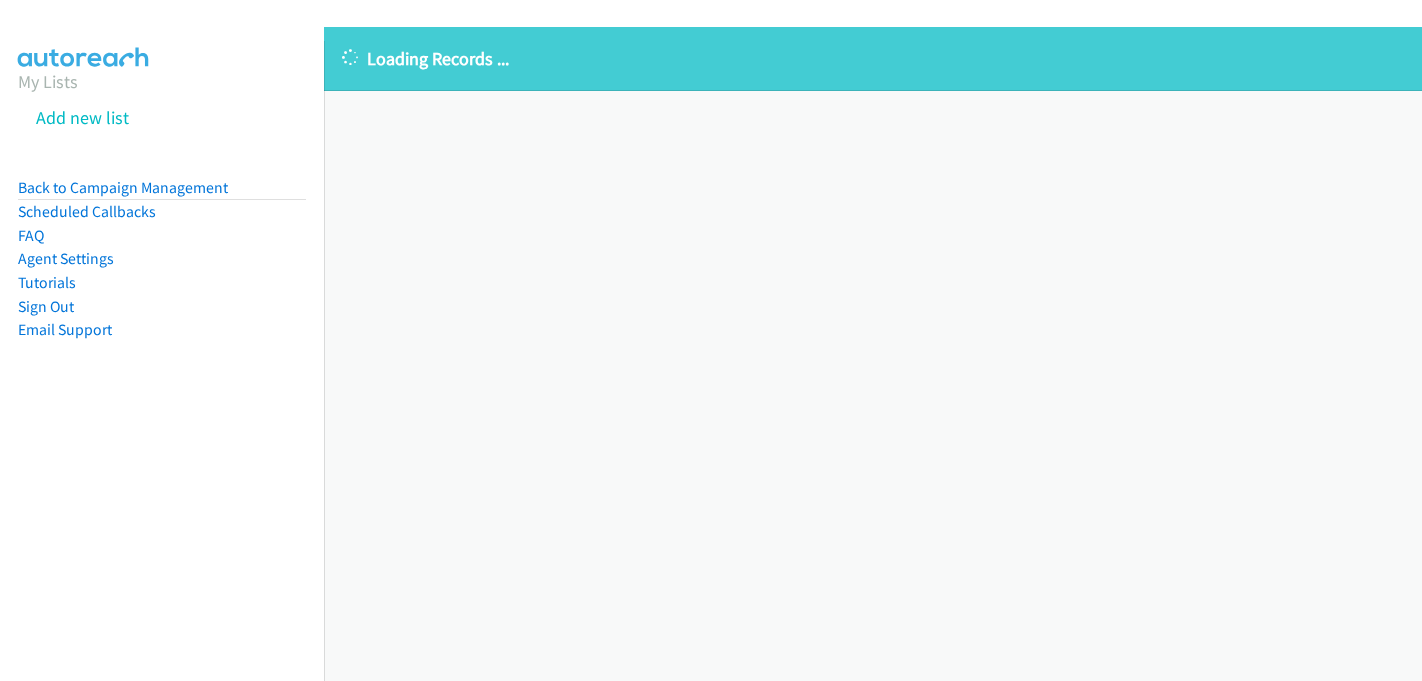 scroll, scrollTop: 0, scrollLeft: 0, axis: both 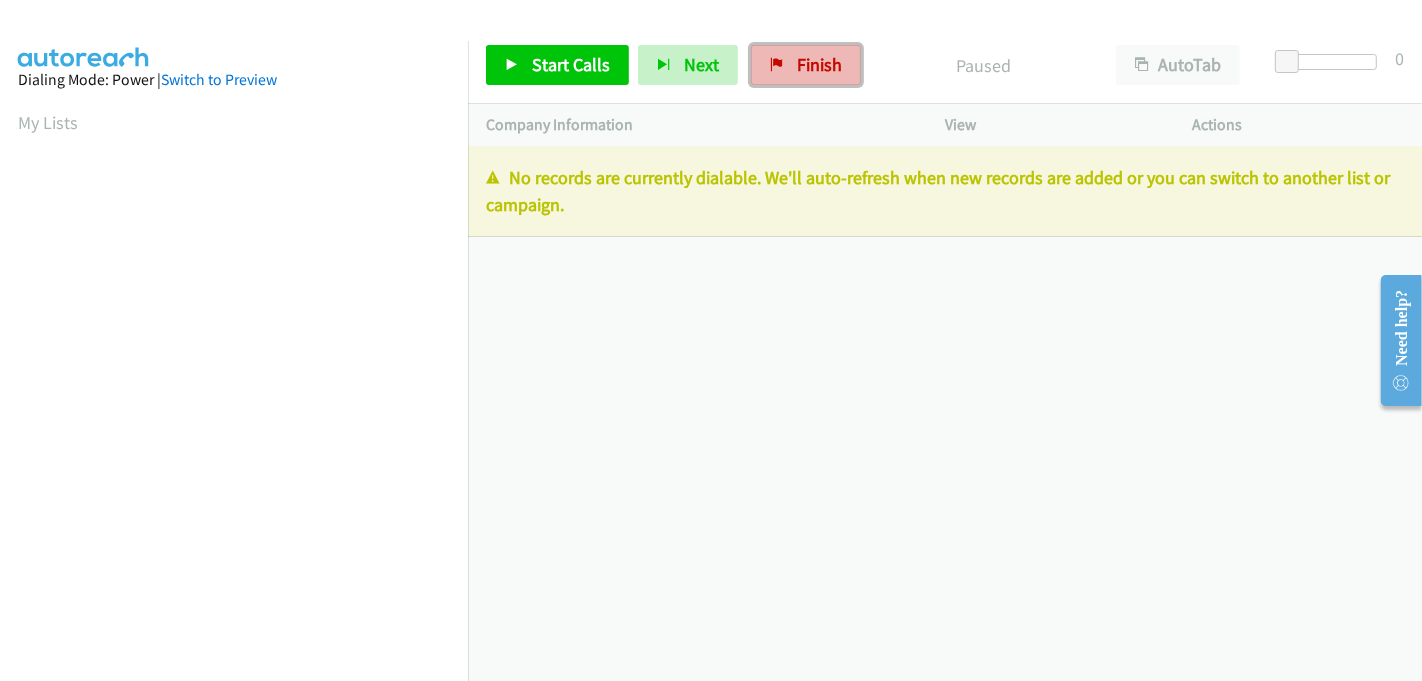 drag, startPoint x: 814, startPoint y: 64, endPoint x: 766, endPoint y: 80, distance: 50.596443 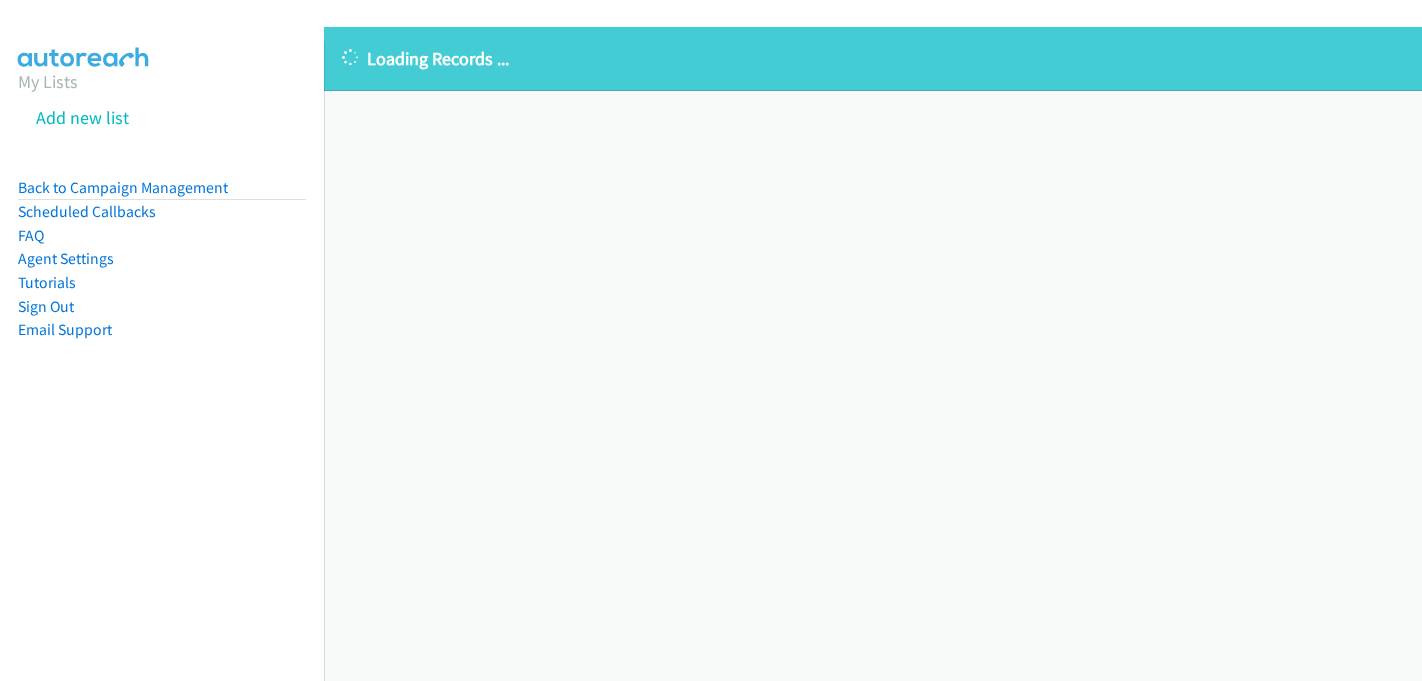scroll, scrollTop: 0, scrollLeft: 0, axis: both 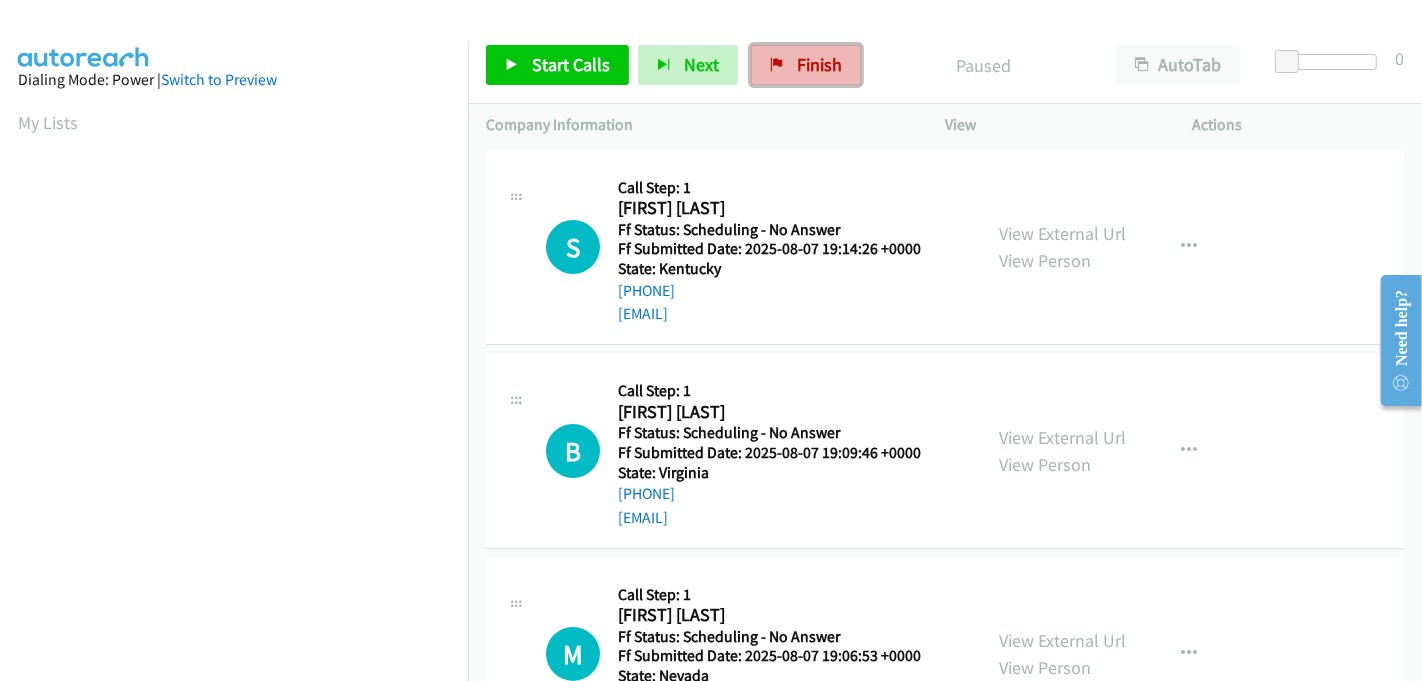 drag, startPoint x: 788, startPoint y: 67, endPoint x: 804, endPoint y: 49, distance: 24.083189 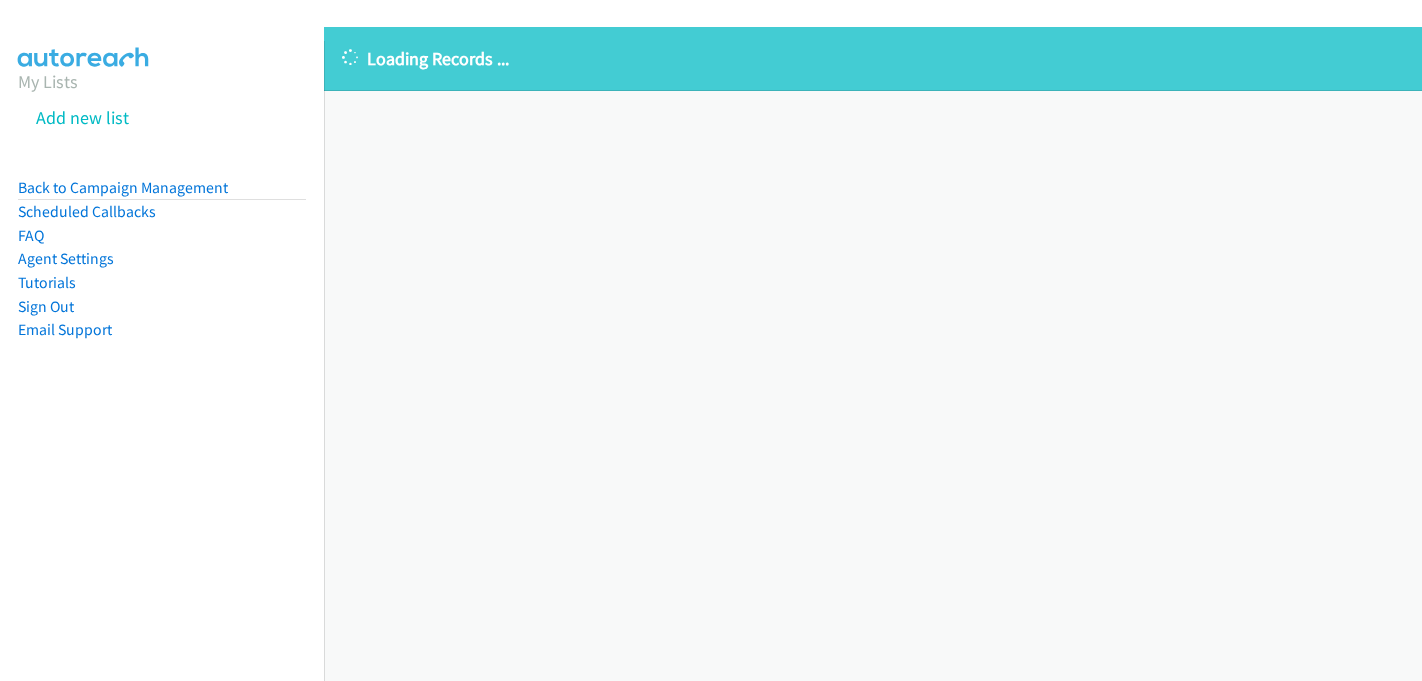 scroll, scrollTop: 0, scrollLeft: 0, axis: both 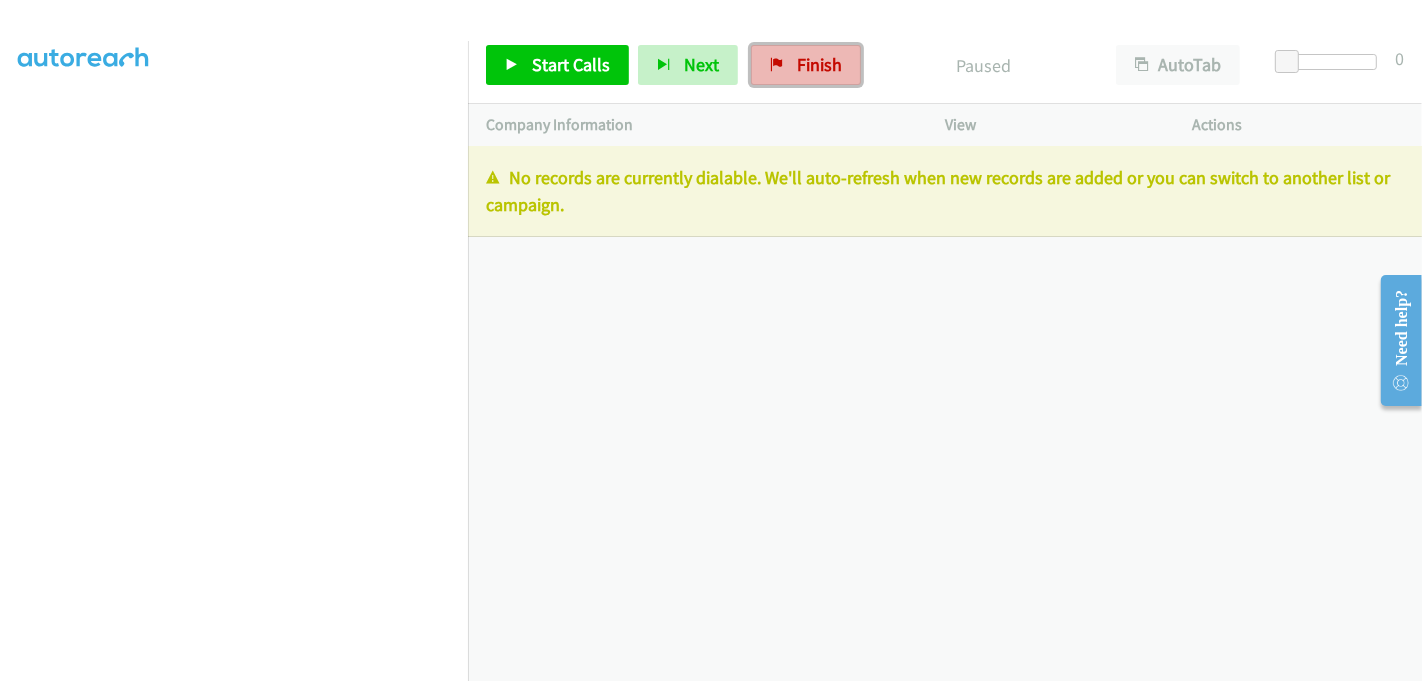drag, startPoint x: 796, startPoint y: 68, endPoint x: 804, endPoint y: 58, distance: 12.806249 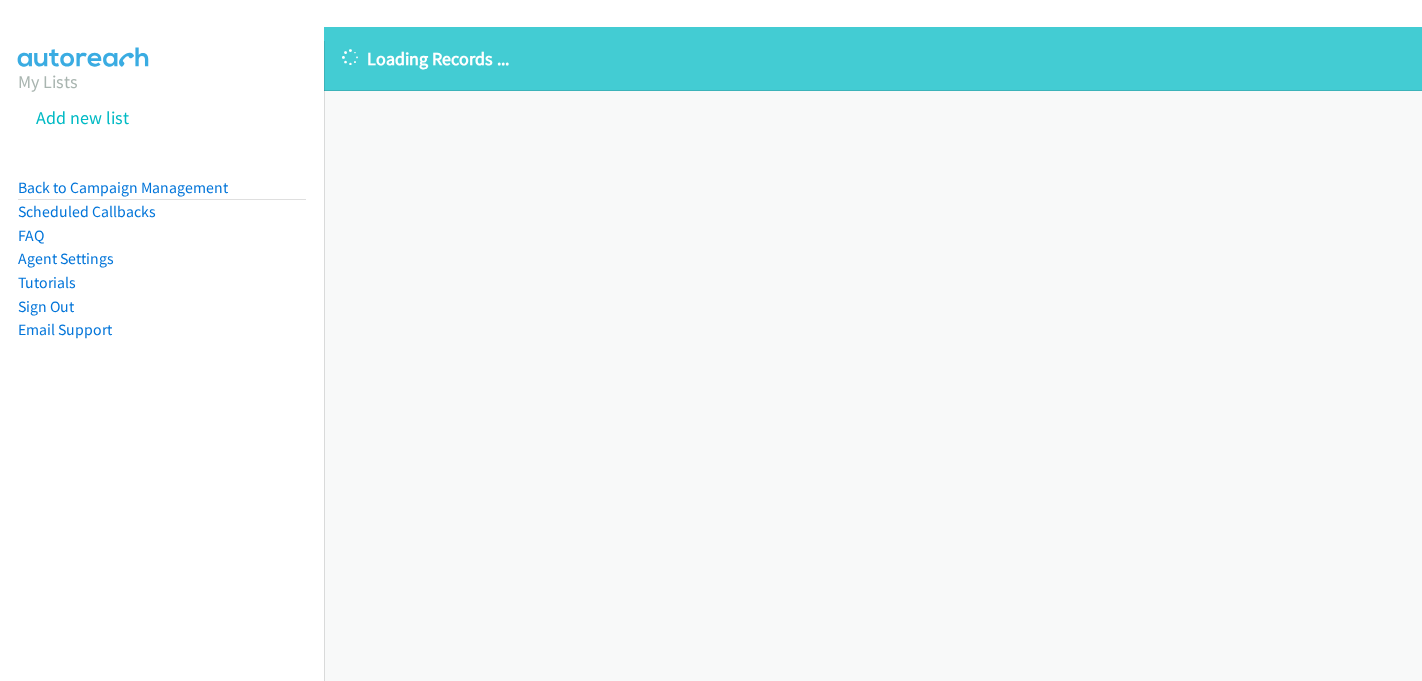 scroll, scrollTop: 0, scrollLeft: 0, axis: both 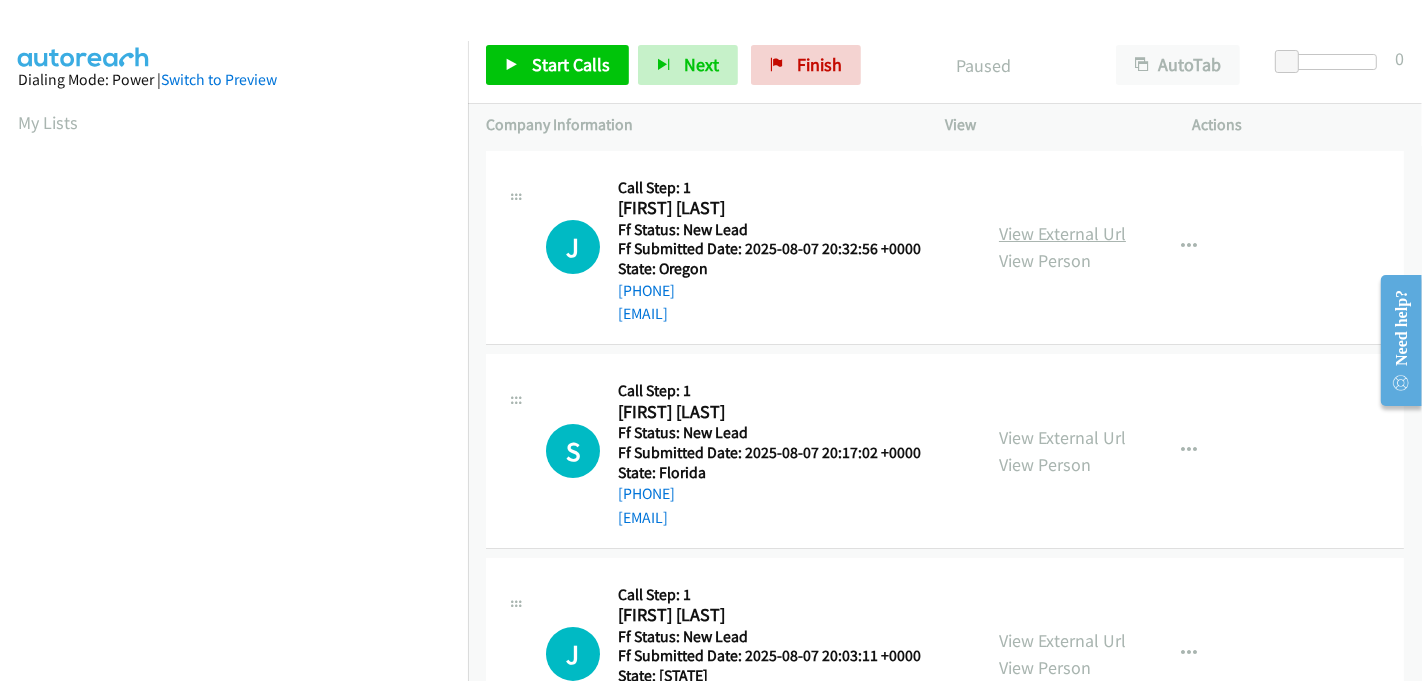 click on "View External Url" at bounding box center (1062, 233) 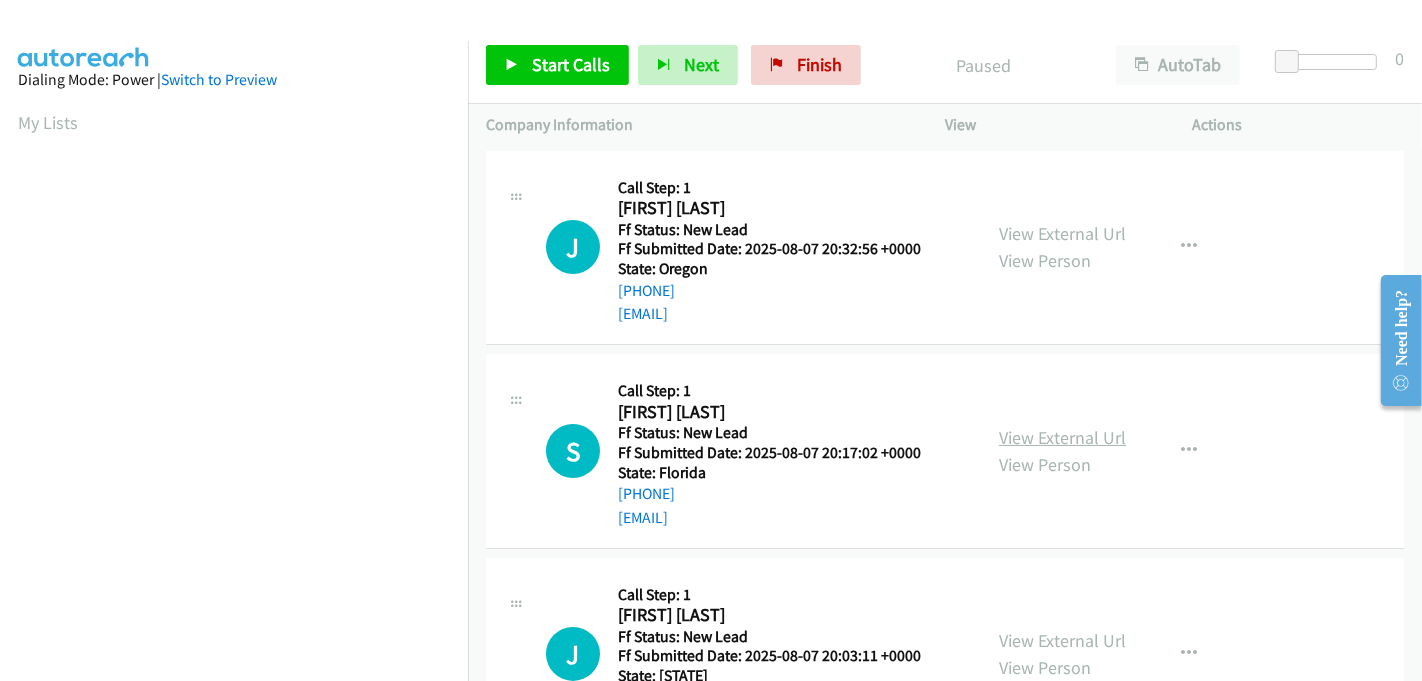 click on "View External Url" at bounding box center [1062, 437] 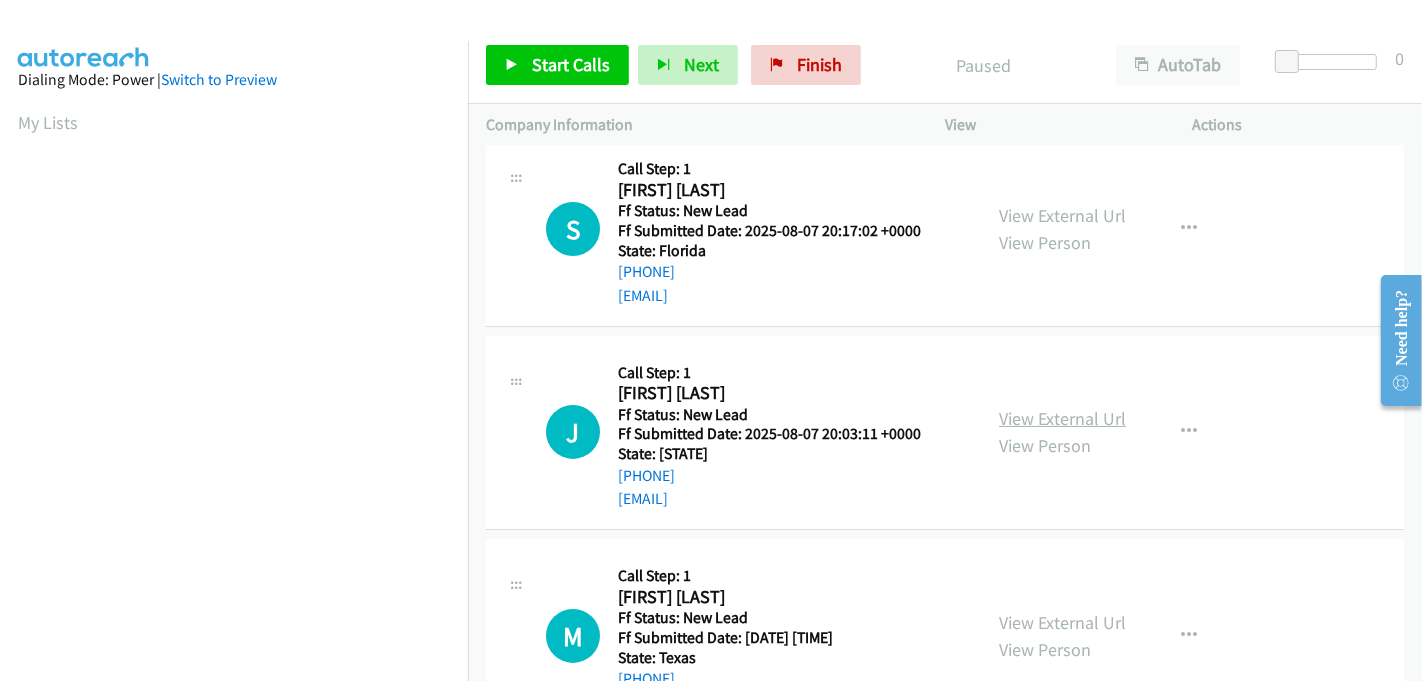 click on "View External Url" at bounding box center (1062, 418) 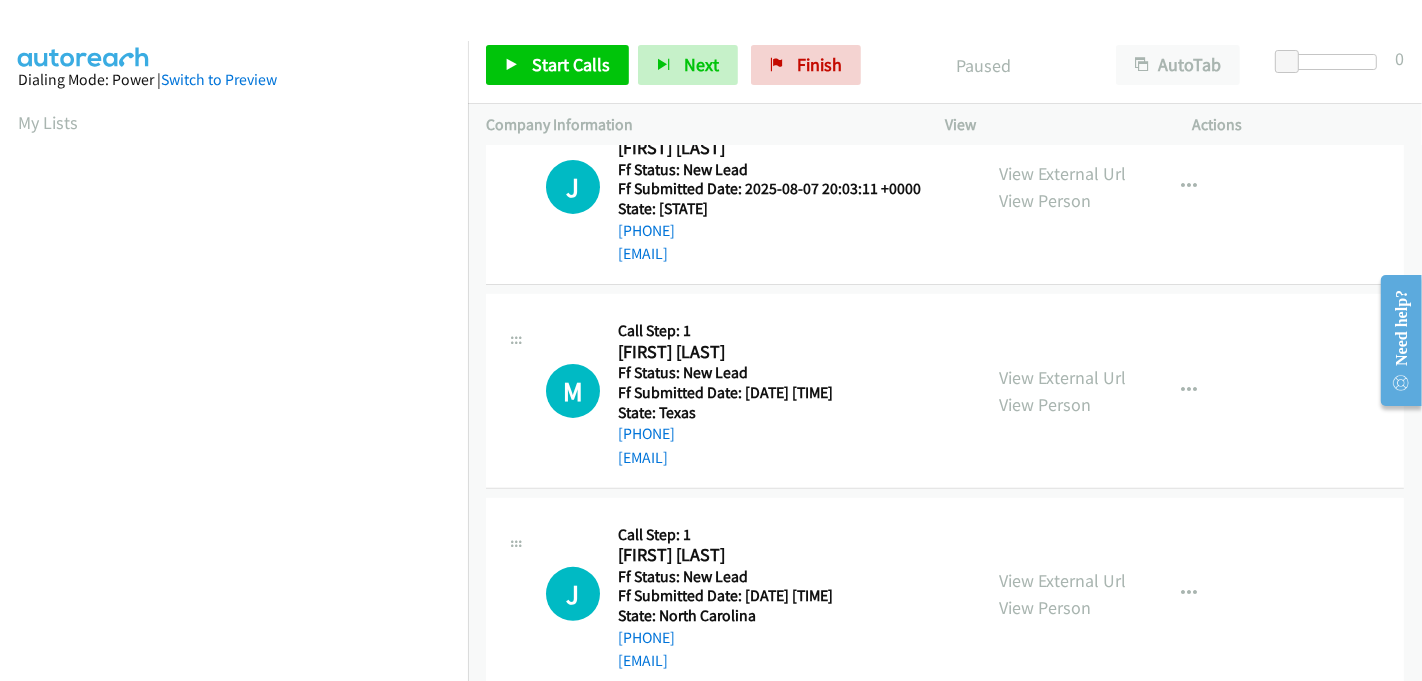 scroll, scrollTop: 507, scrollLeft: 0, axis: vertical 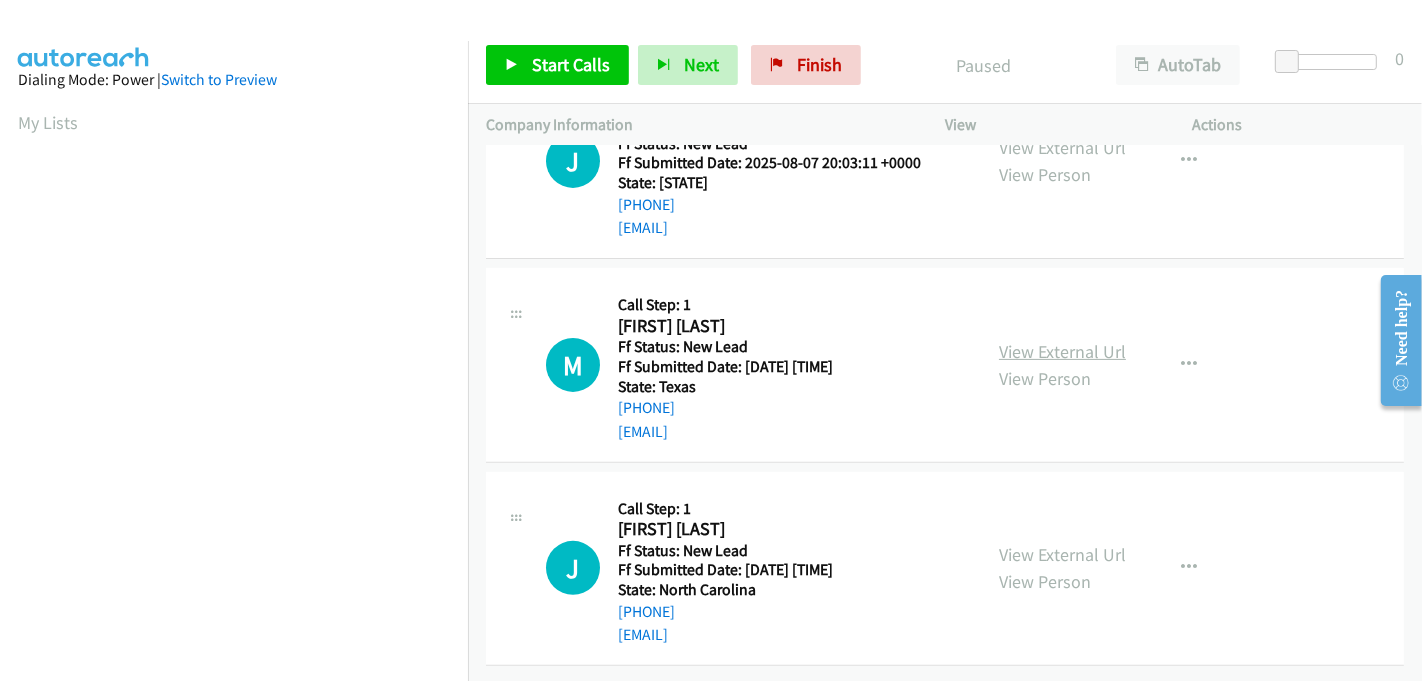 click on "View External Url" at bounding box center [1062, 351] 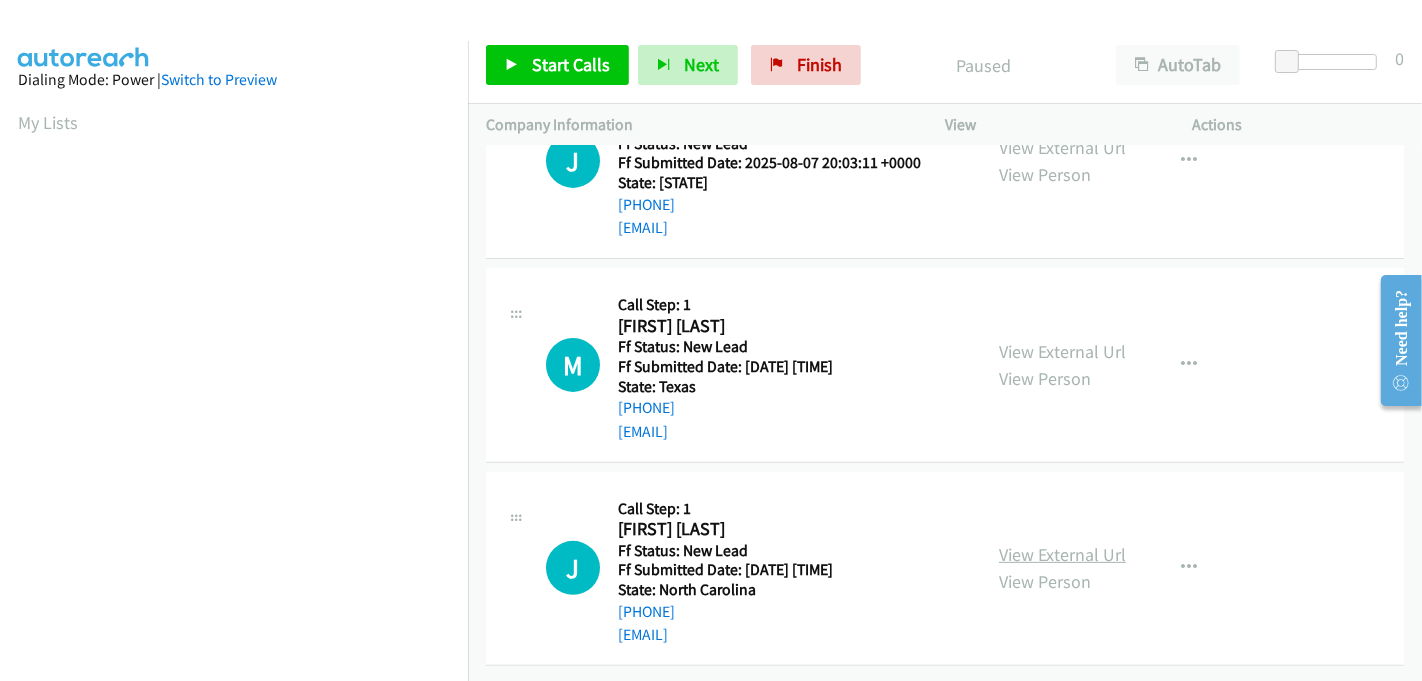 click on "View External Url" at bounding box center [1062, 554] 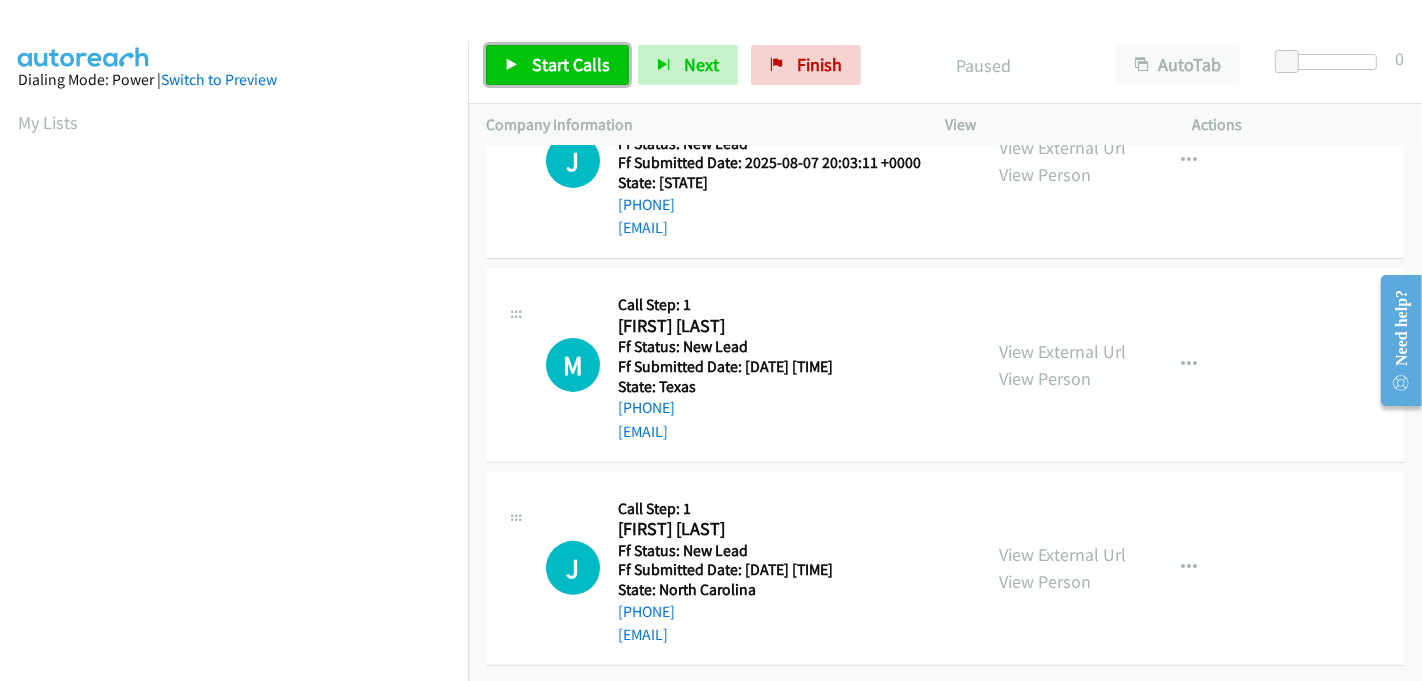 click on "Start Calls" at bounding box center [571, 64] 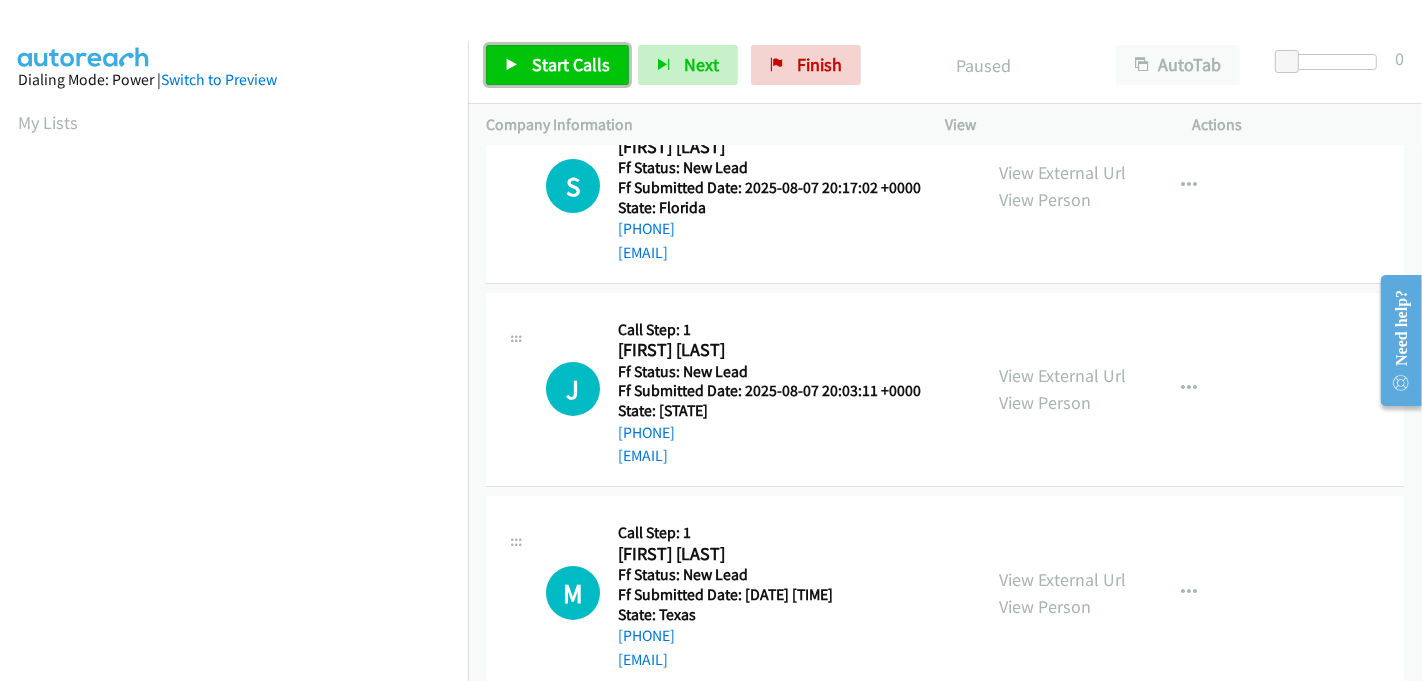 scroll, scrollTop: 0, scrollLeft: 0, axis: both 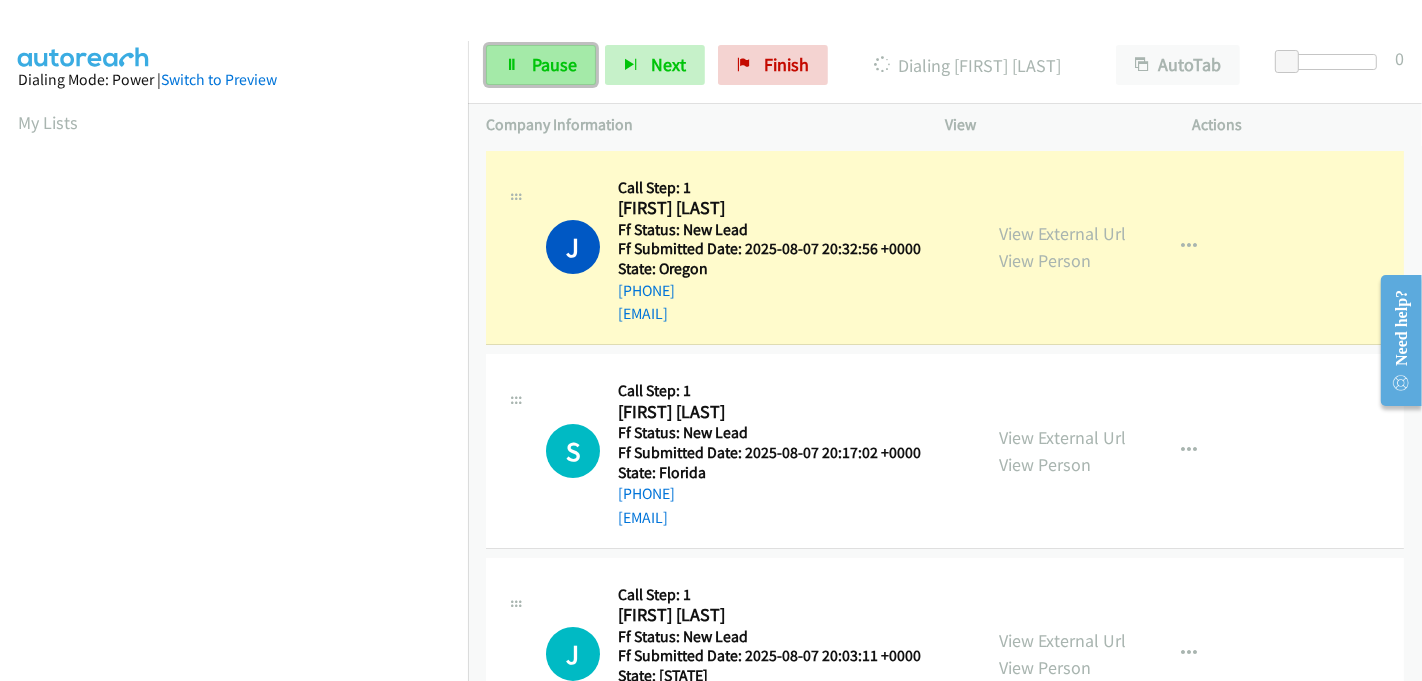 click on "Pause" at bounding box center [554, 64] 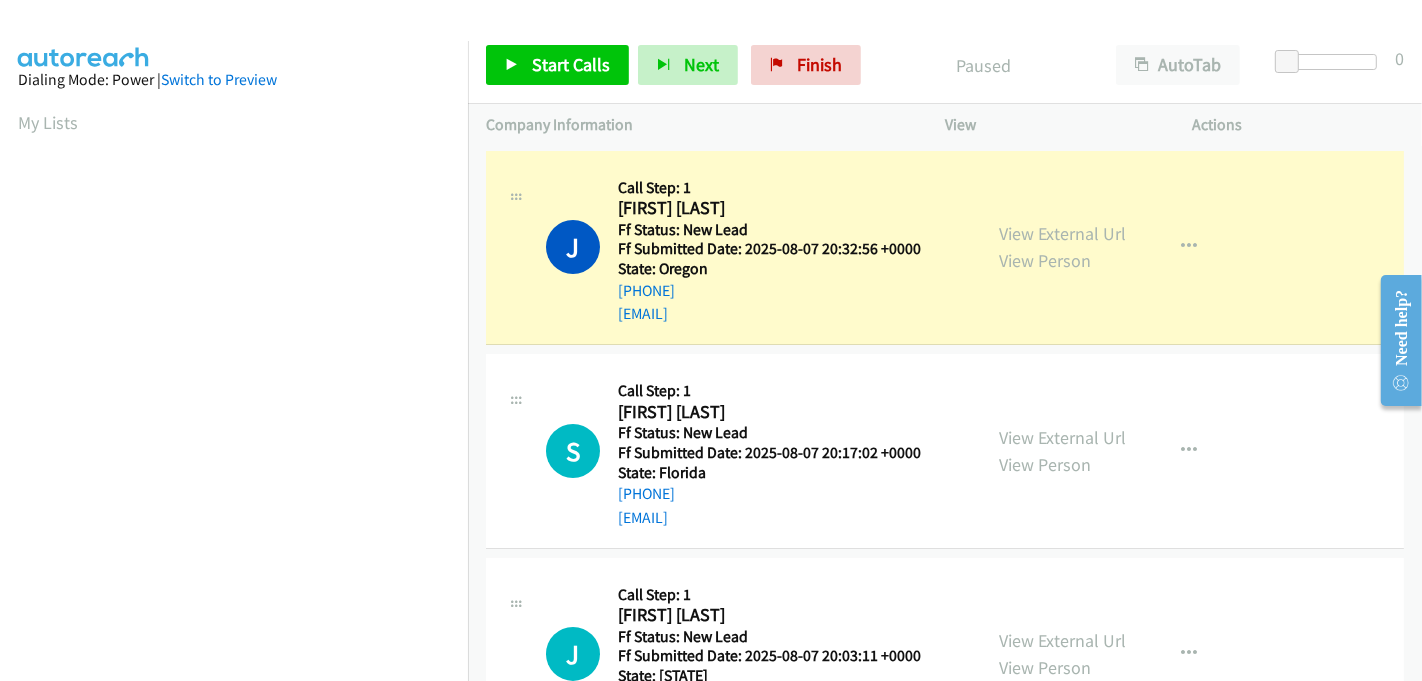 scroll, scrollTop: 442, scrollLeft: 0, axis: vertical 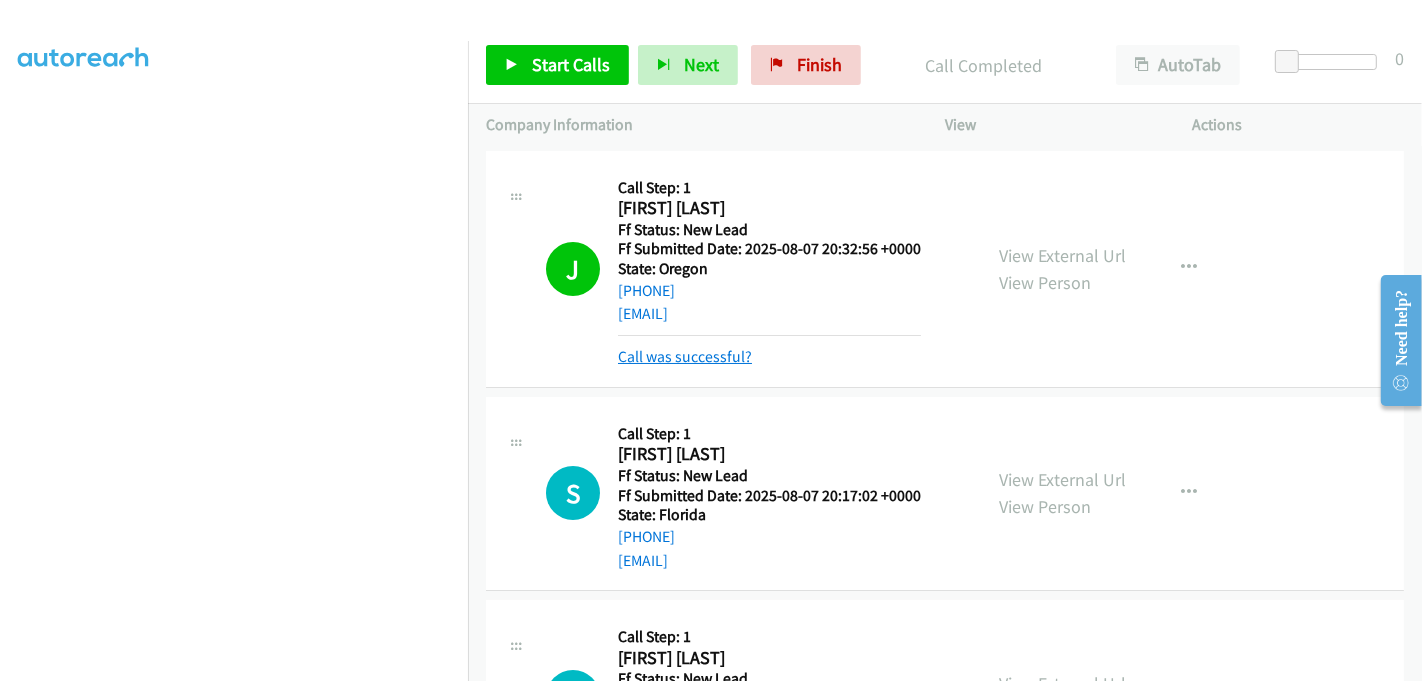 click on "Call was successful?" at bounding box center [685, 356] 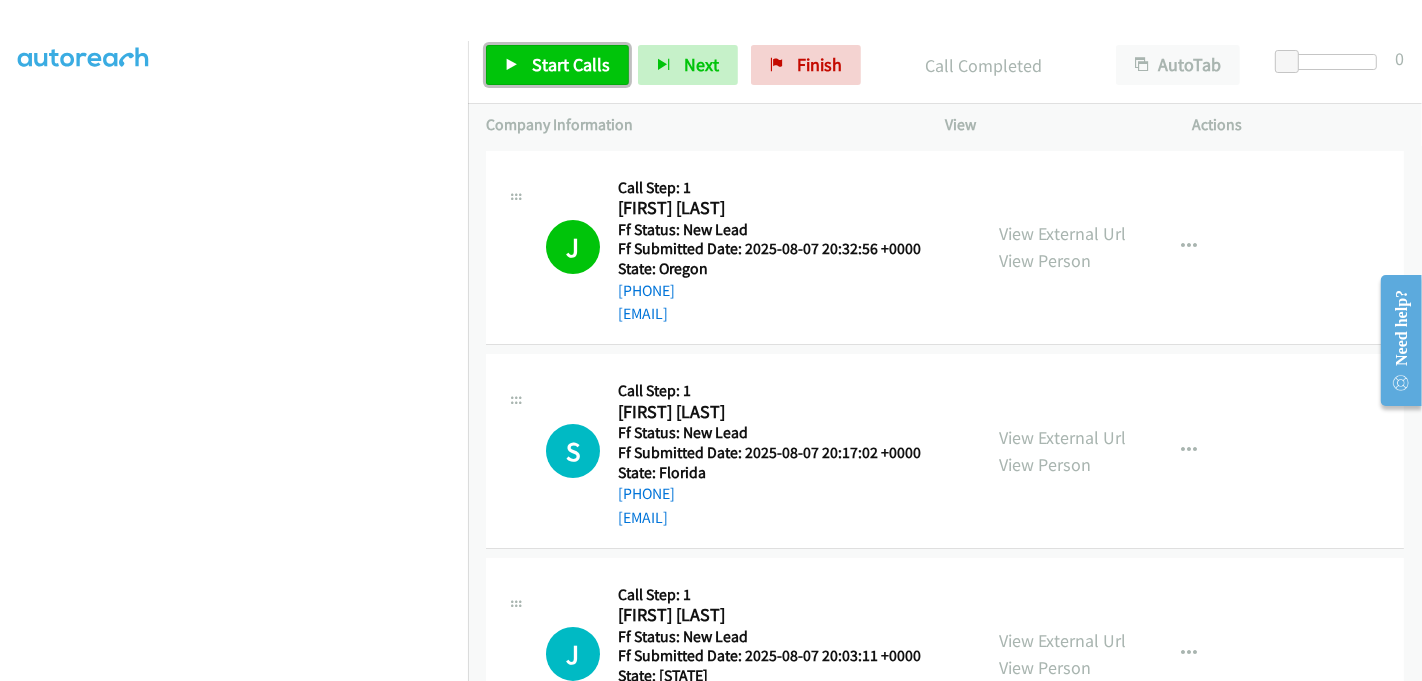 click on "Start Calls" at bounding box center [571, 64] 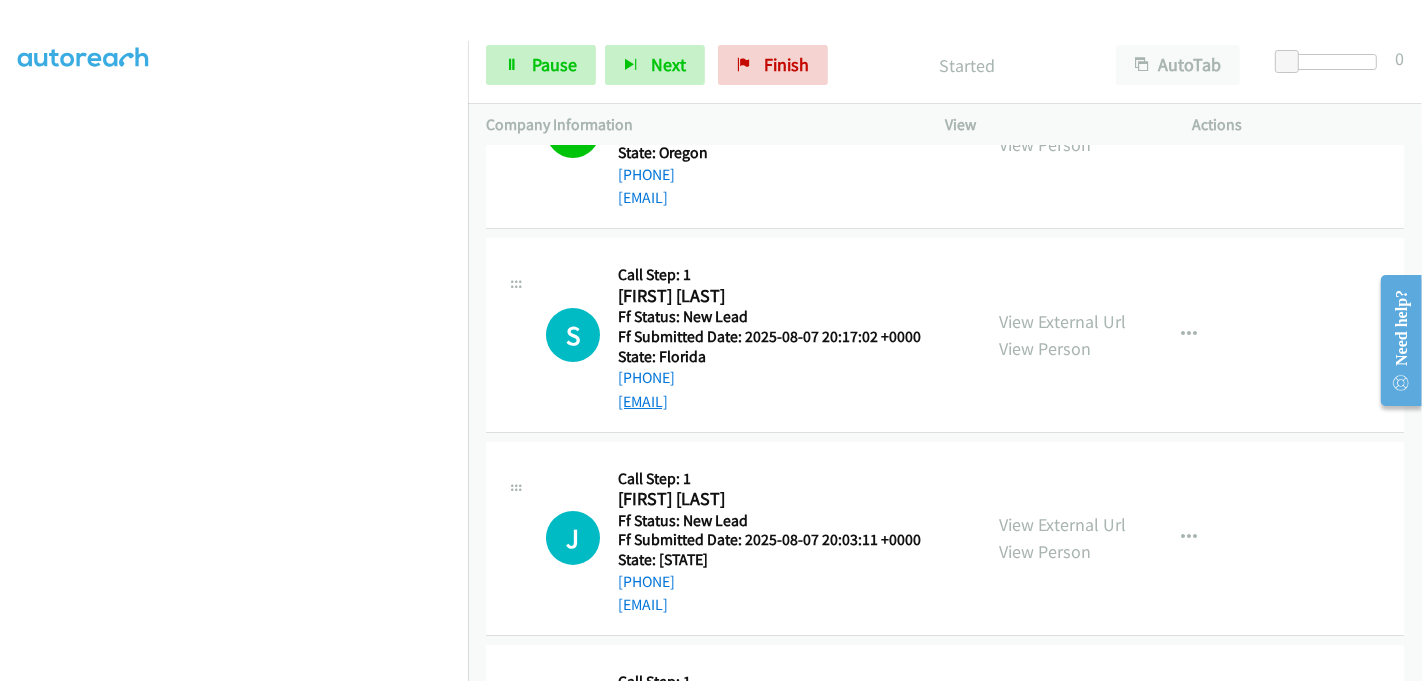 scroll, scrollTop: 222, scrollLeft: 0, axis: vertical 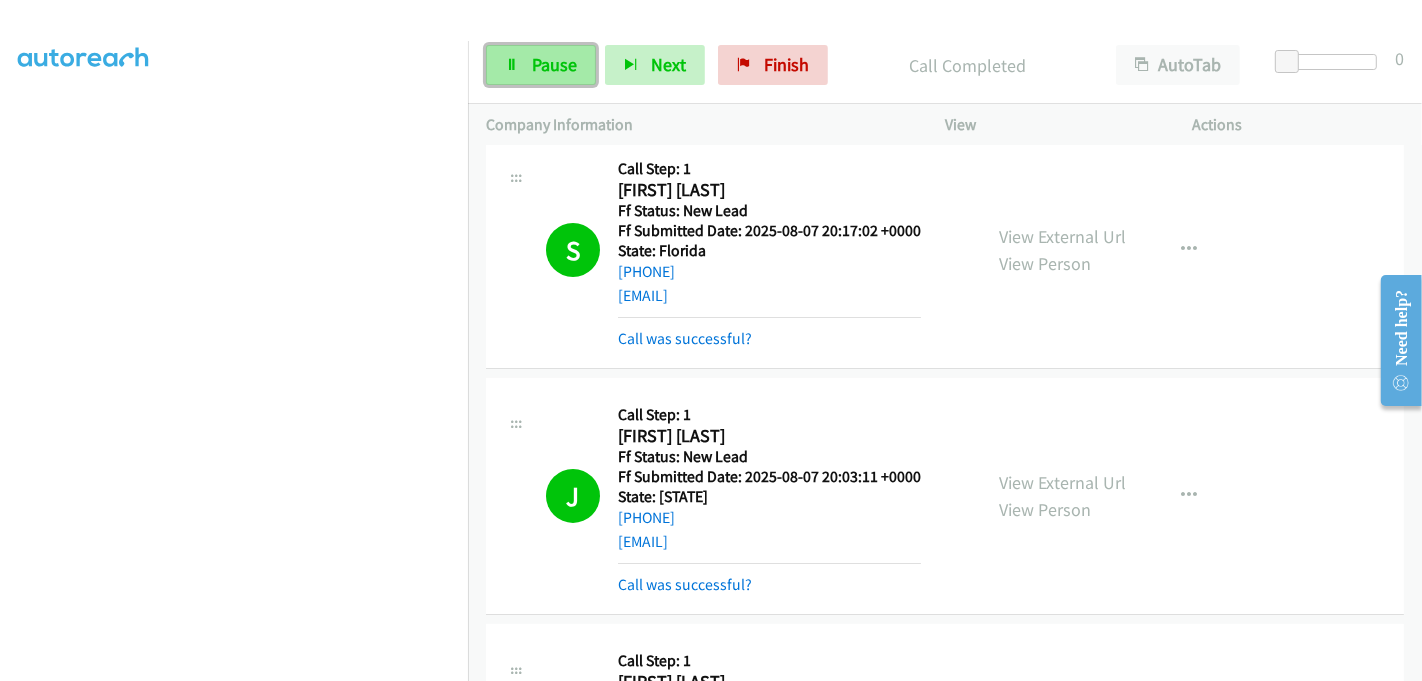 click on "Pause" at bounding box center [554, 64] 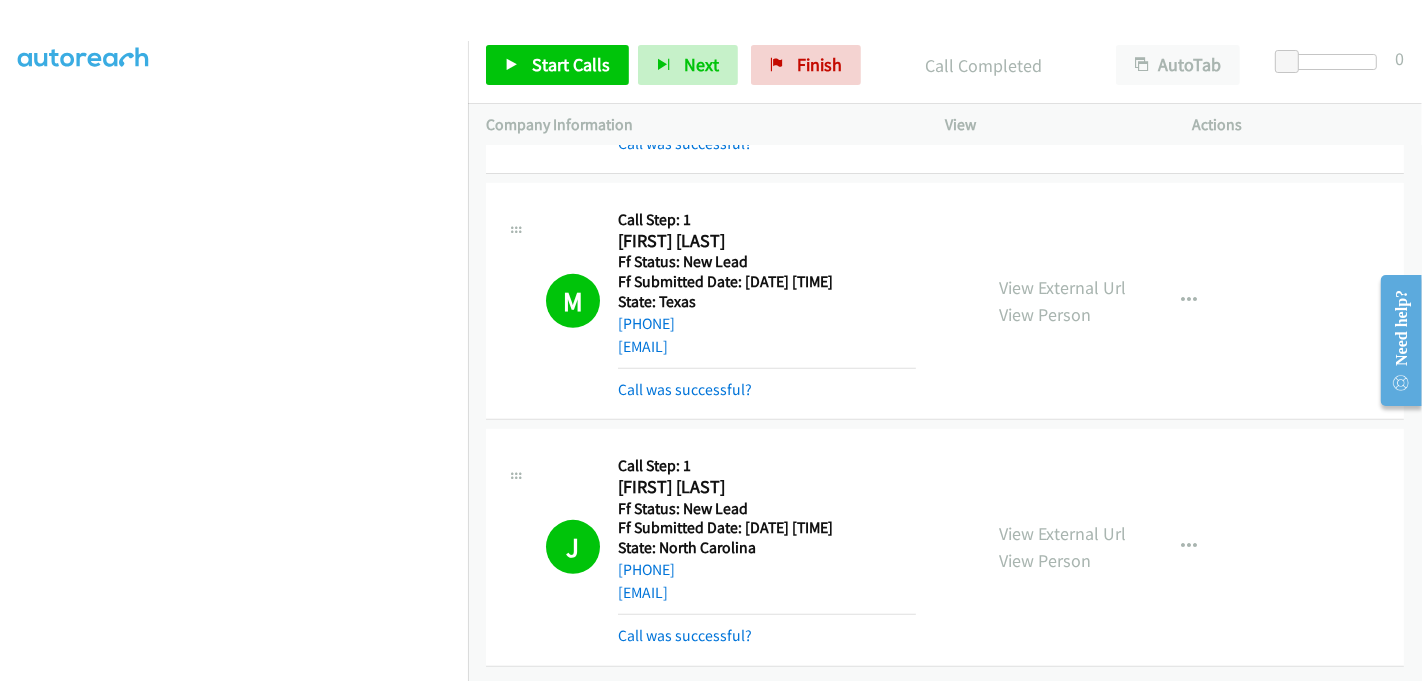 scroll, scrollTop: 767, scrollLeft: 0, axis: vertical 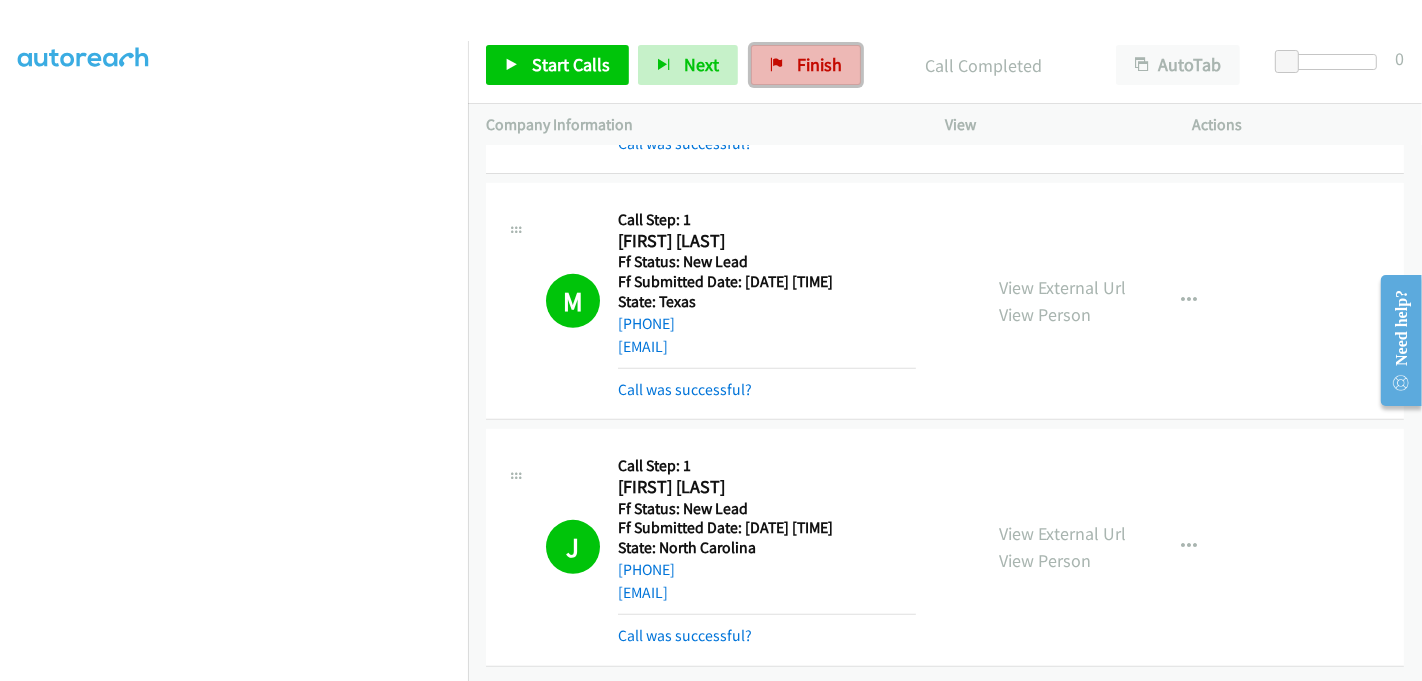 drag, startPoint x: 811, startPoint y: 61, endPoint x: 794, endPoint y: 57, distance: 17.464249 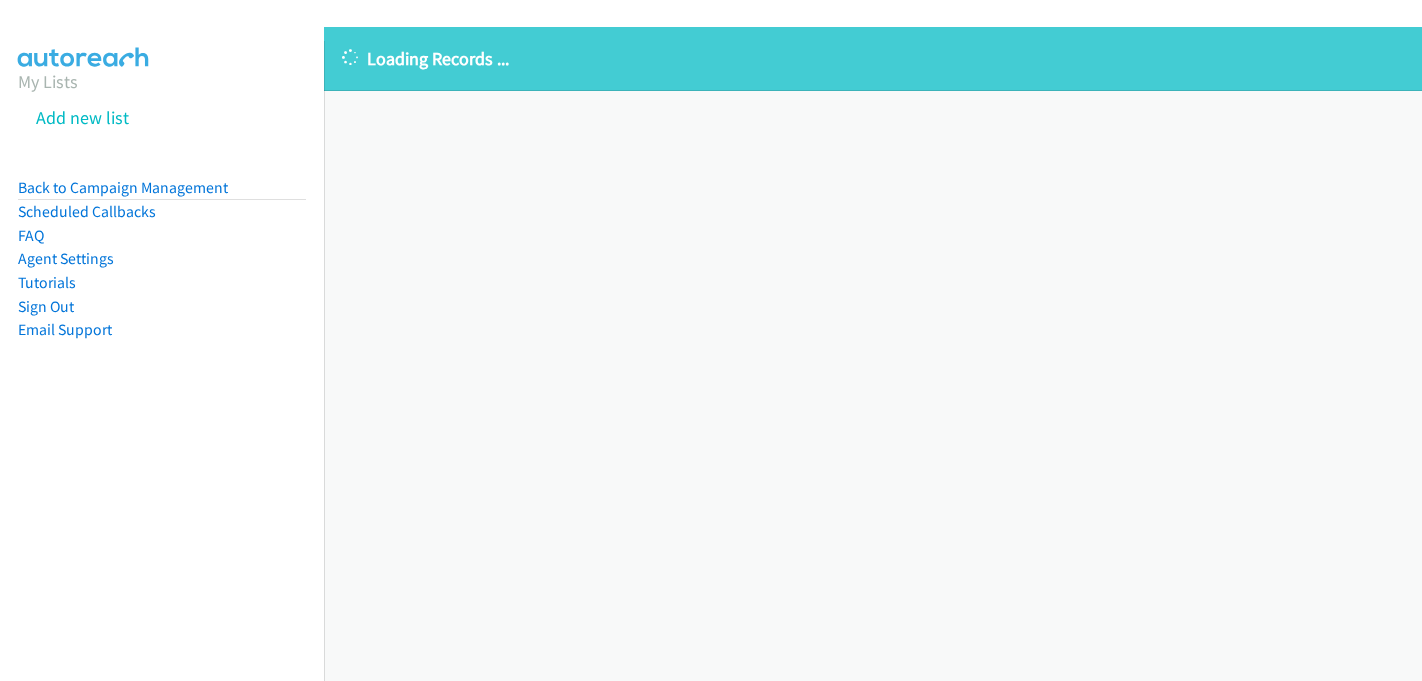 scroll, scrollTop: 0, scrollLeft: 0, axis: both 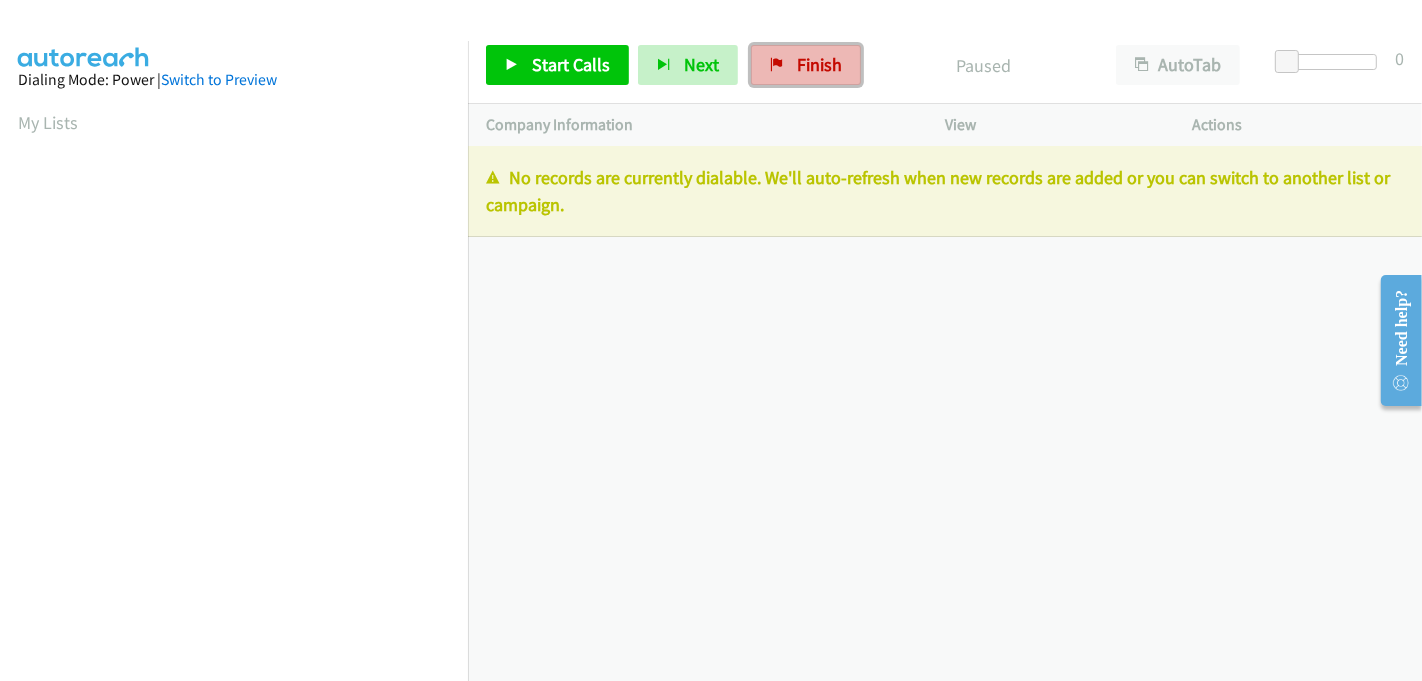 drag, startPoint x: 805, startPoint y: 69, endPoint x: 794, endPoint y: 78, distance: 14.21267 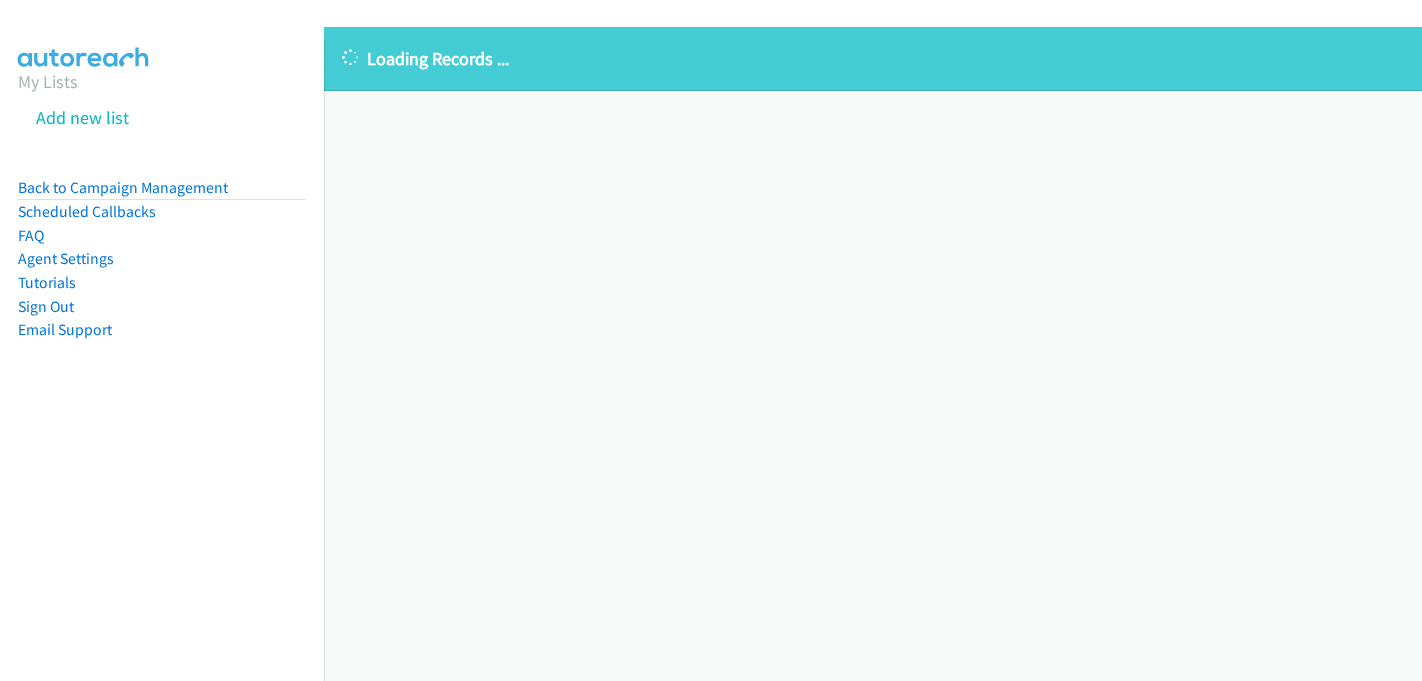 scroll, scrollTop: 0, scrollLeft: 0, axis: both 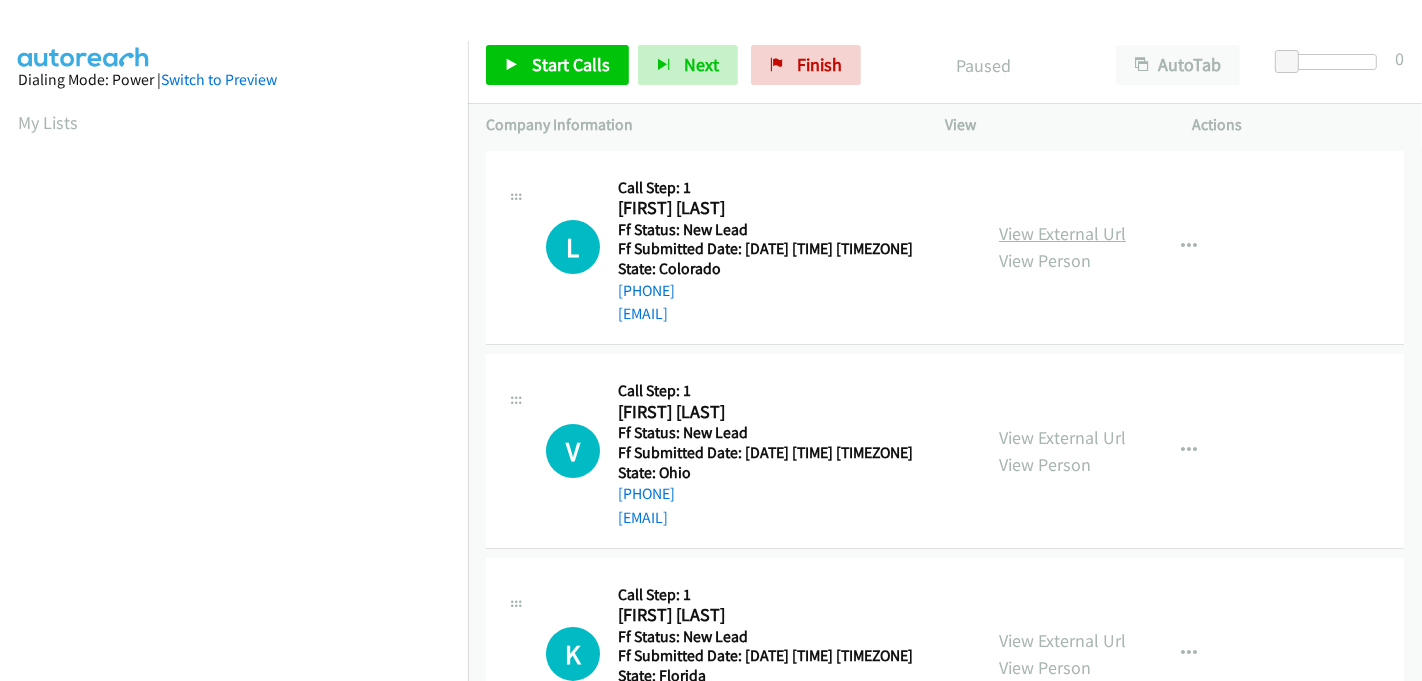 click on "View External Url" at bounding box center (1062, 233) 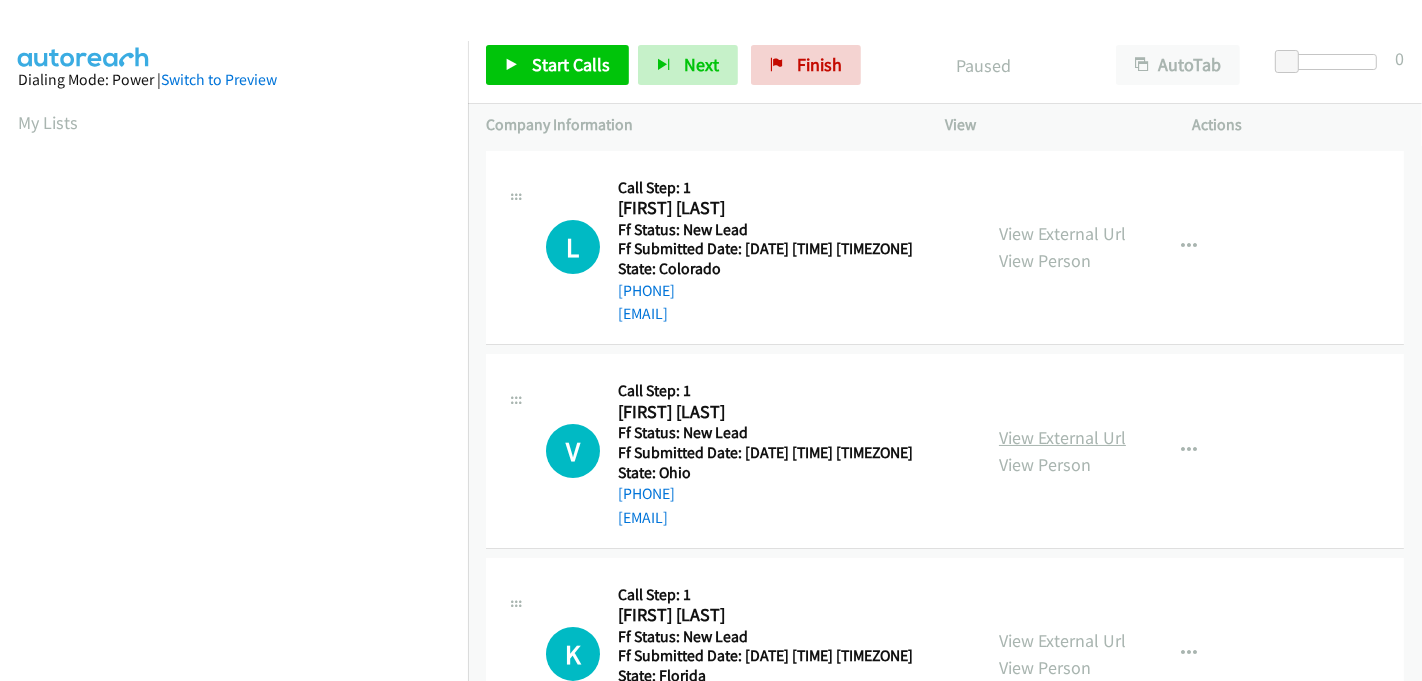 click on "View External Url" at bounding box center (1062, 437) 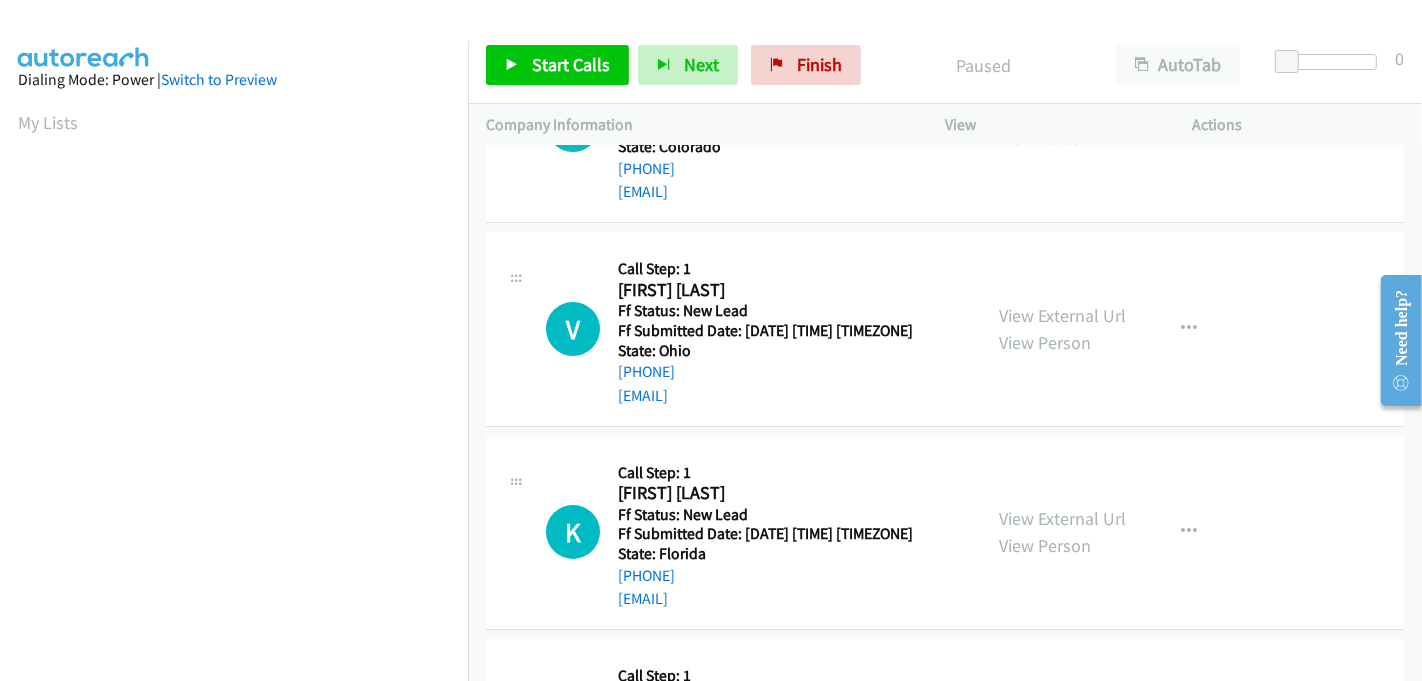 scroll, scrollTop: 222, scrollLeft: 0, axis: vertical 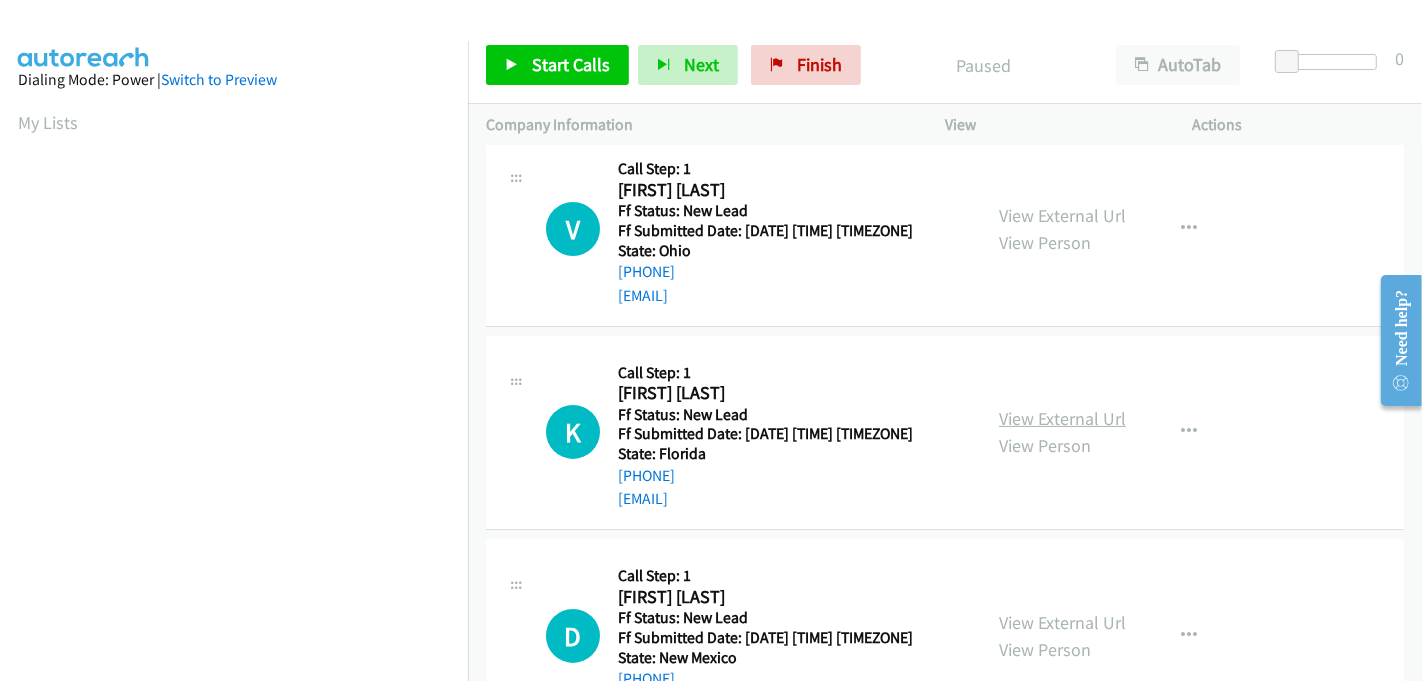 click on "View External Url" at bounding box center (1062, 418) 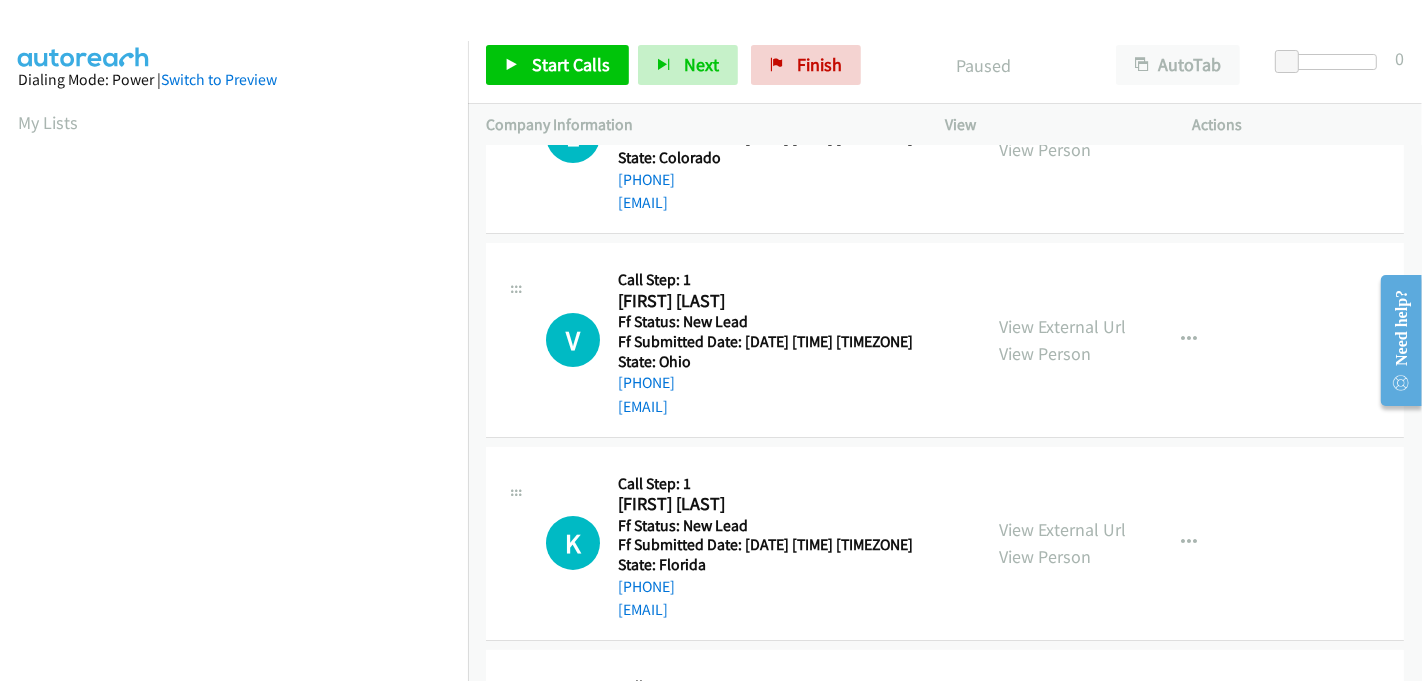 scroll, scrollTop: 0, scrollLeft: 0, axis: both 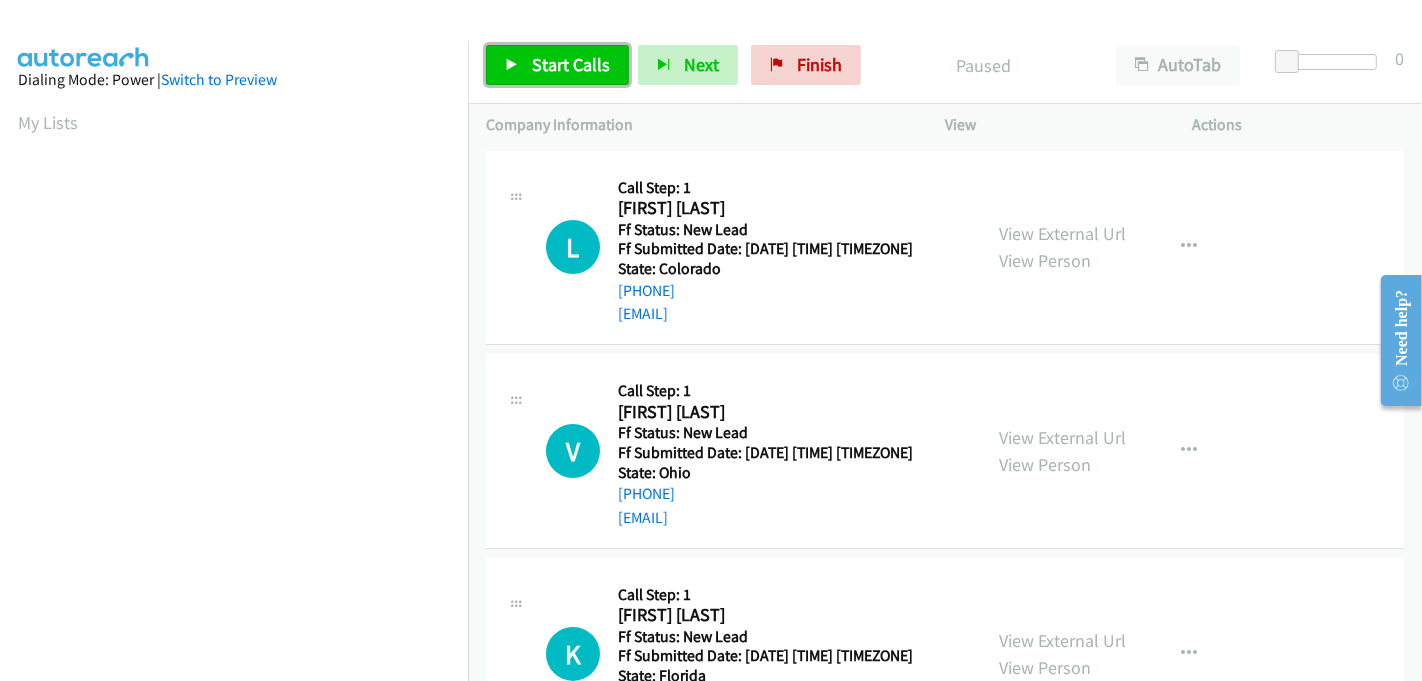 click on "Start Calls" at bounding box center [571, 64] 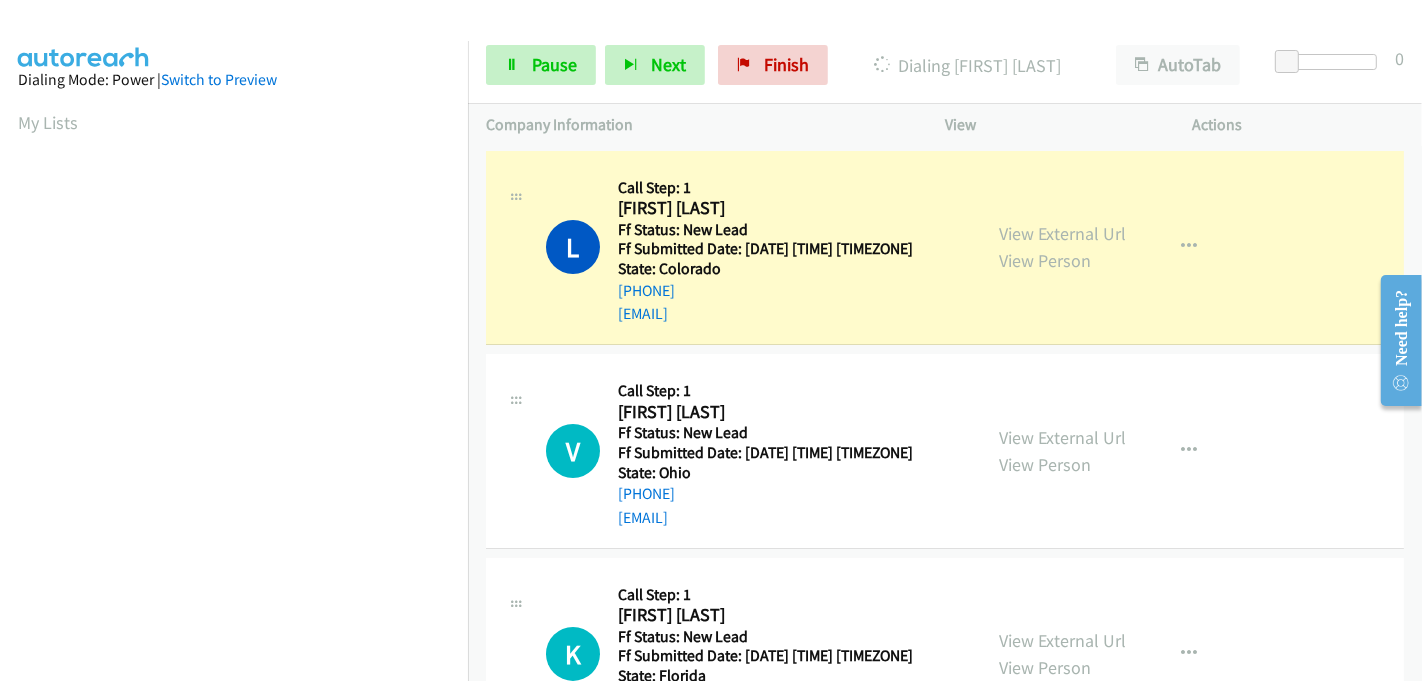 scroll, scrollTop: 442, scrollLeft: 0, axis: vertical 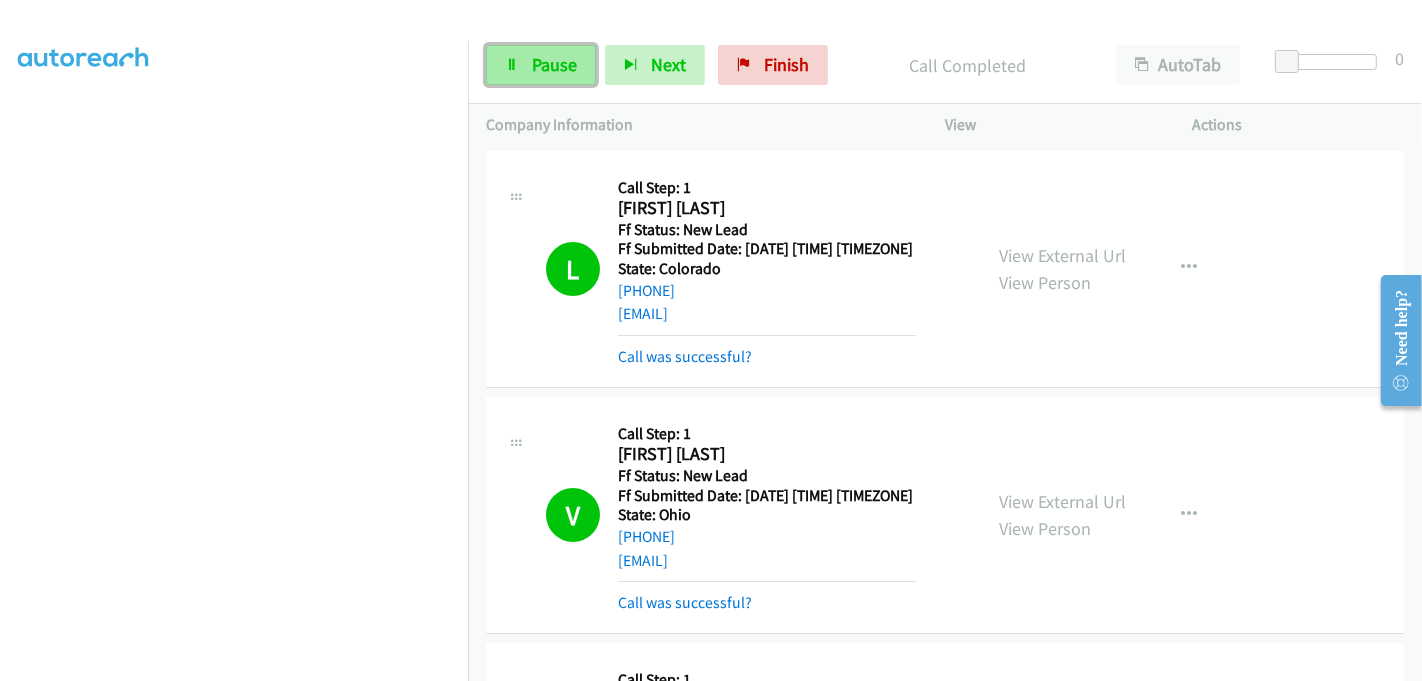 click on "Pause" at bounding box center (554, 64) 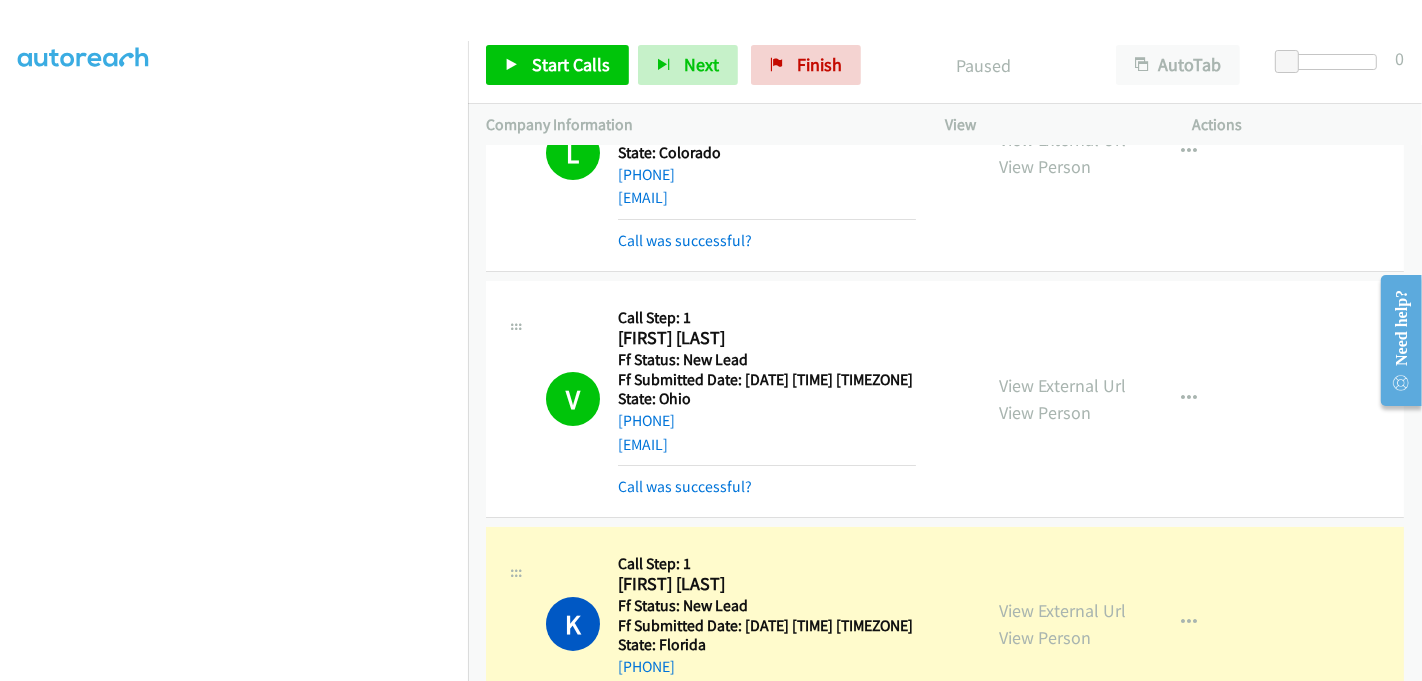 scroll, scrollTop: 333, scrollLeft: 0, axis: vertical 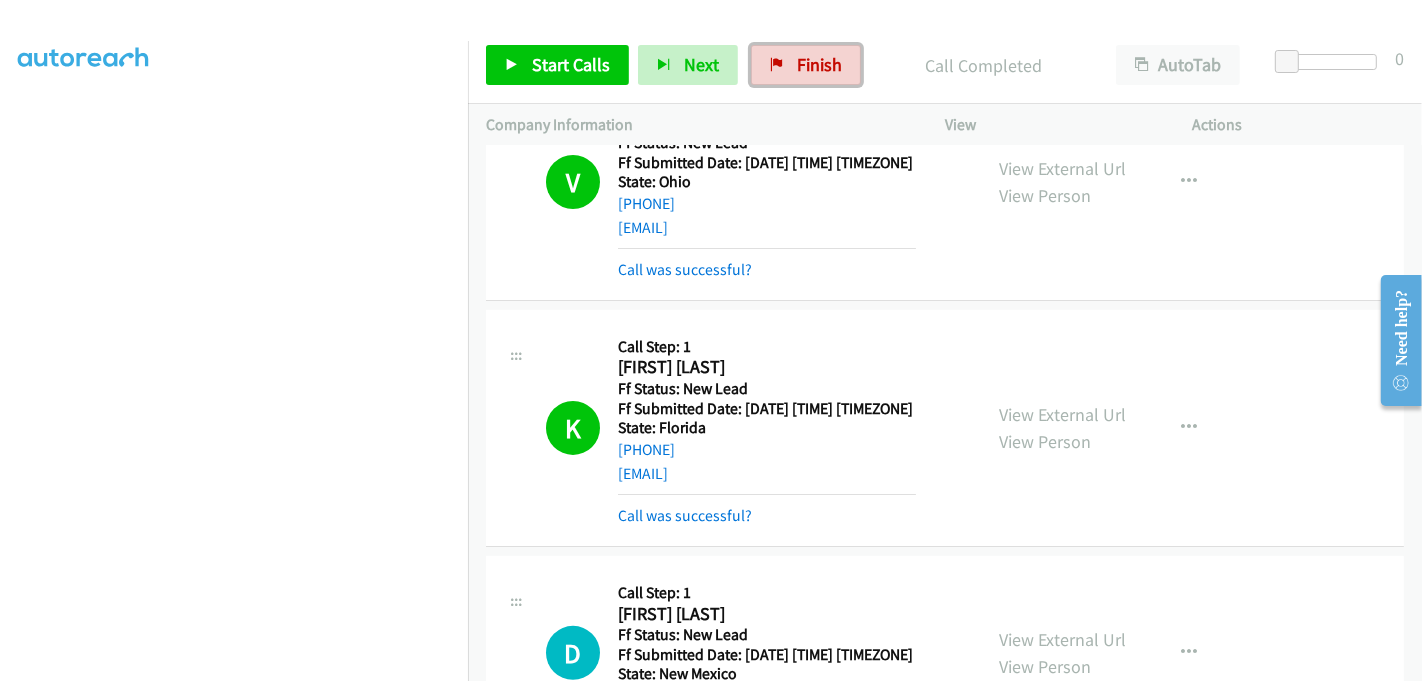 drag, startPoint x: 798, startPoint y: 75, endPoint x: 877, endPoint y: 68, distance: 79.30952 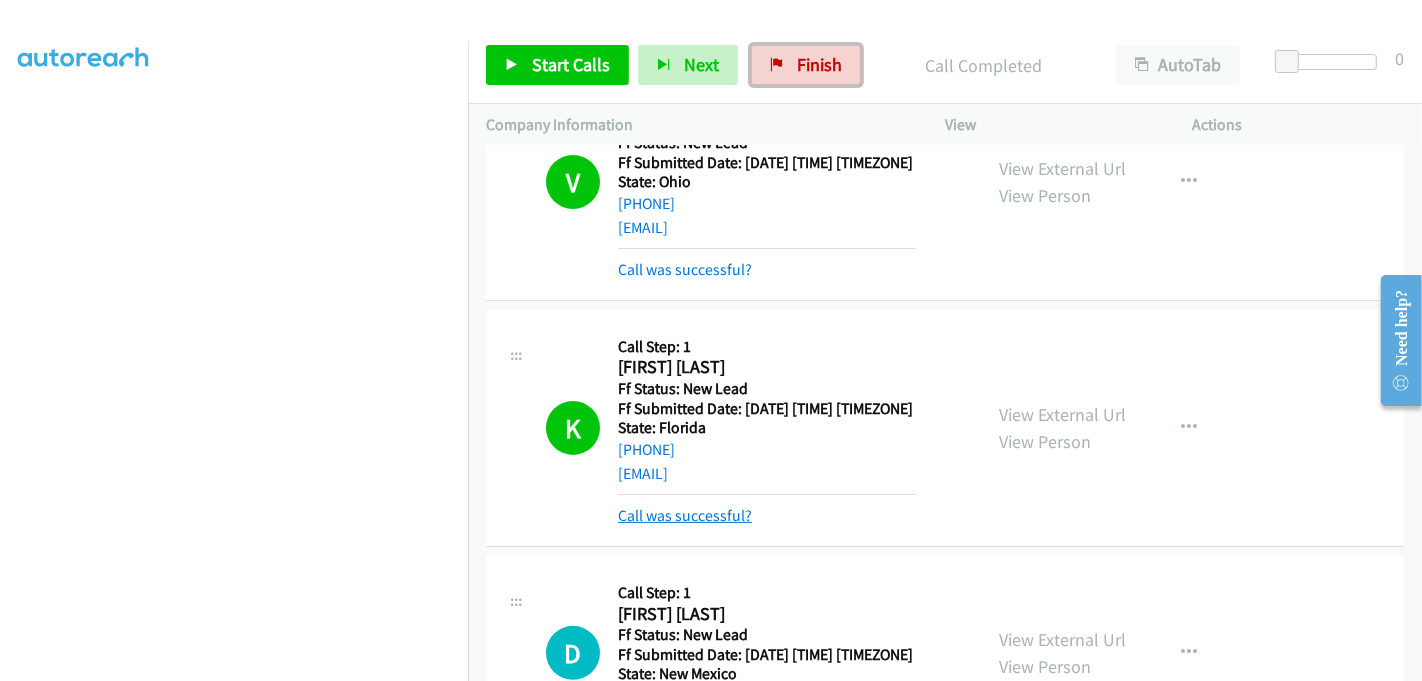 click on "Call was successful?" at bounding box center [685, 515] 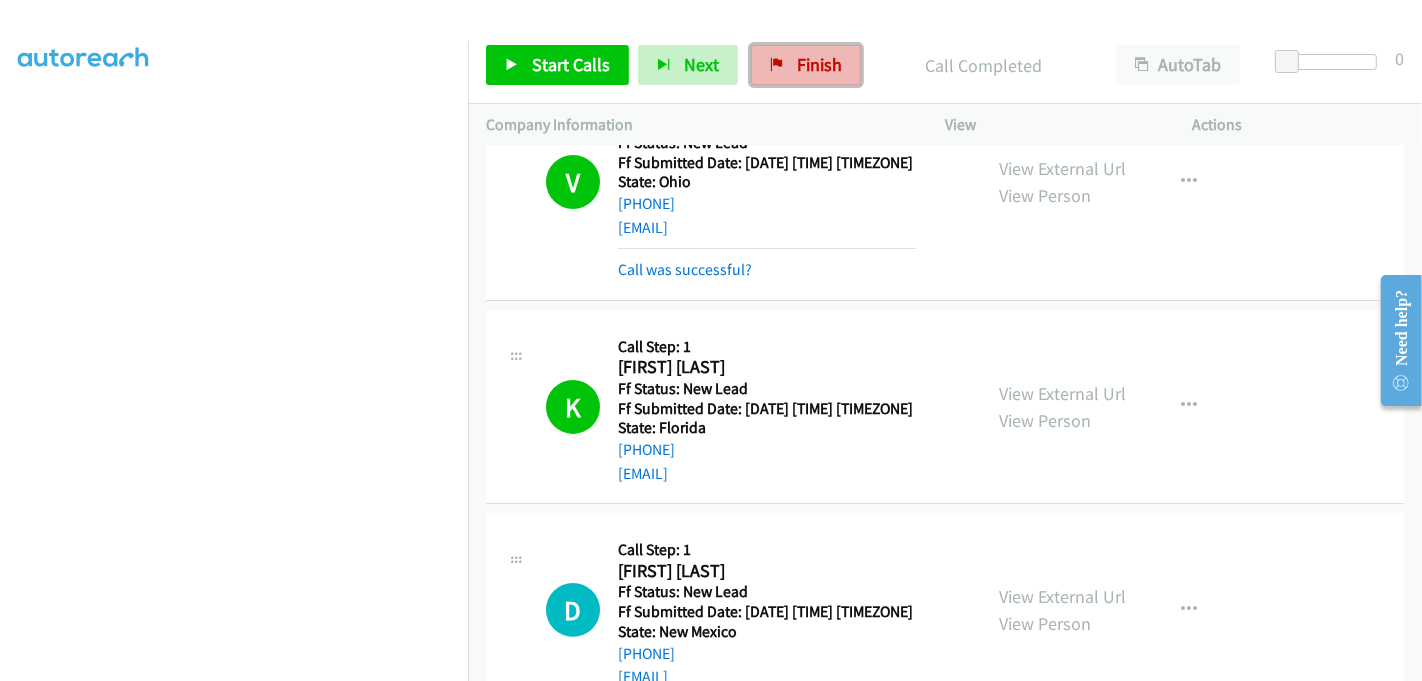click on "Finish" at bounding box center [819, 64] 